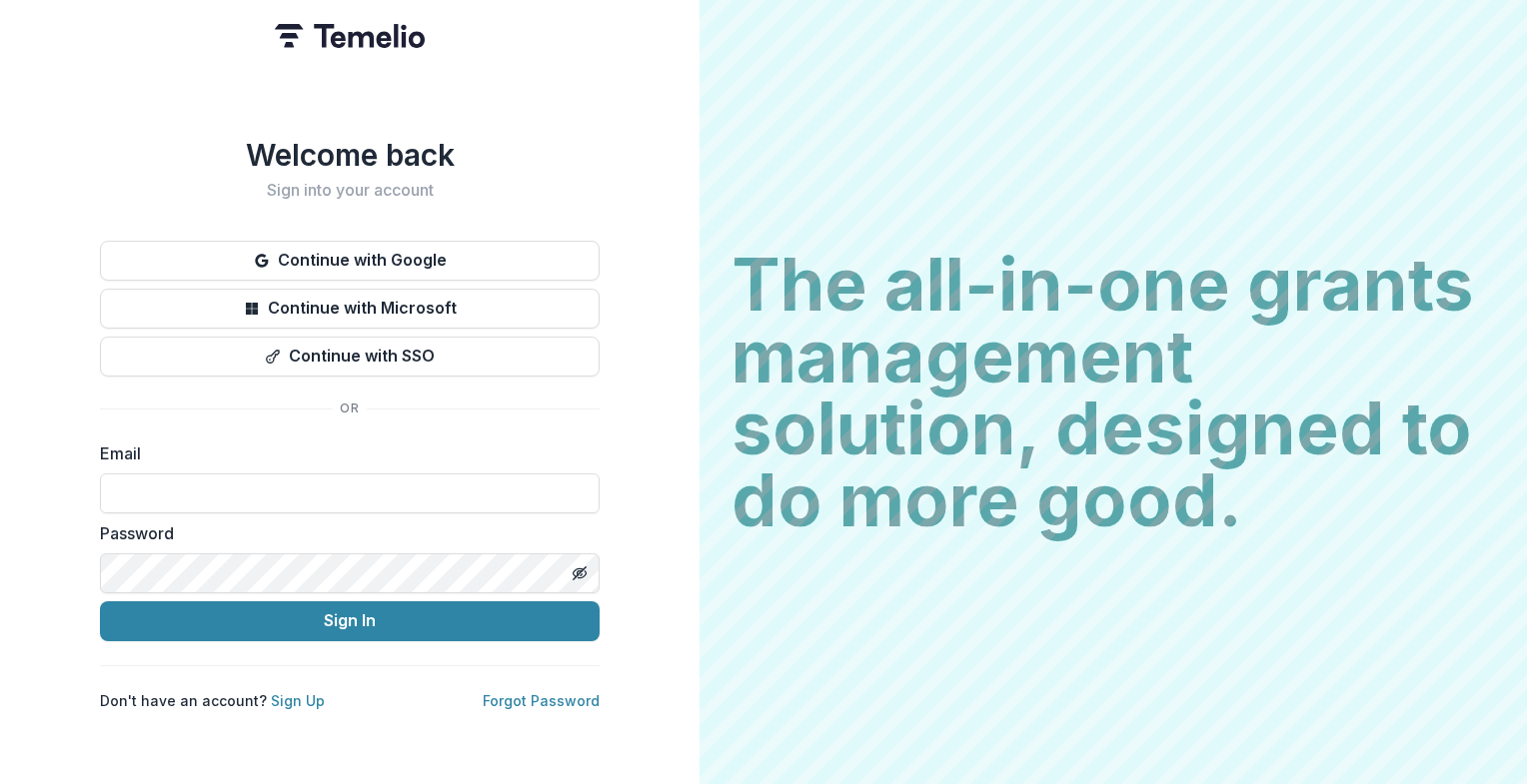 scroll, scrollTop: 0, scrollLeft: 0, axis: both 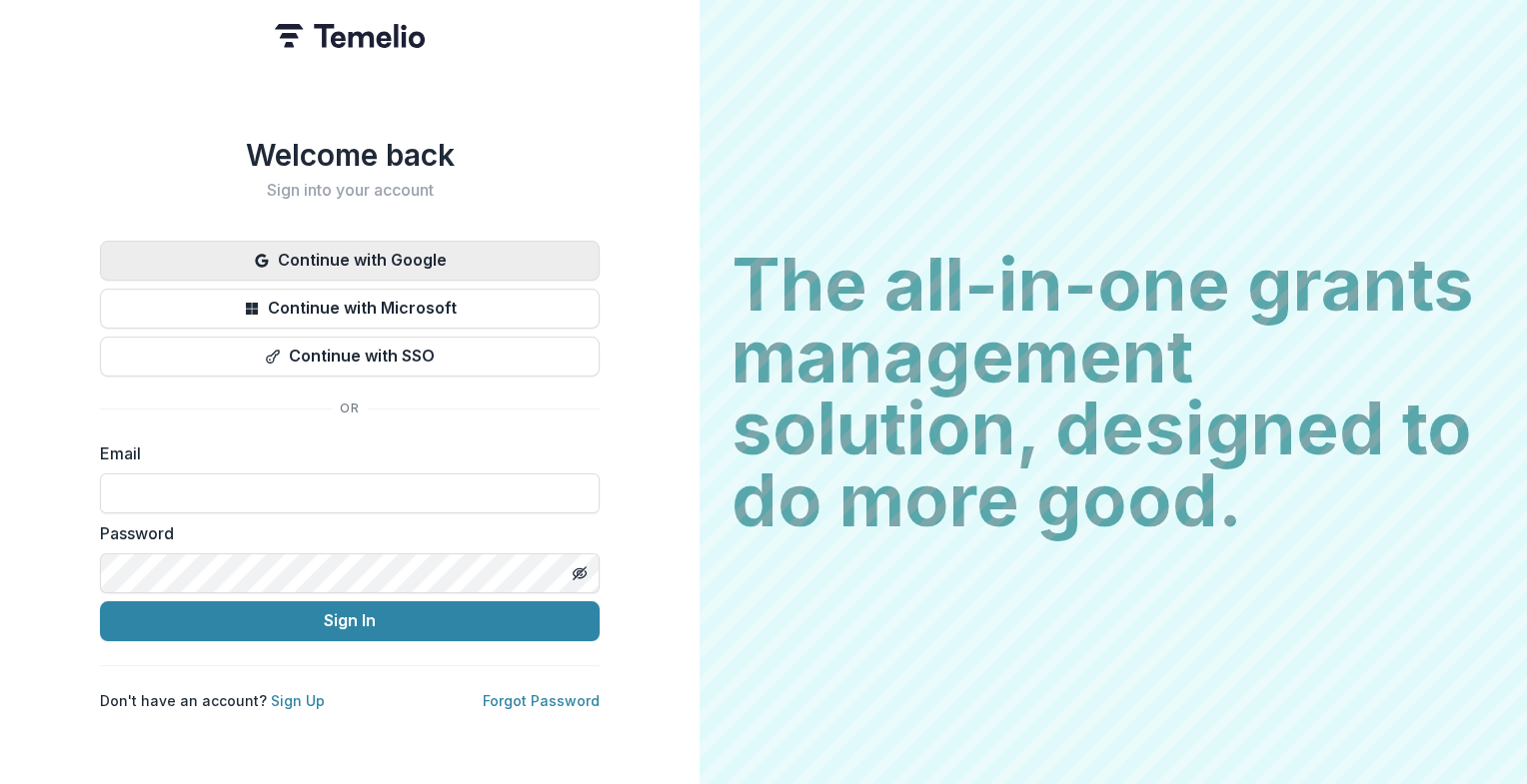 click on "Continue with Google" at bounding box center (350, 261) 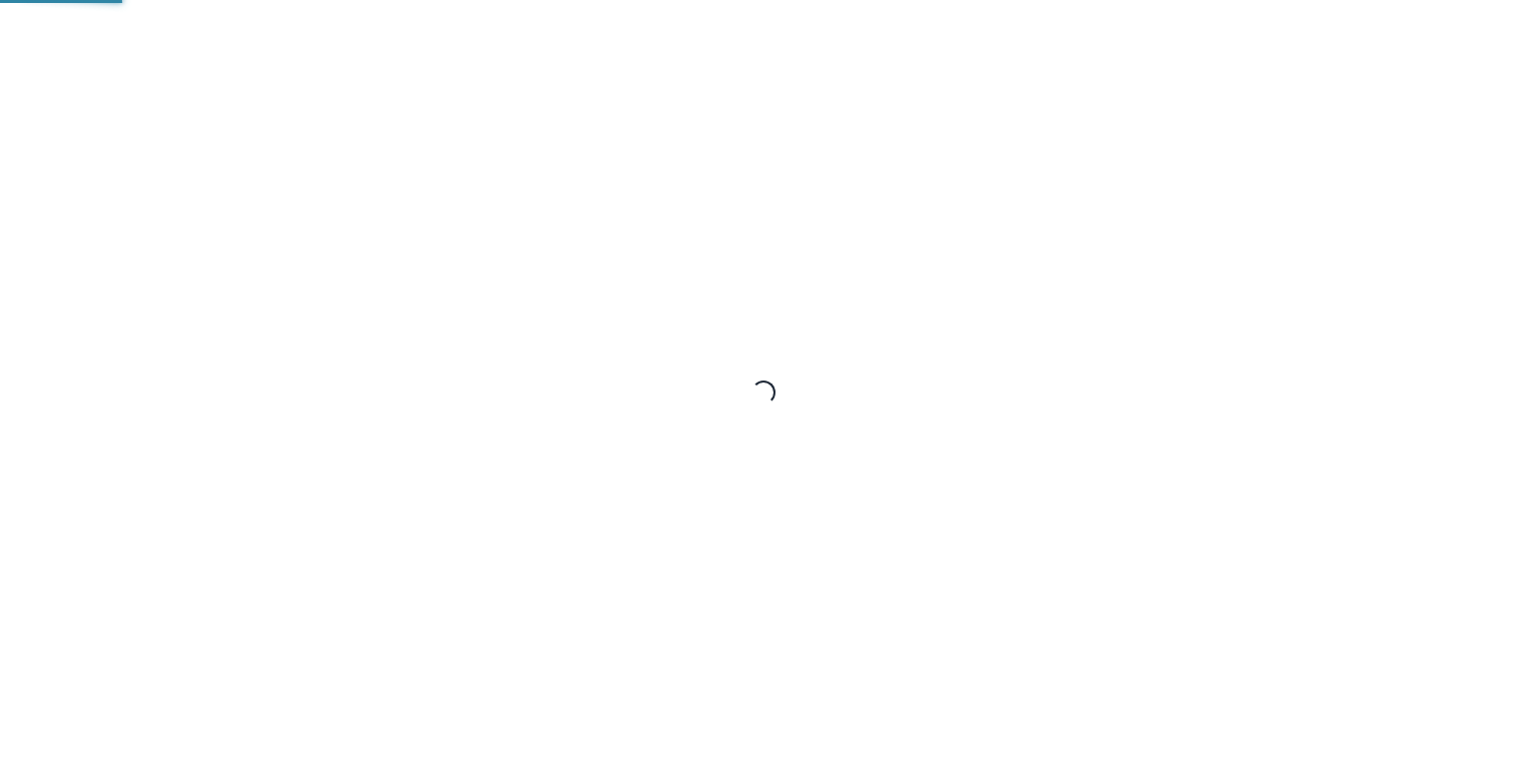 scroll, scrollTop: 0, scrollLeft: 0, axis: both 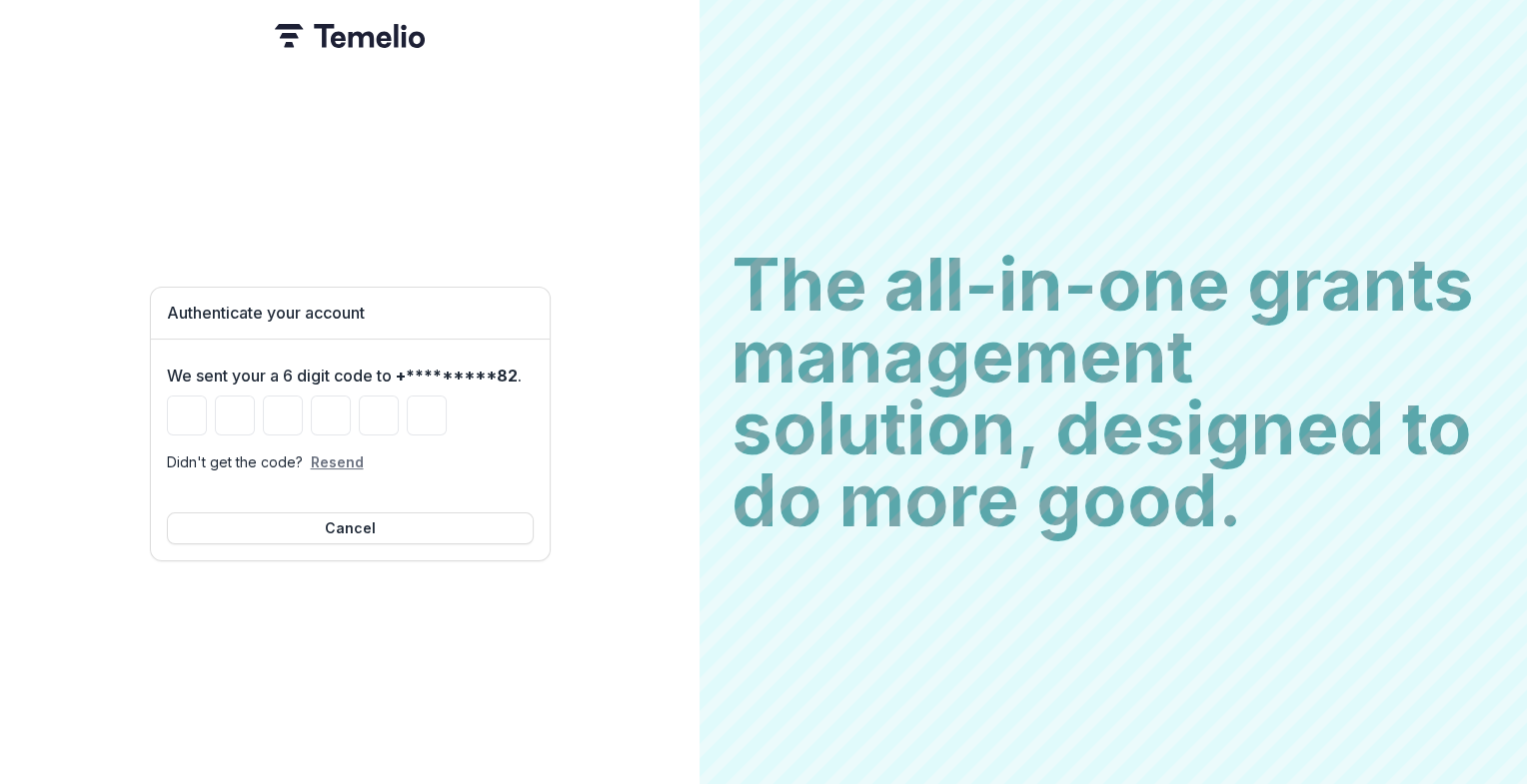 click on "Resend" at bounding box center (337, 461) 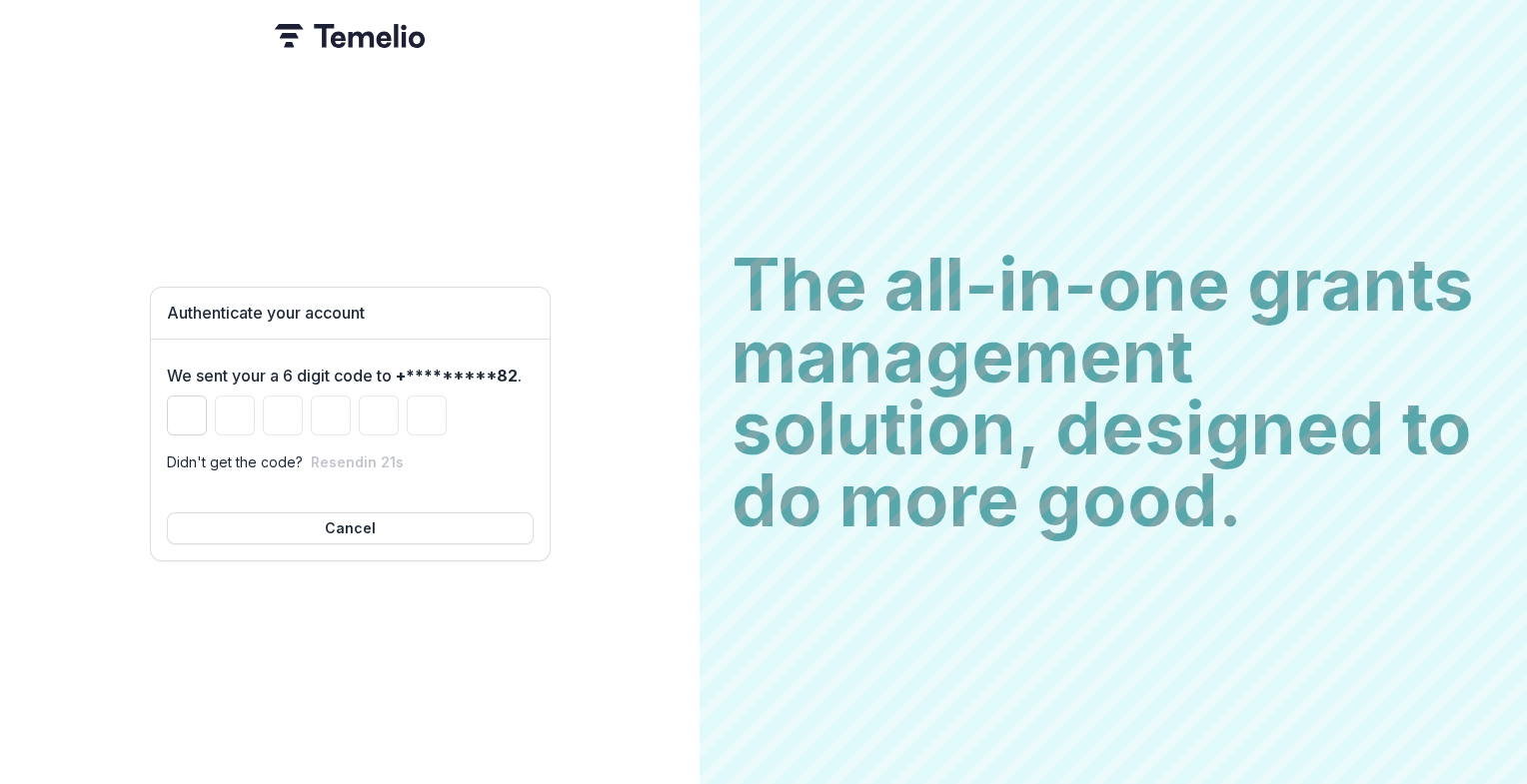 click at bounding box center [187, 415] 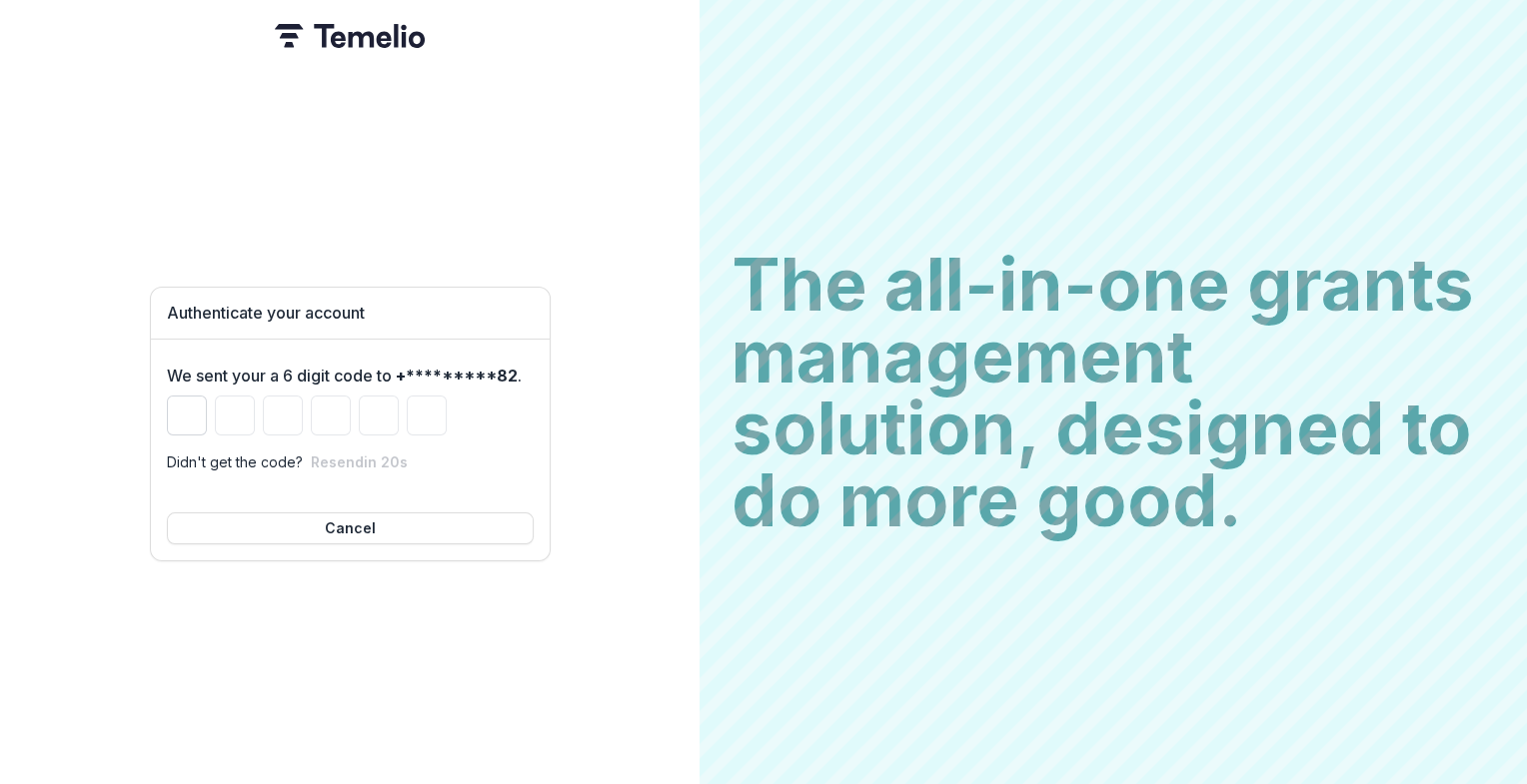 type on "*" 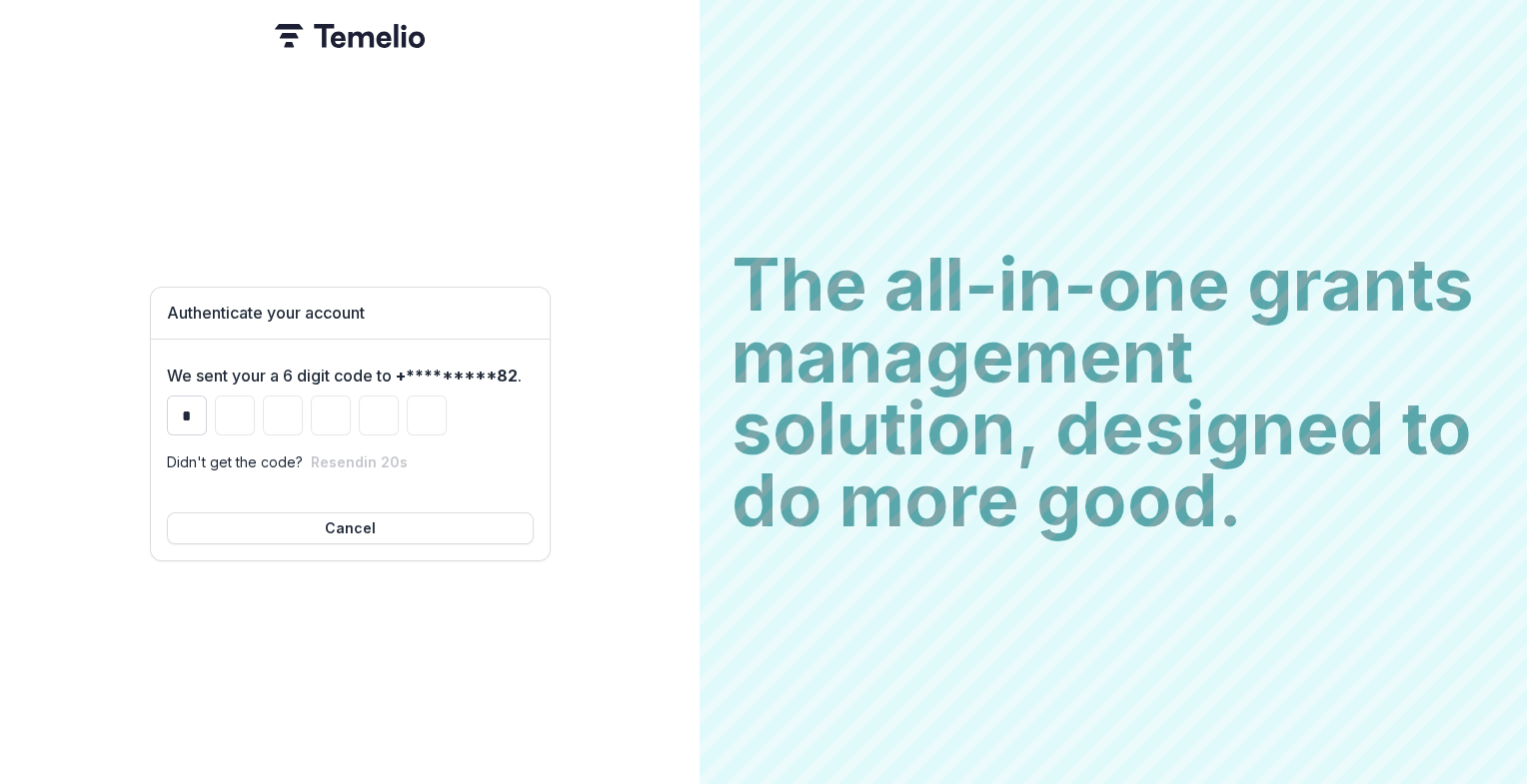 type on "*" 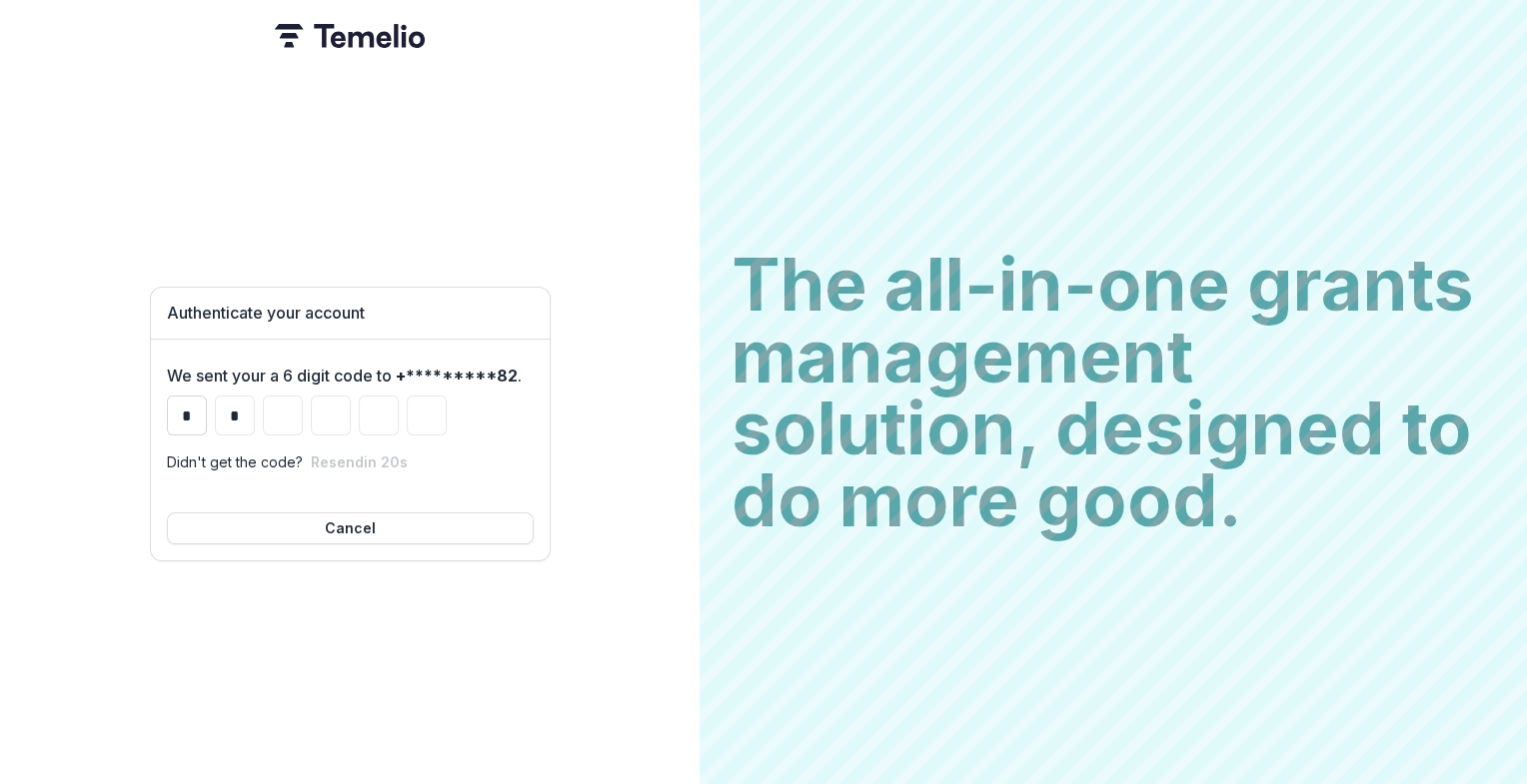 type on "*" 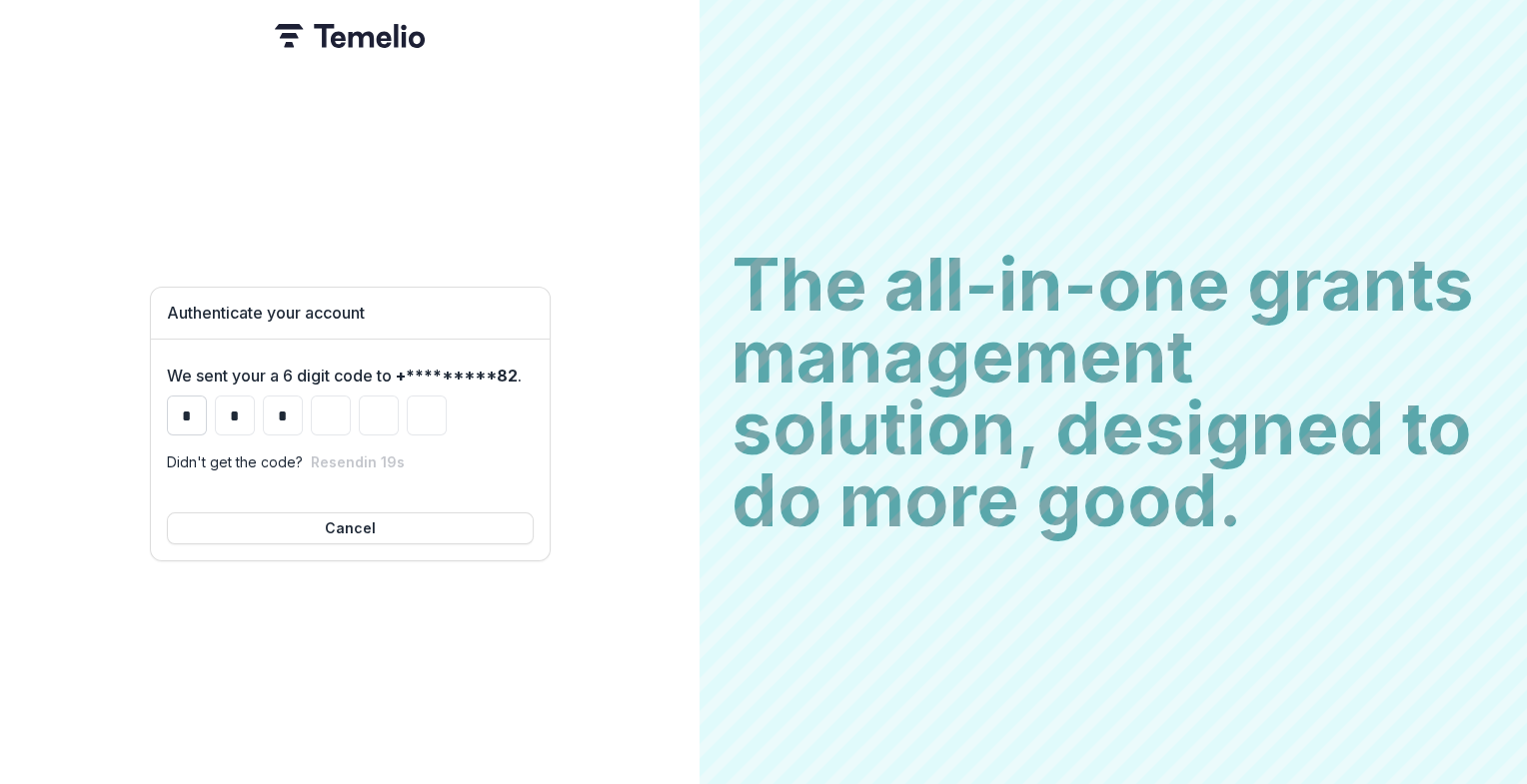 type on "*" 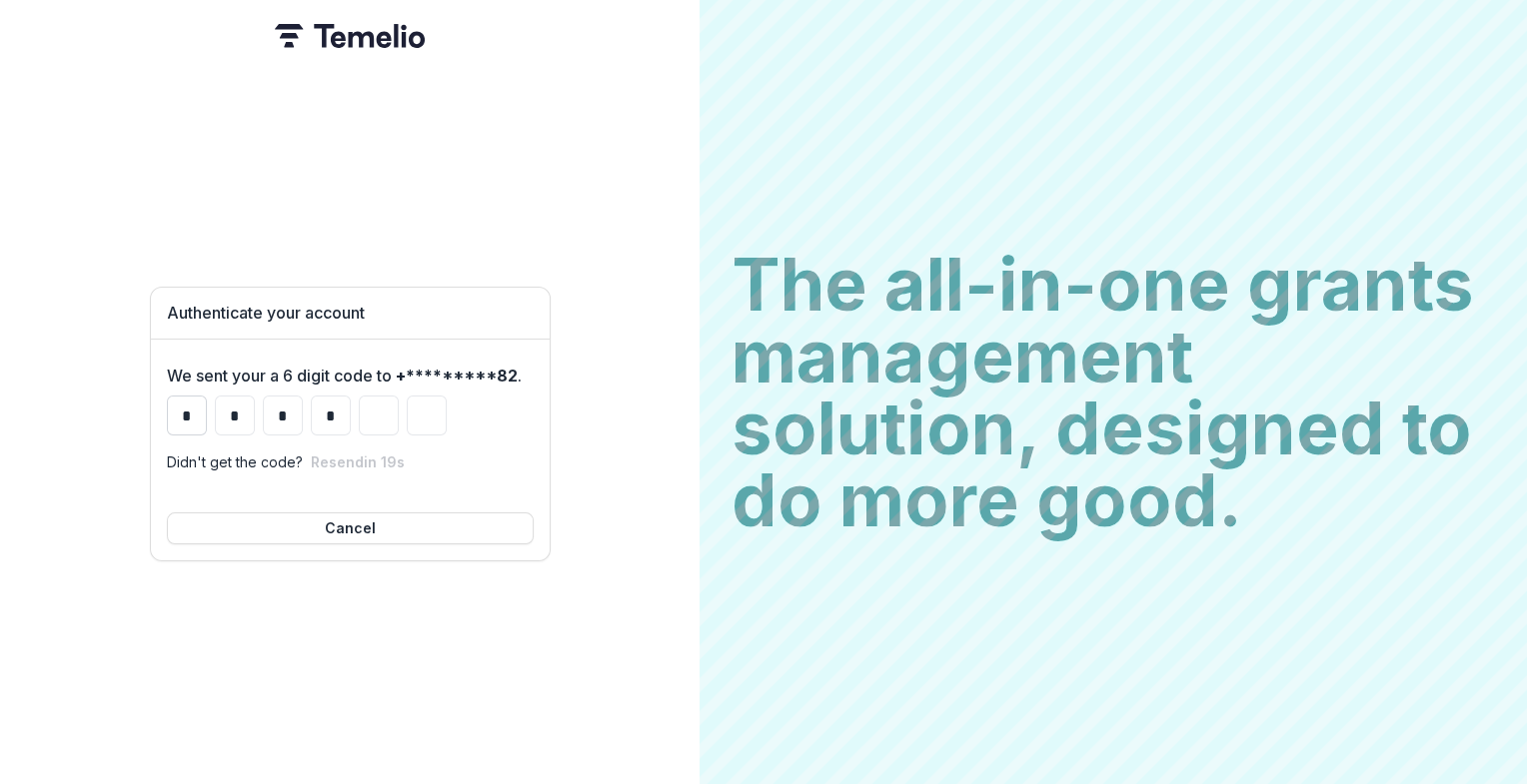 type on "*" 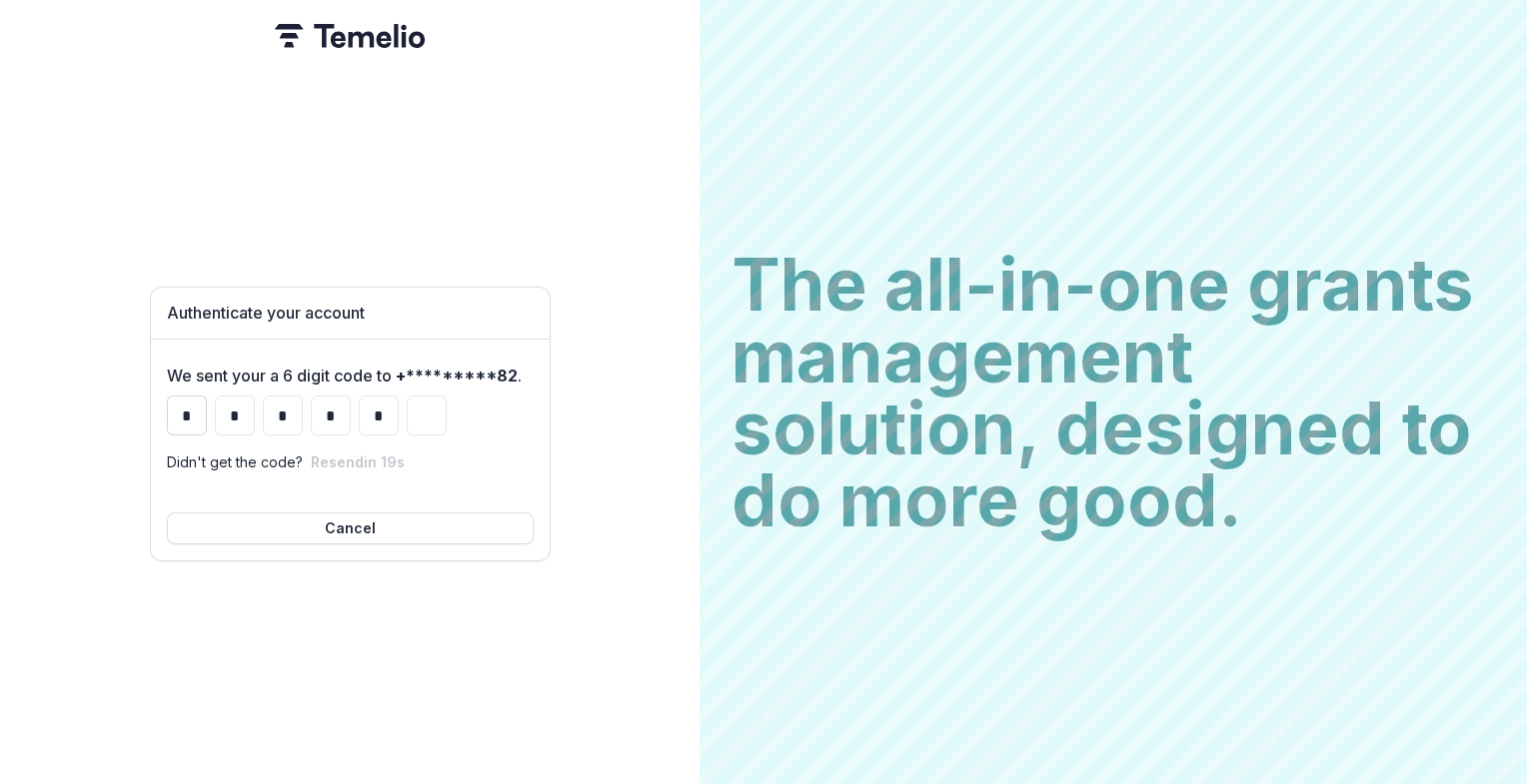 type on "*" 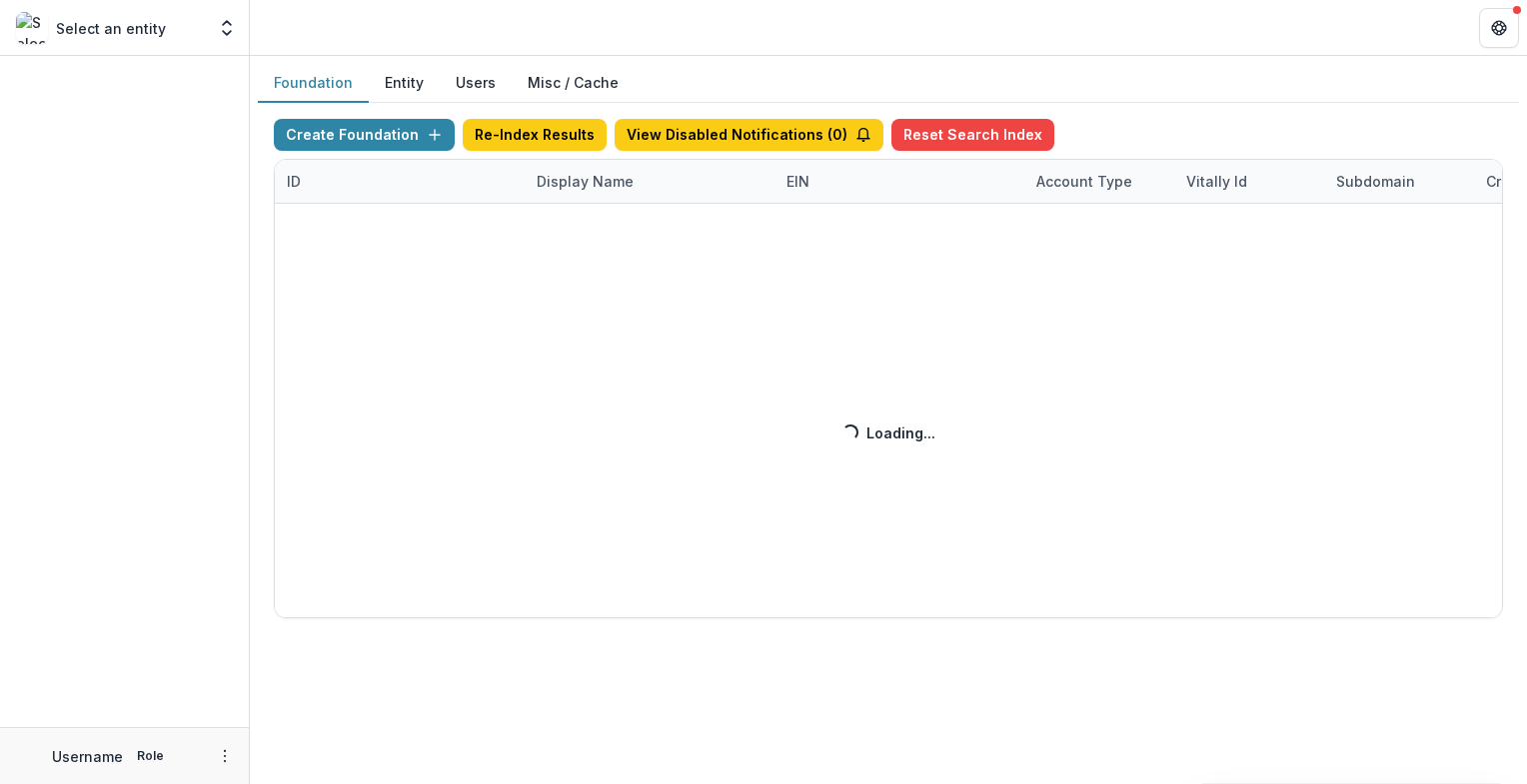 scroll, scrollTop: 0, scrollLeft: 0, axis: both 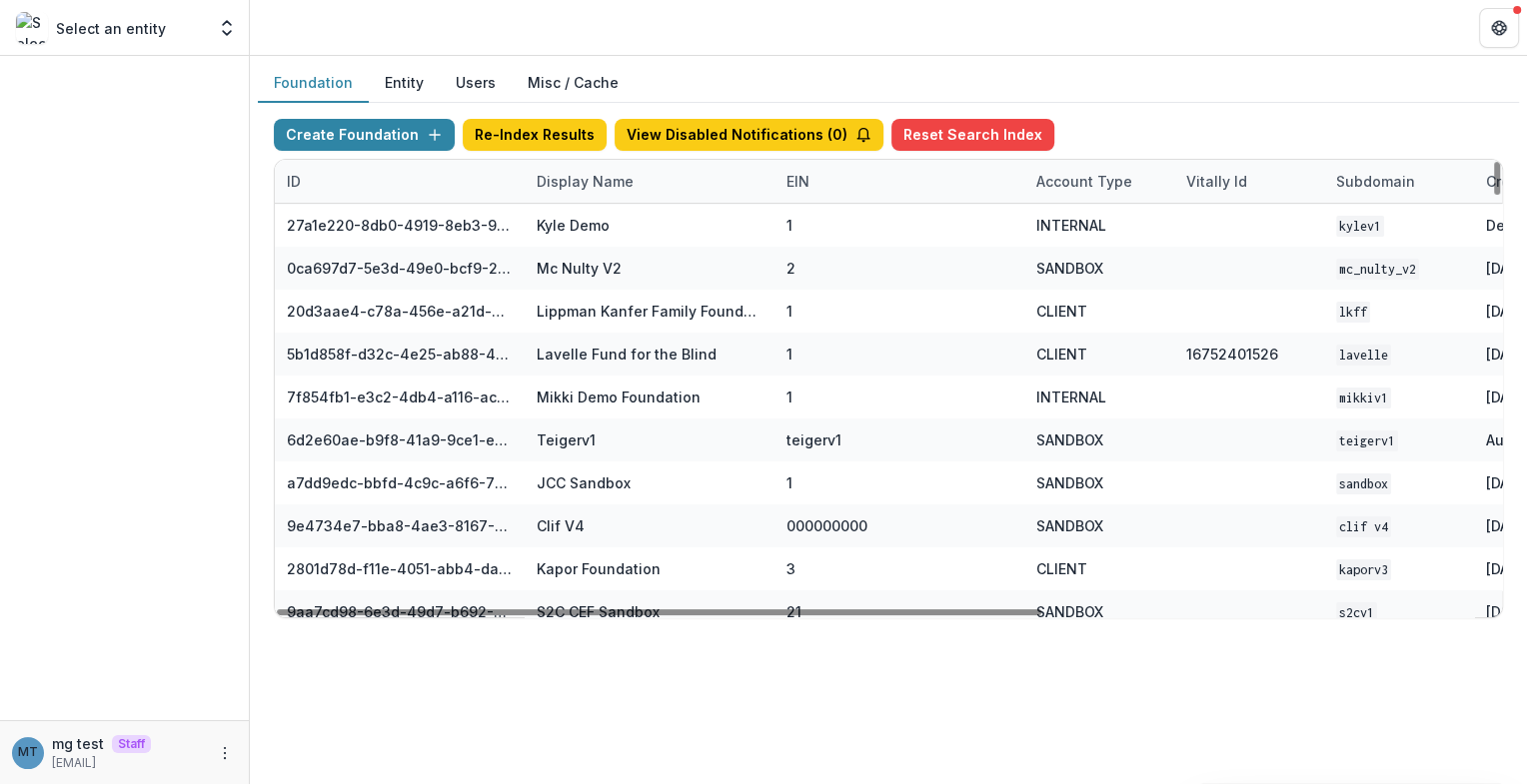 click on "Display Name" at bounding box center (585, 181) 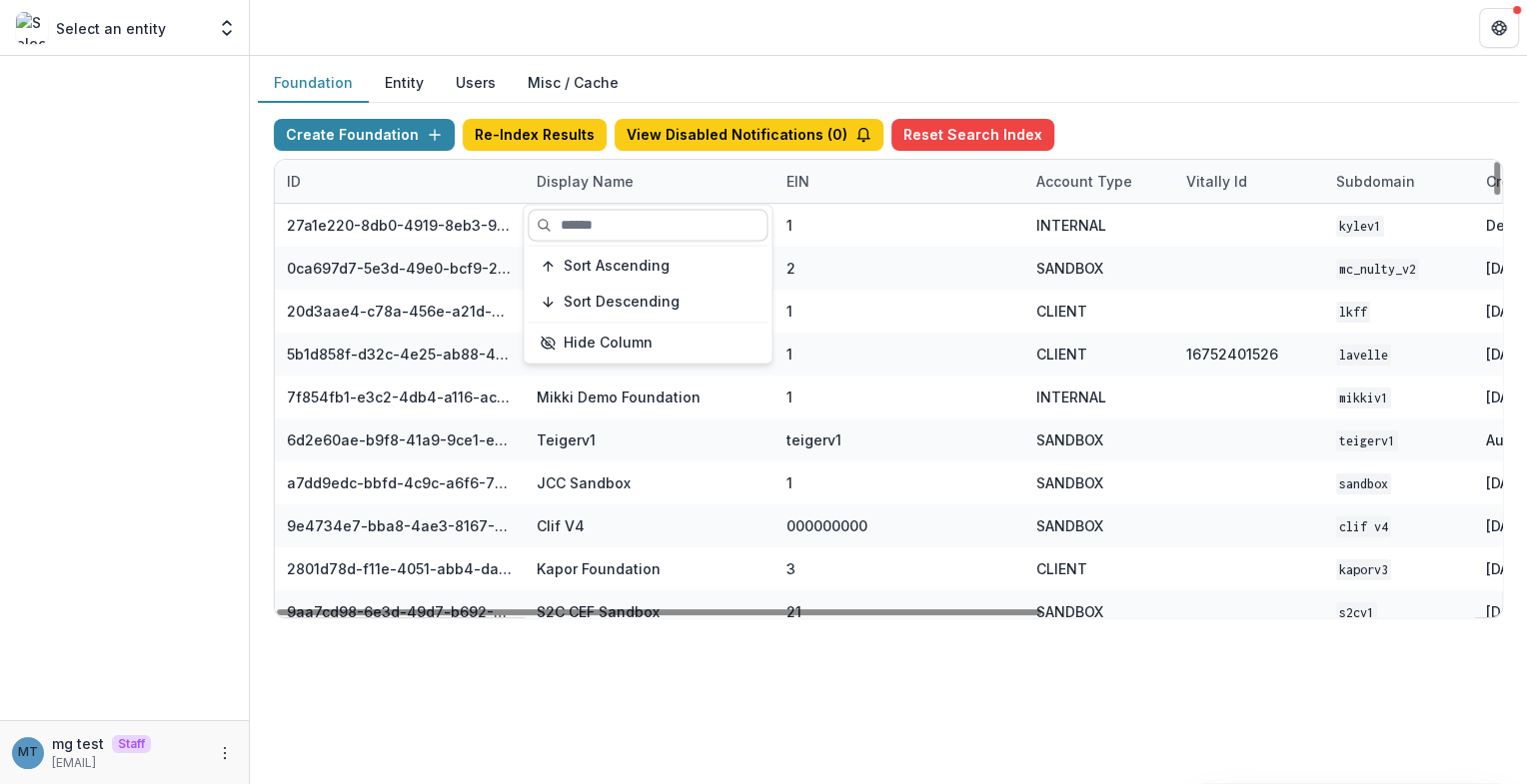click at bounding box center (648, 225) 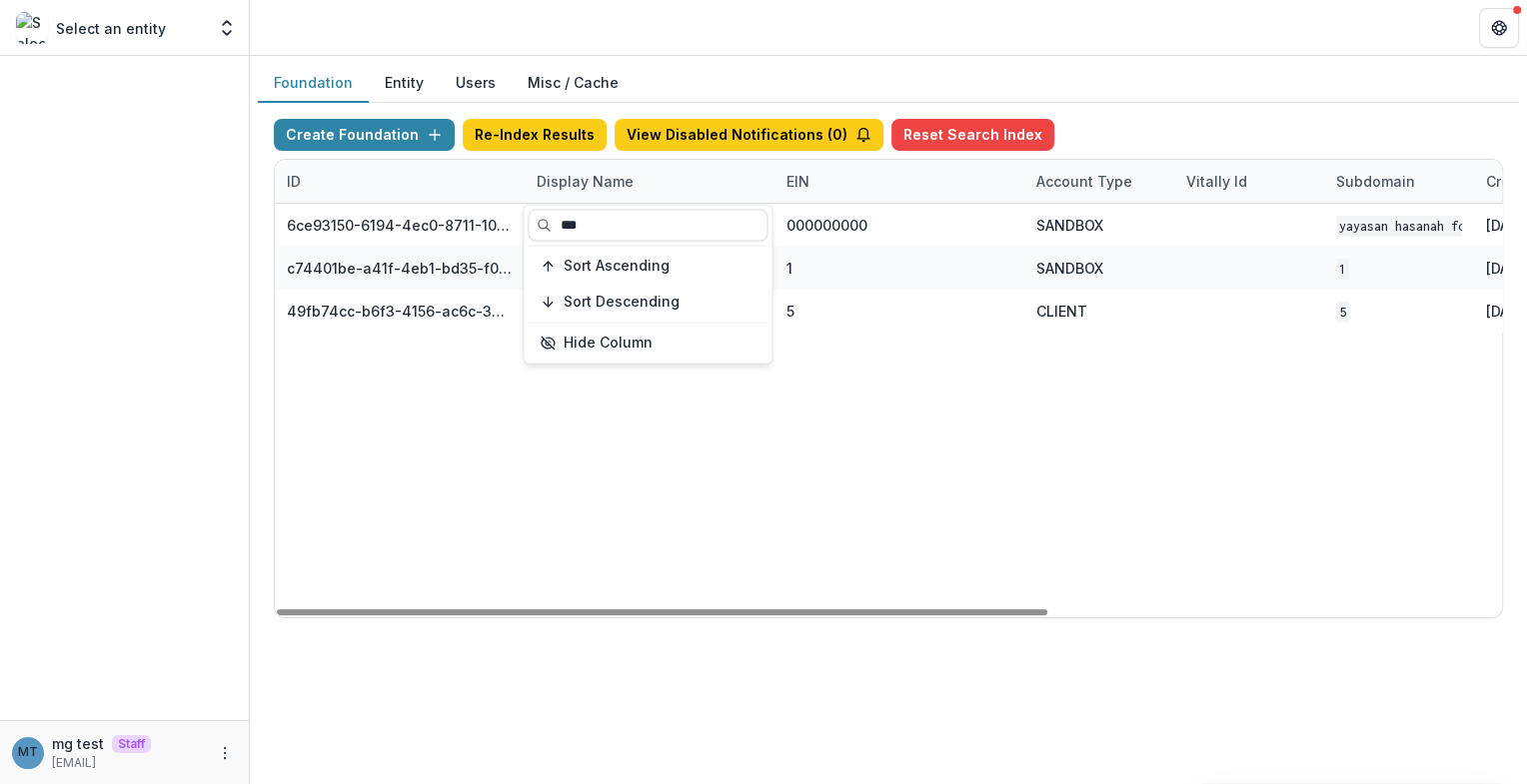 type on "***" 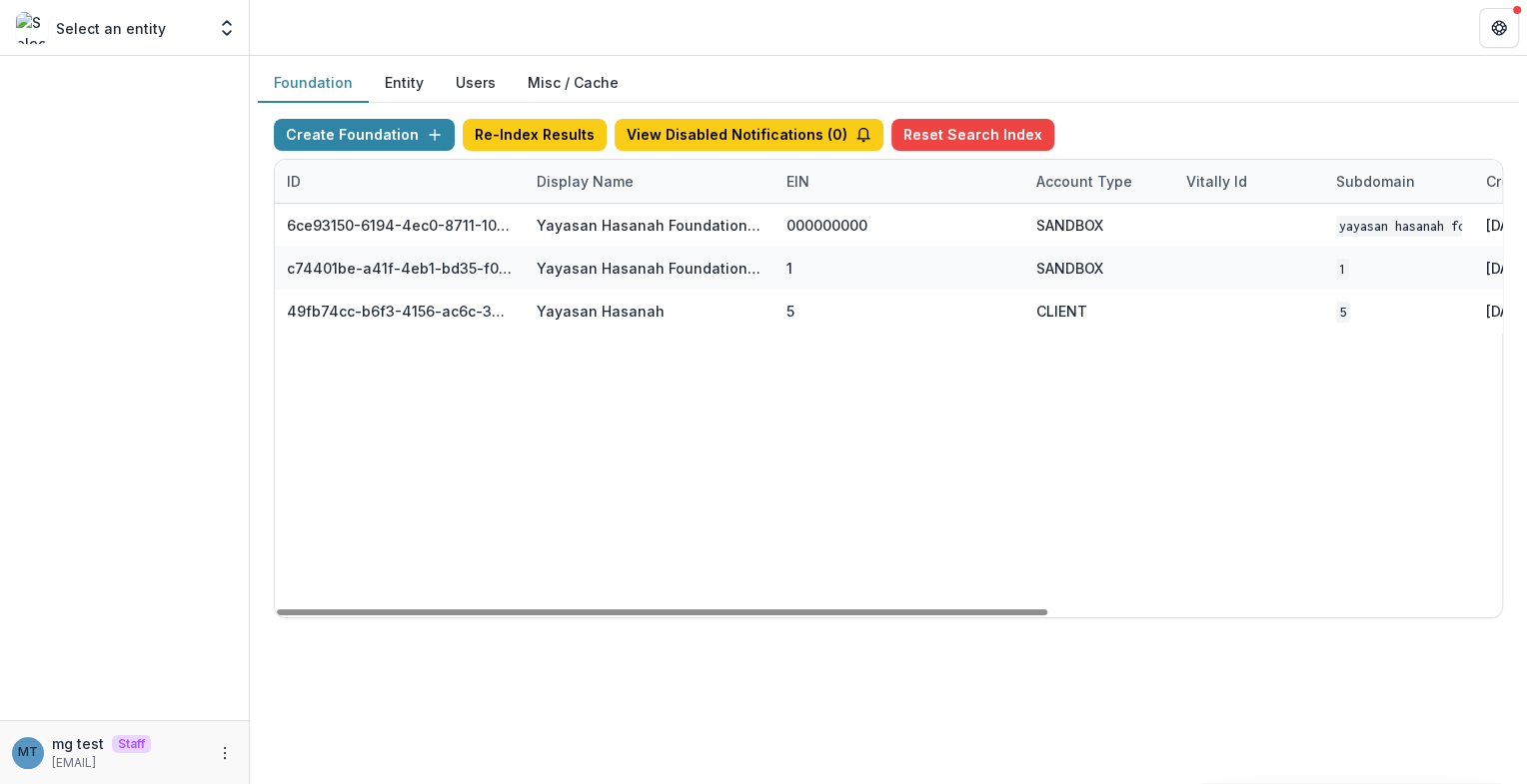 click on "Foundation Entity Users Misc / Cache Create Foundation Re-Index Results View Disabled Notifications ( 0 ) Reset Search Index ID Display Name EIN Account Type Vitally Id Subdomain Created on Actions Feature Flags 6ce93150-6194-4ec0-8711-10eea11397ba Yayasan Hasanah Foundation v1 000000000 SANDBOX Yayasan Hasanah Foundation v1 Jan 15, 2025, 3:20 PM Visit Edit Feature Flags c74401be-a41f-4eb1-bd35-f0c37ad58381 Yayasan Hasanah Foundation V2 1 SANDBOX 1 Feb 27, 2025, 3:29 PM Visit Edit Feature Flags 49fb74cc-b6f3-4156-ac6c-3db39f3d27d8 Yayasan Hasanah 5 CLIENT 5 Apr 29, 2025, 8:58 AM Visit Edit Feature Flags" at bounding box center [888, 349] 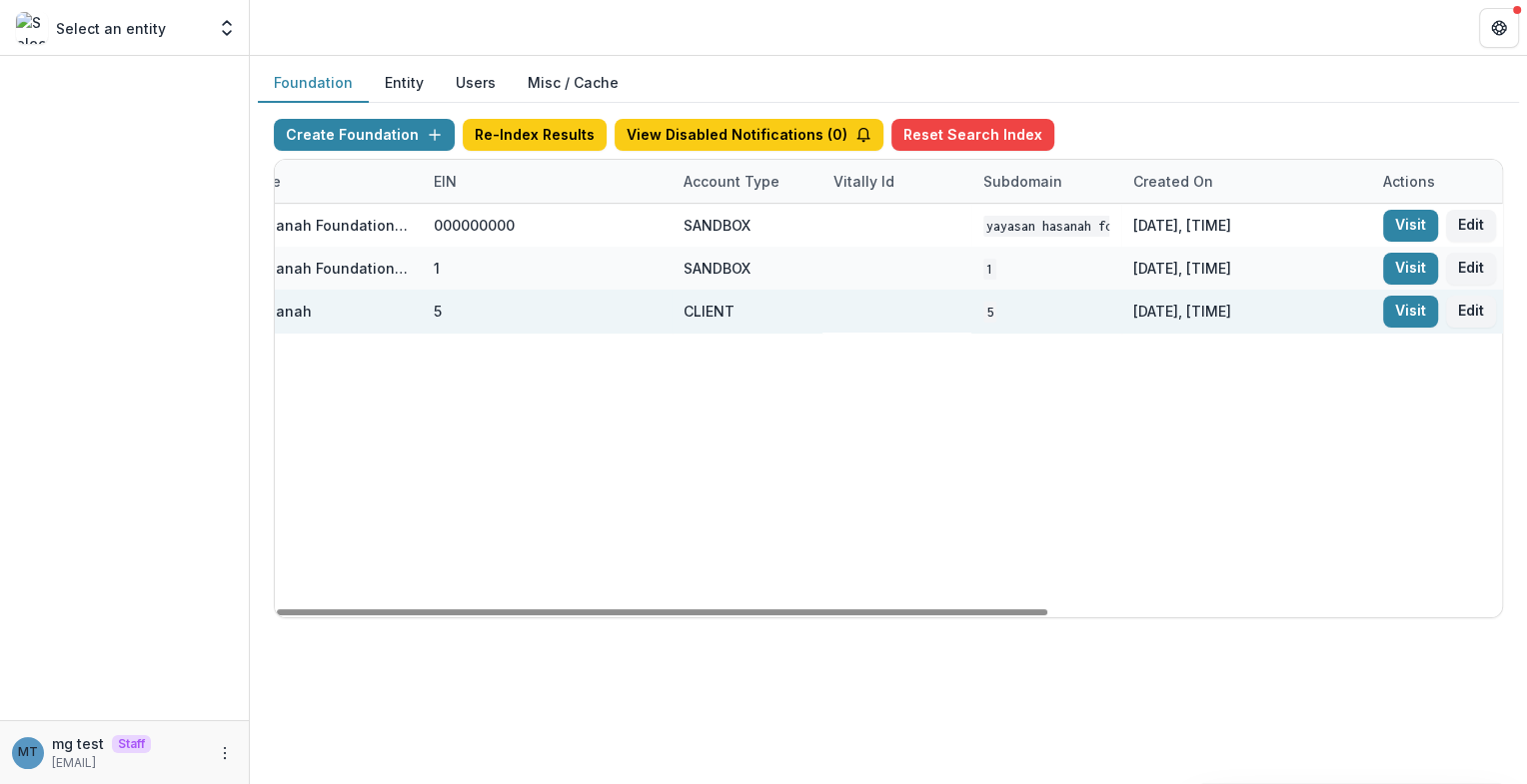 scroll, scrollTop: 0, scrollLeft: 375, axis: horizontal 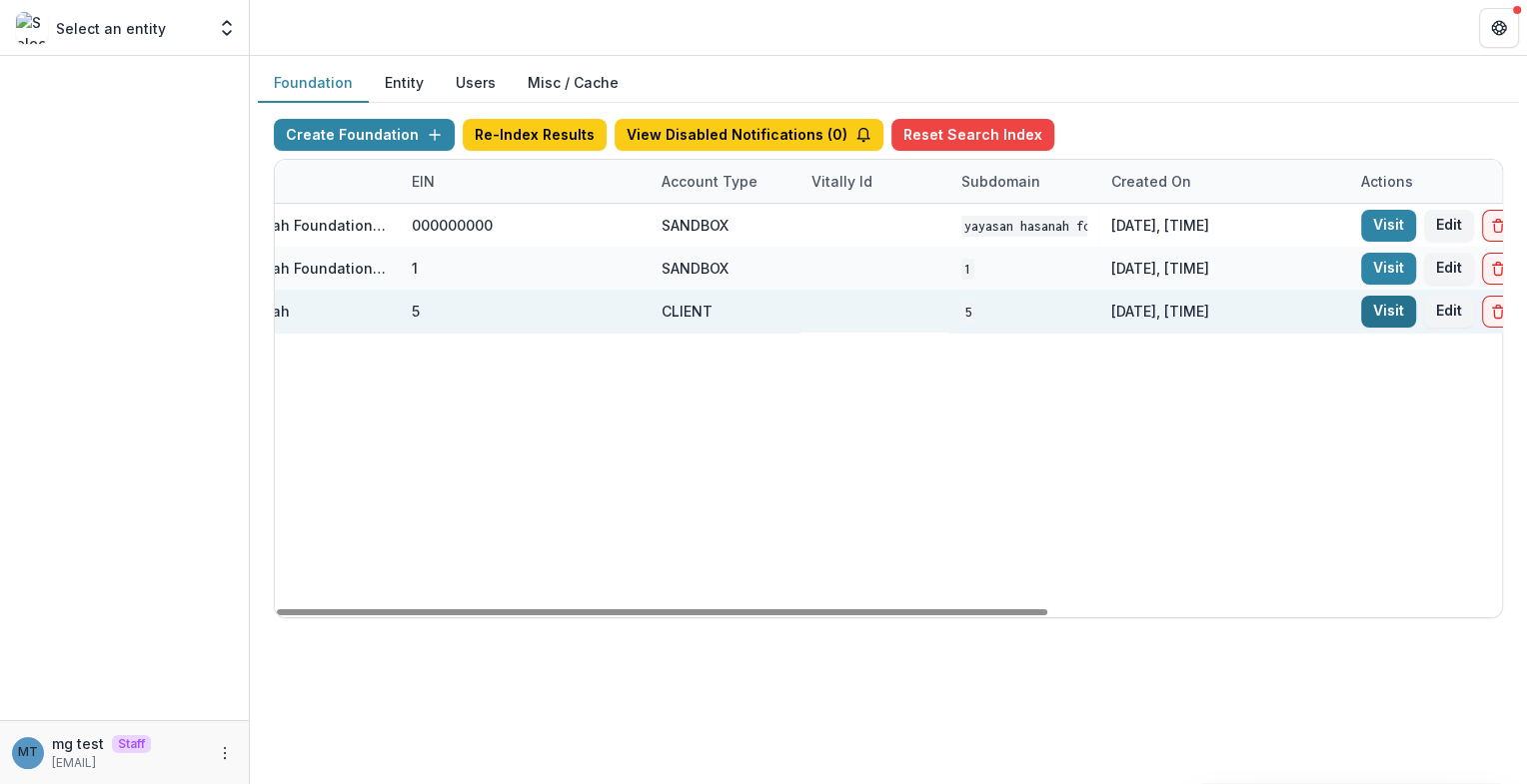 click on "Visit" at bounding box center (1388, 312) 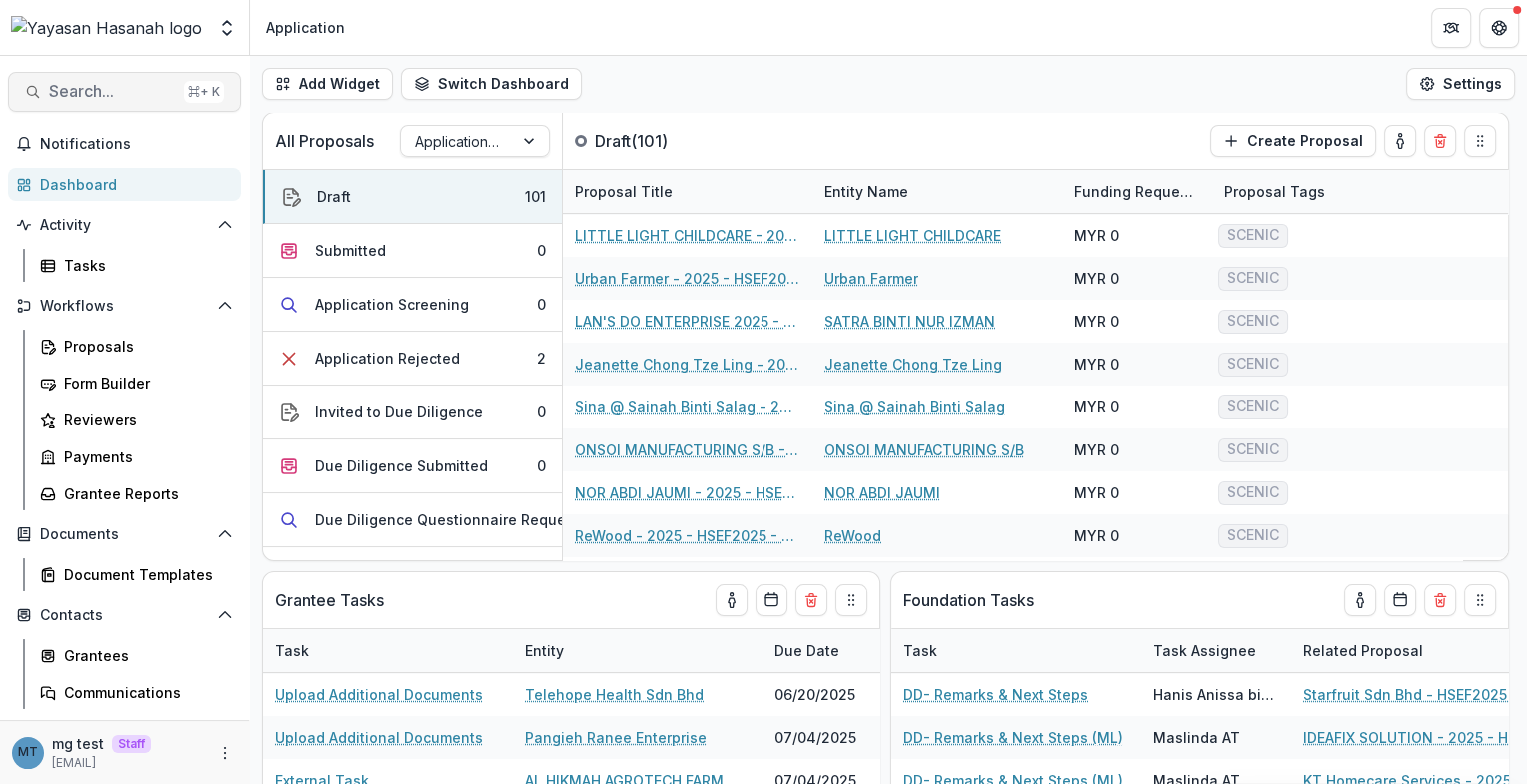 click on "Search..." at bounding box center (112, 91) 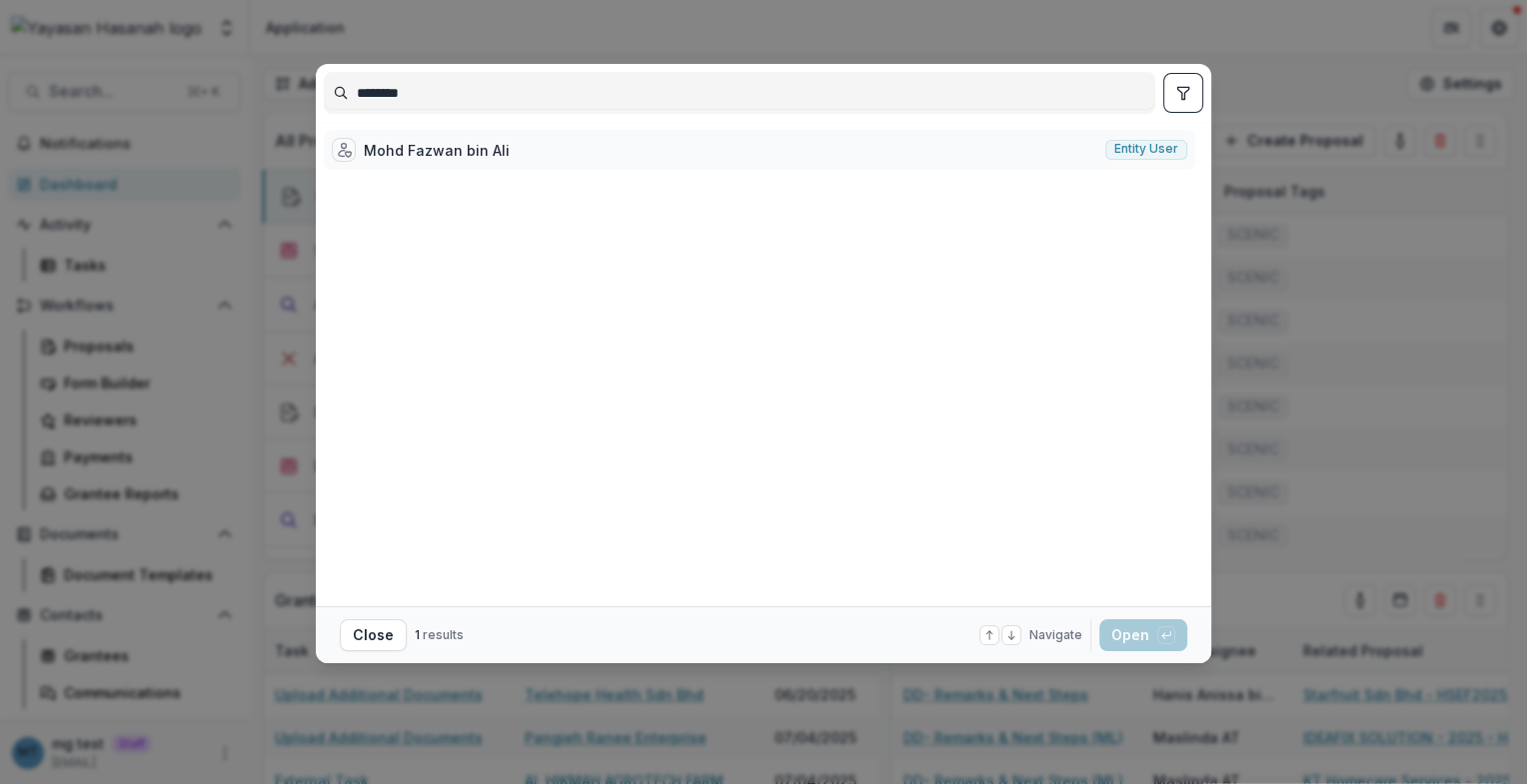 type on "********" 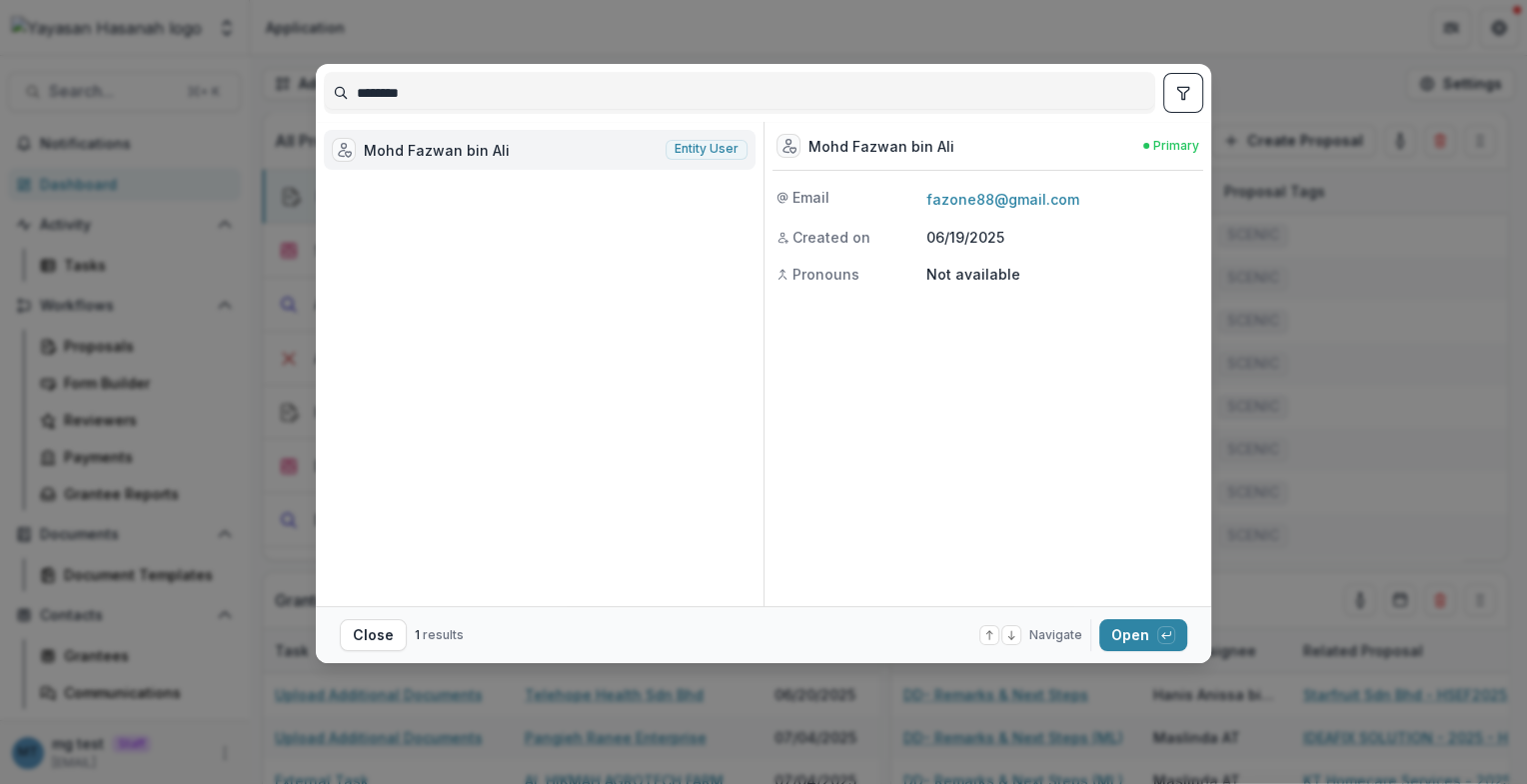 click on "Mohd Fazwan bin Ali Entity user" at bounding box center [540, 150] 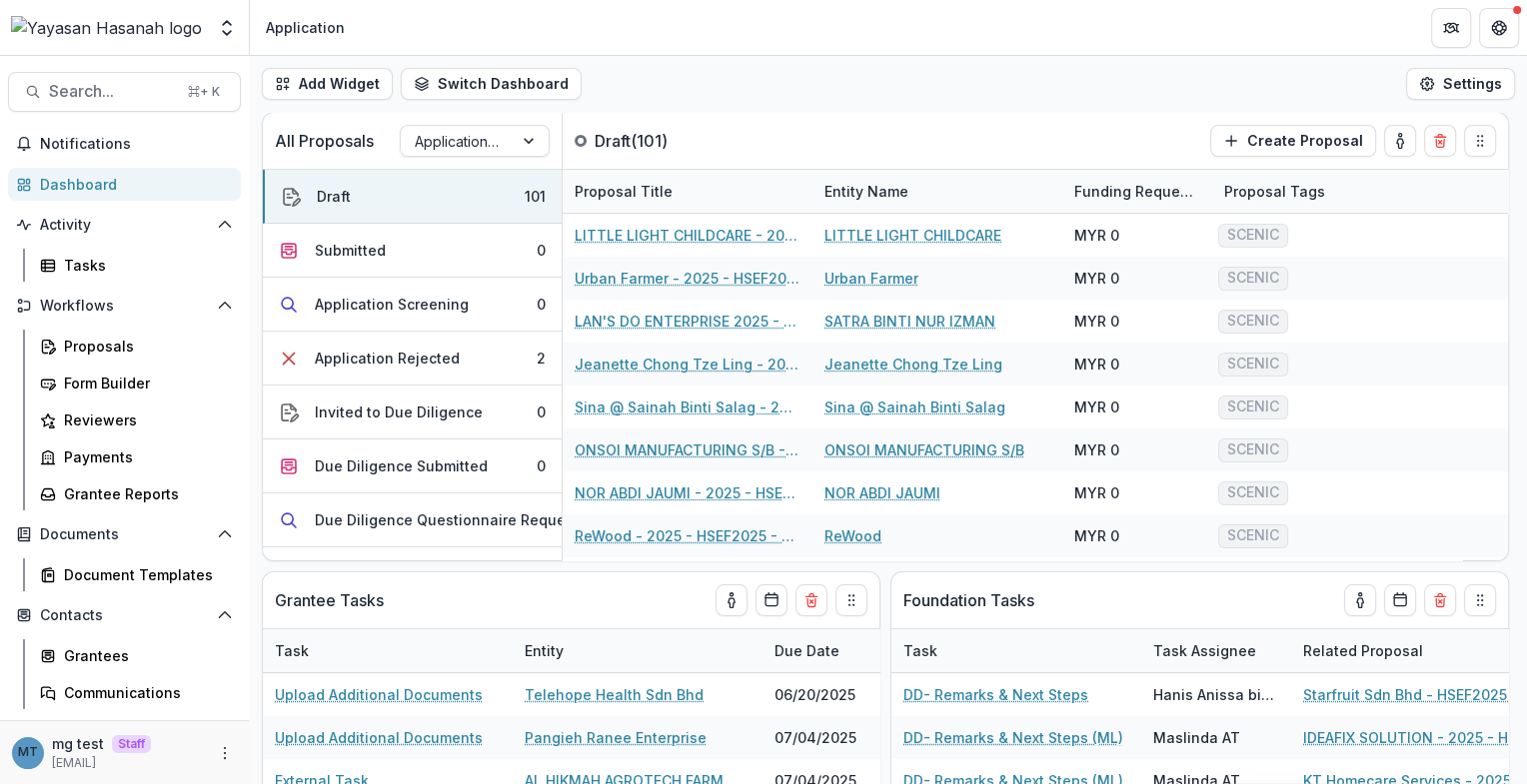 click on "Mohd Fazwan bin Ali Entity user" at bounding box center (544, 364) 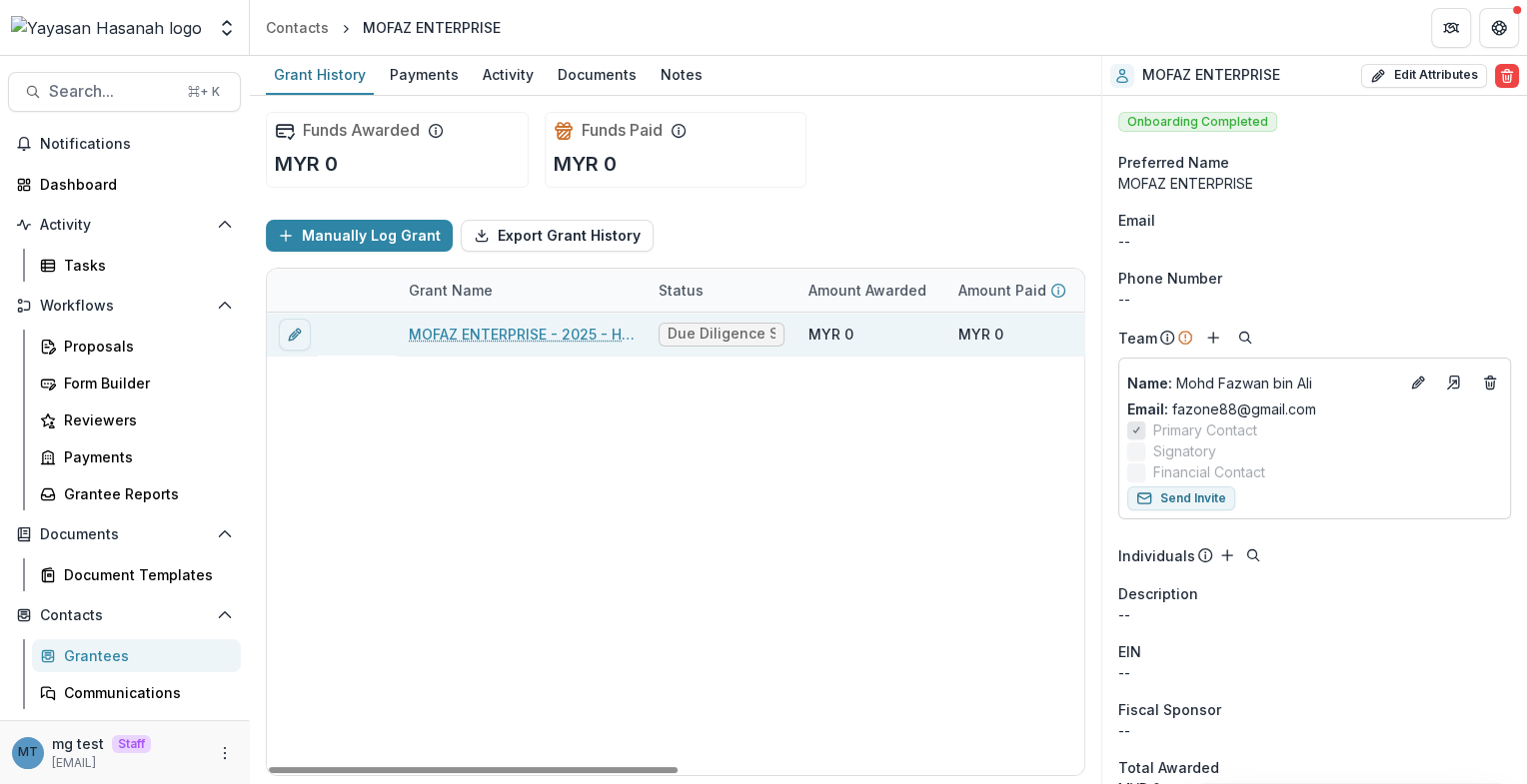 click on "MOFAZ ENTERPRISE - 2025 - HSEF2025 - SCENIC" at bounding box center (522, 334) 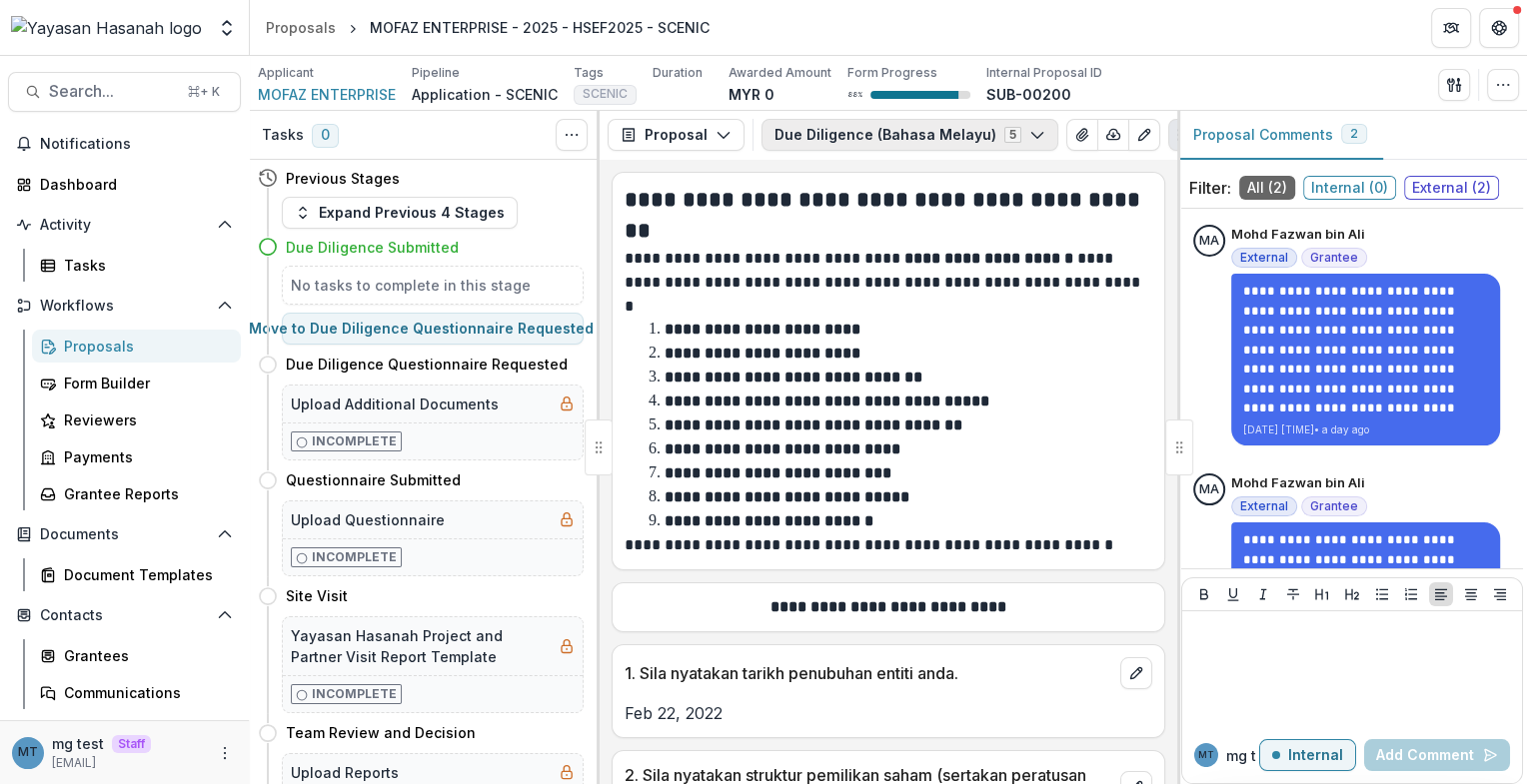 click 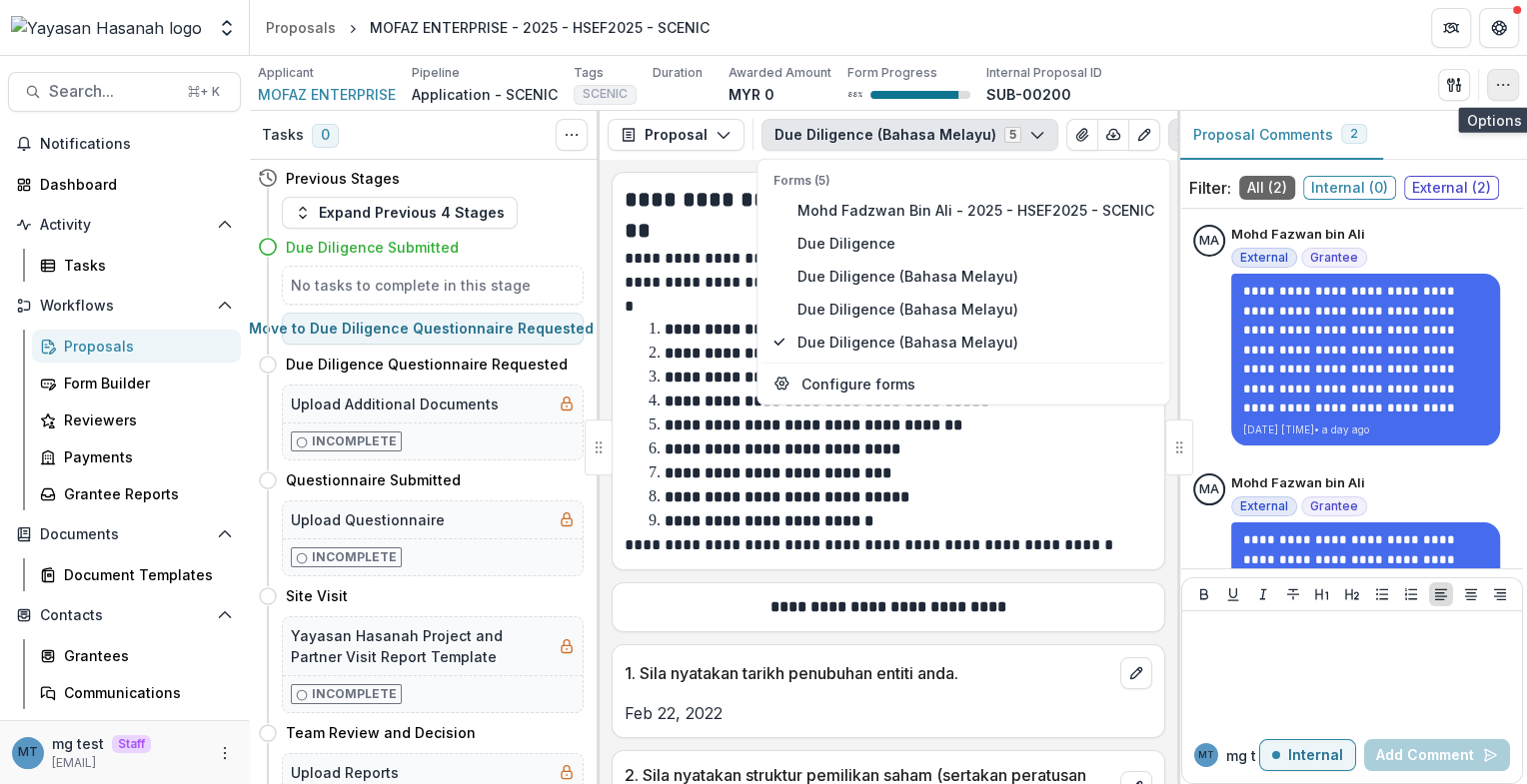 click 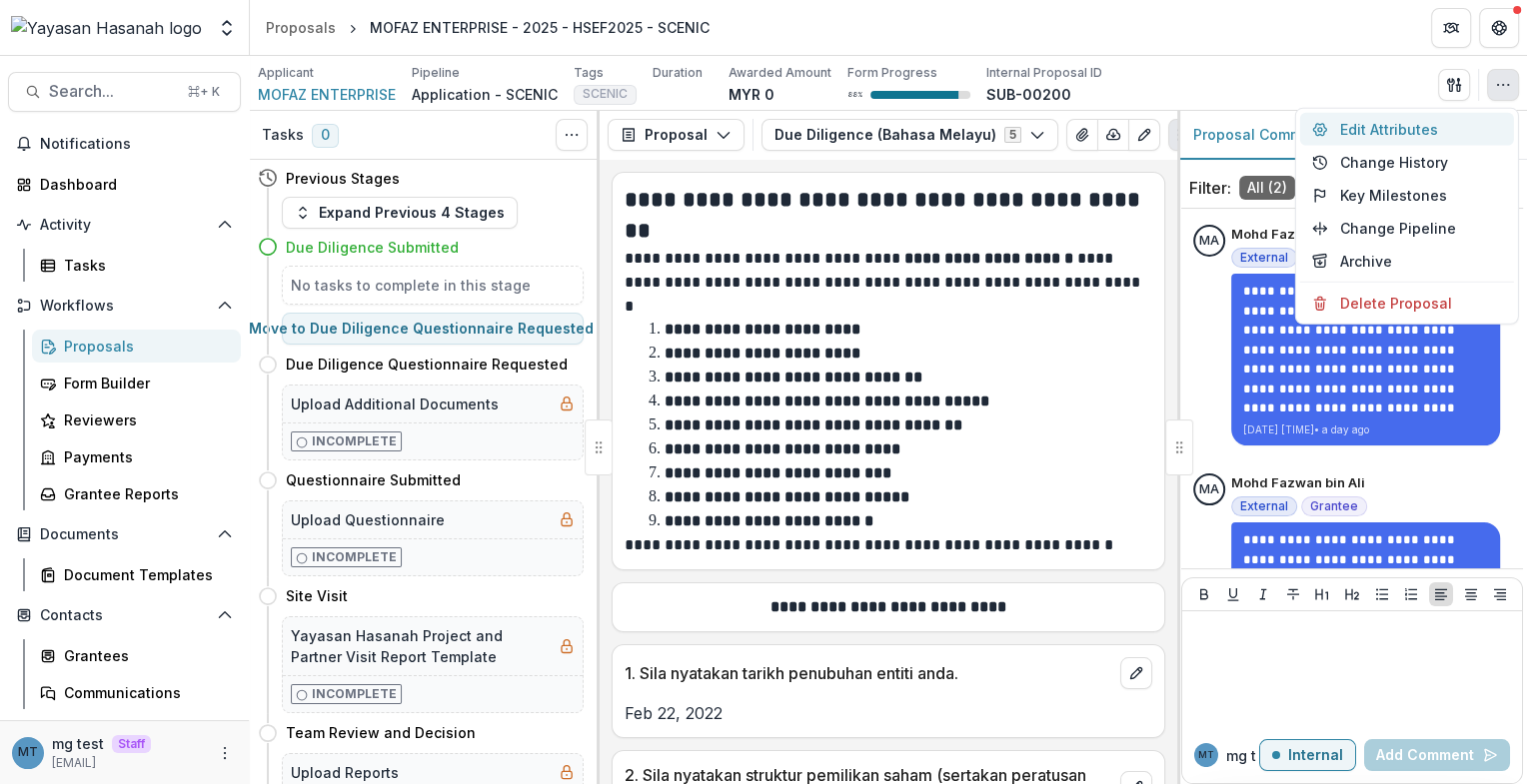 click on "Edit Attributes" at bounding box center (1407, 129) 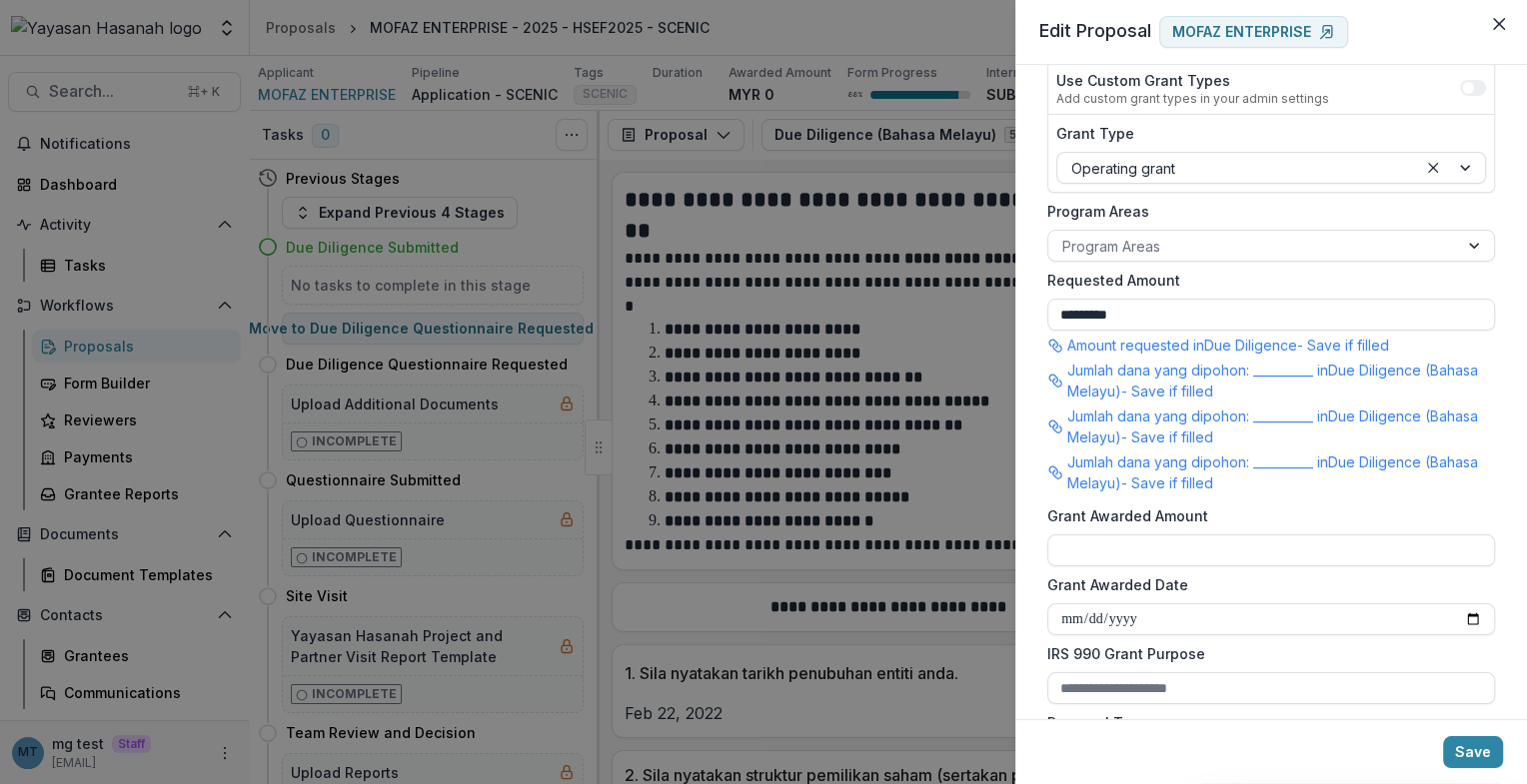scroll, scrollTop: 301, scrollLeft: 0, axis: vertical 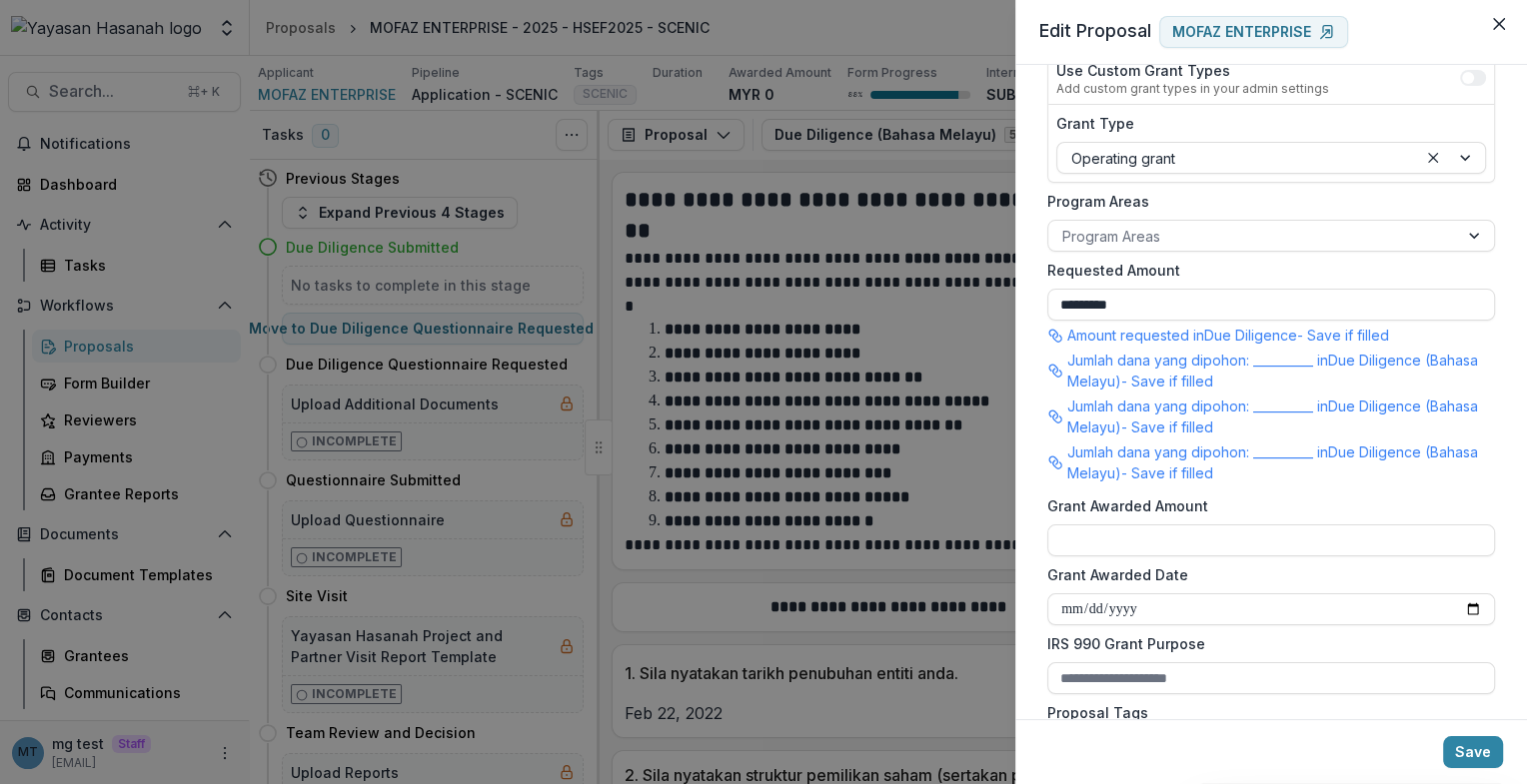 click on "**********" at bounding box center [764, 392] 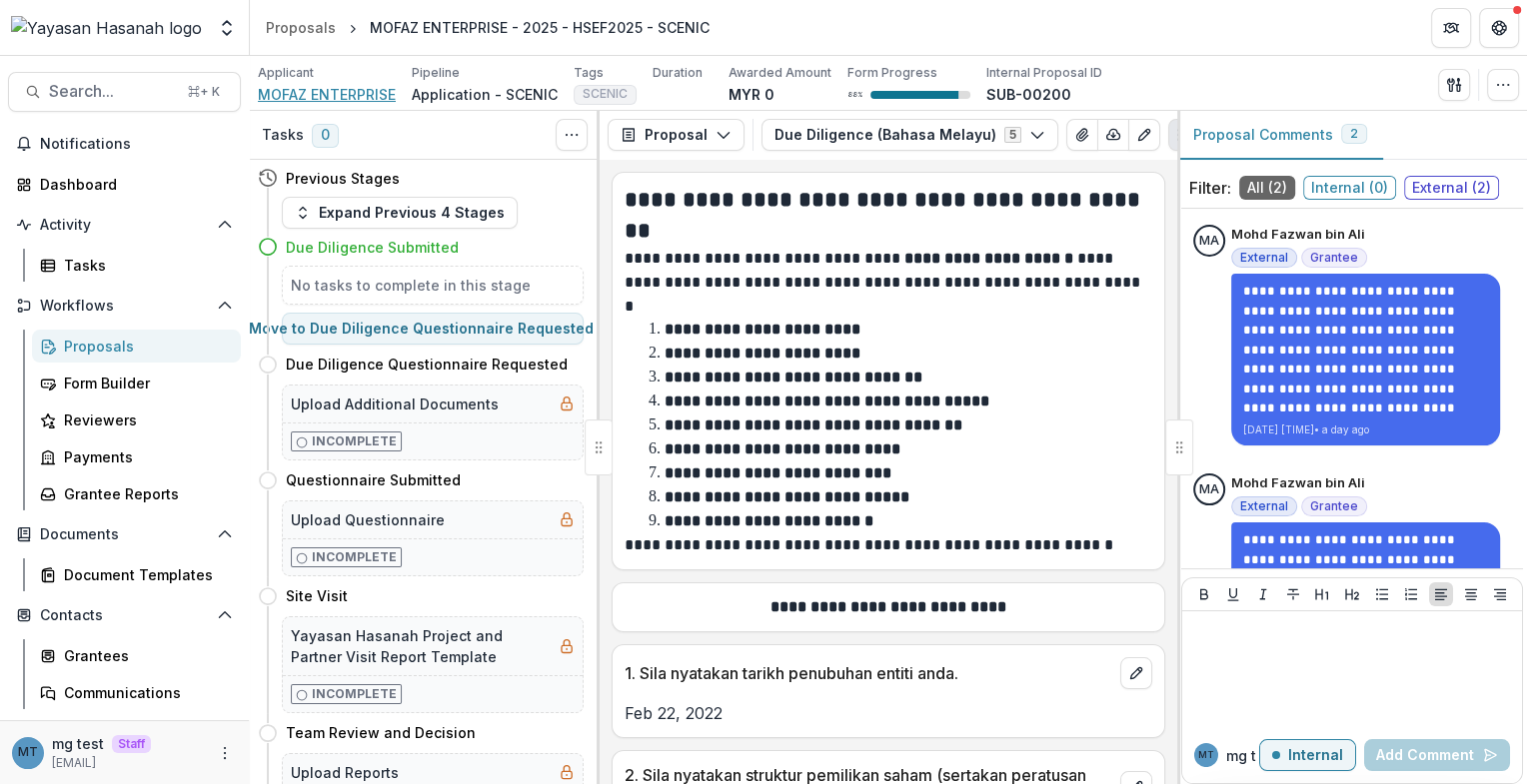 click on "MOFAZ ENTERPRISE" at bounding box center (327, 94) 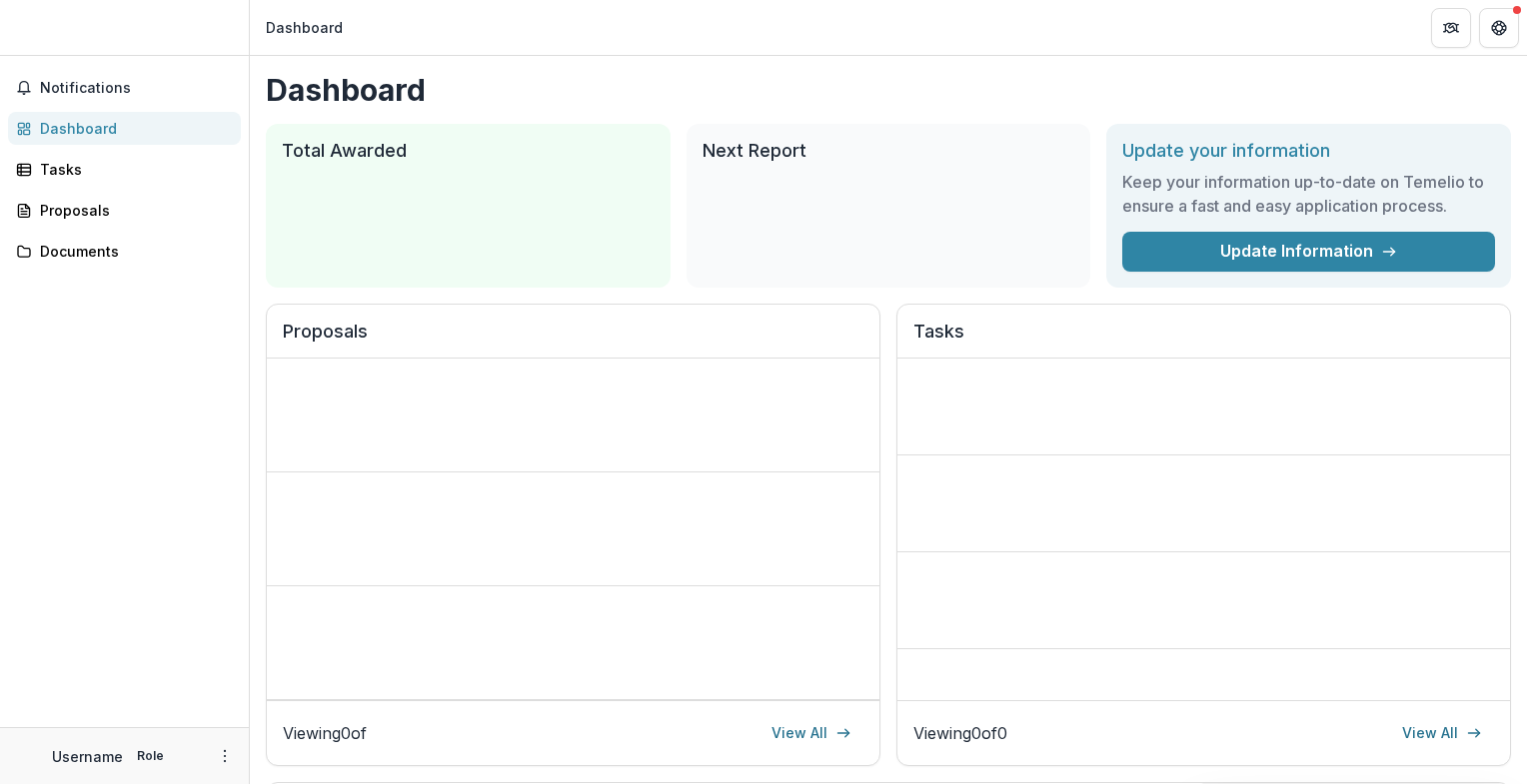 scroll, scrollTop: 0, scrollLeft: 0, axis: both 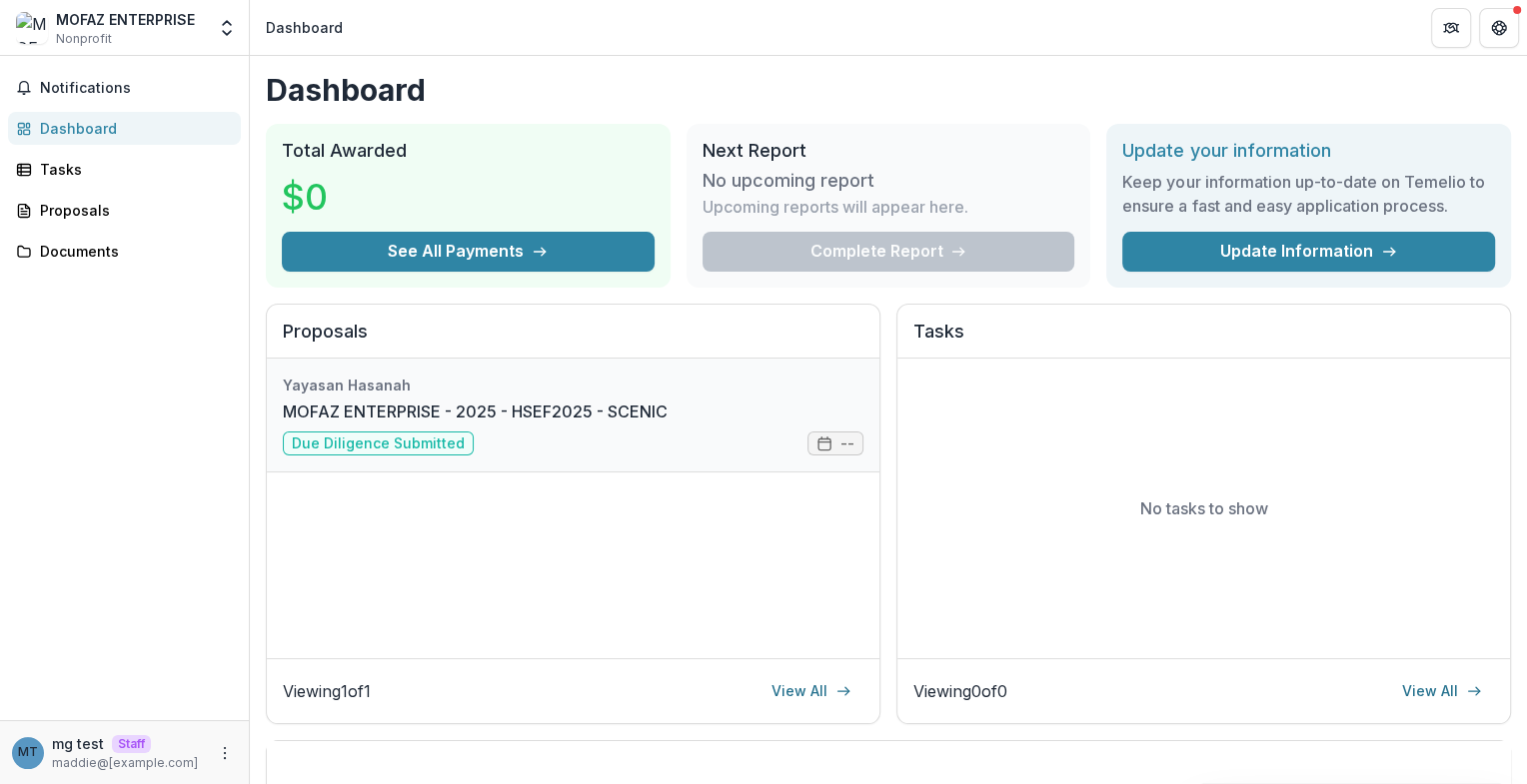click on "MOFAZ ENTERPRISE - 2025 - HSEF2025 - SCENIC" at bounding box center (475, 411) 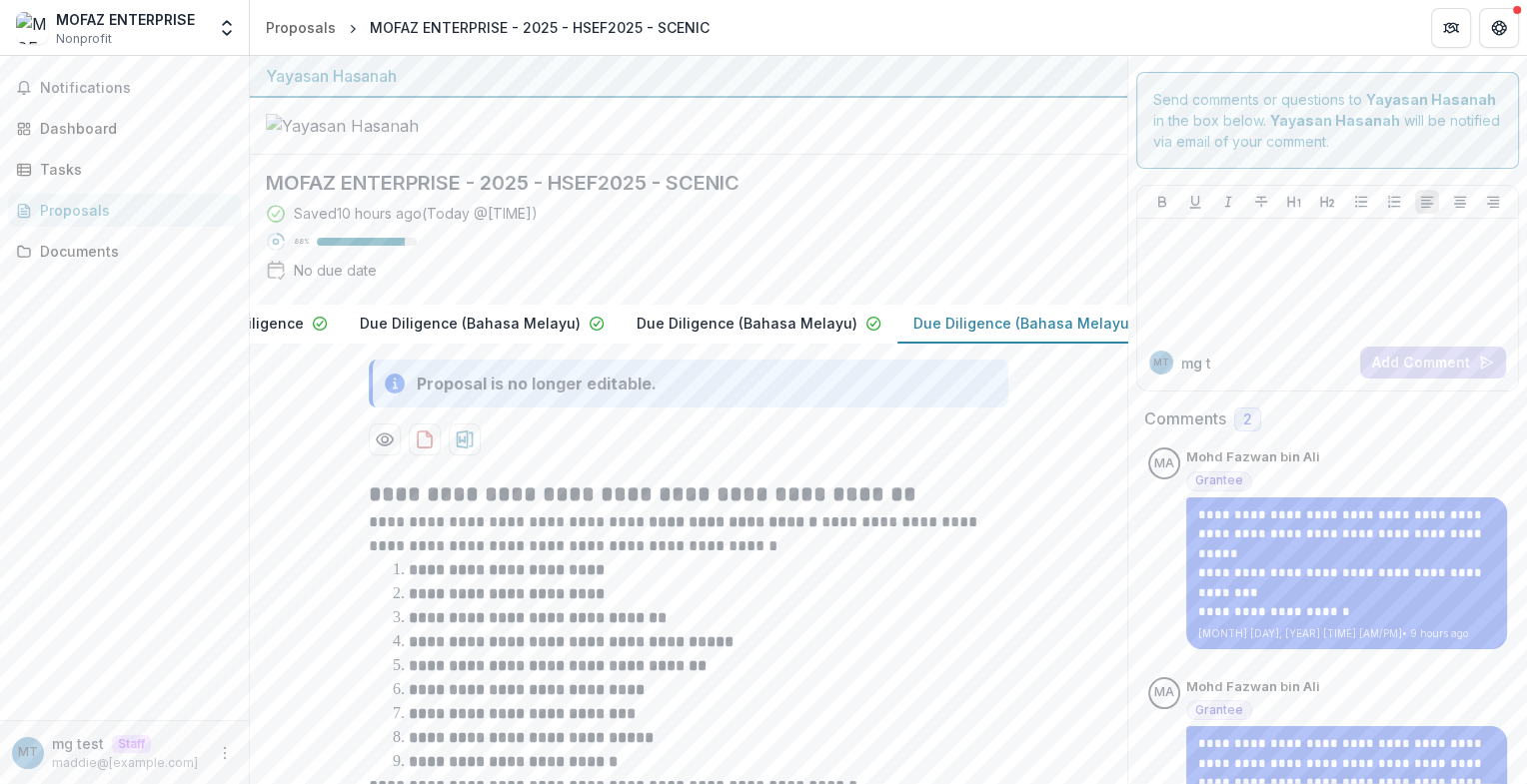 scroll, scrollTop: 0, scrollLeft: 0, axis: both 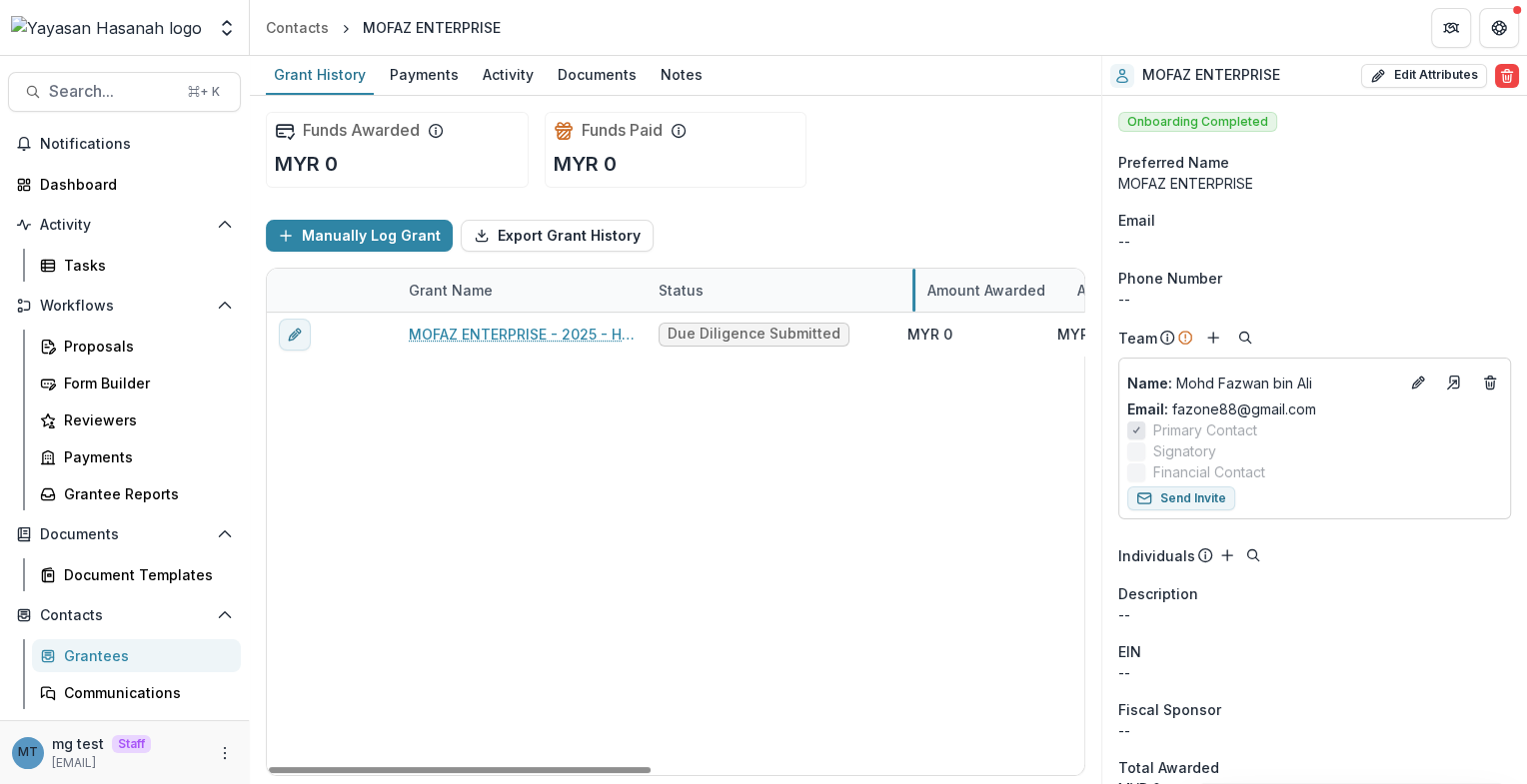 drag, startPoint x: 794, startPoint y: 288, endPoint x: 915, endPoint y: 299, distance: 121.49897 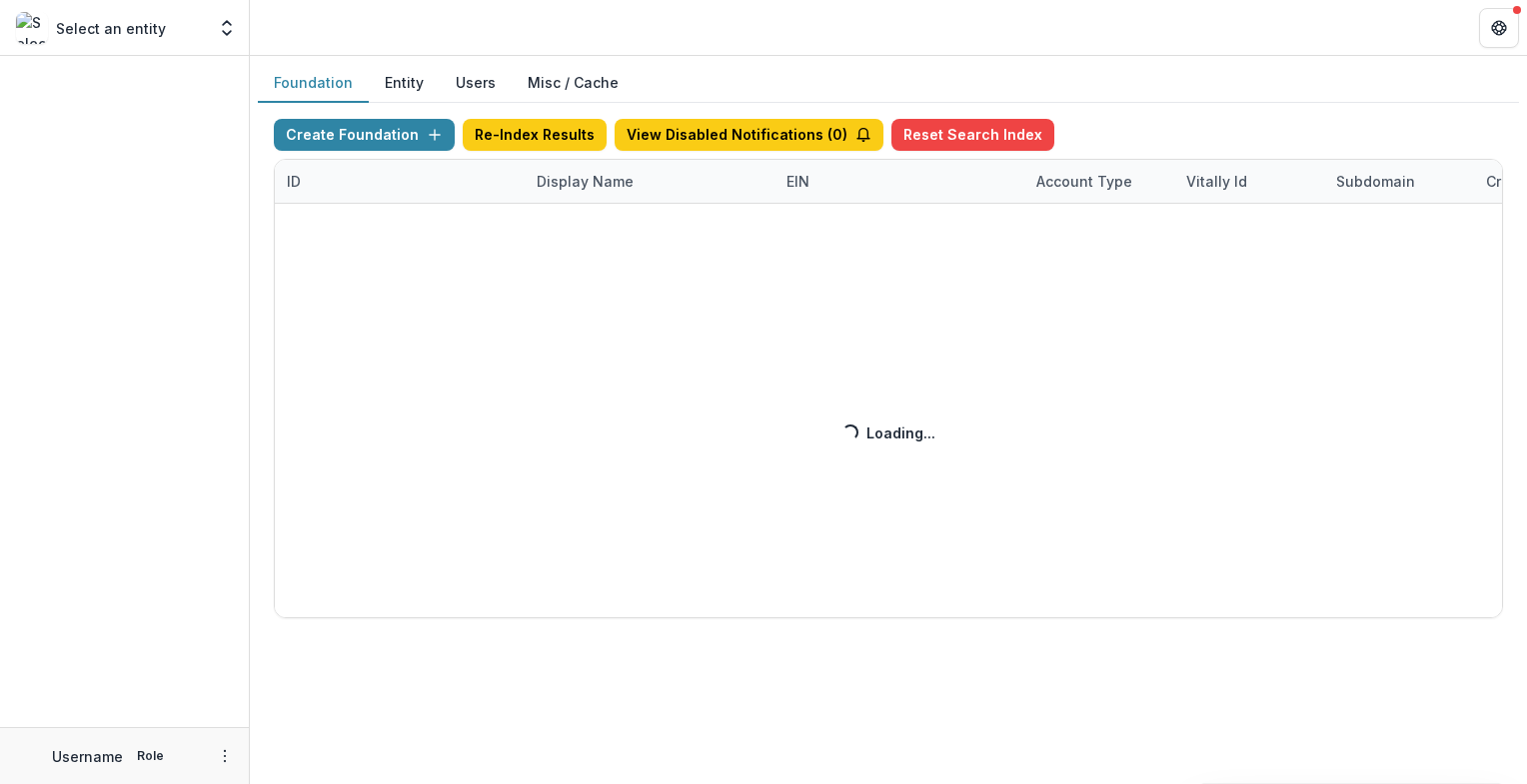 scroll, scrollTop: 0, scrollLeft: 0, axis: both 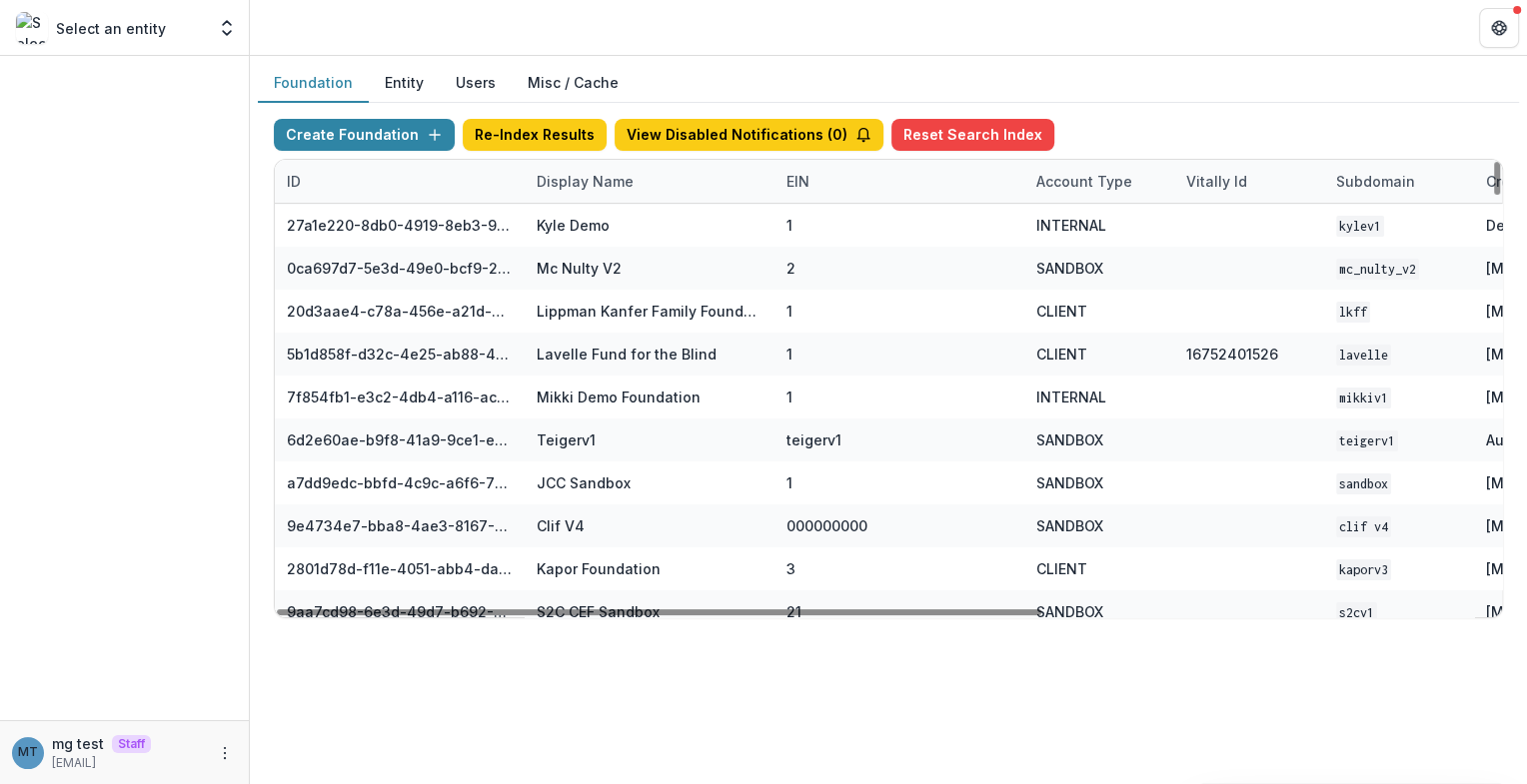 click on "Display Name" at bounding box center (585, 181) 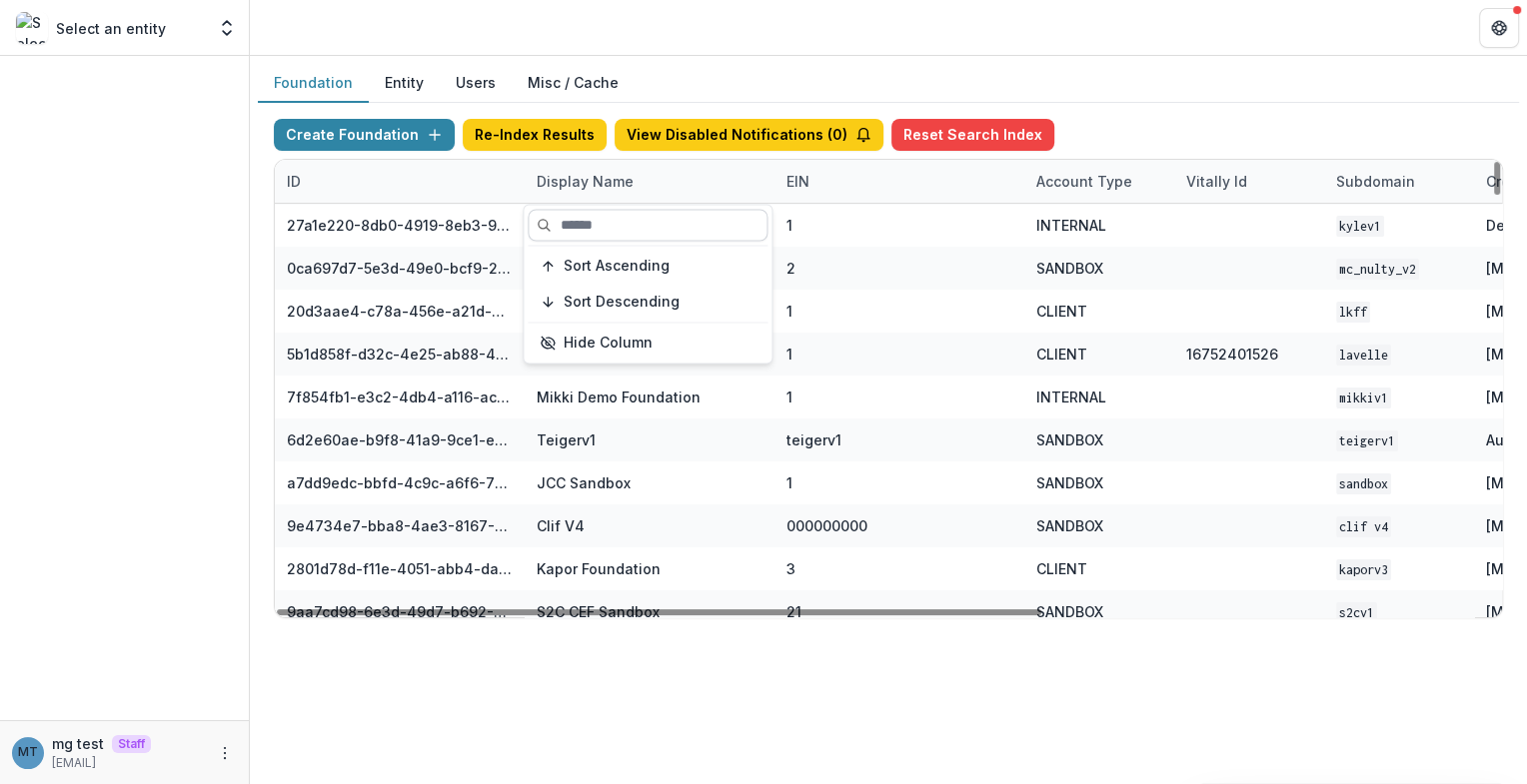 click at bounding box center (648, 225) 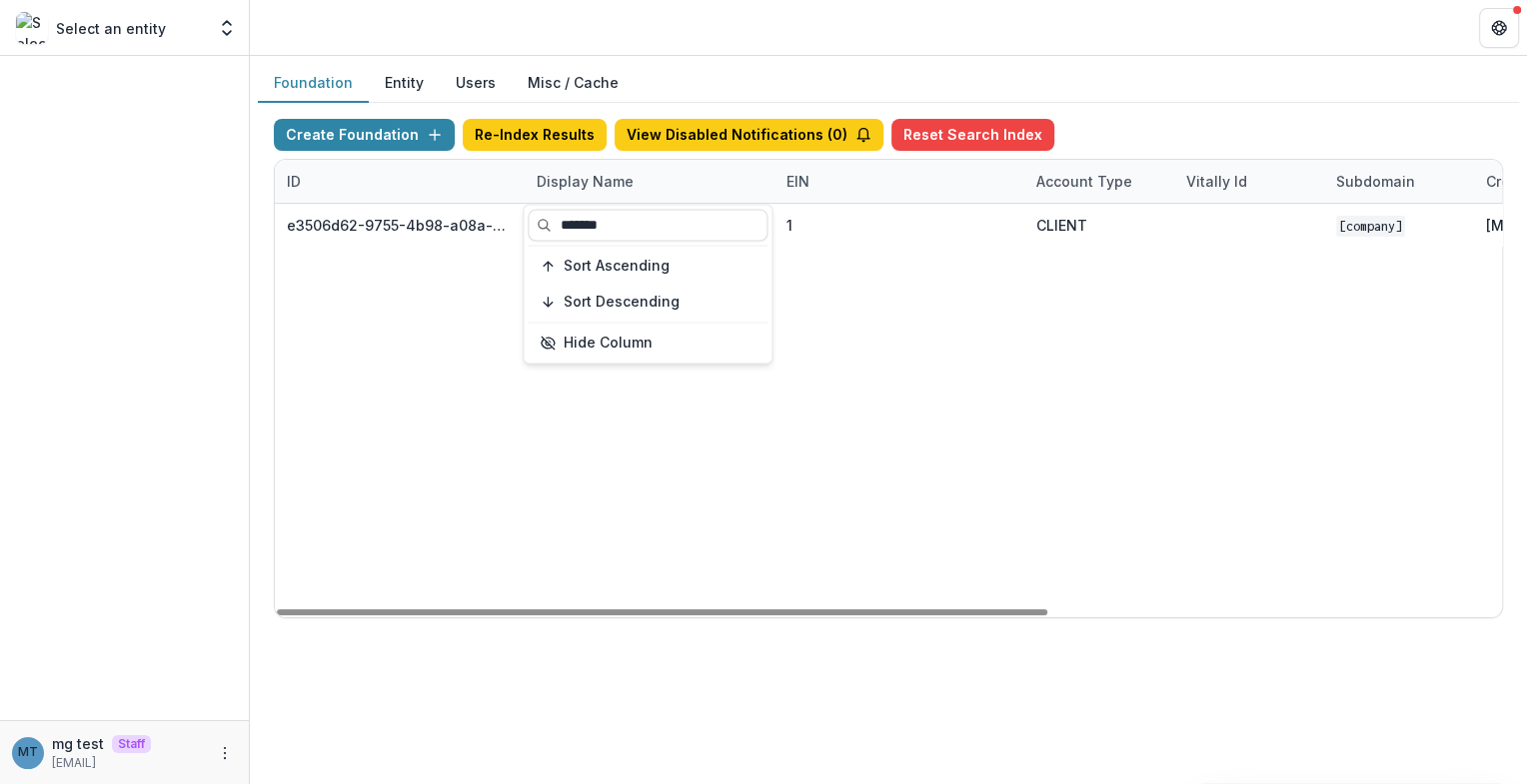 type on "*******" 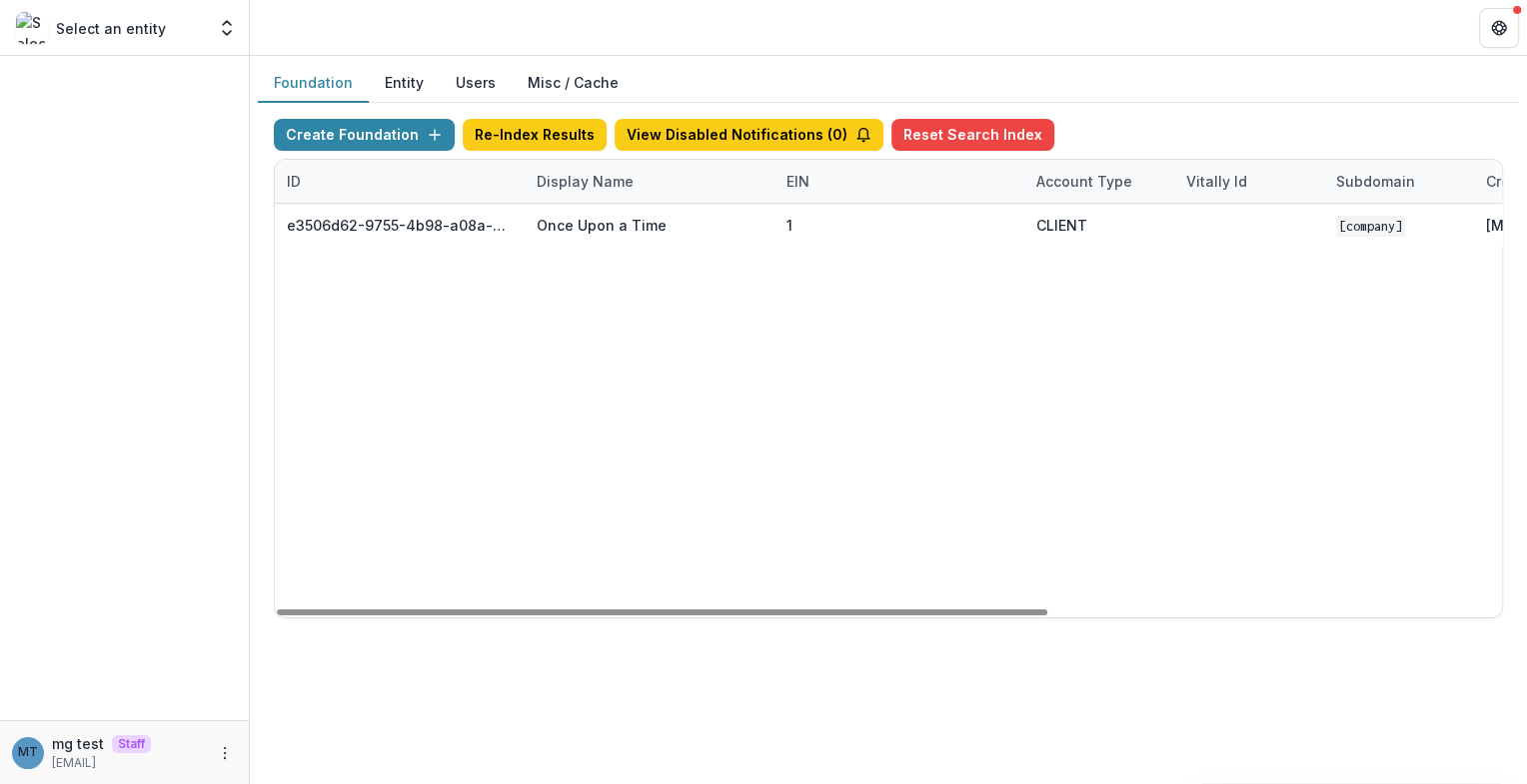 click on "e3506d62-9755-4b98-a08a-d6d280a2fd11 Once Upon a Time 1 CLIENT onceuponatime Apr 05, 2024, 11:18 AM Visit Edit Feature Flags" at bounding box center [1249, 410] 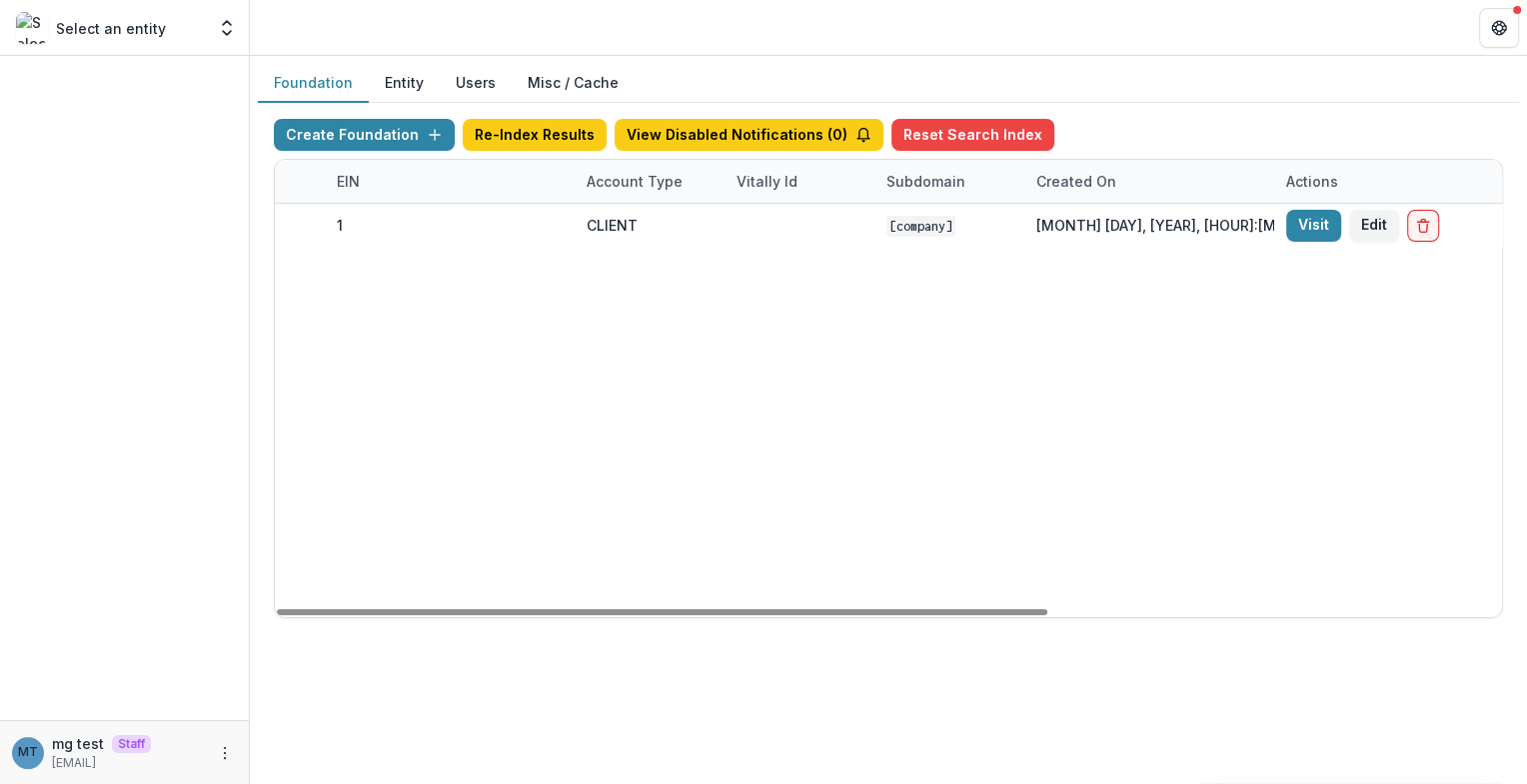 scroll, scrollTop: 0, scrollLeft: 528, axis: horizontal 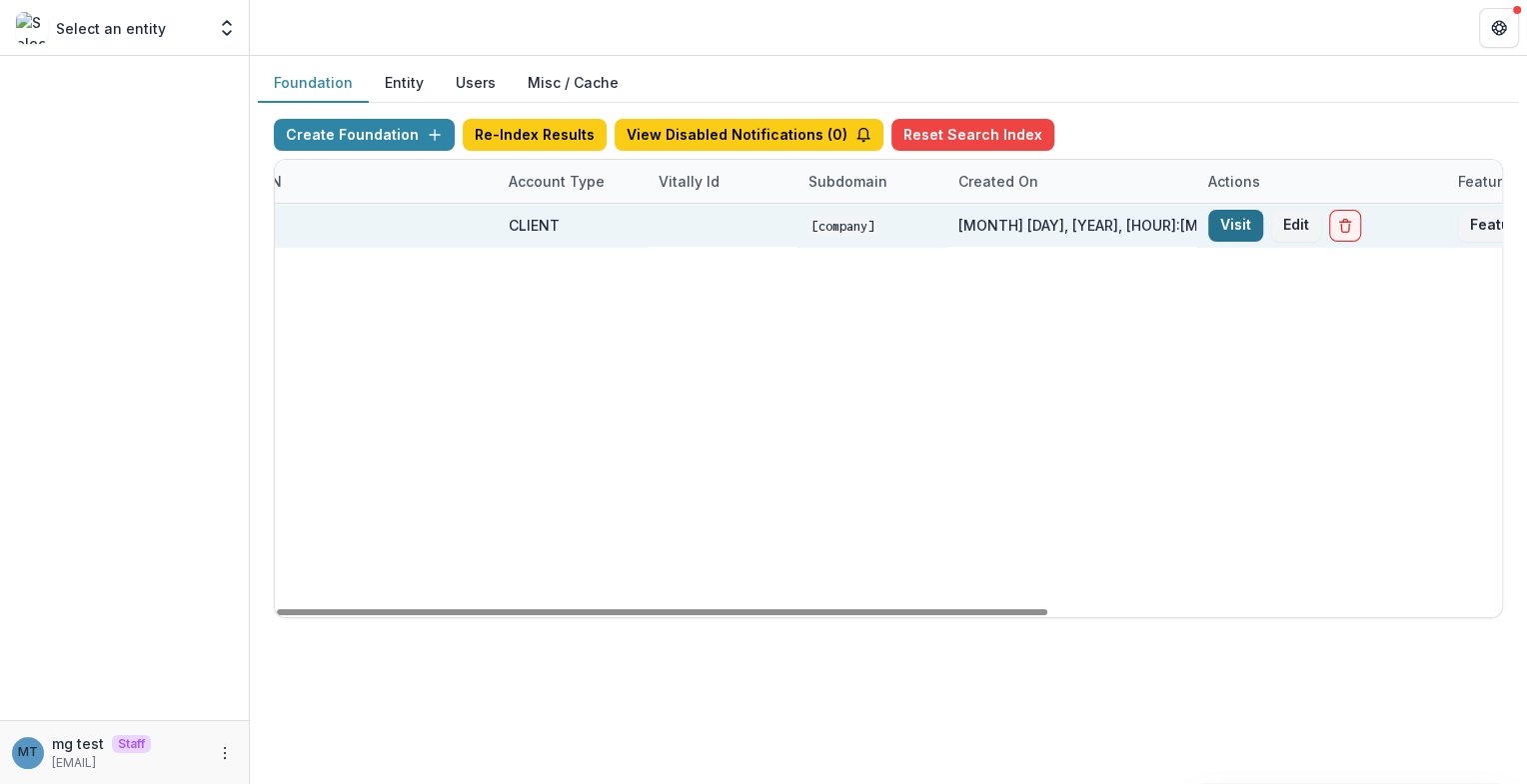 click on "Visit" at bounding box center (1235, 226) 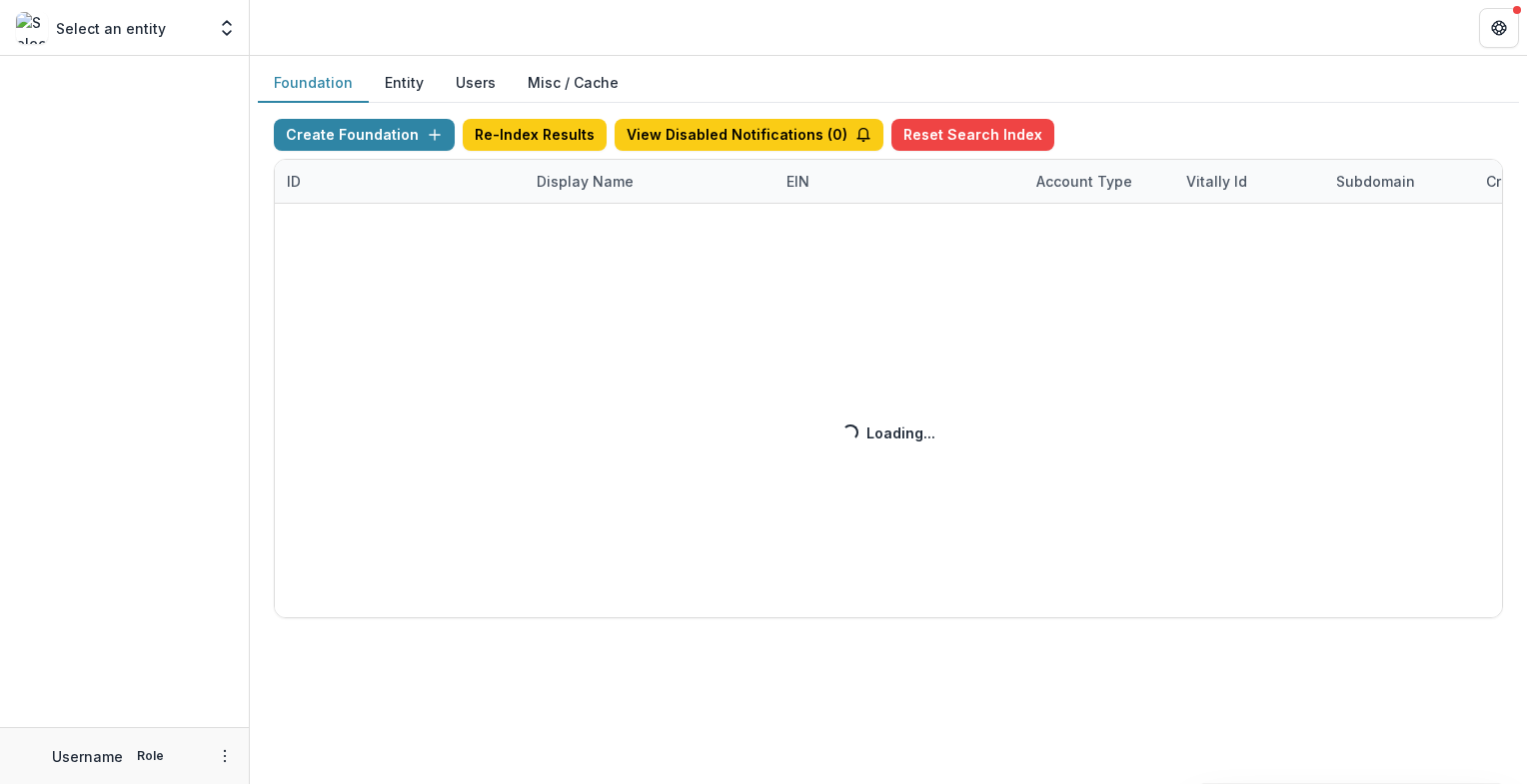 scroll, scrollTop: 0, scrollLeft: 0, axis: both 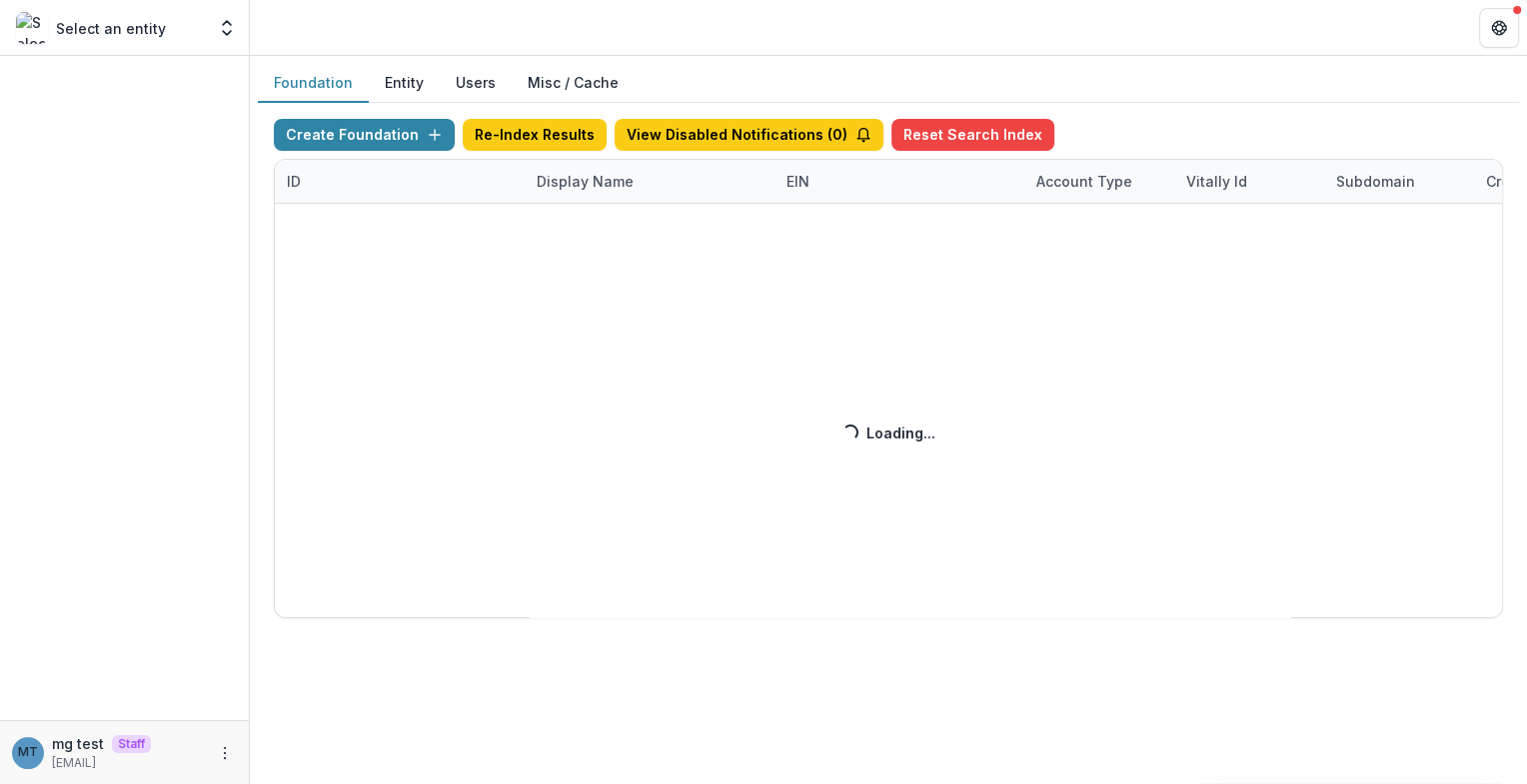 click on "Create Foundation Re-Index Results View Disabled Notifications ( 0 ) Reset Search Index ID Display Name EIN Account Type Vitally Id Subdomain Created on Actions Feature Flags Loading... Loading..." at bounding box center (888, 369) 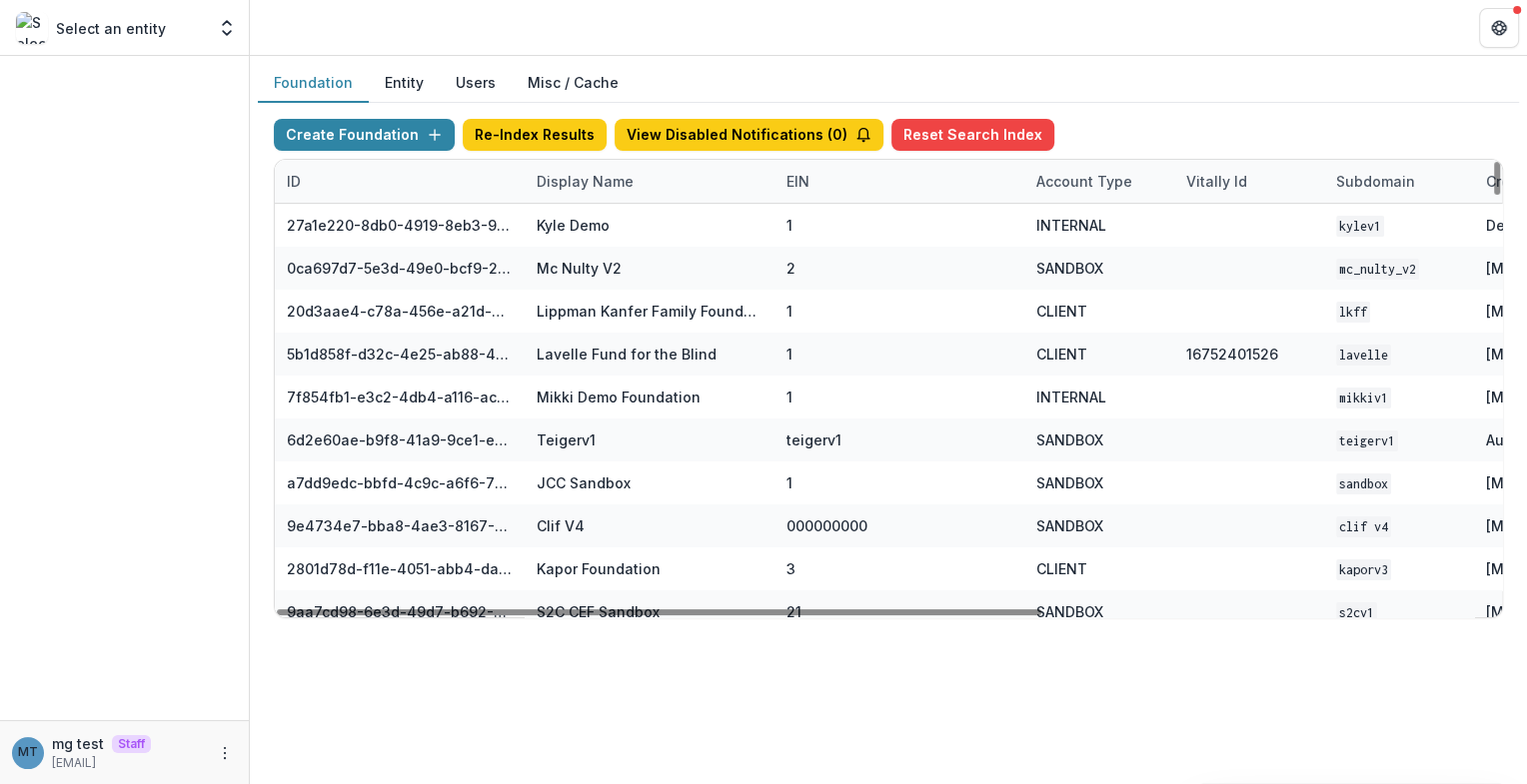 click on "Display Name" at bounding box center [585, 181] 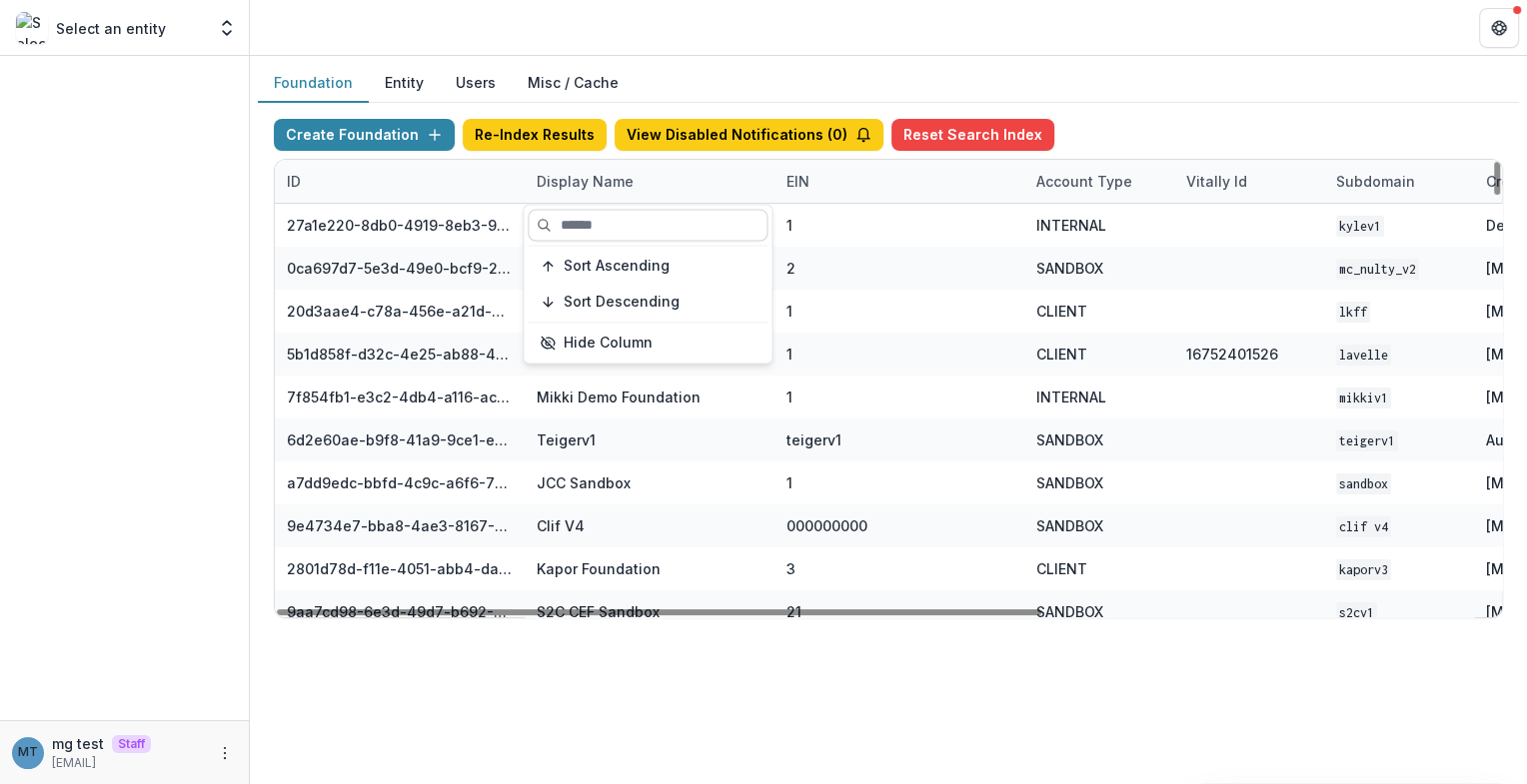 click at bounding box center [648, 225] 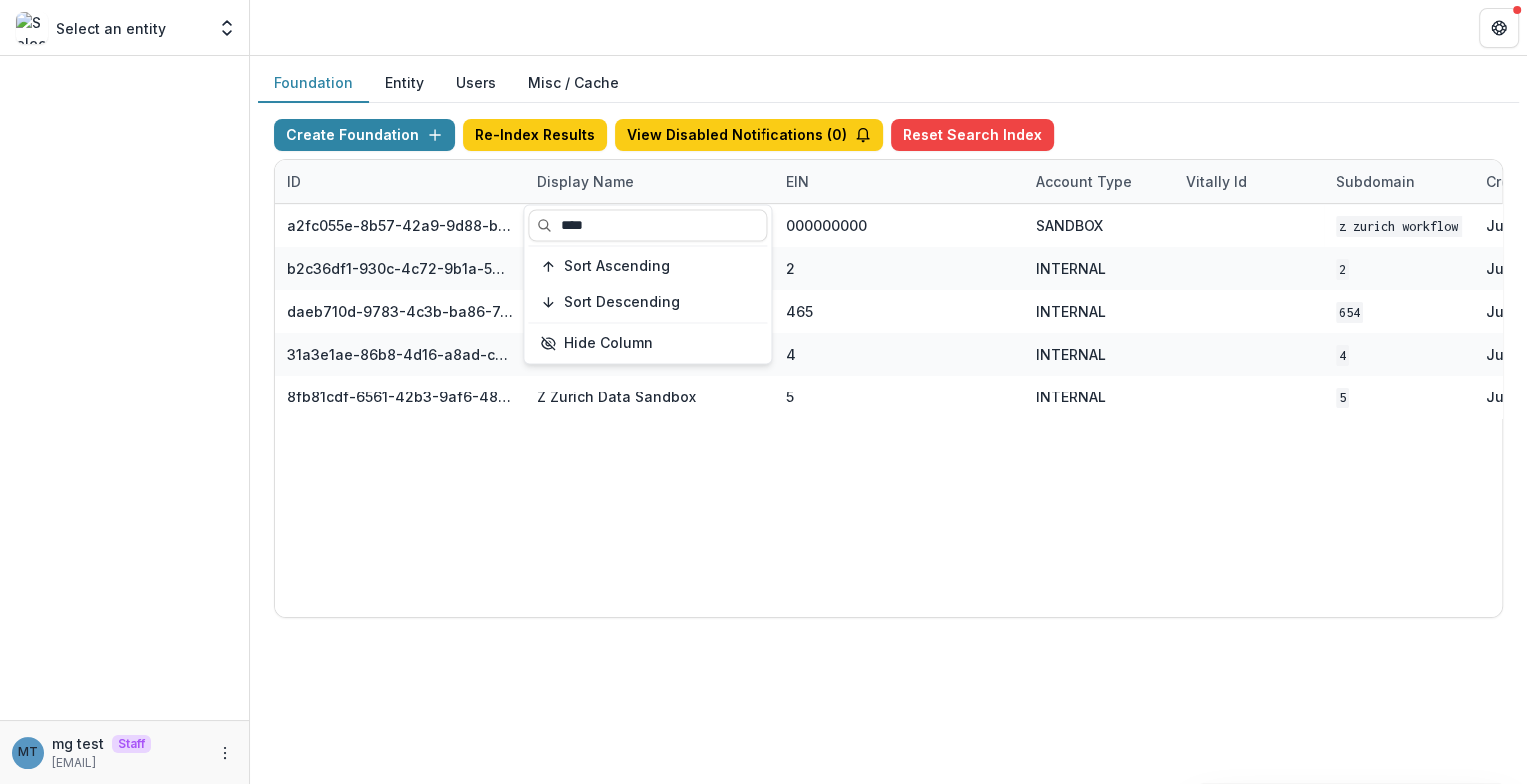 type on "****" 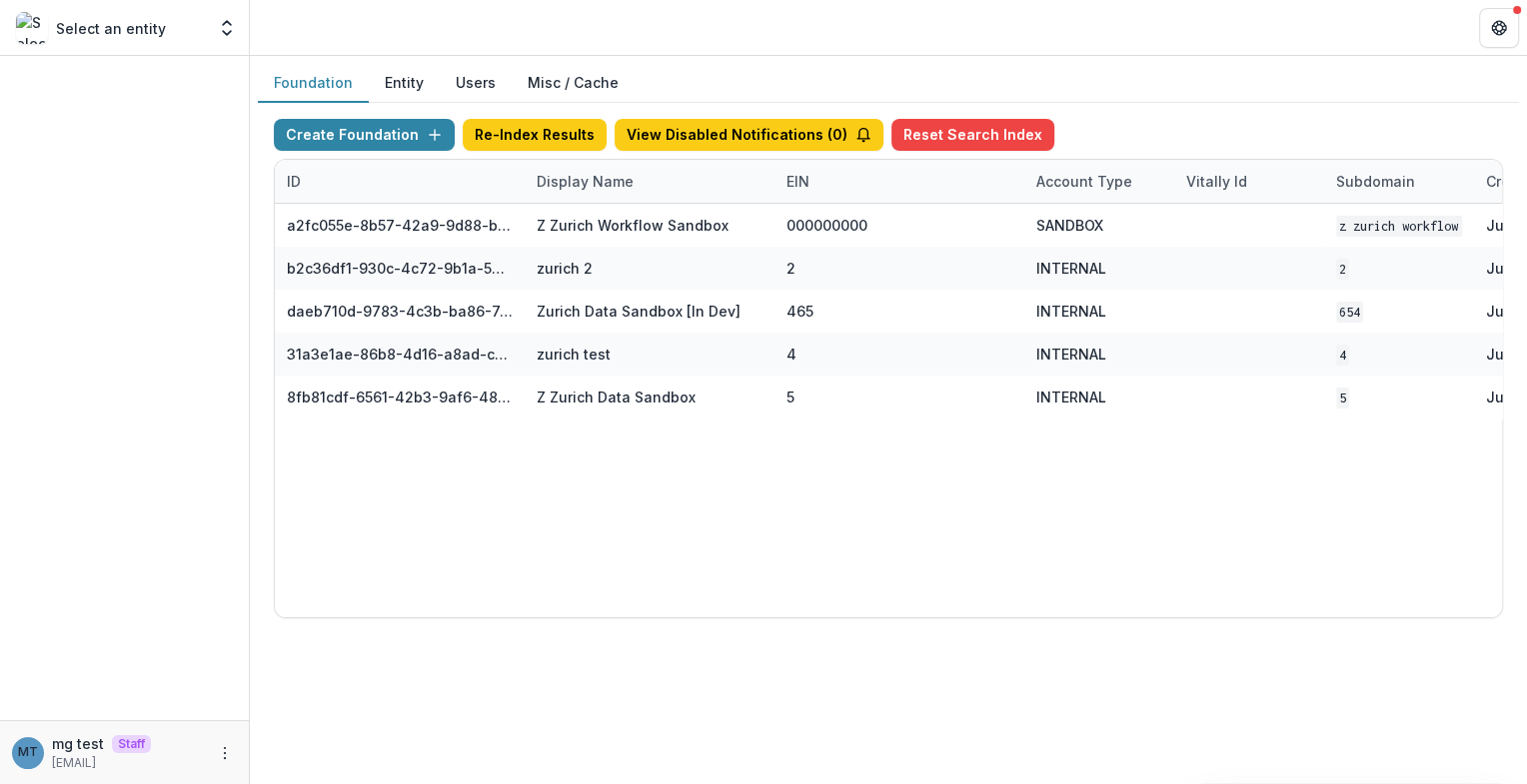click at bounding box center (888, 27) 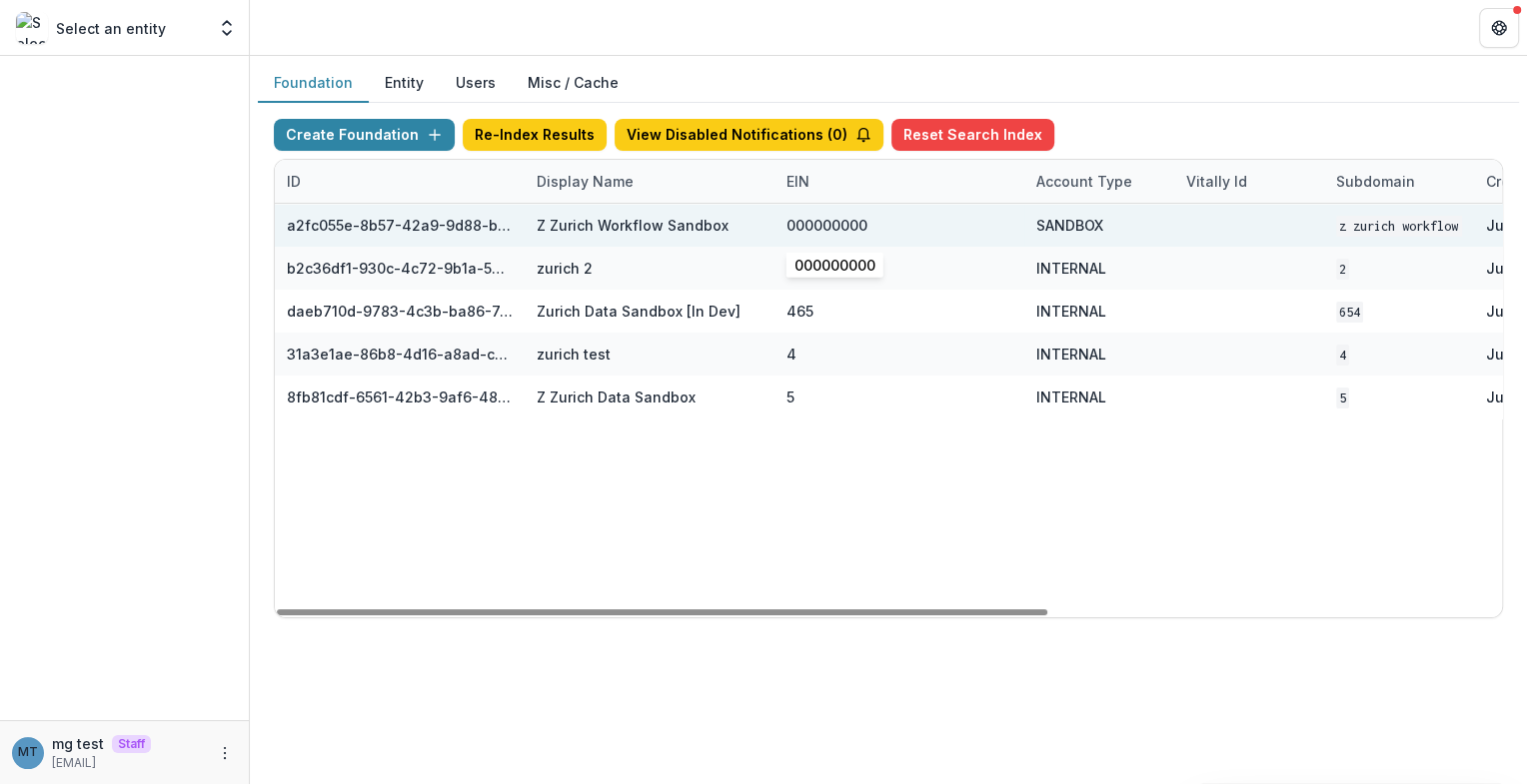 scroll, scrollTop: 0, scrollLeft: 326, axis: horizontal 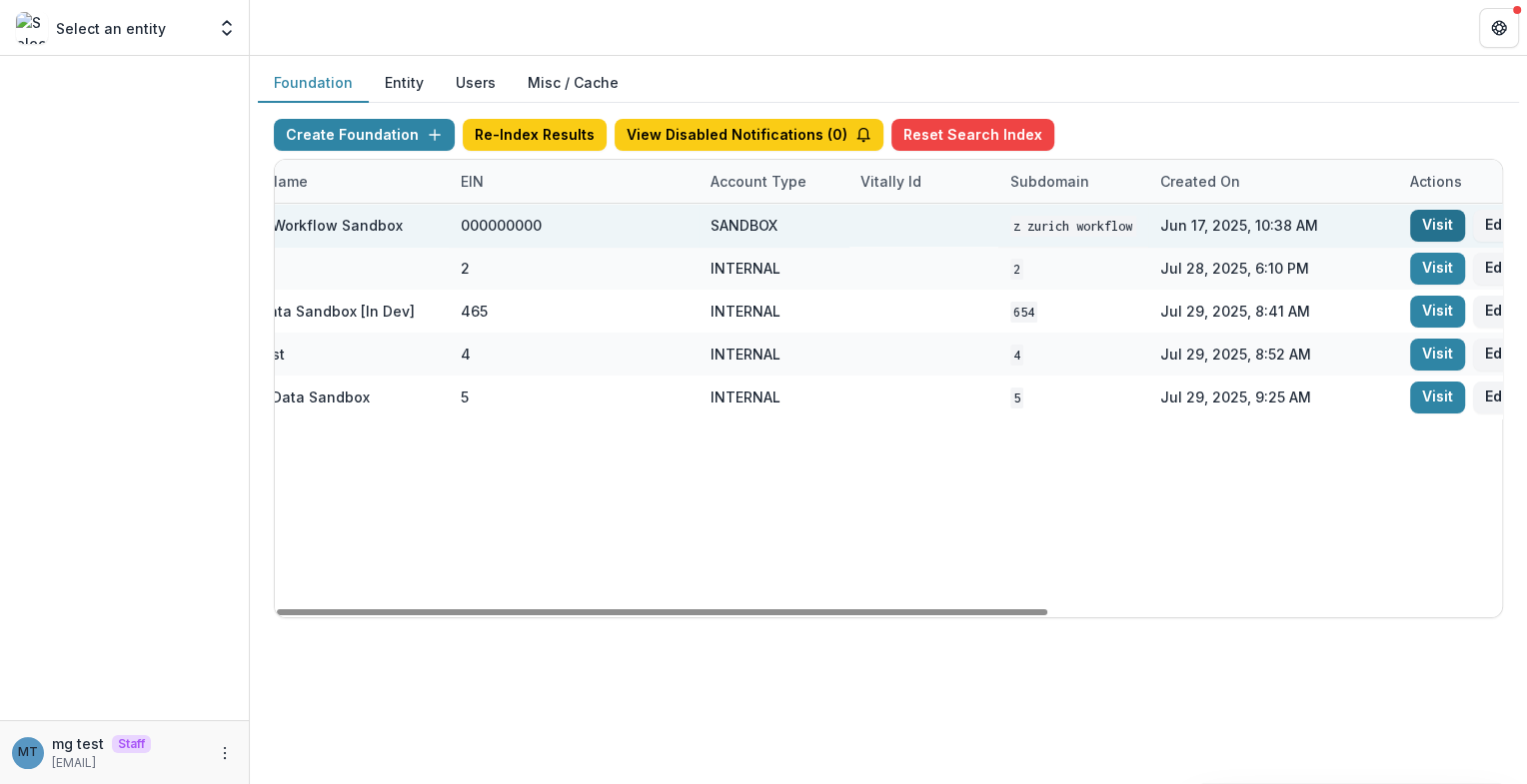 click on "Visit" at bounding box center (1437, 226) 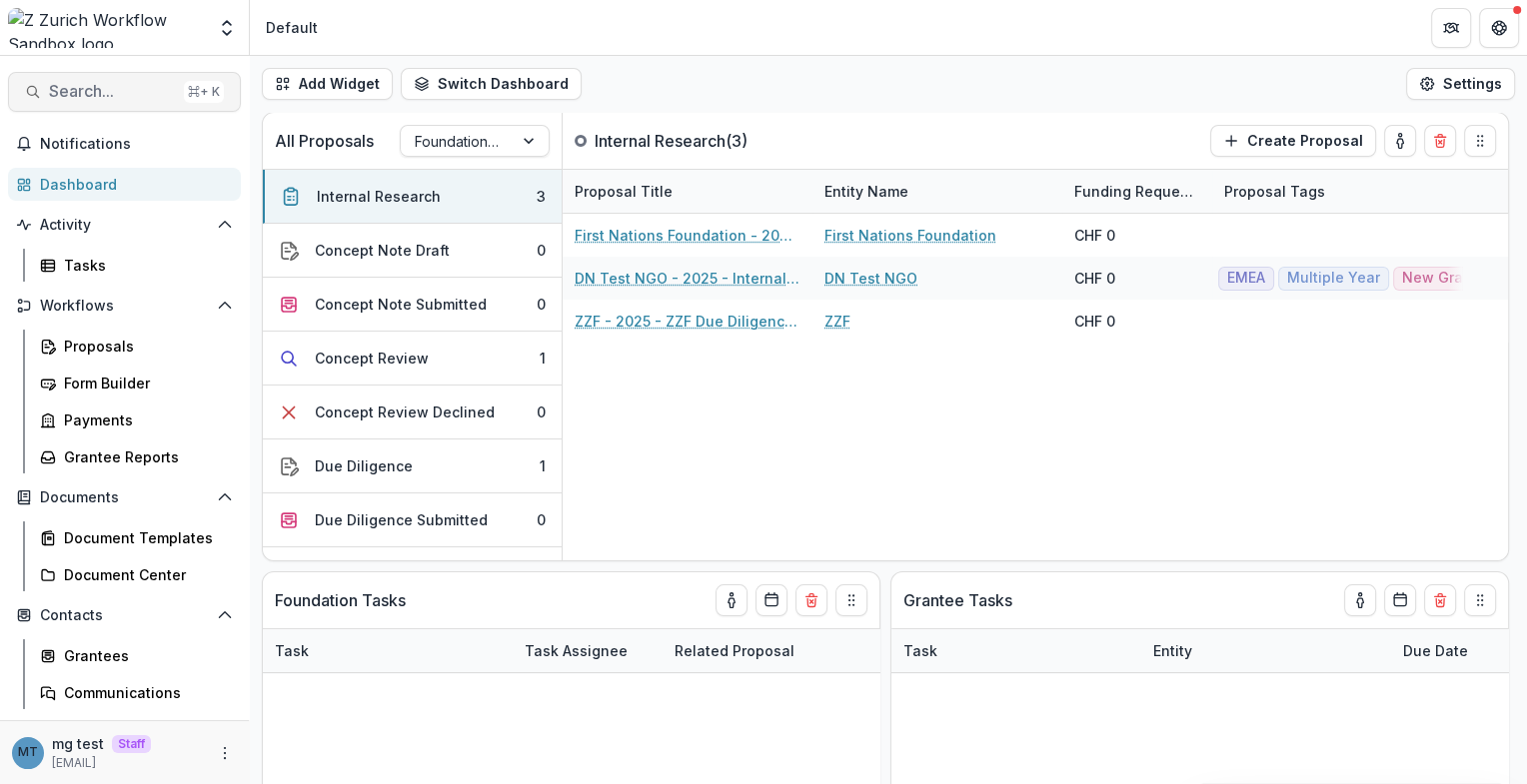 click on "Search..." at bounding box center [112, 91] 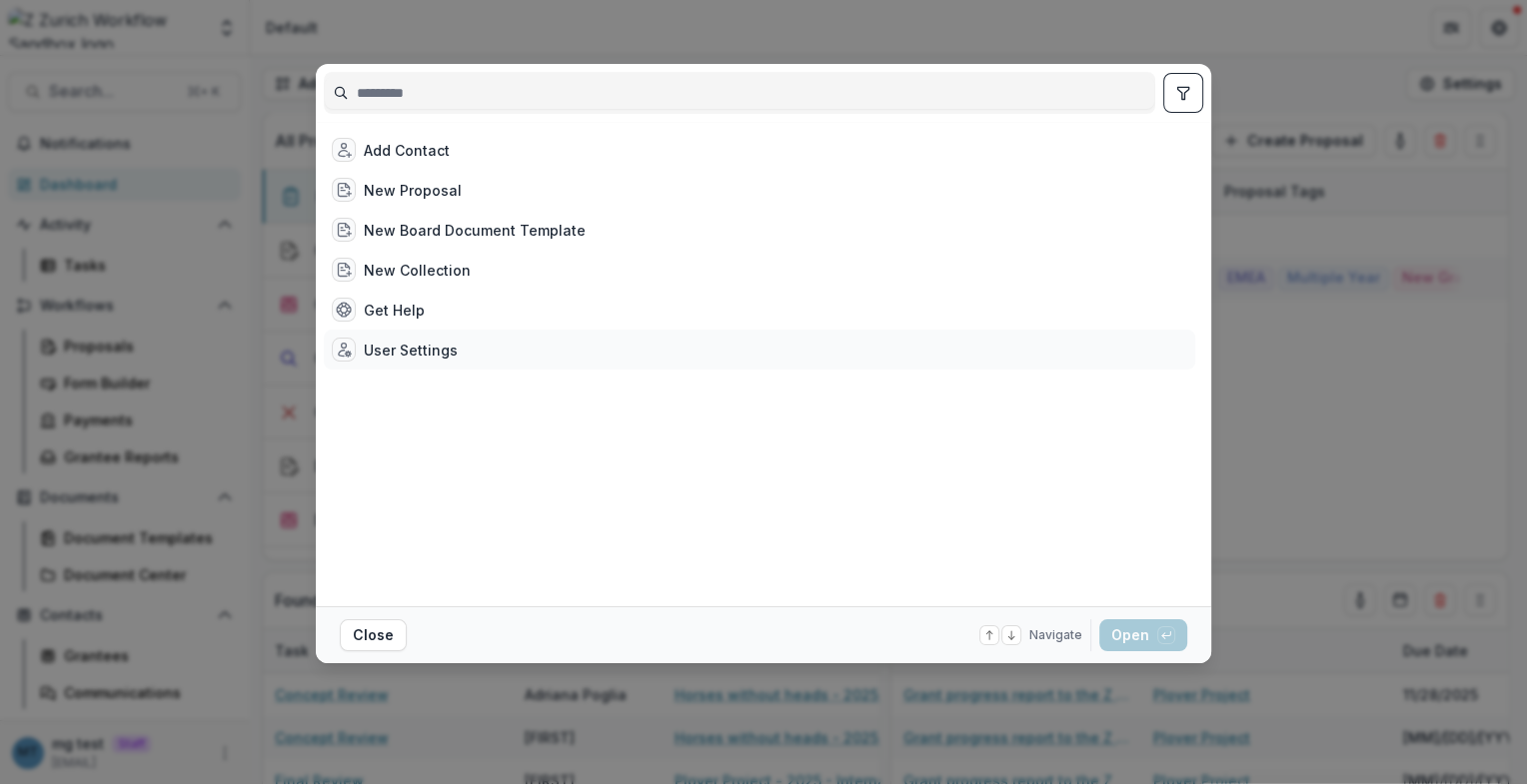 click on "User Settings" at bounding box center [760, 350] 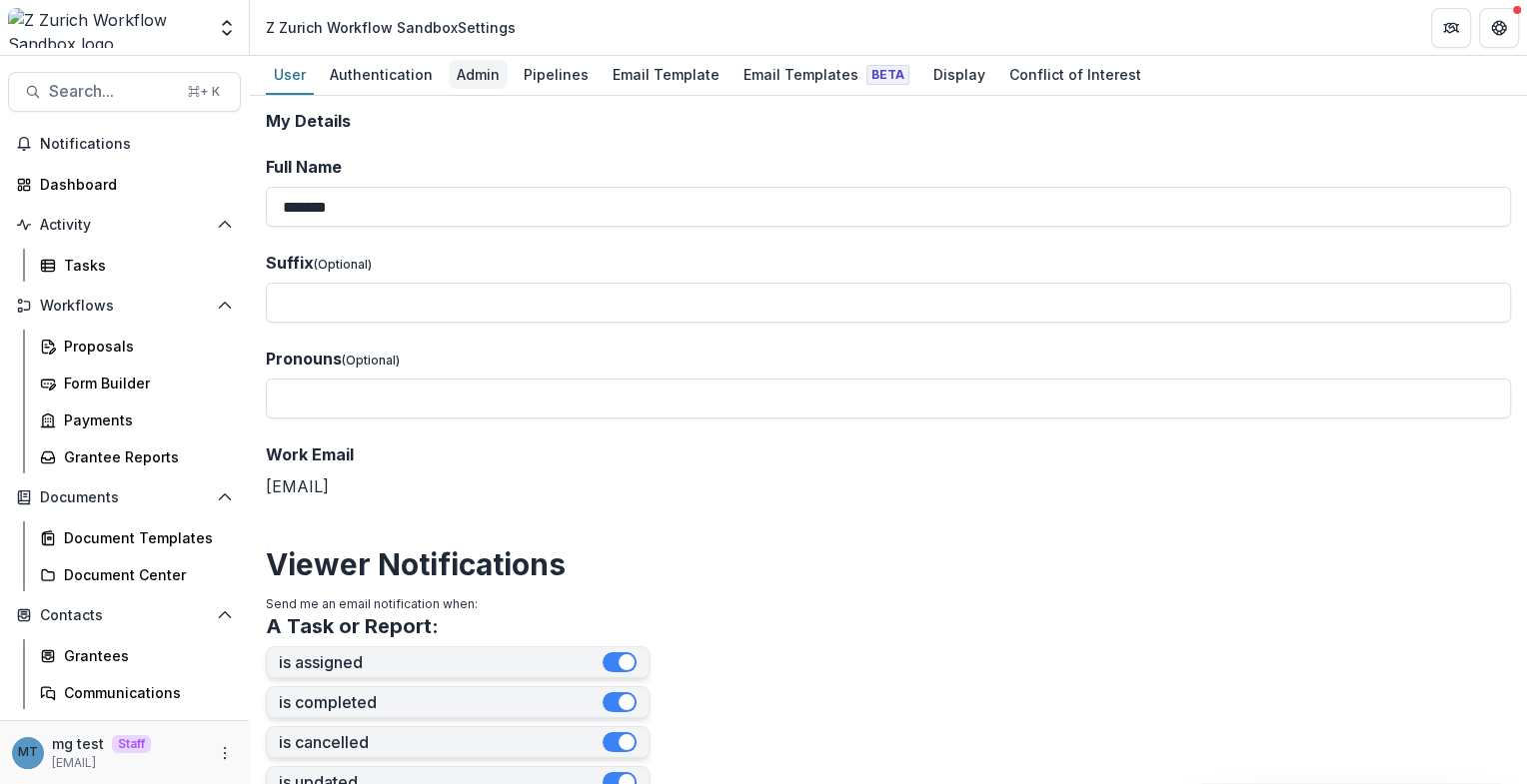 click on "Admin" at bounding box center (478, 74) 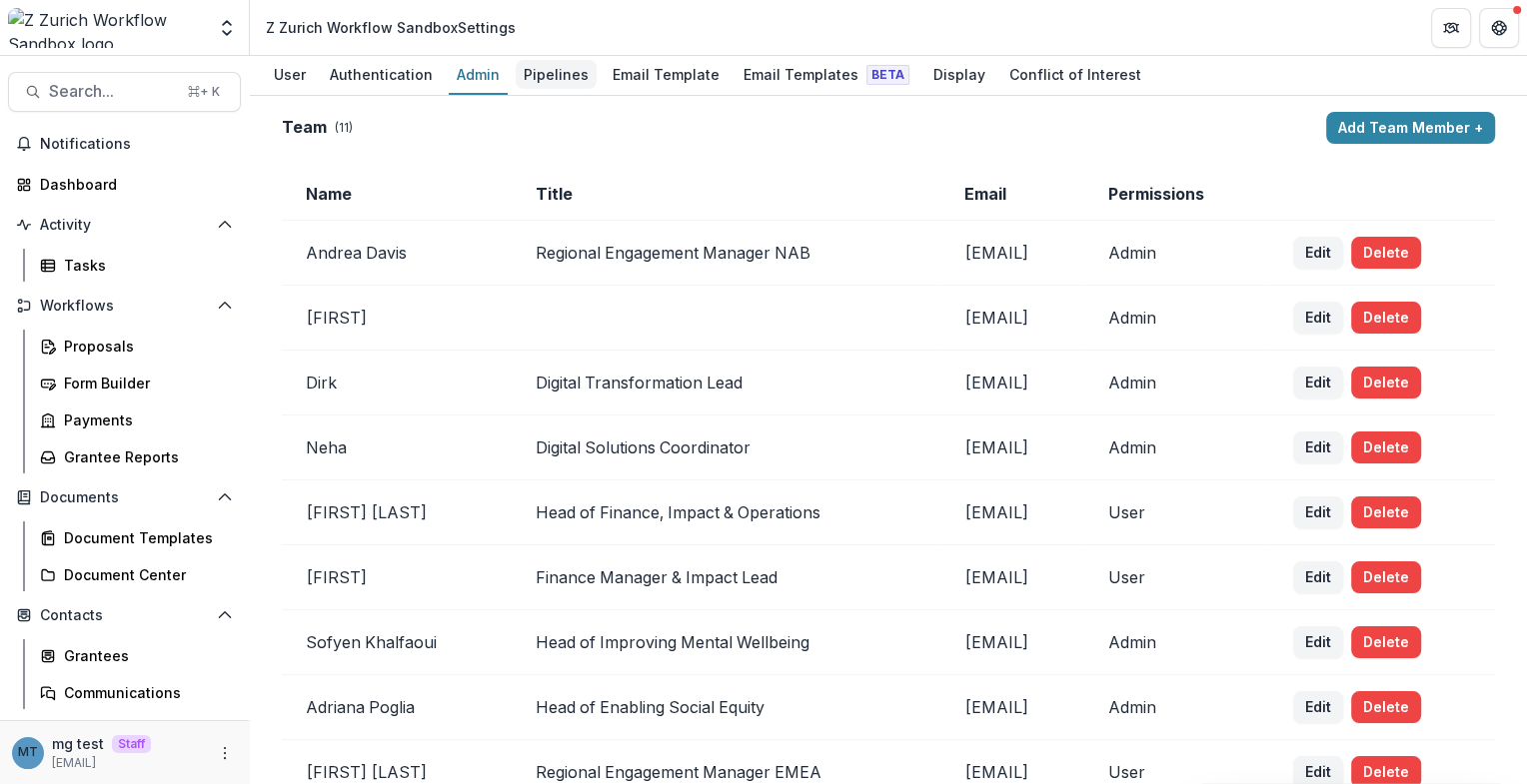 click on "Pipelines" at bounding box center (556, 74) 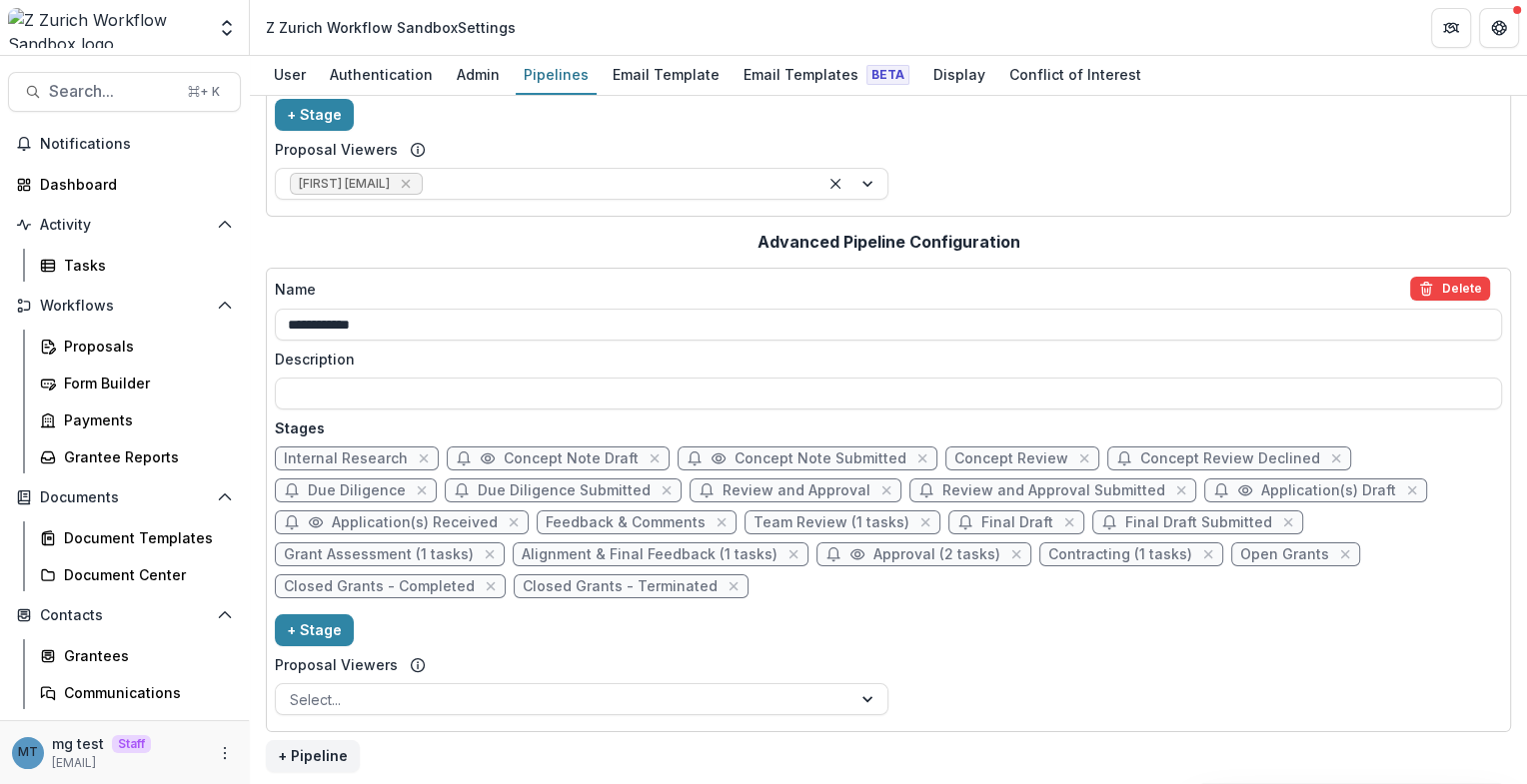 scroll, scrollTop: 0, scrollLeft: 0, axis: both 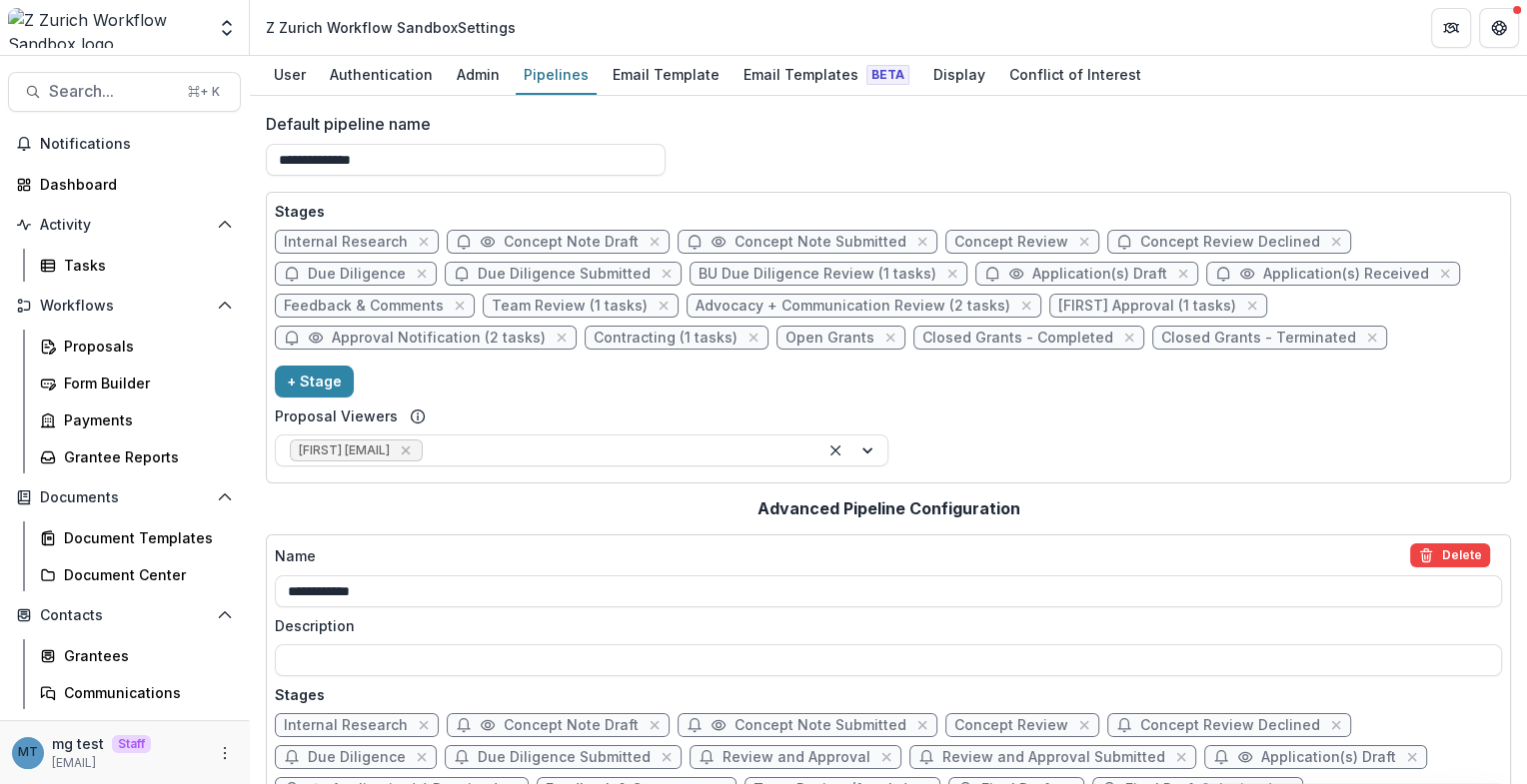 click on "BU Due Diligence Review (1 tasks)" at bounding box center [817, 274] 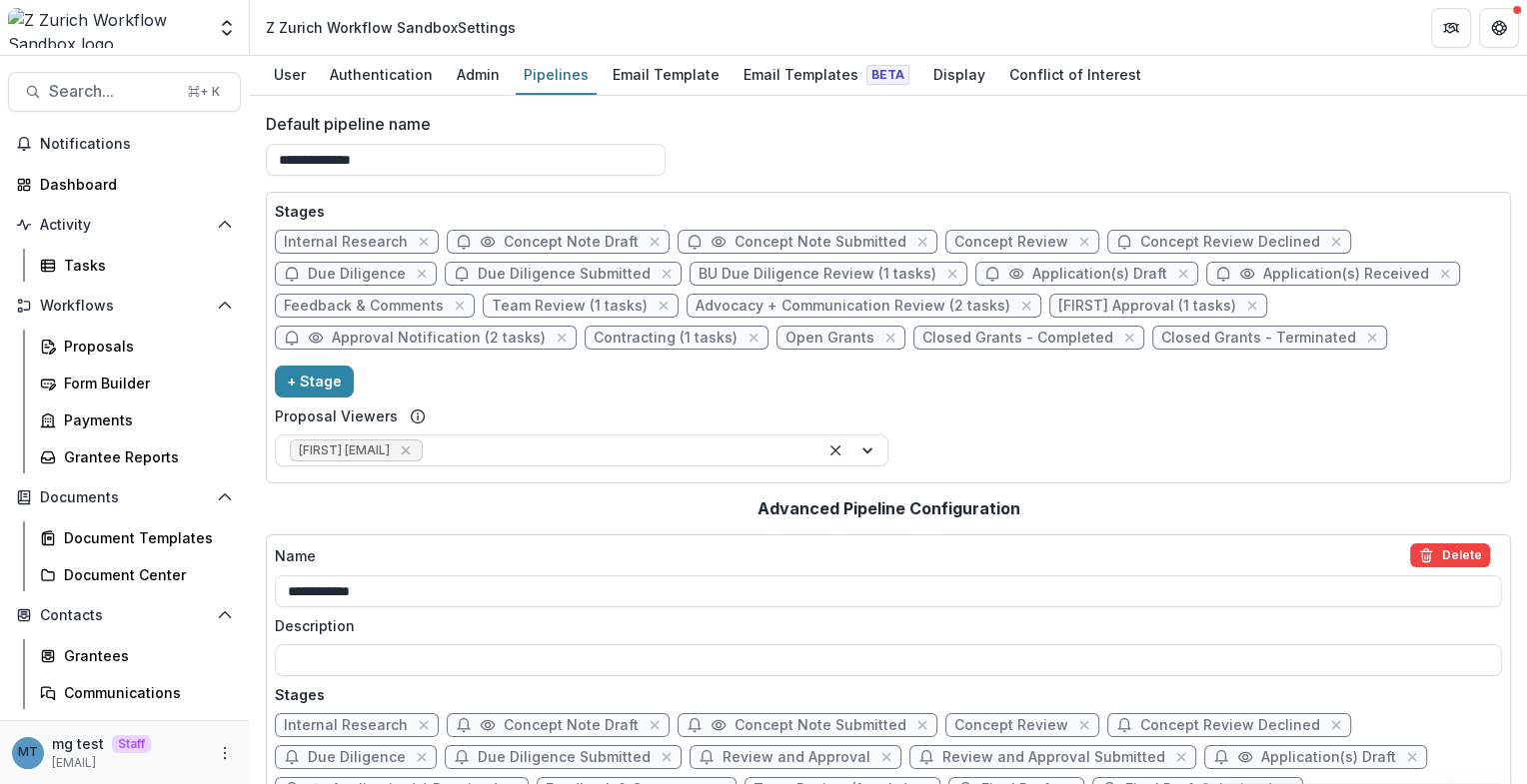 select on "******" 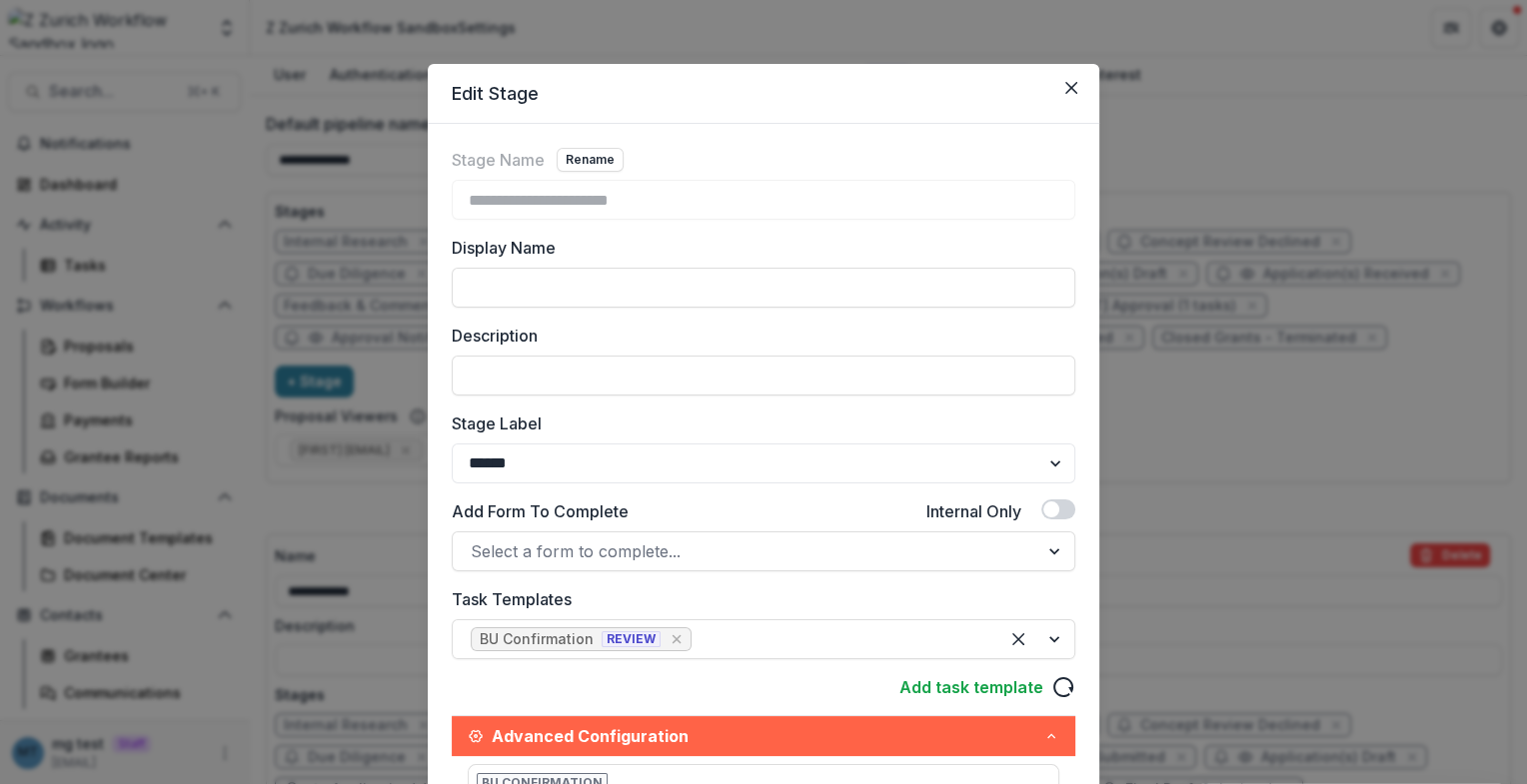 click on "**********" at bounding box center [764, 392] 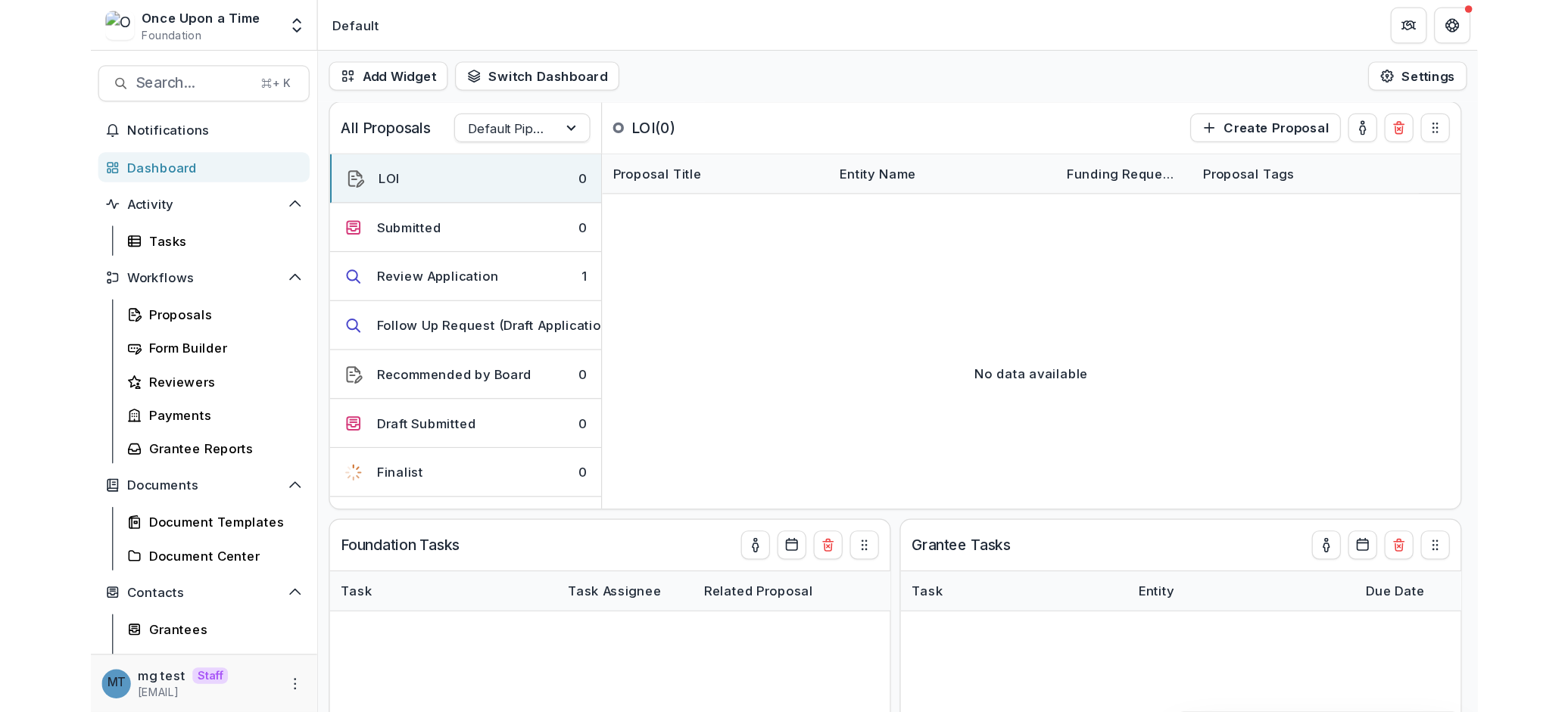 scroll, scrollTop: 0, scrollLeft: 0, axis: both 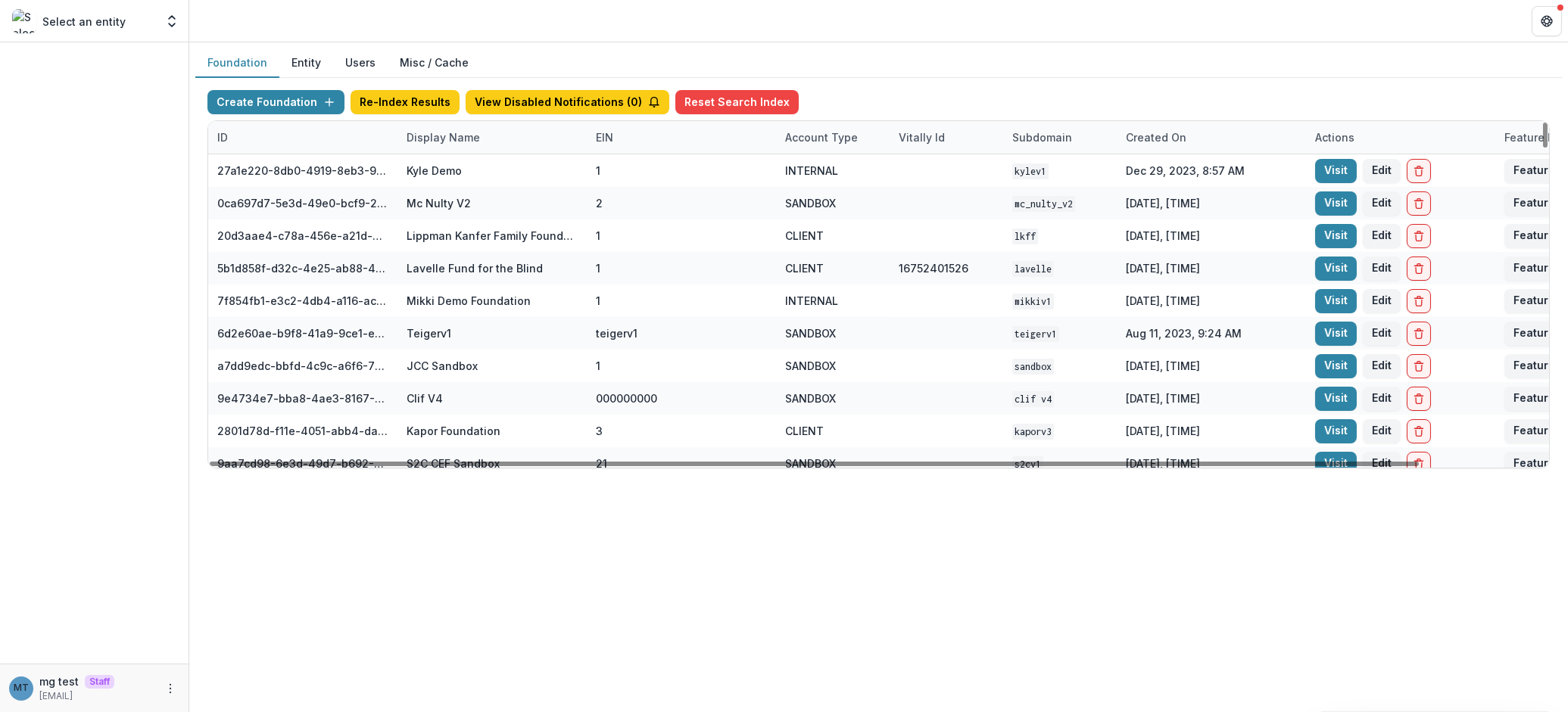 click on "Display Name" at bounding box center [443, 137] 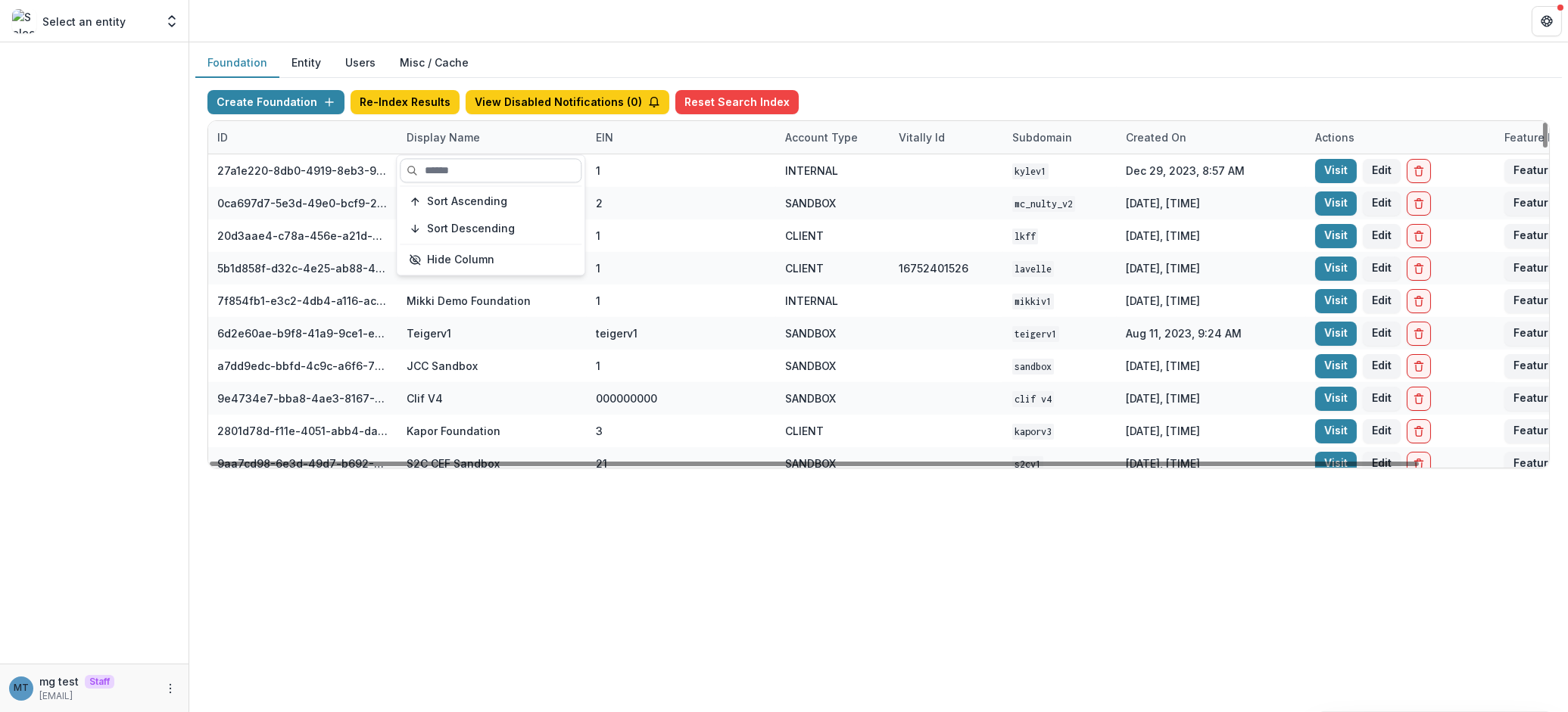 click at bounding box center (491, 170) 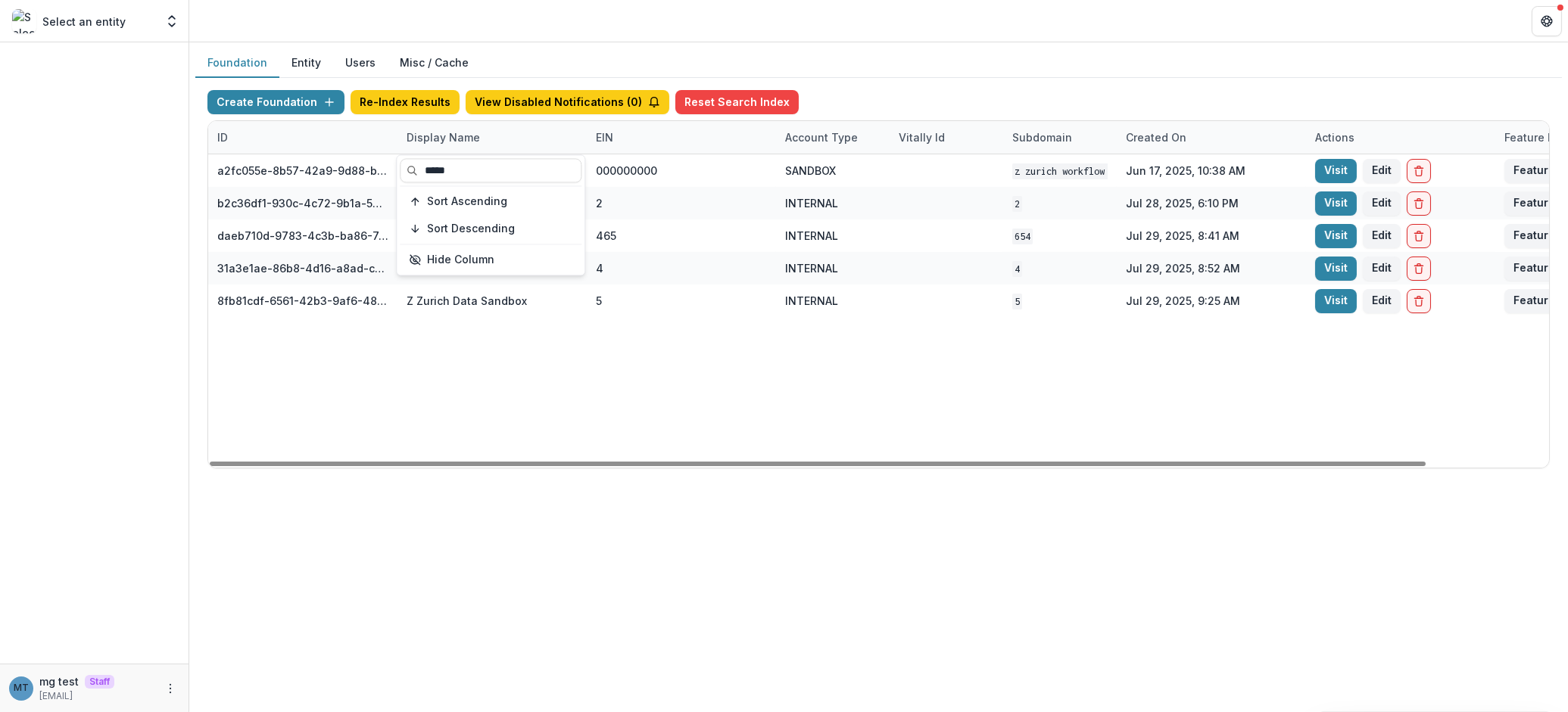 type on "*****" 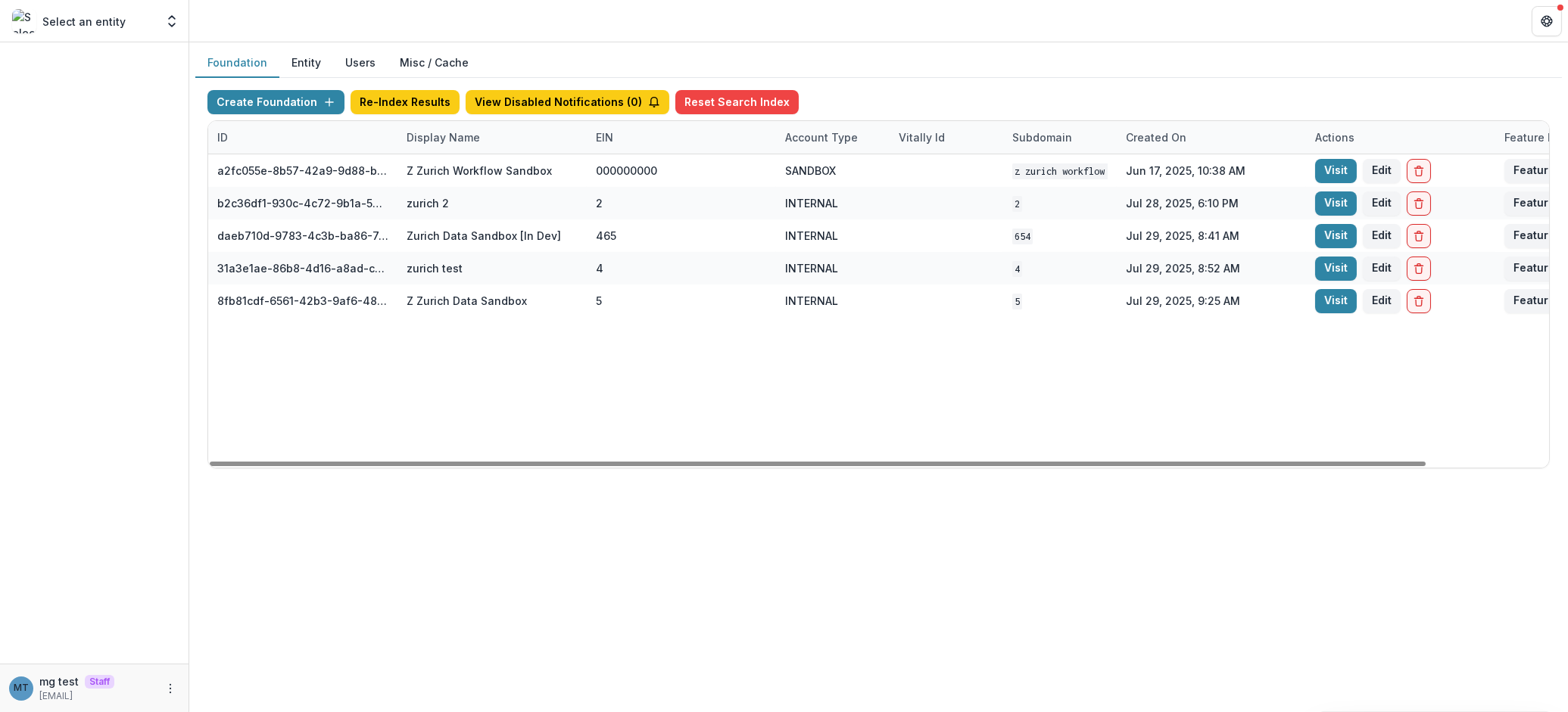click on "Foundation Entity Users Misc / Cache" at bounding box center [878, 63] 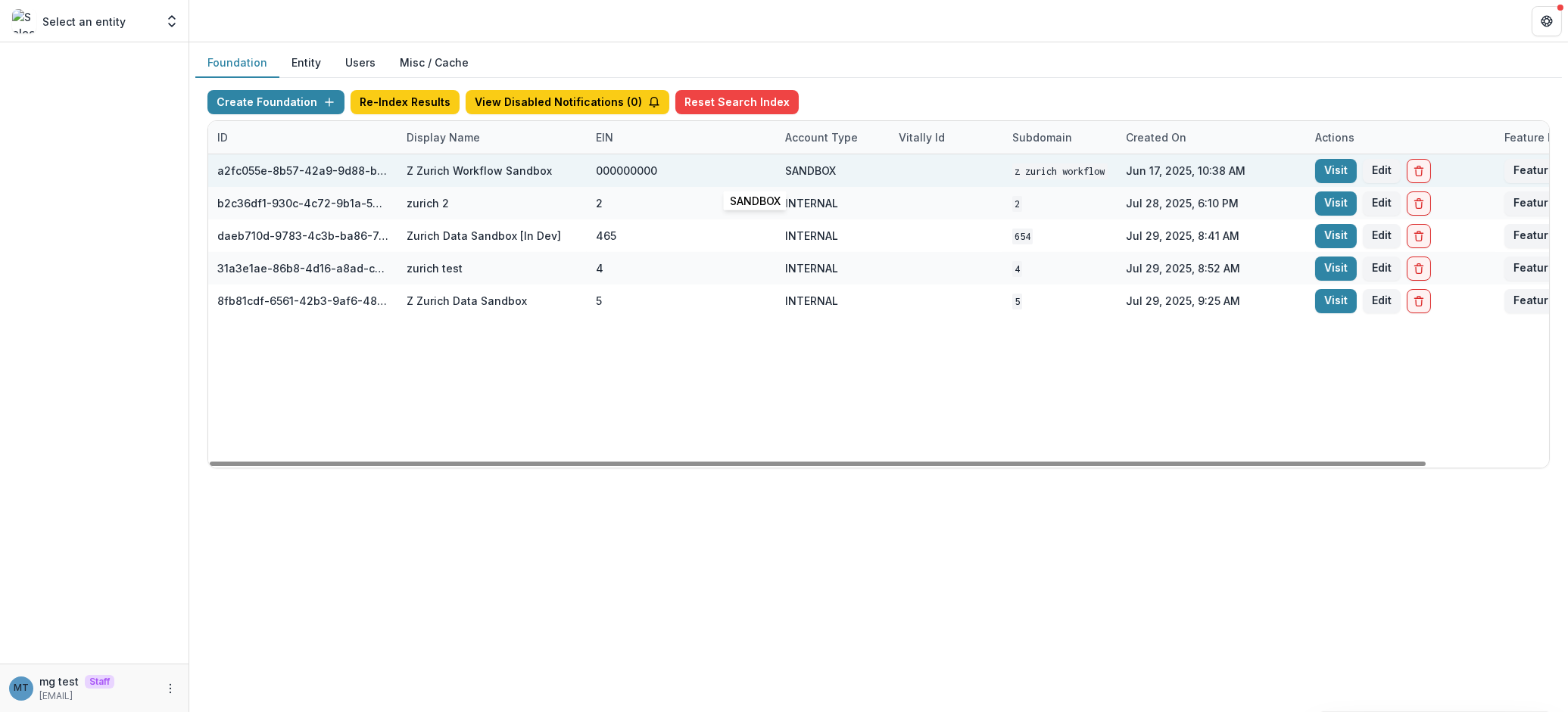 scroll, scrollTop: 0, scrollLeft: 134, axis: horizontal 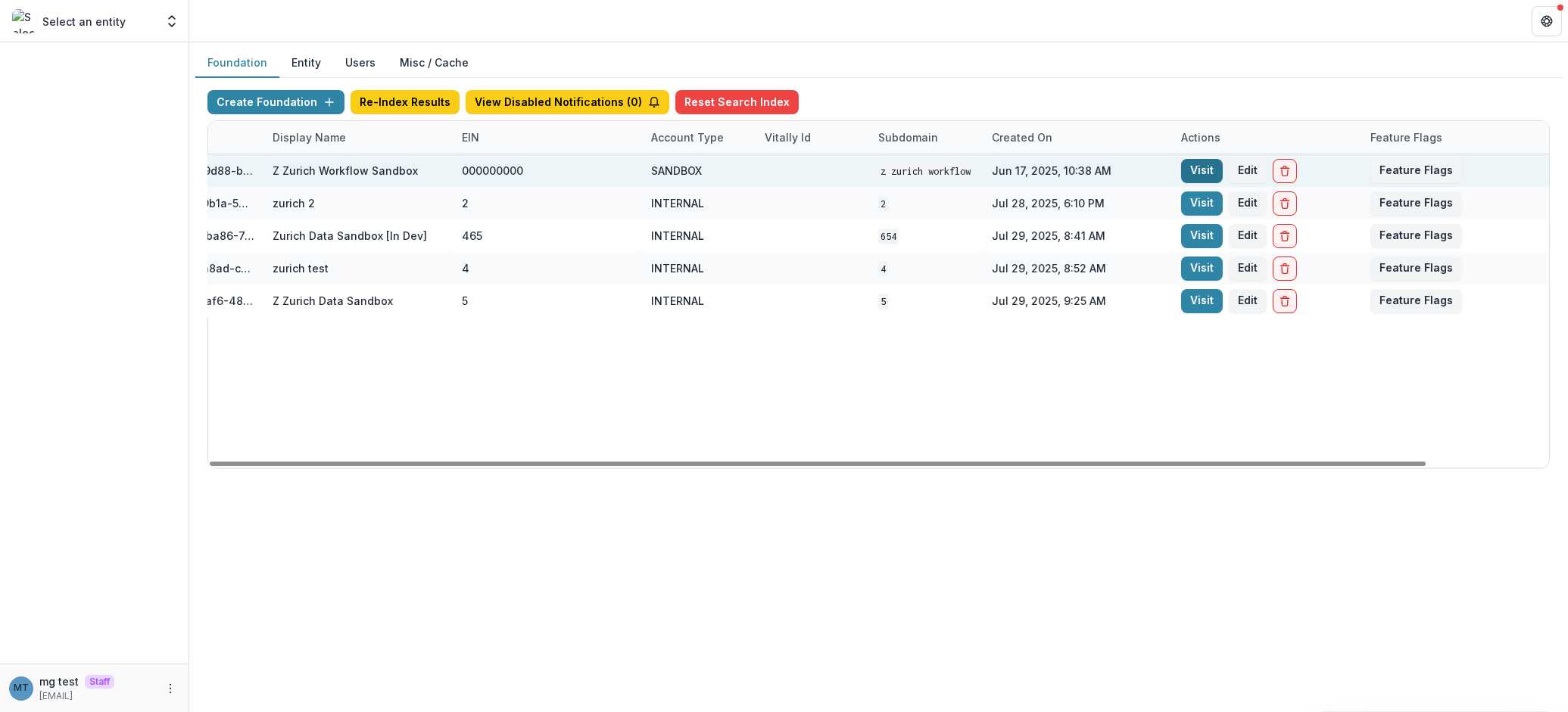 click on "Visit" at bounding box center [1202, 171] 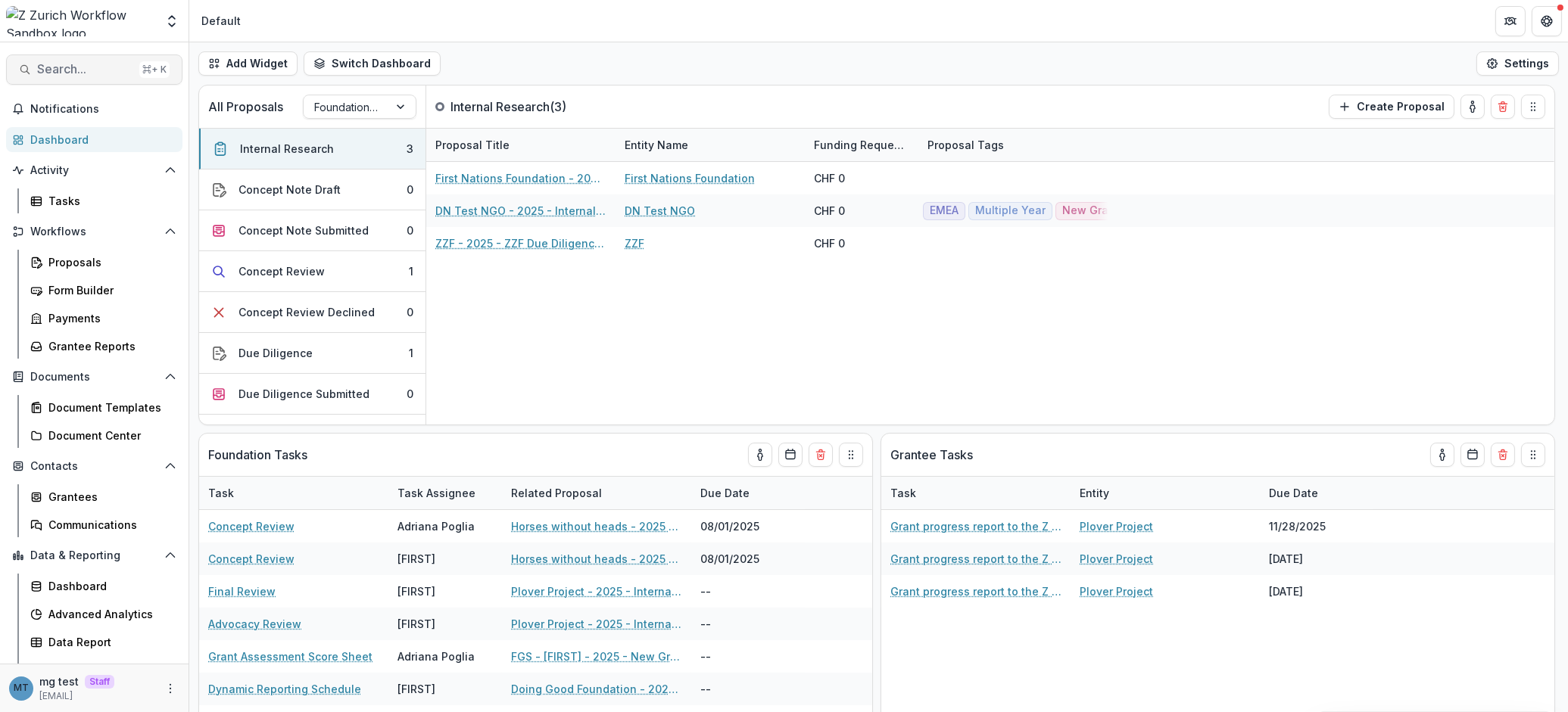 click on "Search..." at bounding box center [85, 69] 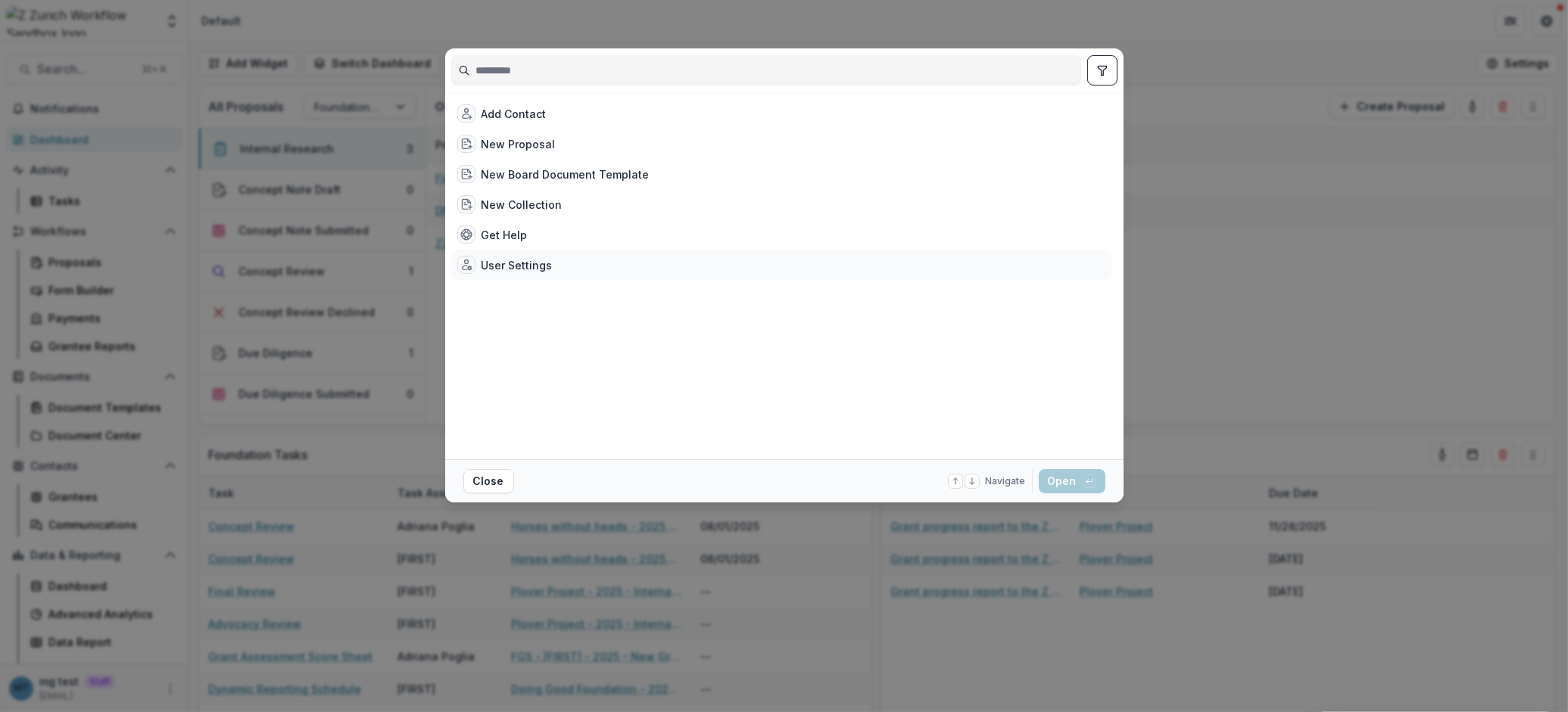 click on "User Settings" at bounding box center (505, 265) 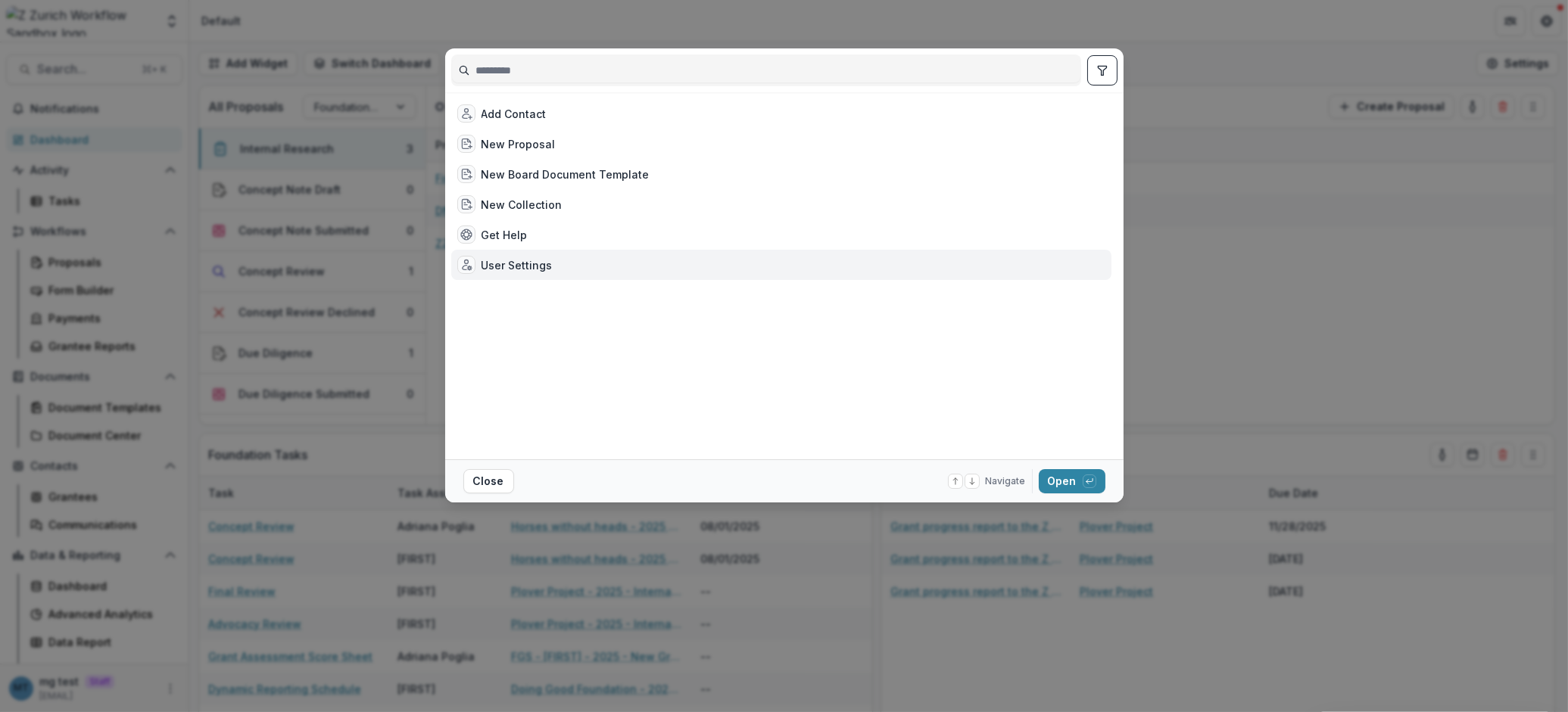 click on "User Settings" at bounding box center [505, 265] 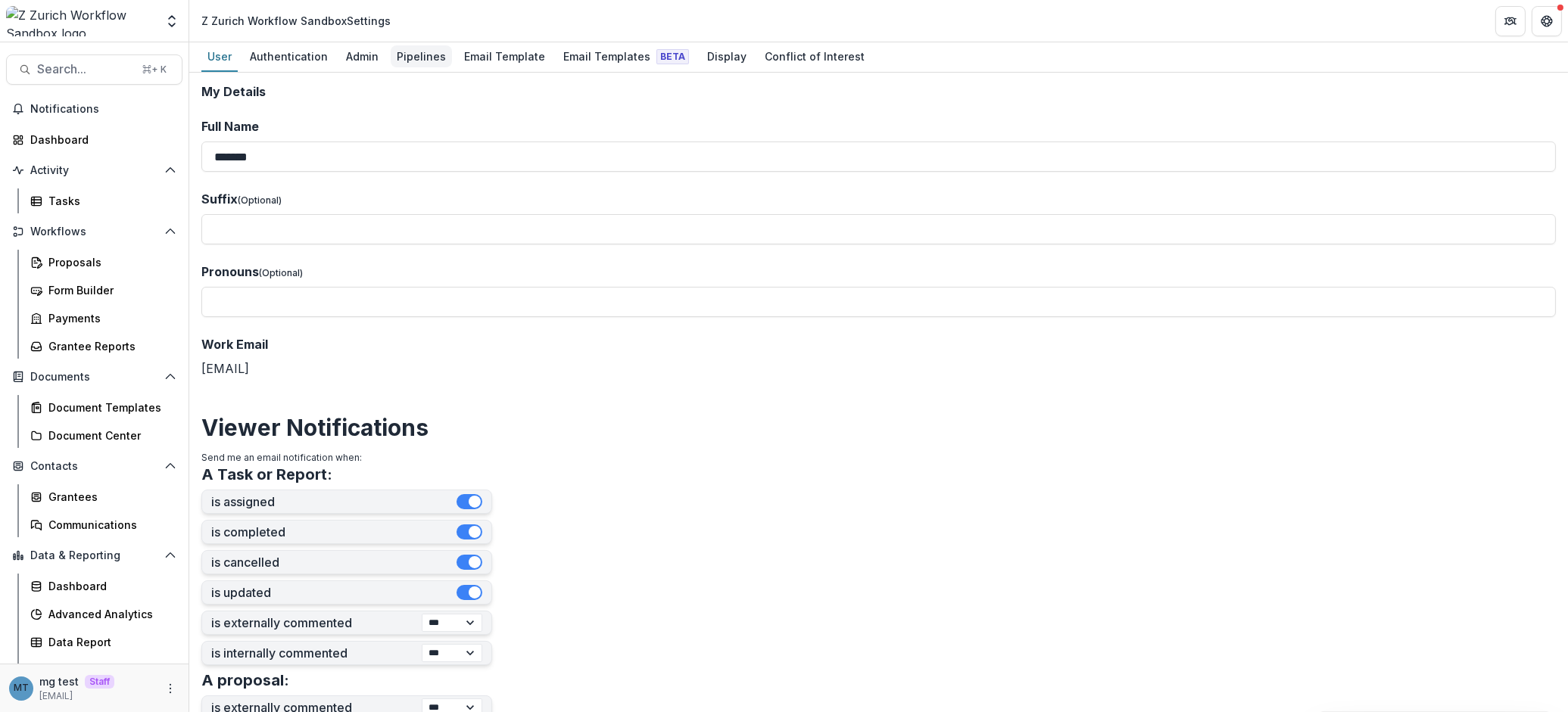 click on "Pipelines" at bounding box center [421, 56] 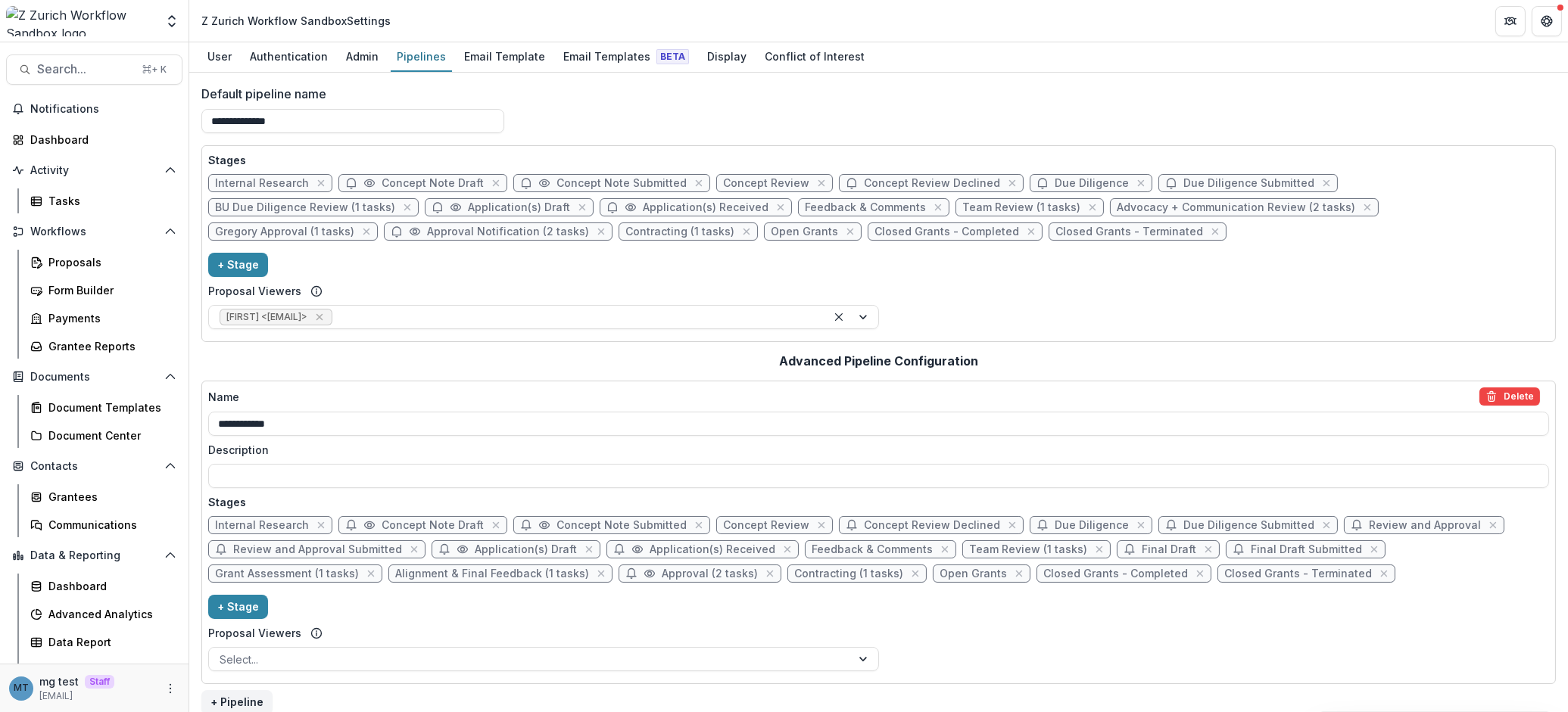 drag, startPoint x: 316, startPoint y: 122, endPoint x: 199, endPoint y: 134, distance: 117.61377 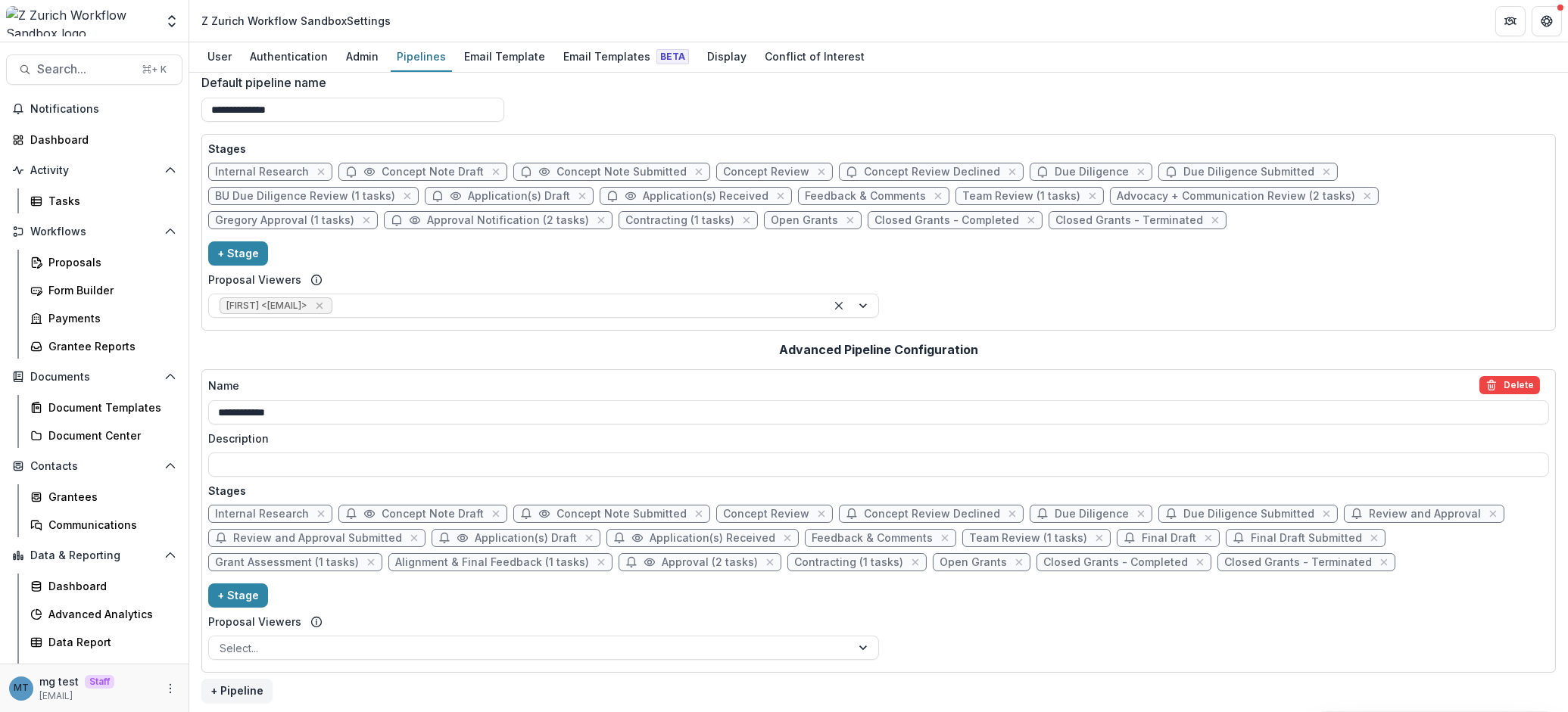drag, startPoint x: 335, startPoint y: 404, endPoint x: 205, endPoint y: 400, distance: 130.06152 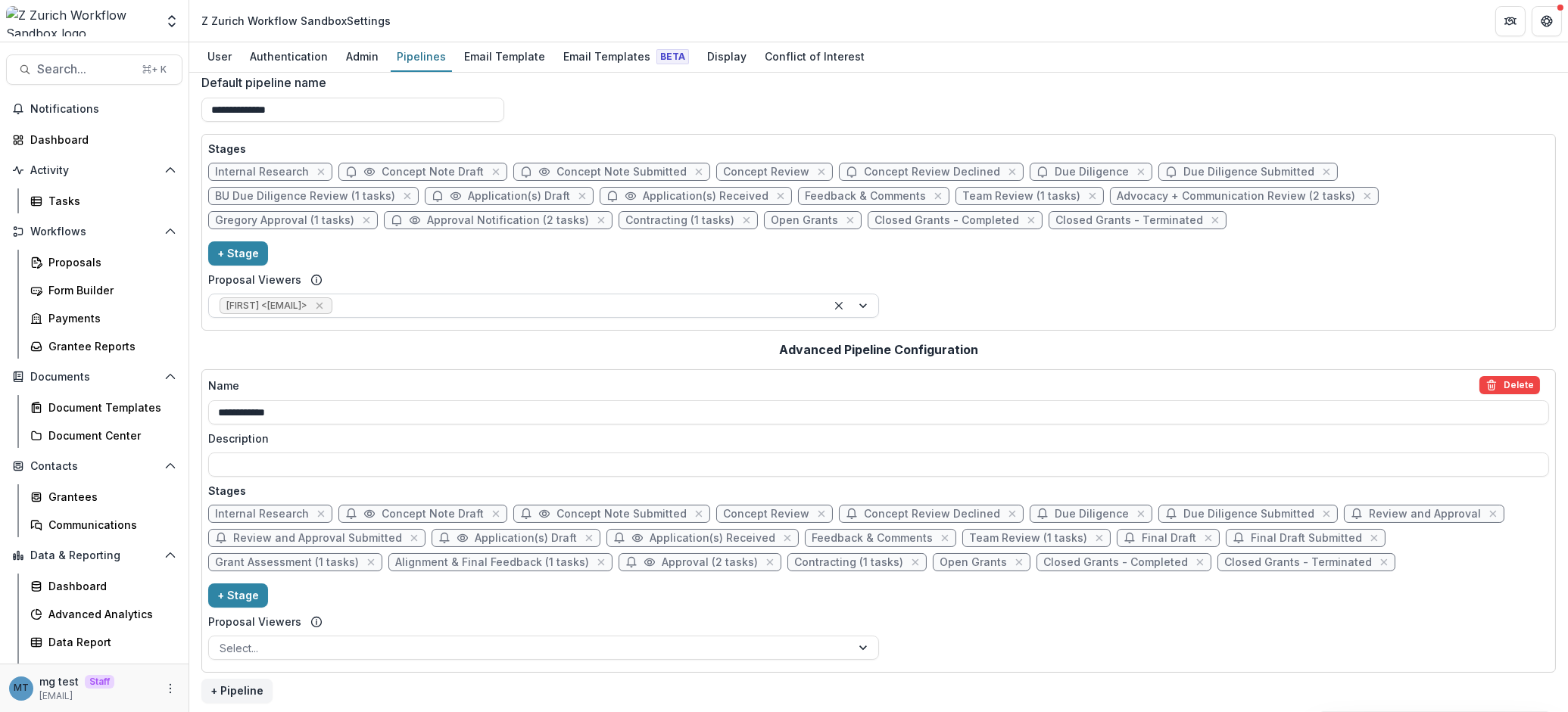 scroll, scrollTop: 0, scrollLeft: 0, axis: both 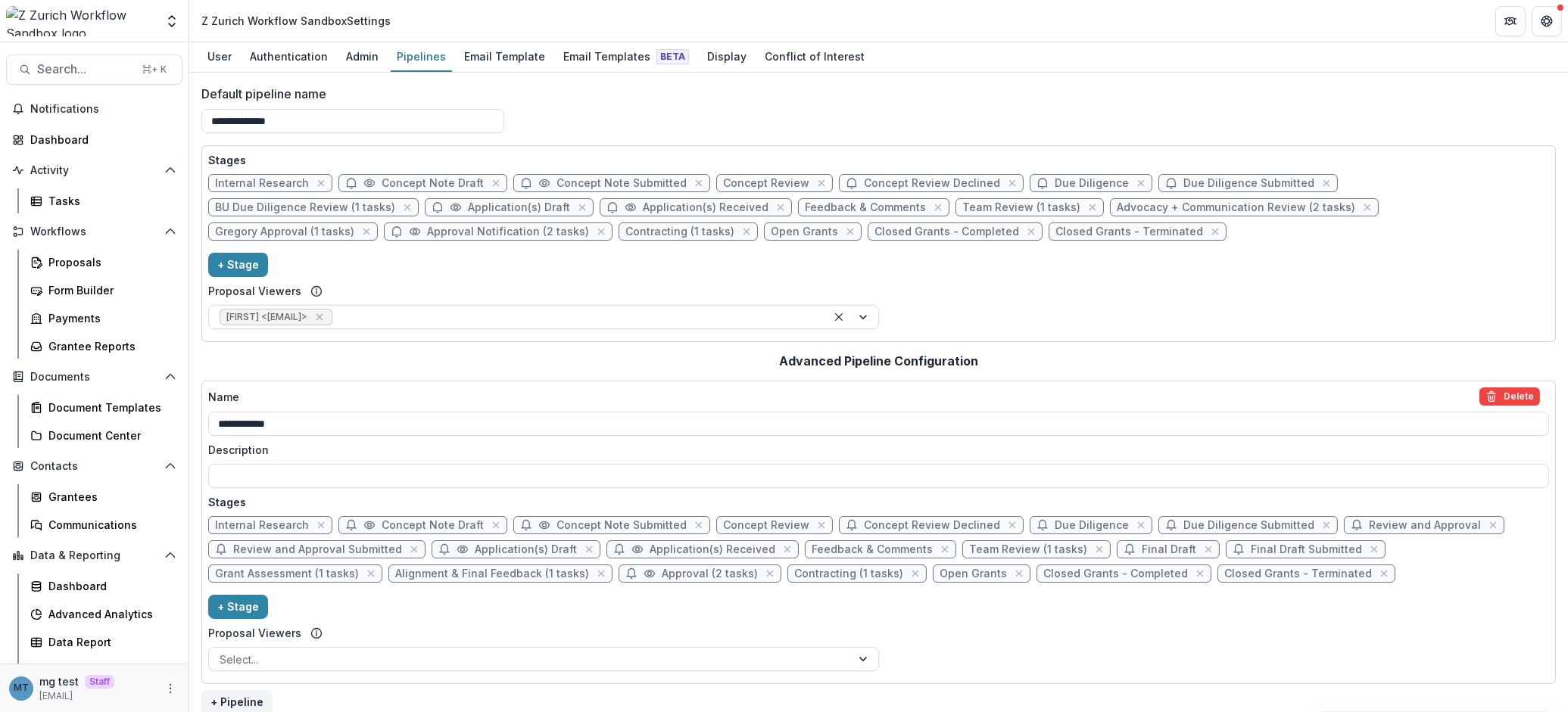 drag, startPoint x: 298, startPoint y: 119, endPoint x: 185, endPoint y: 125, distance: 113.15918 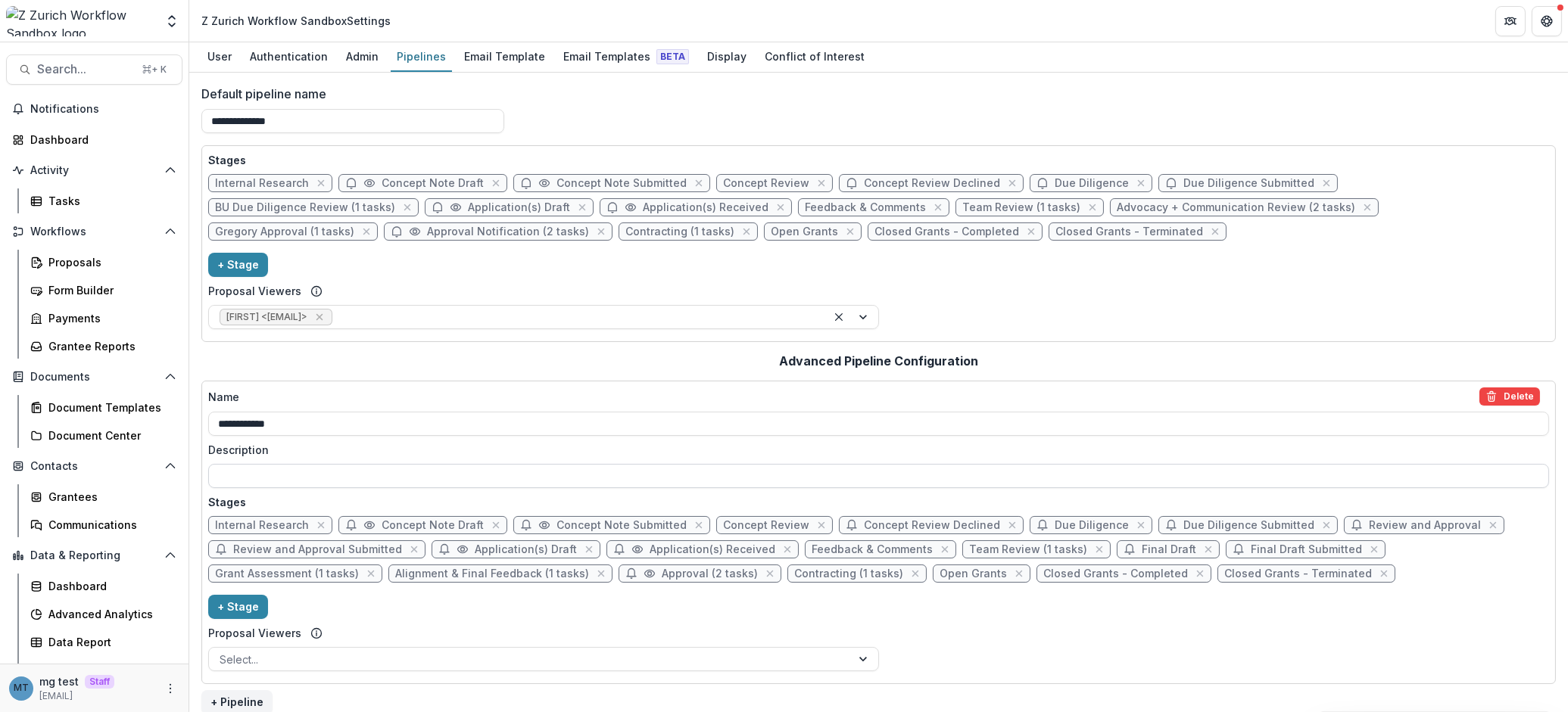scroll, scrollTop: 11, scrollLeft: 0, axis: vertical 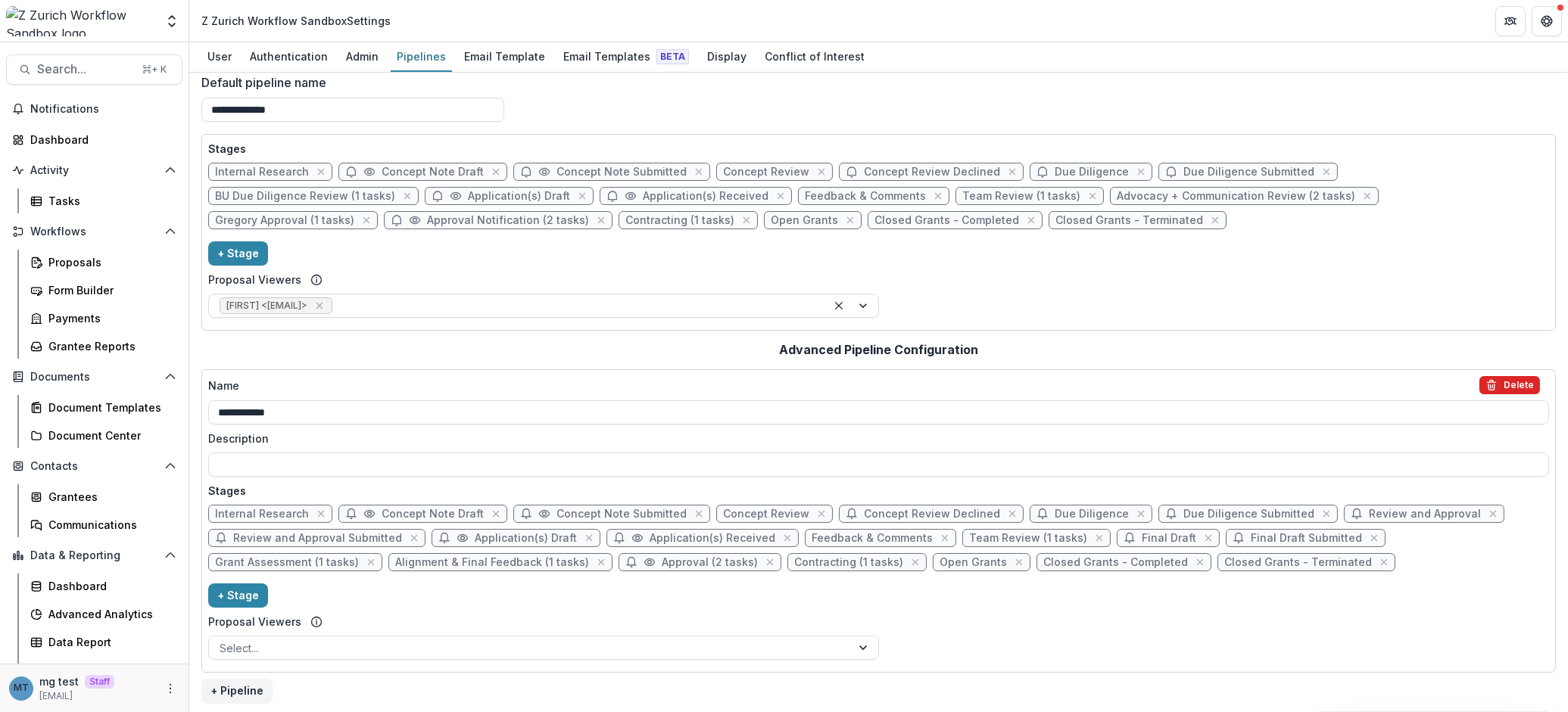 click on "Delete" at bounding box center [1510, 385] 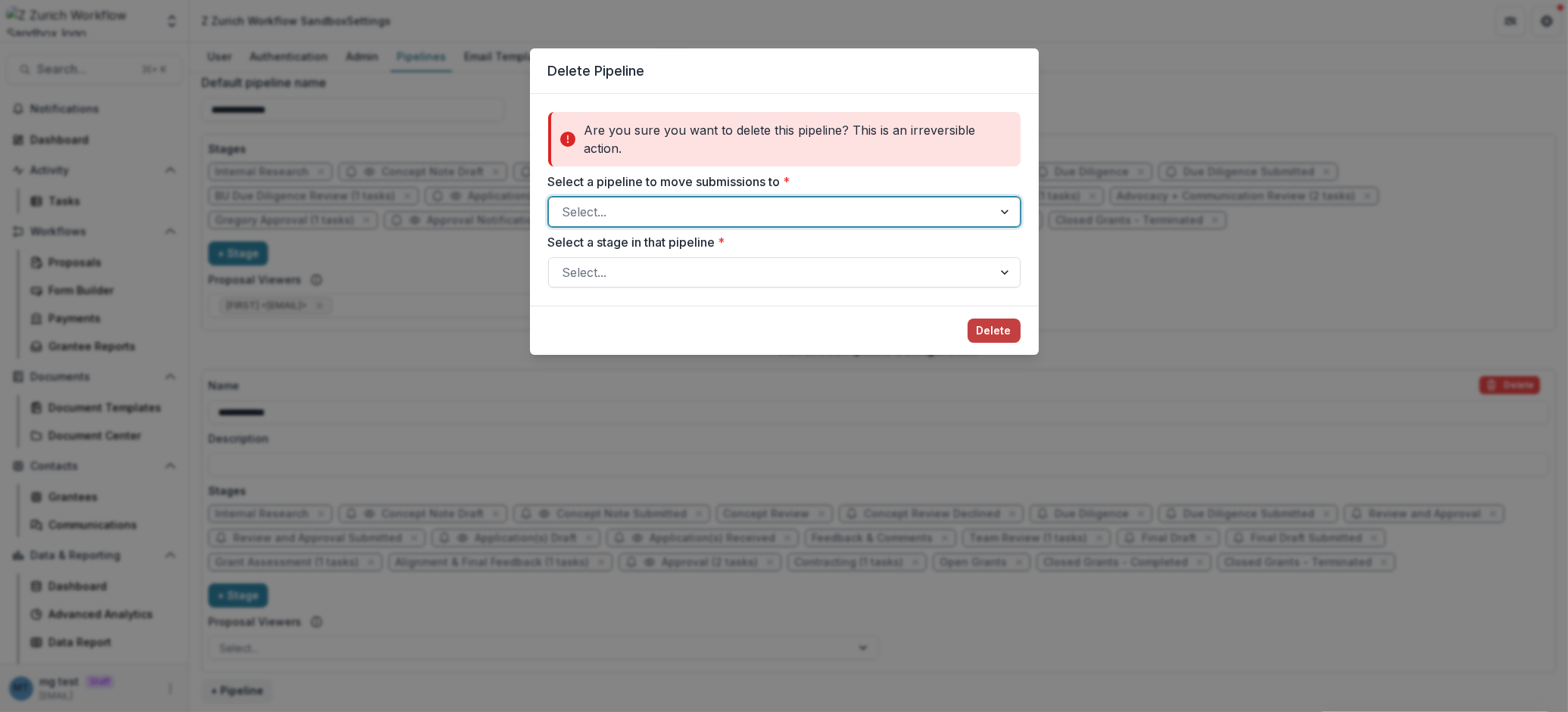 click at bounding box center [771, 212] 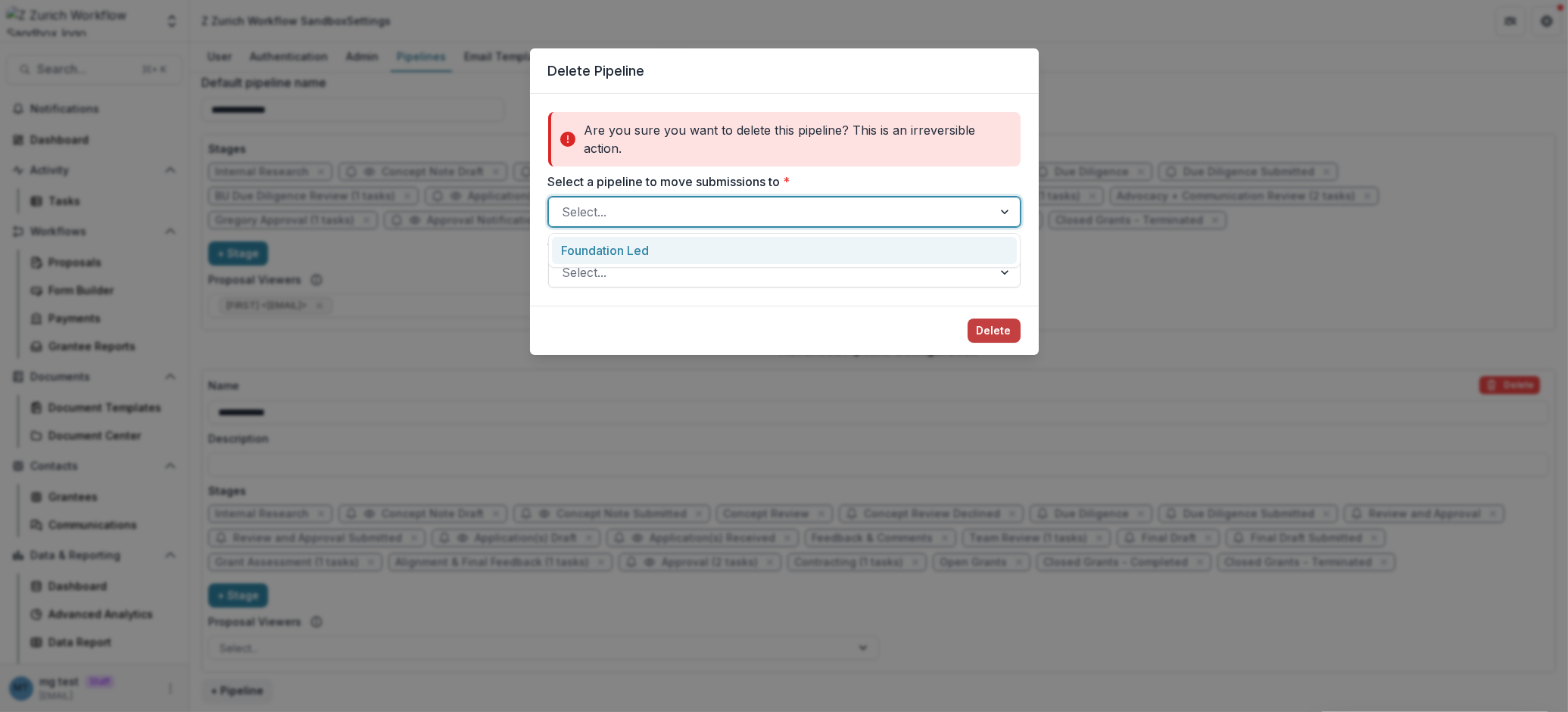 click on "Foundation Led" at bounding box center (784, 250) 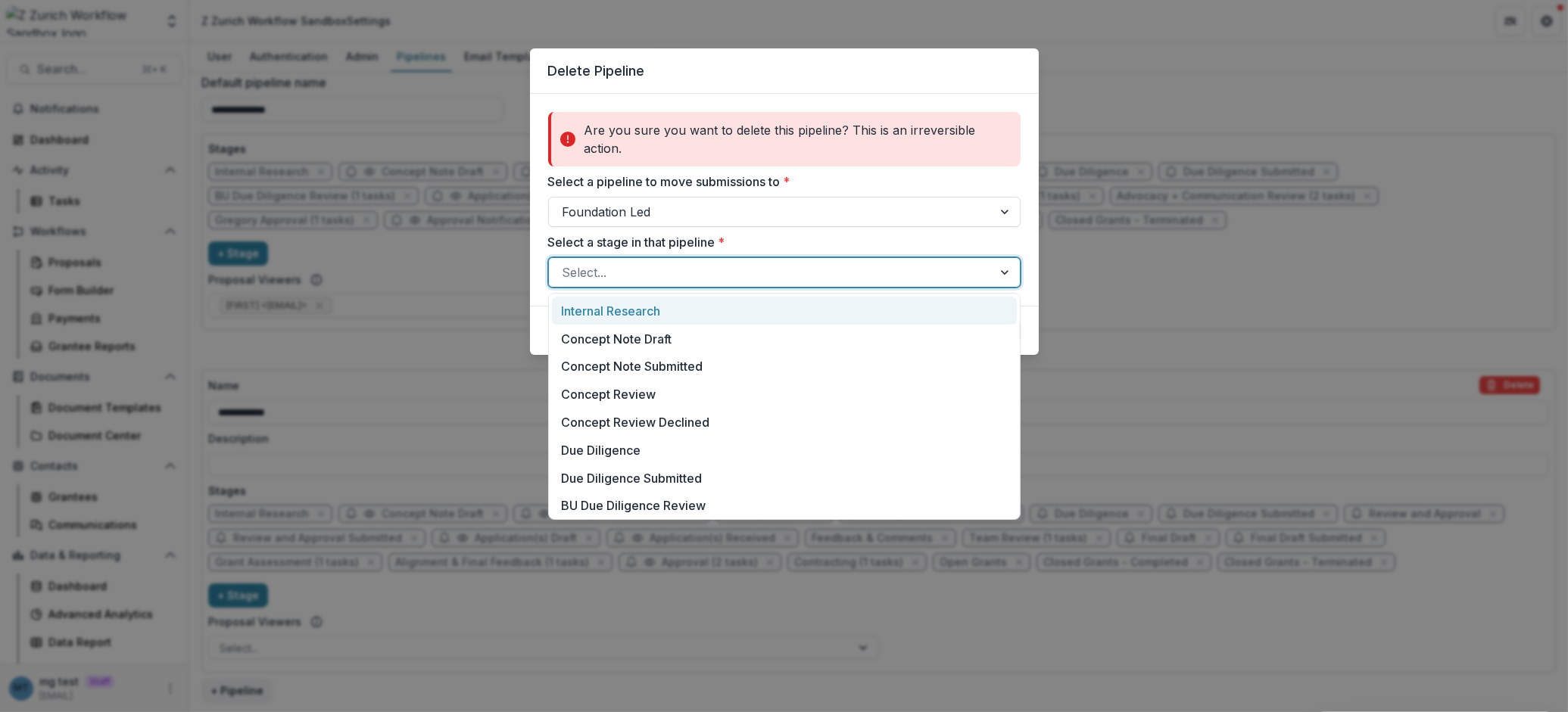 click at bounding box center (771, 272) 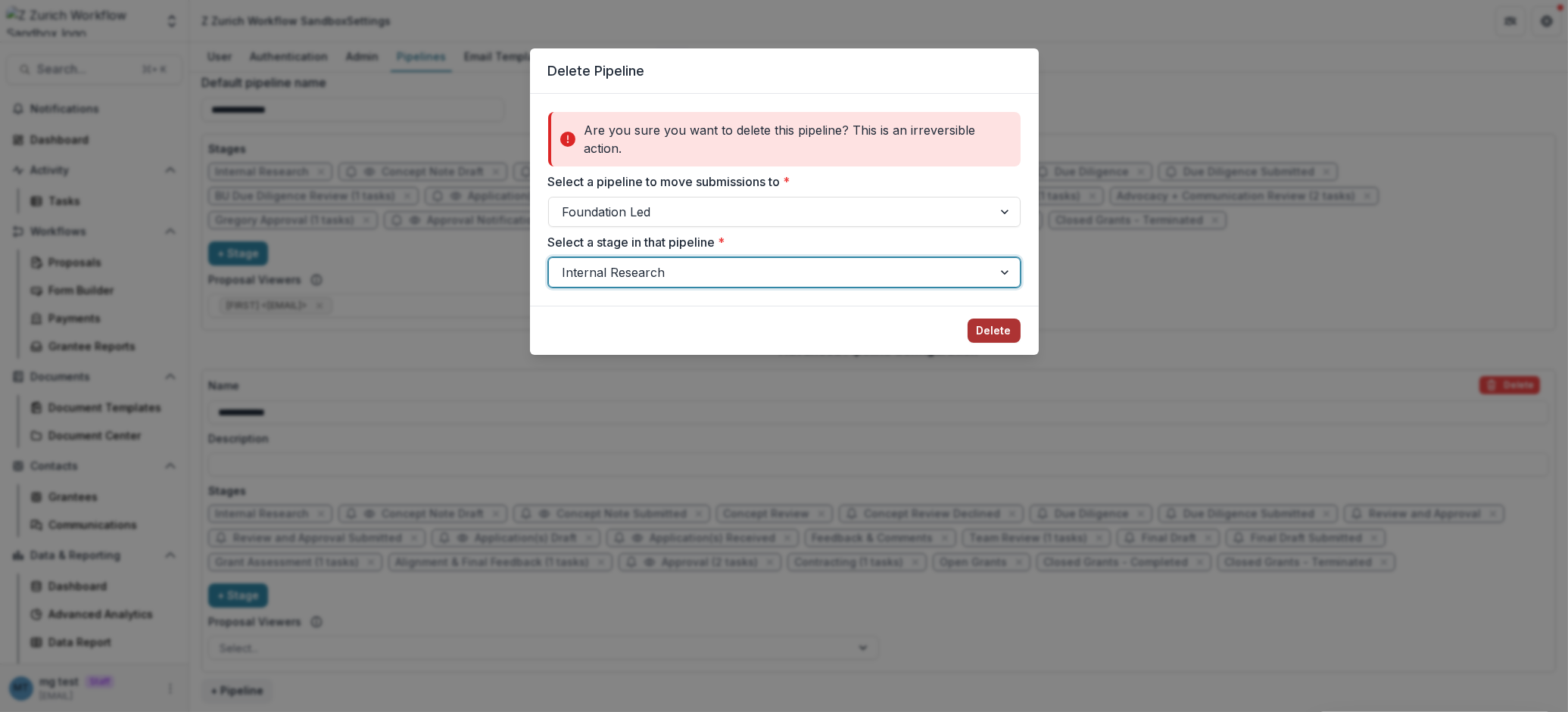 click on "Delete" at bounding box center [994, 331] 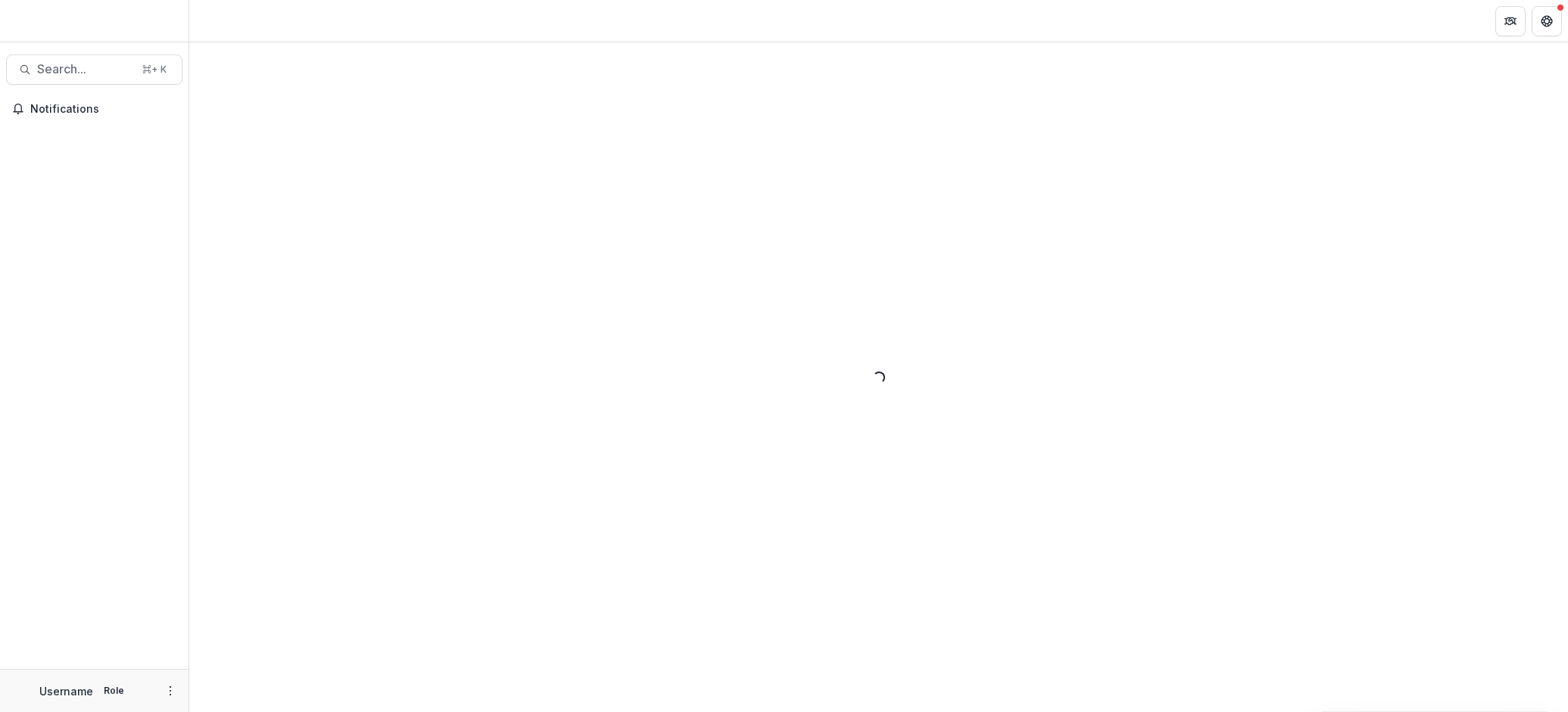scroll, scrollTop: 0, scrollLeft: 0, axis: both 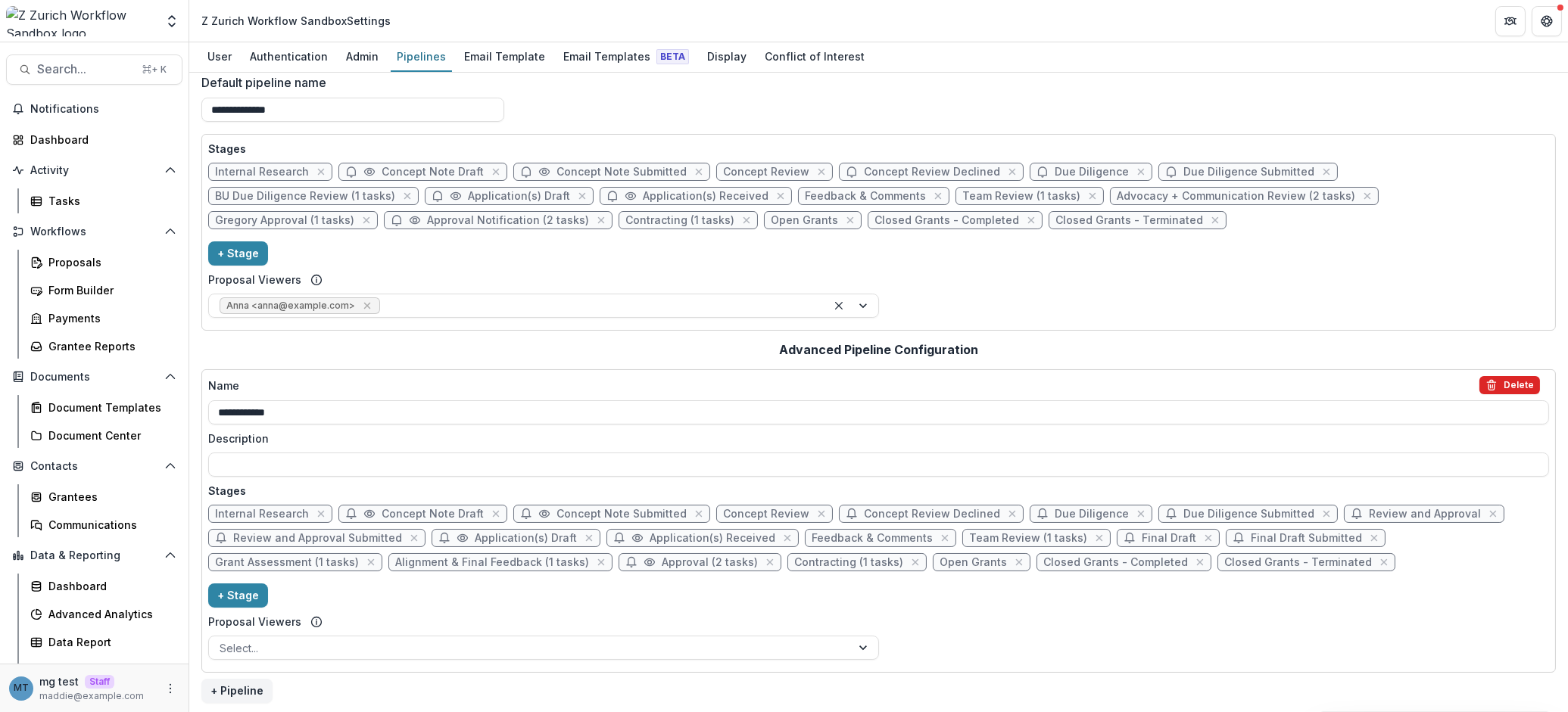 click on "Delete" at bounding box center [1510, 385] 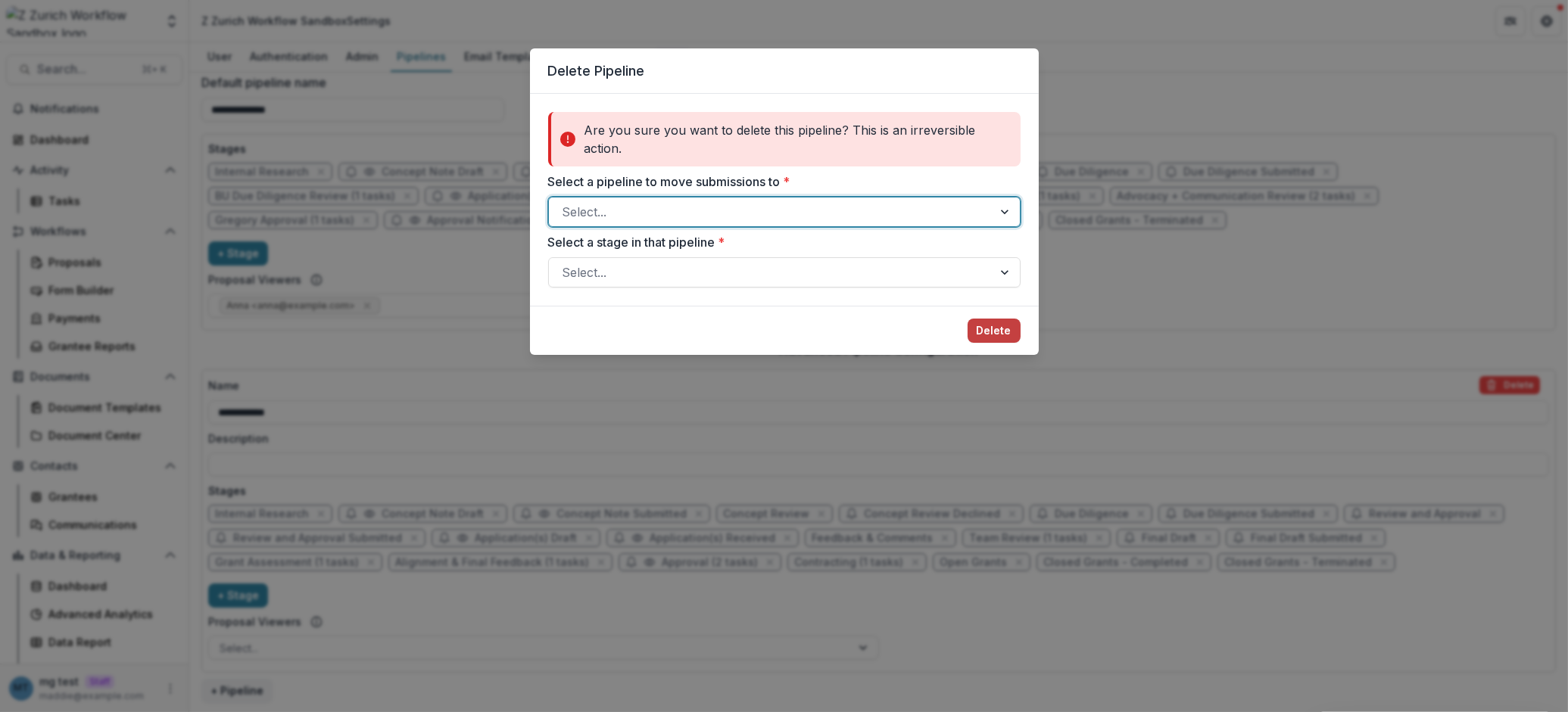 click at bounding box center (771, 212) 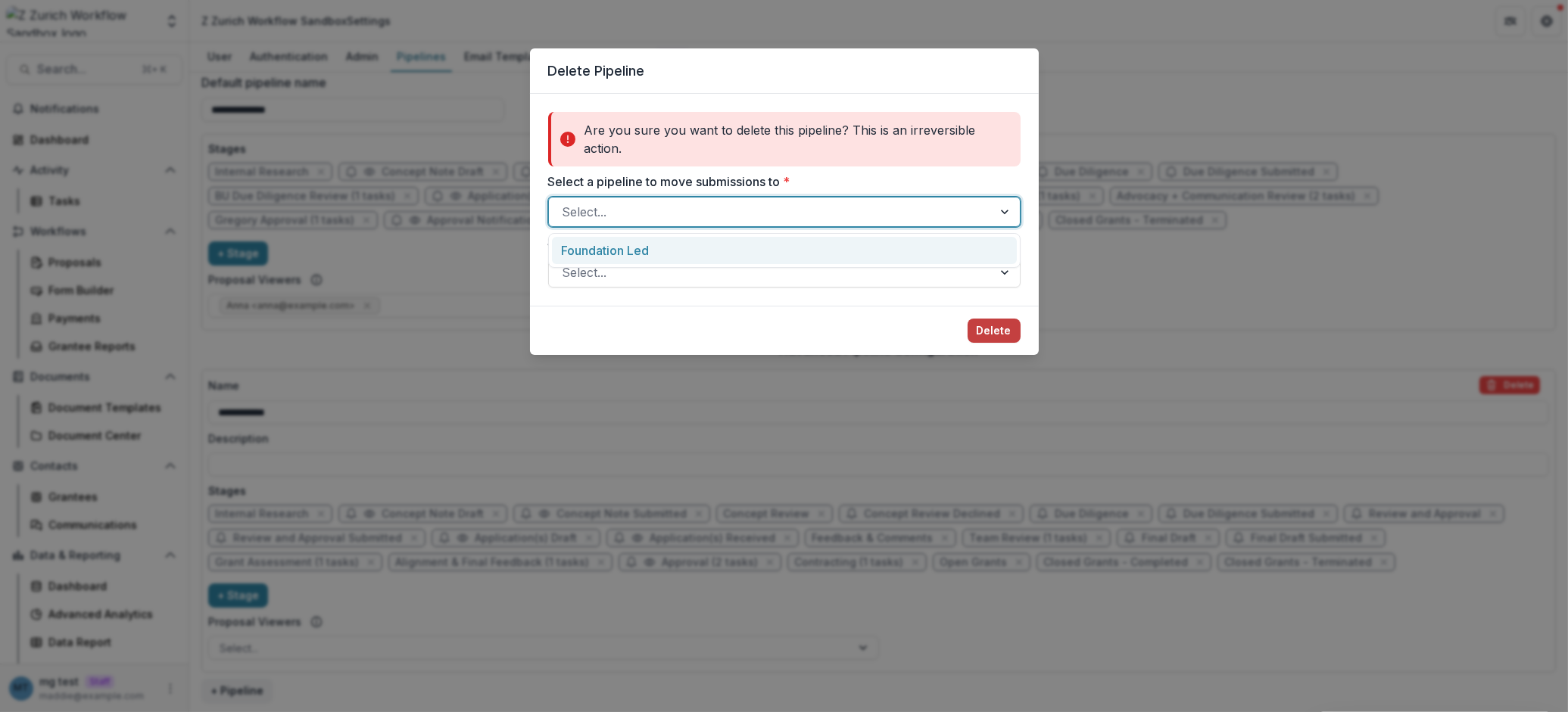 click on "Foundation Led" at bounding box center (784, 250) 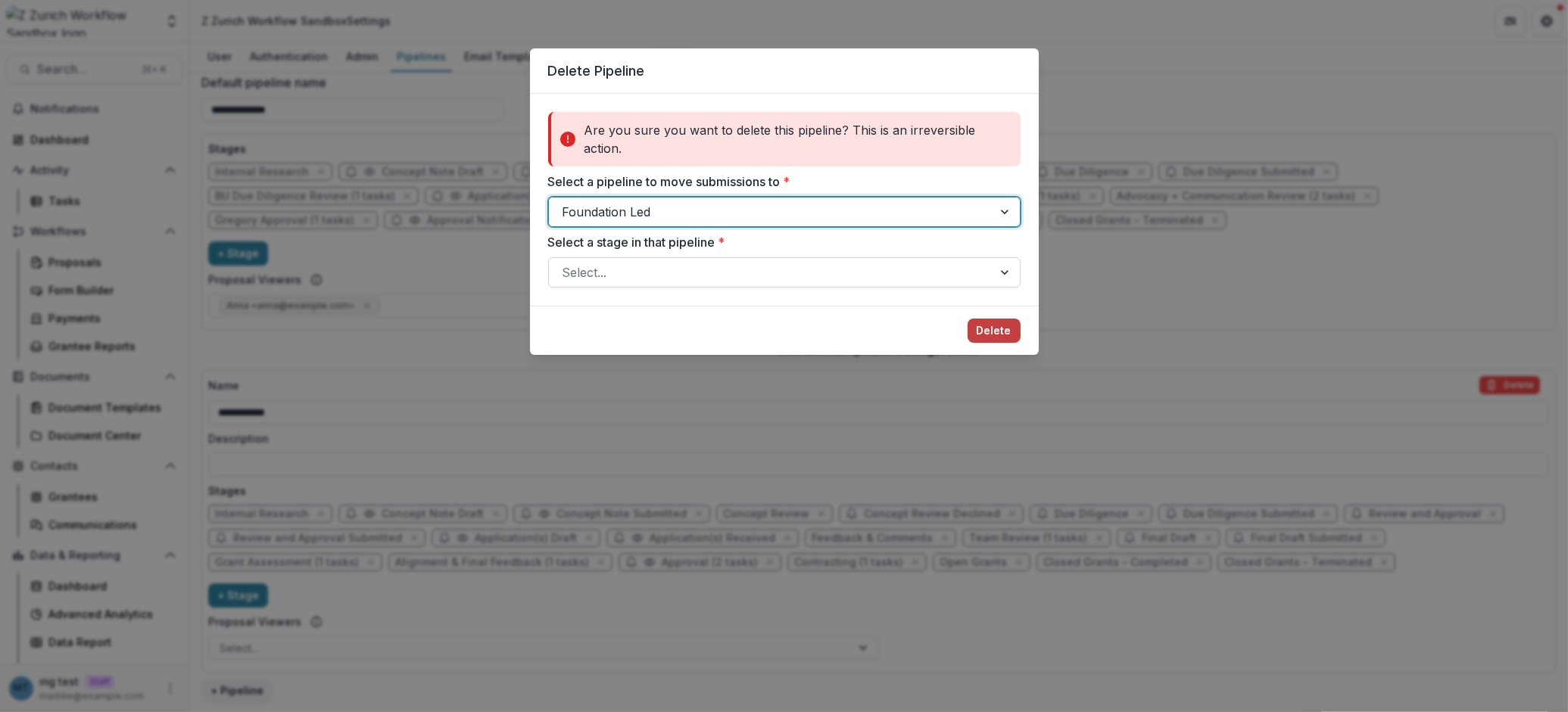 click at bounding box center (771, 272) 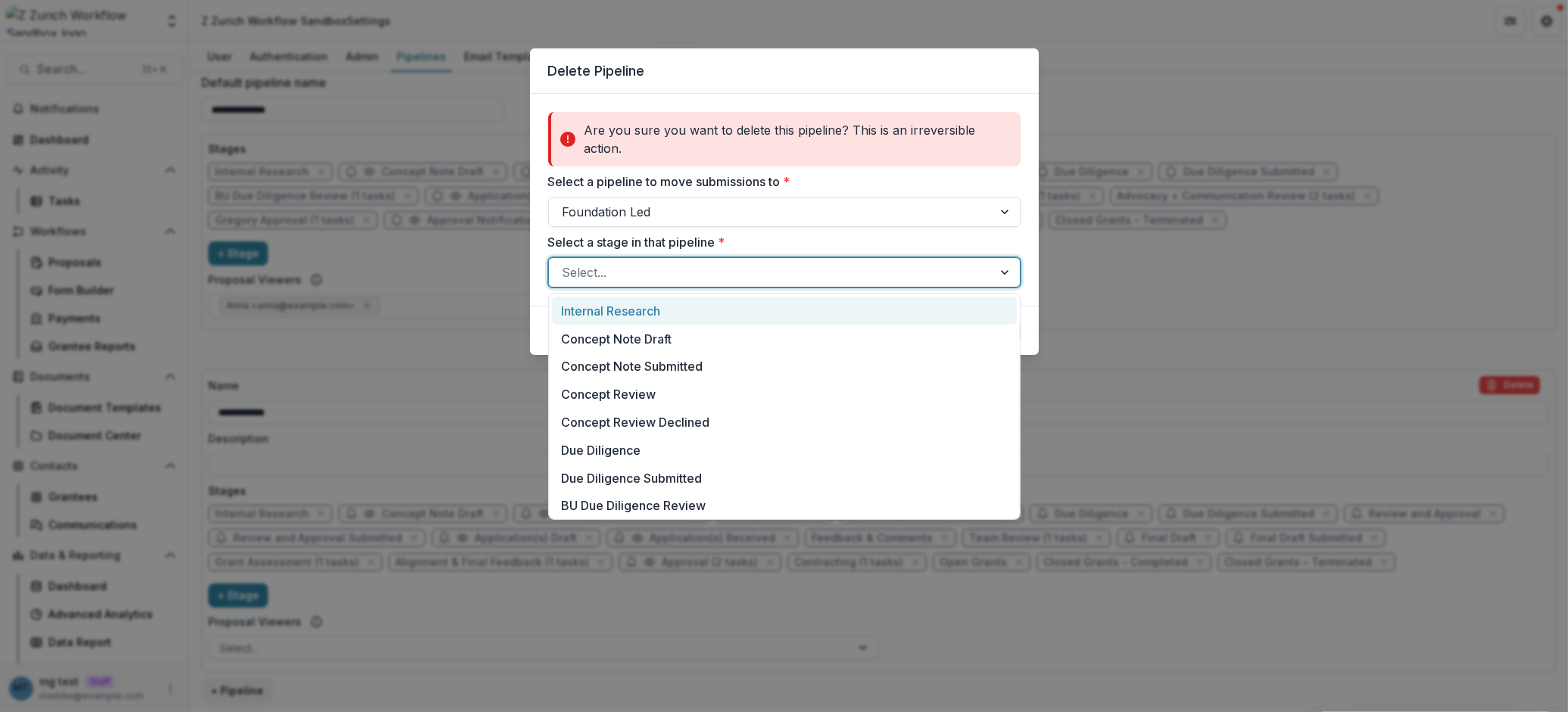 click on "Internal Research" at bounding box center (784, 310) 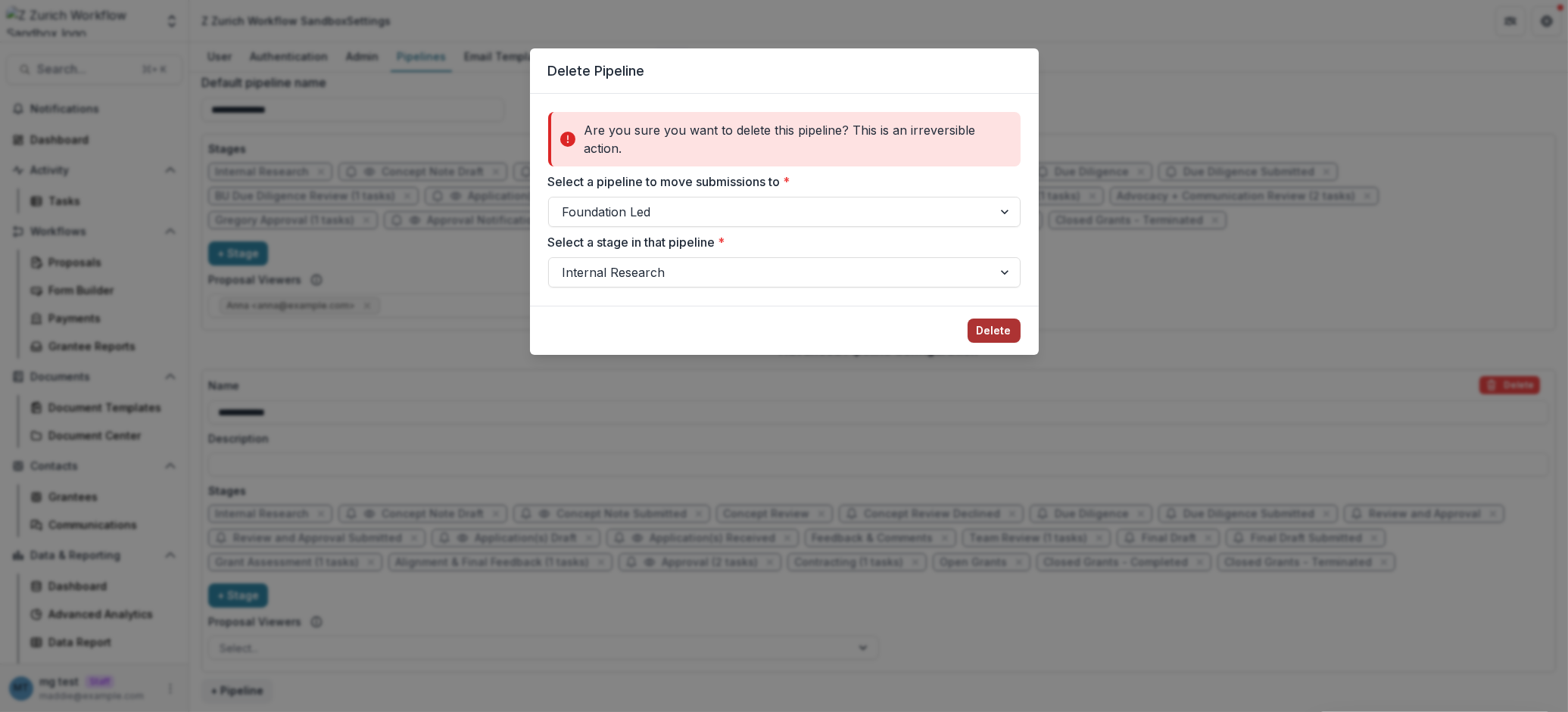 click on "Delete" at bounding box center [994, 331] 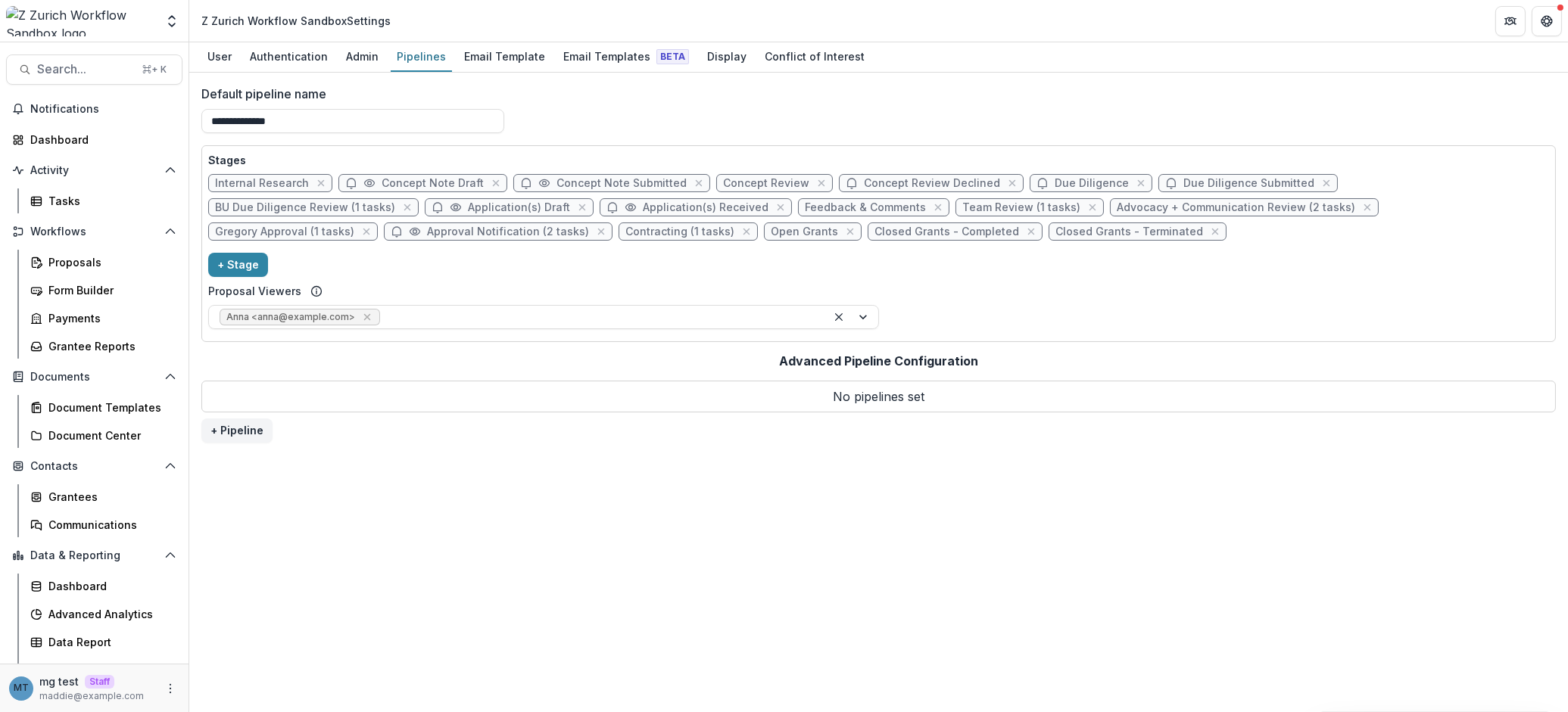 scroll, scrollTop: 0, scrollLeft: 0, axis: both 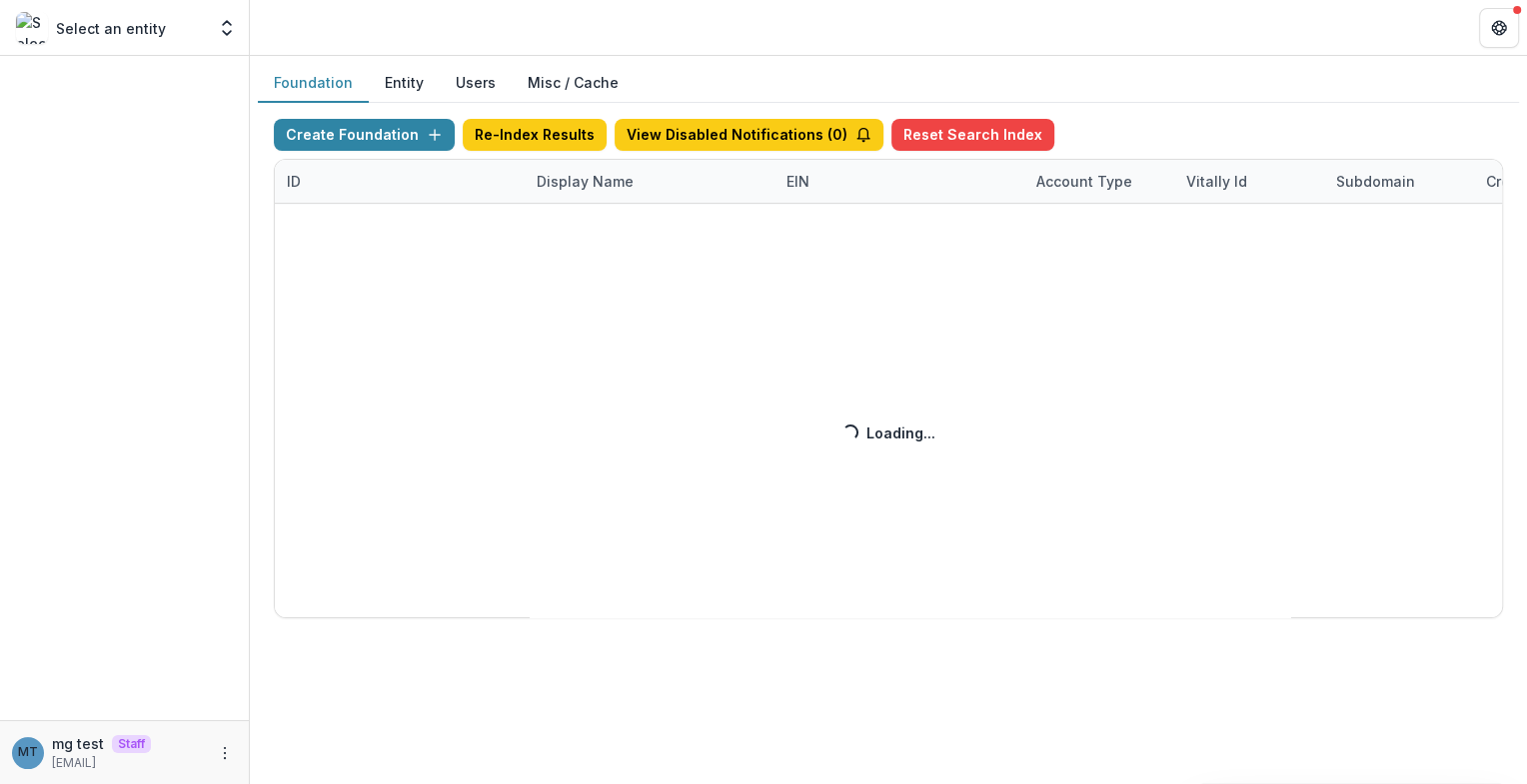 click on "Create Foundation Re-Index Results View Disabled Notifications ( 0 ) Reset Search Index ID Display Name EIN Account Type Vitally Id Subdomain Created on Actions Feature Flags Loading... Loading..." at bounding box center (888, 369) 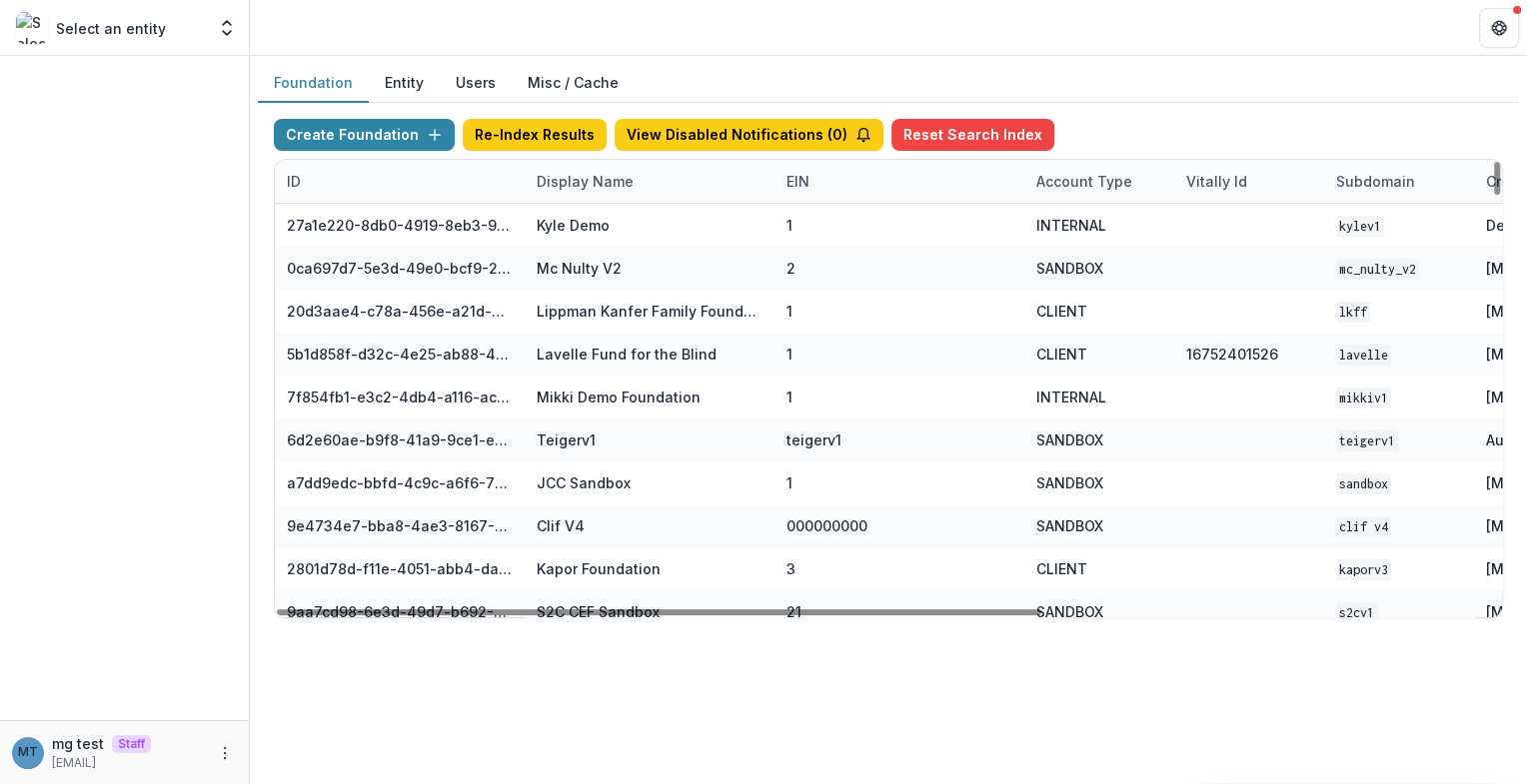 click on "Display Name" at bounding box center (585, 181) 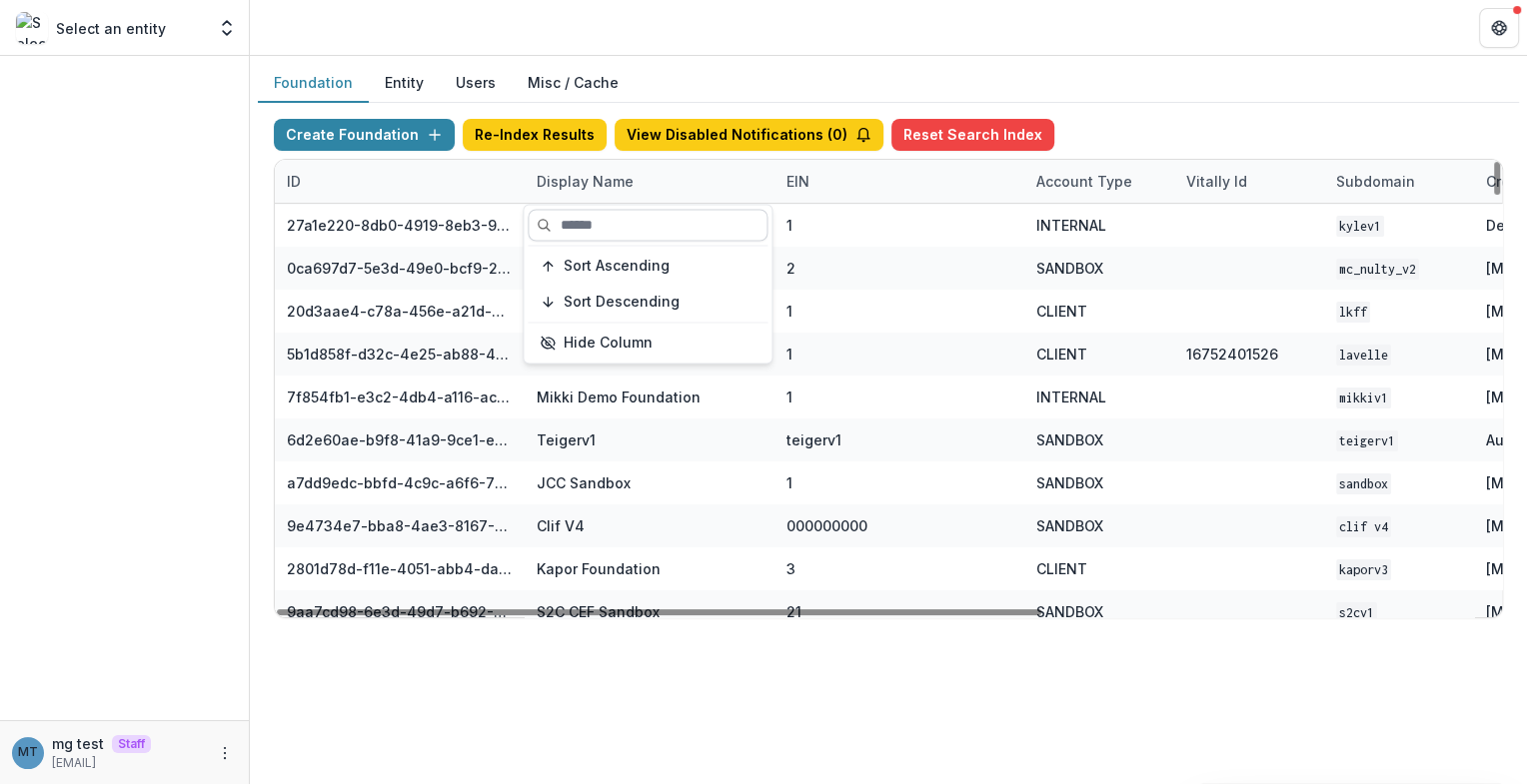 click at bounding box center (648, 225) 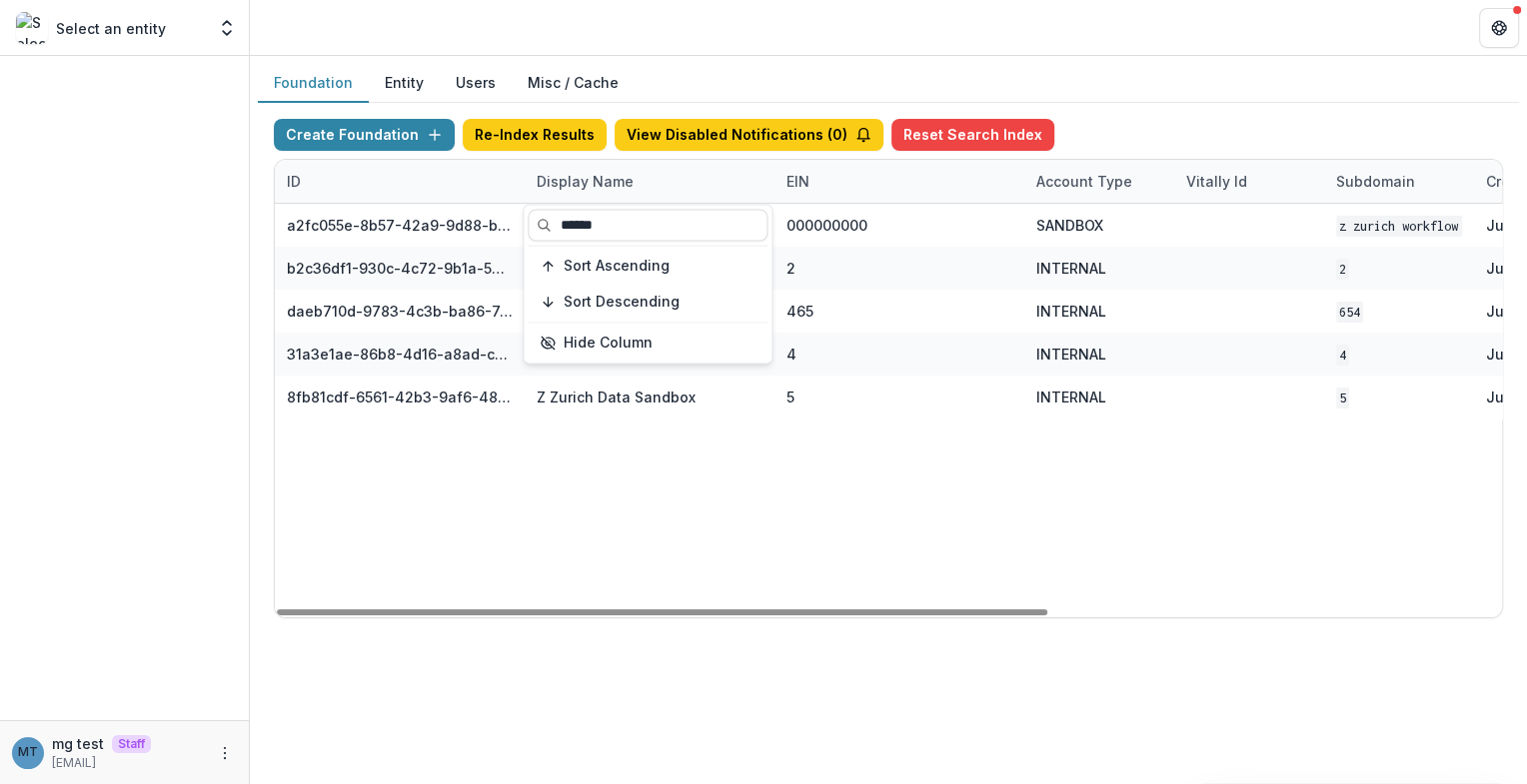 type on "******" 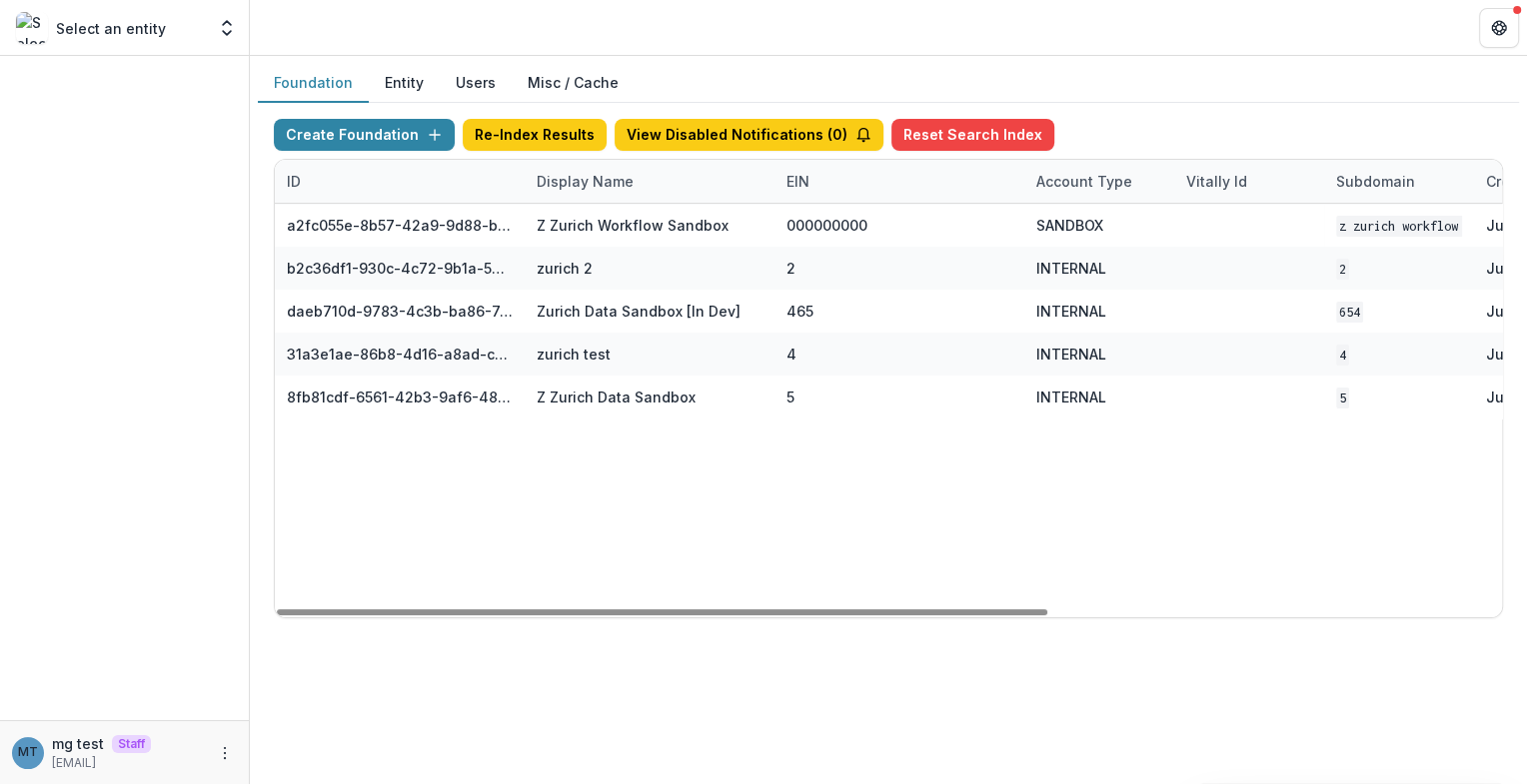 click at bounding box center (888, 27) 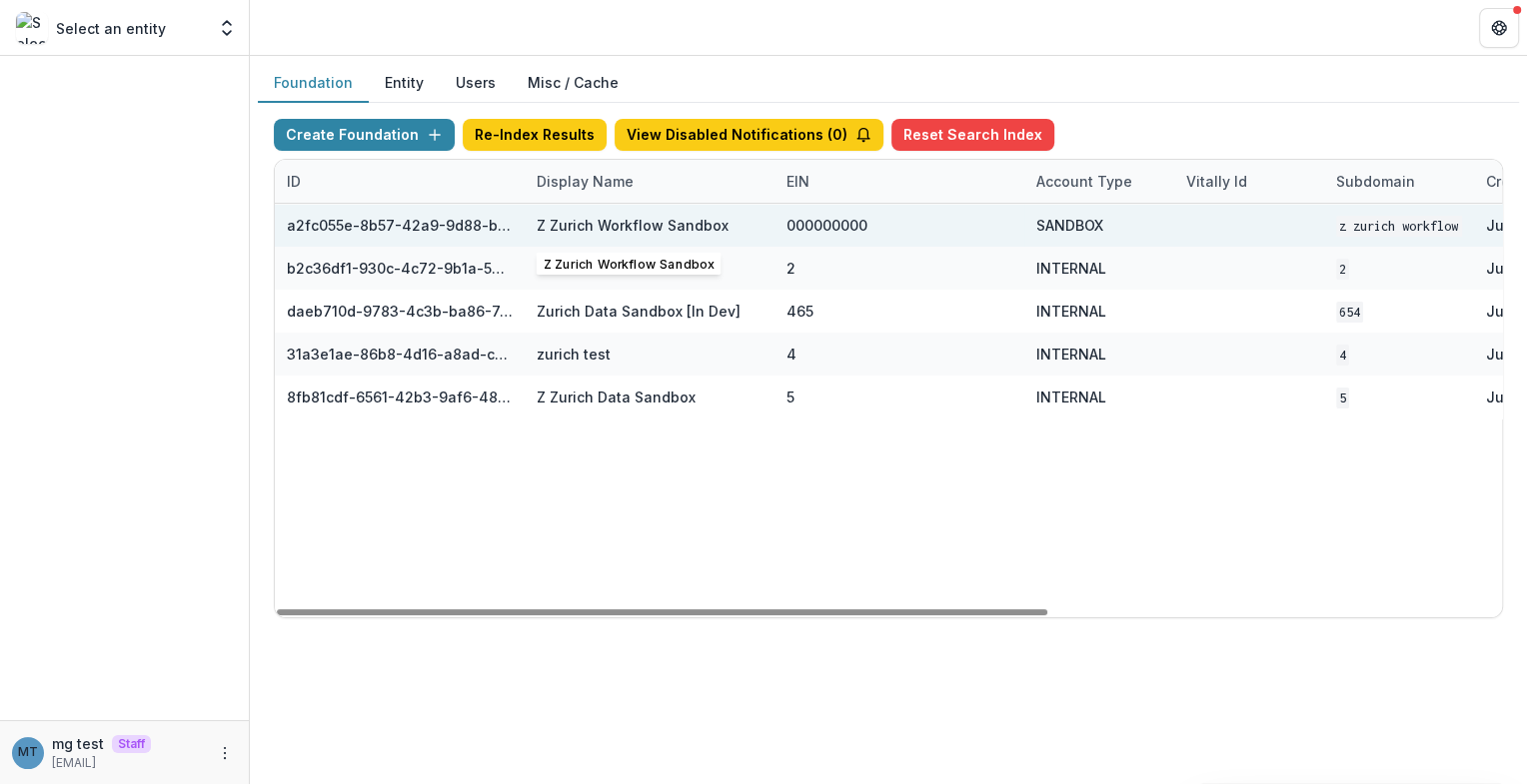 scroll, scrollTop: 0, scrollLeft: 446, axis: horizontal 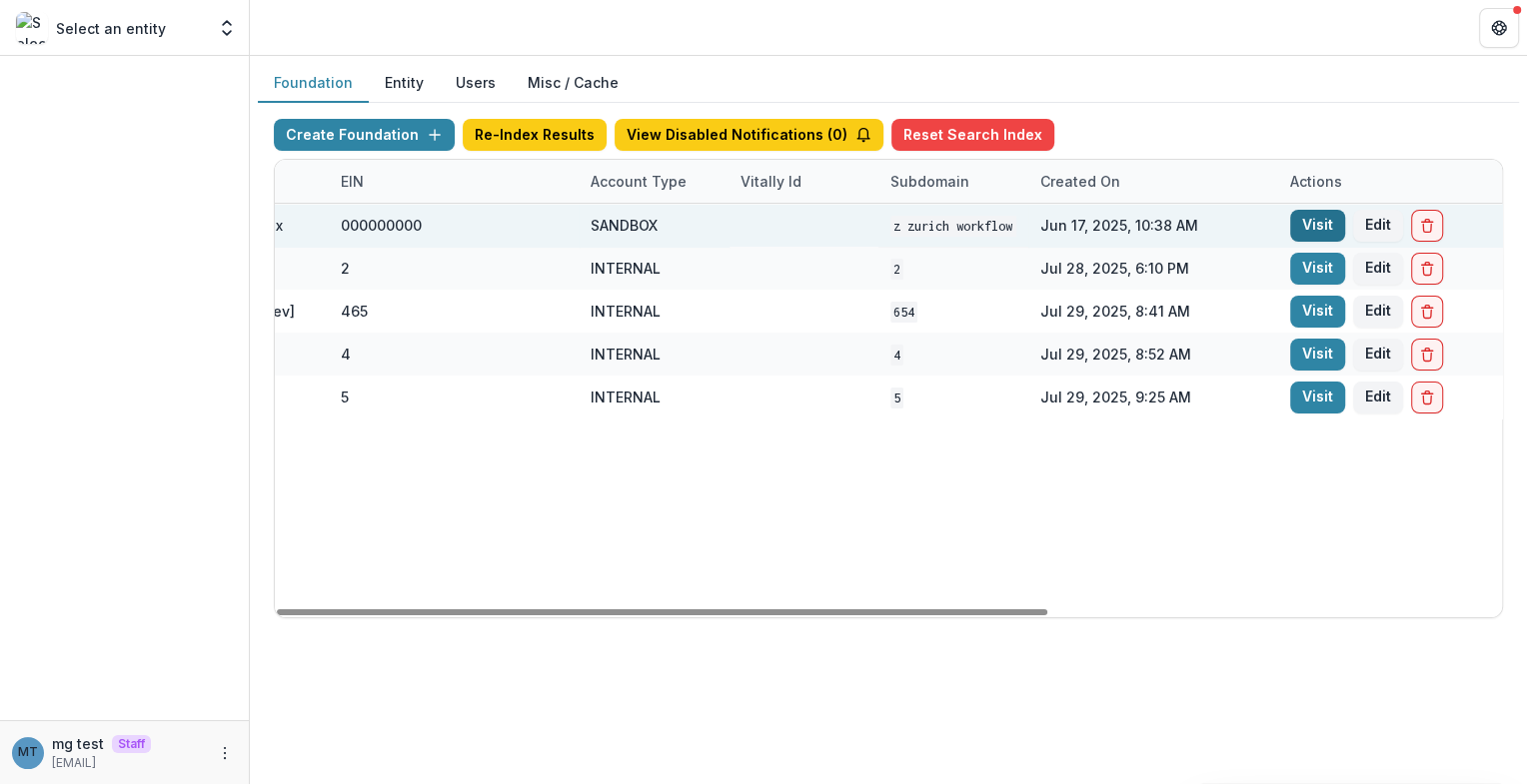 click on "Visit" at bounding box center (1317, 226) 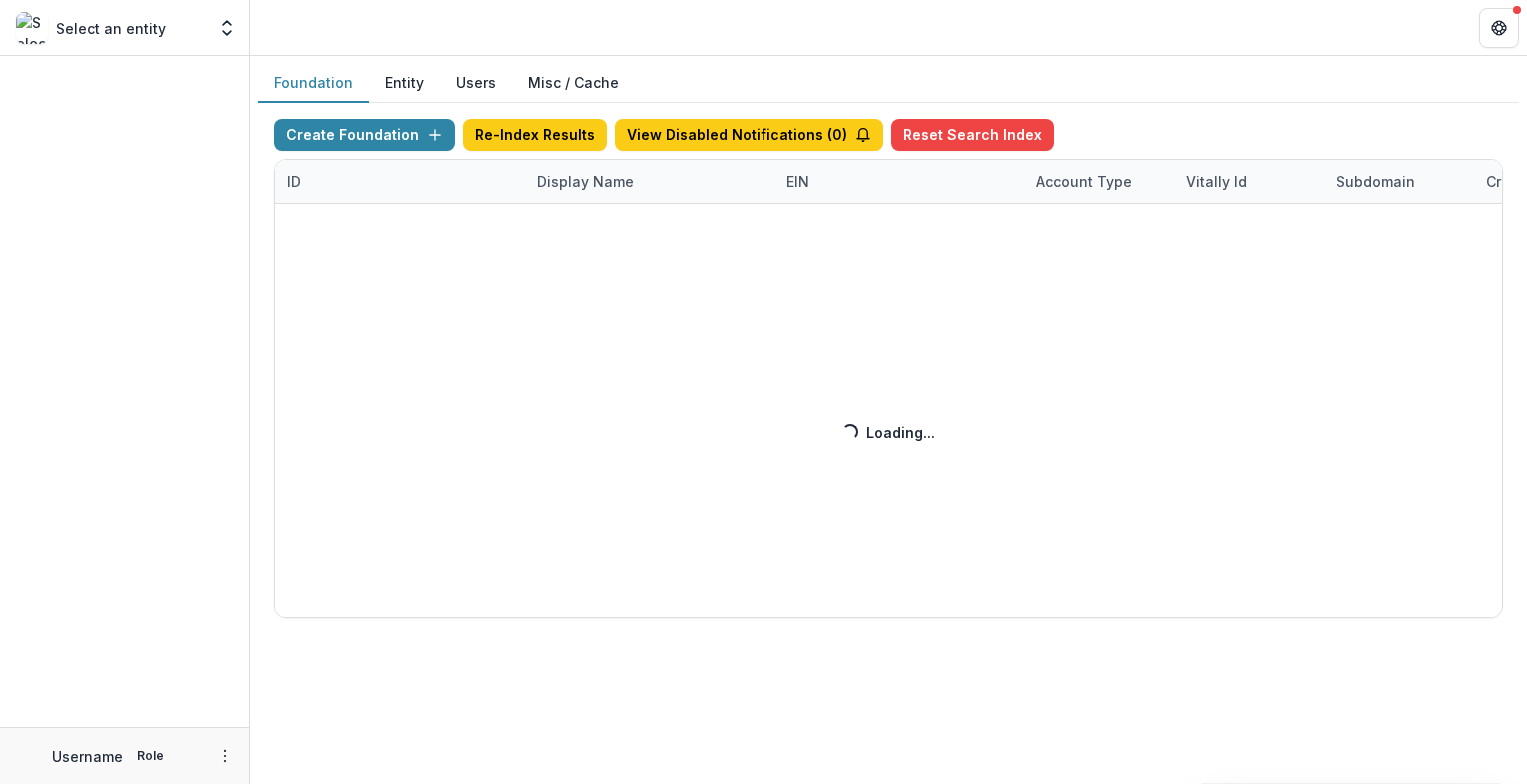scroll, scrollTop: 0, scrollLeft: 0, axis: both 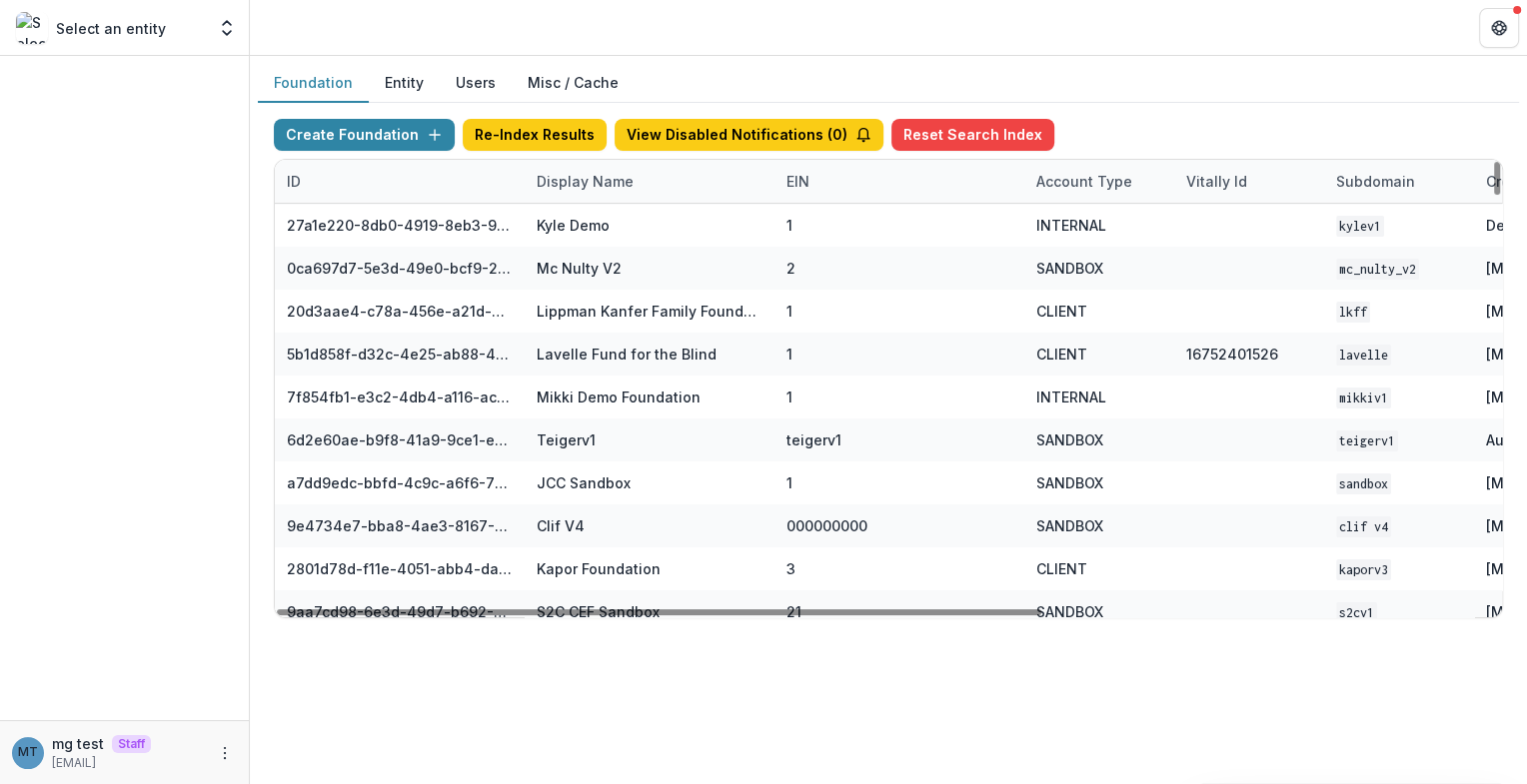 click on "Display Name" at bounding box center [585, 181] 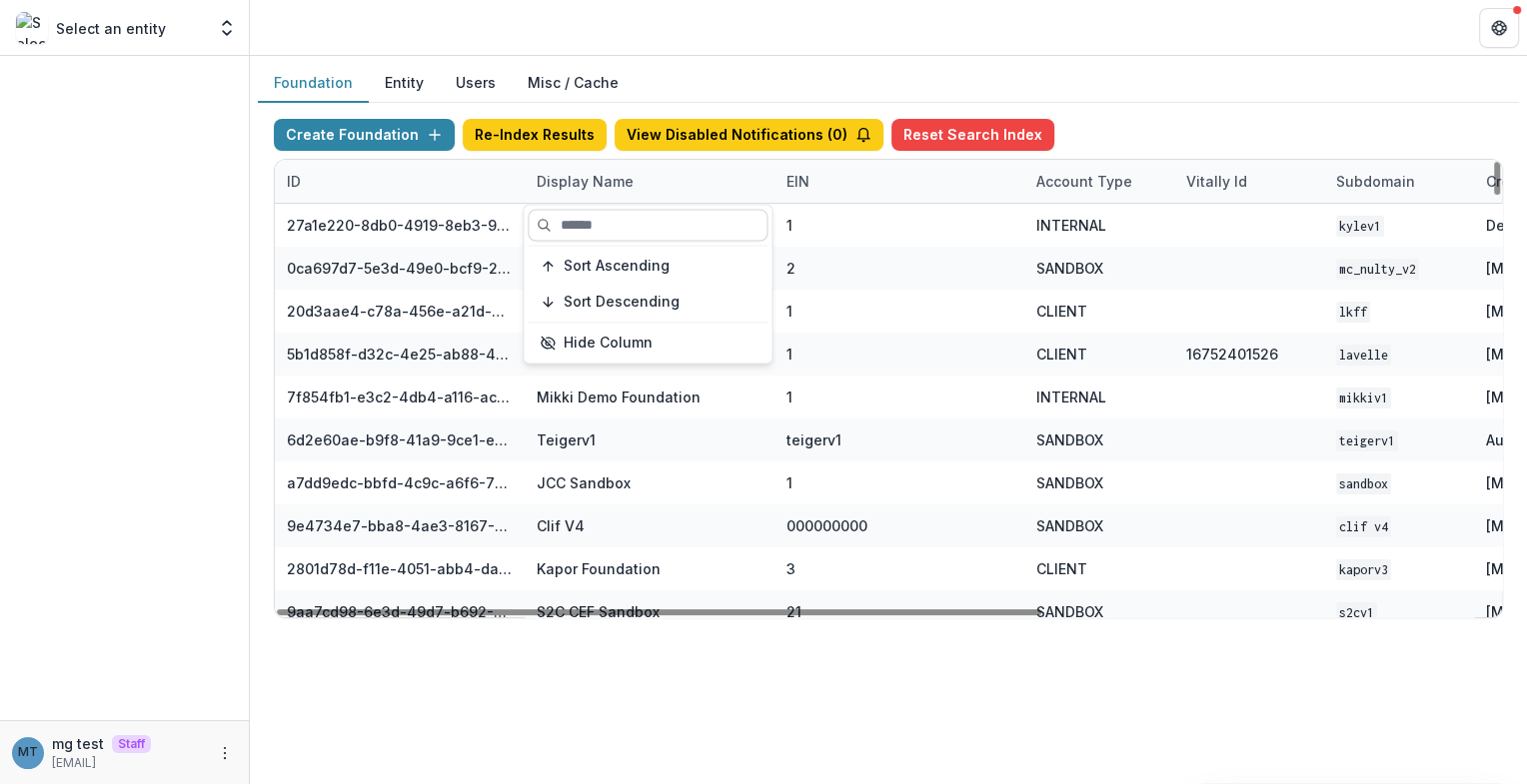 click at bounding box center (648, 225) 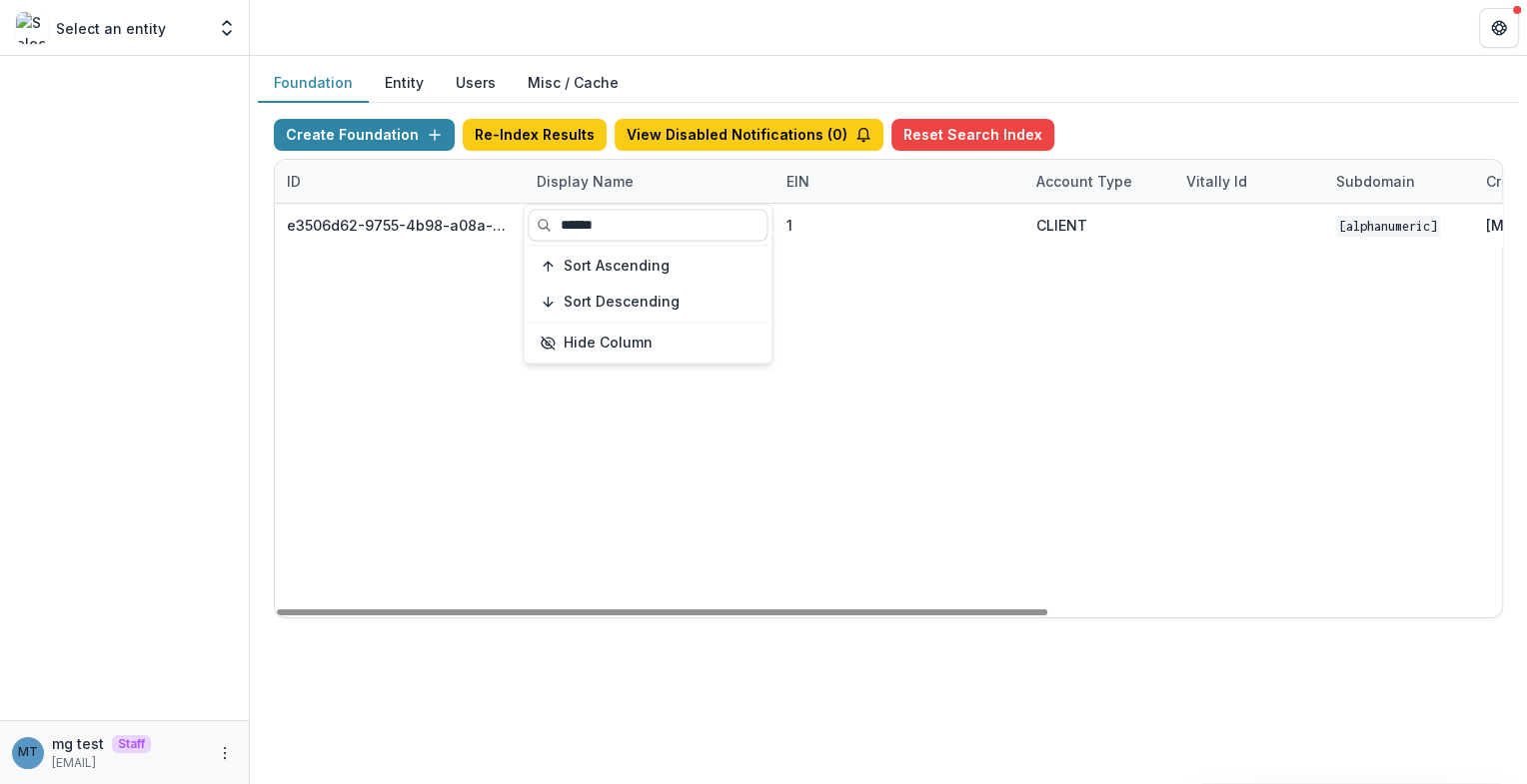 type on "******" 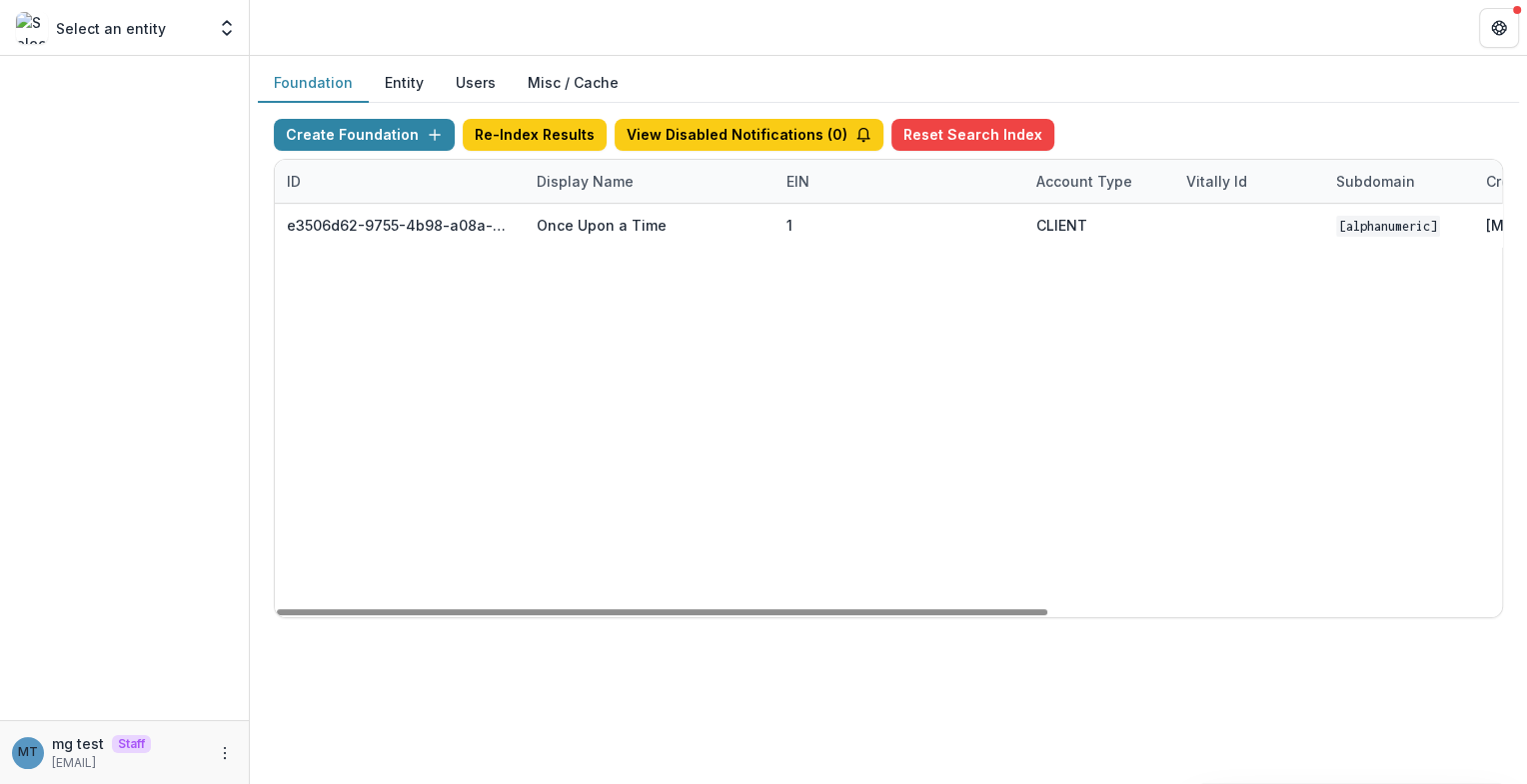 click on "Foundation Entity Users Misc / Cache" at bounding box center [888, 83] 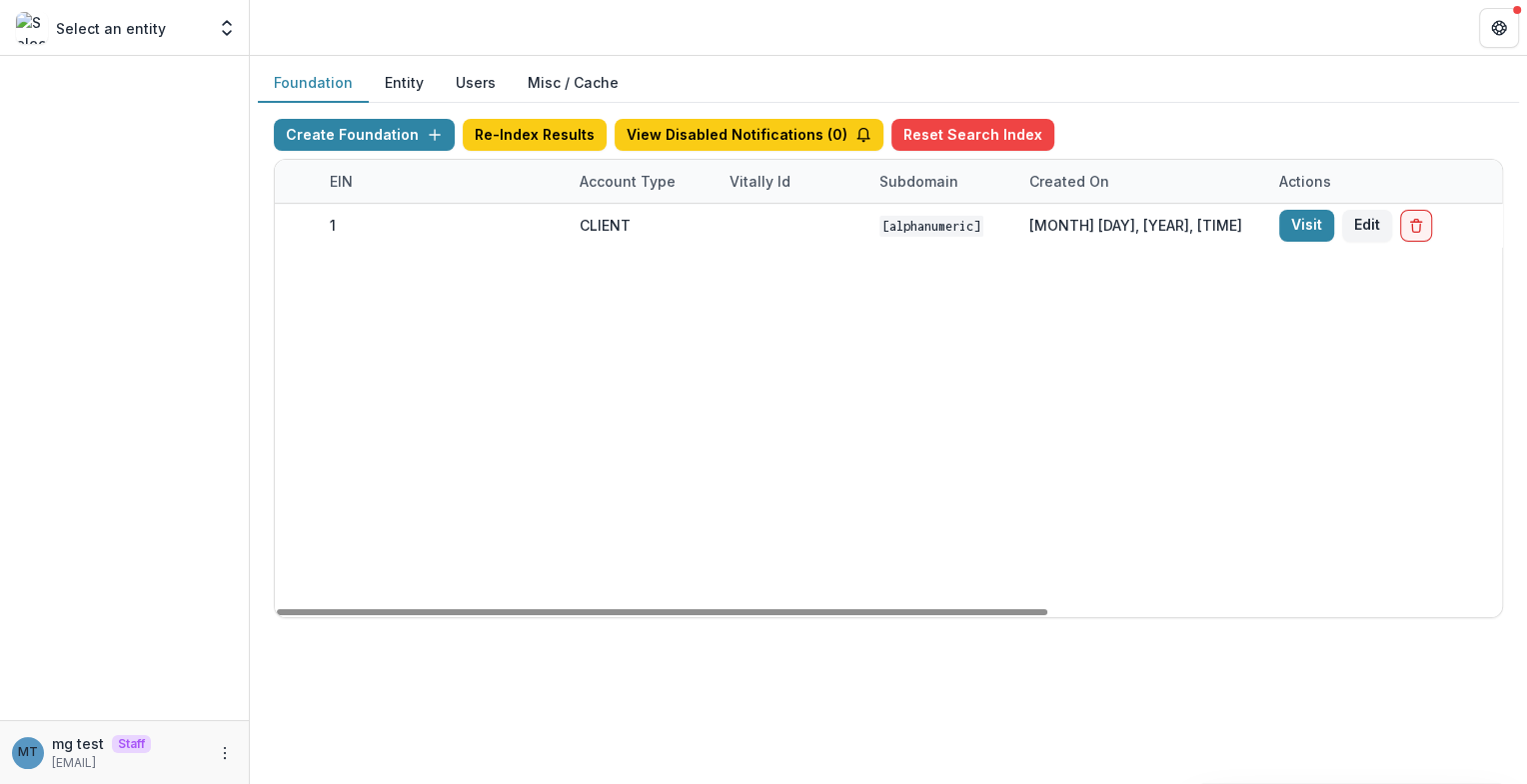 scroll, scrollTop: 0, scrollLeft: 545, axis: horizontal 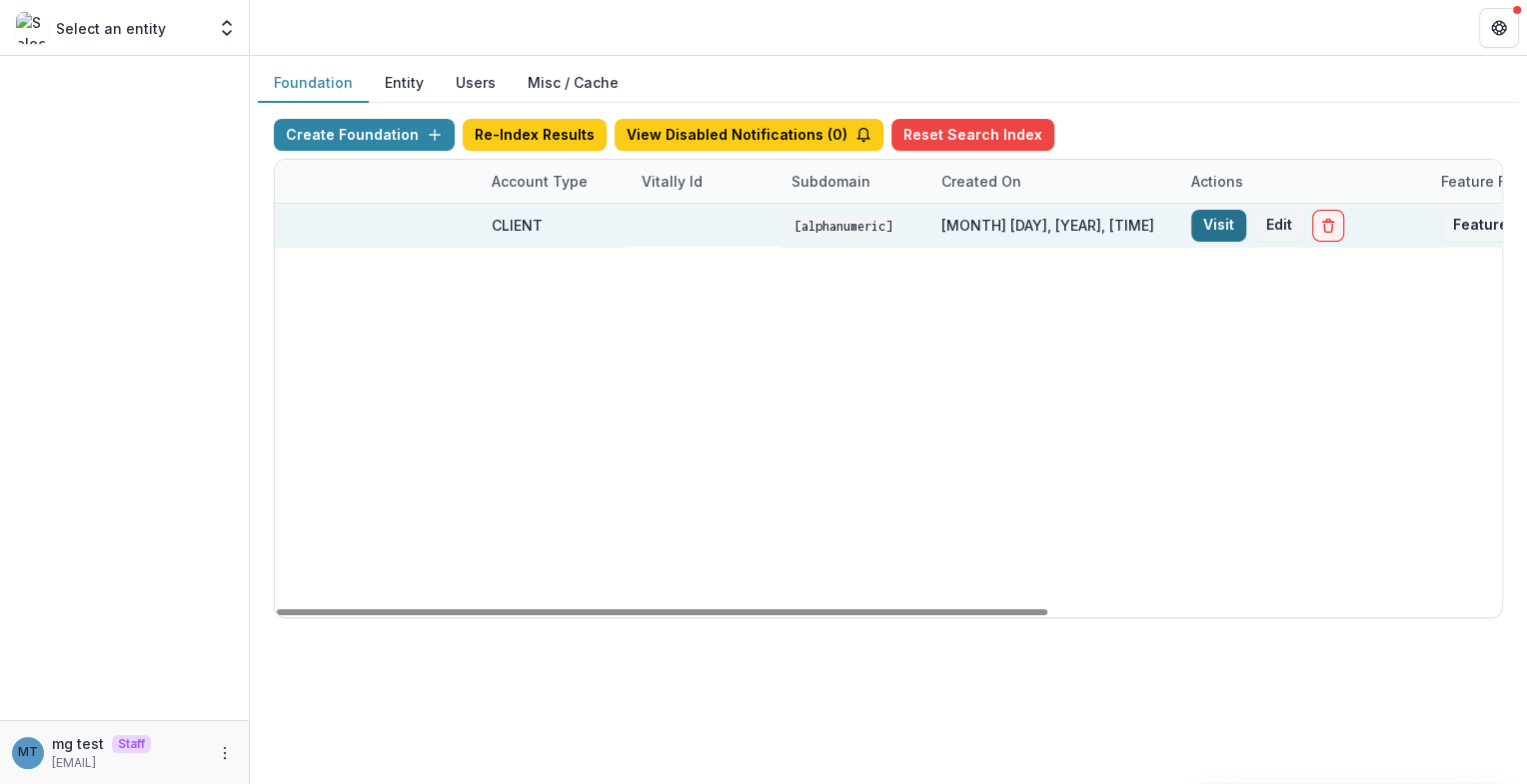 click on "Visit" at bounding box center (1218, 226) 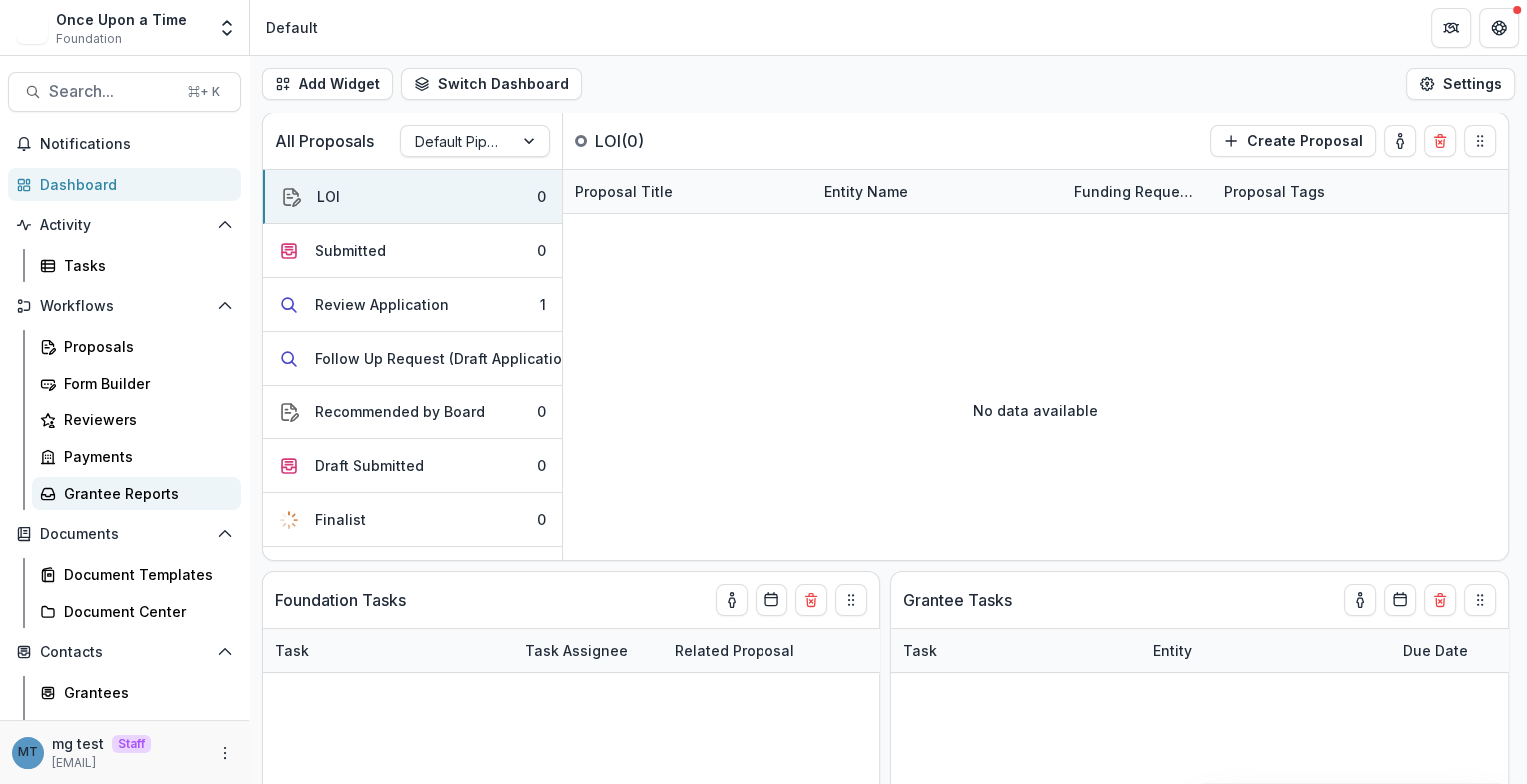 scroll, scrollTop: 142, scrollLeft: 0, axis: vertical 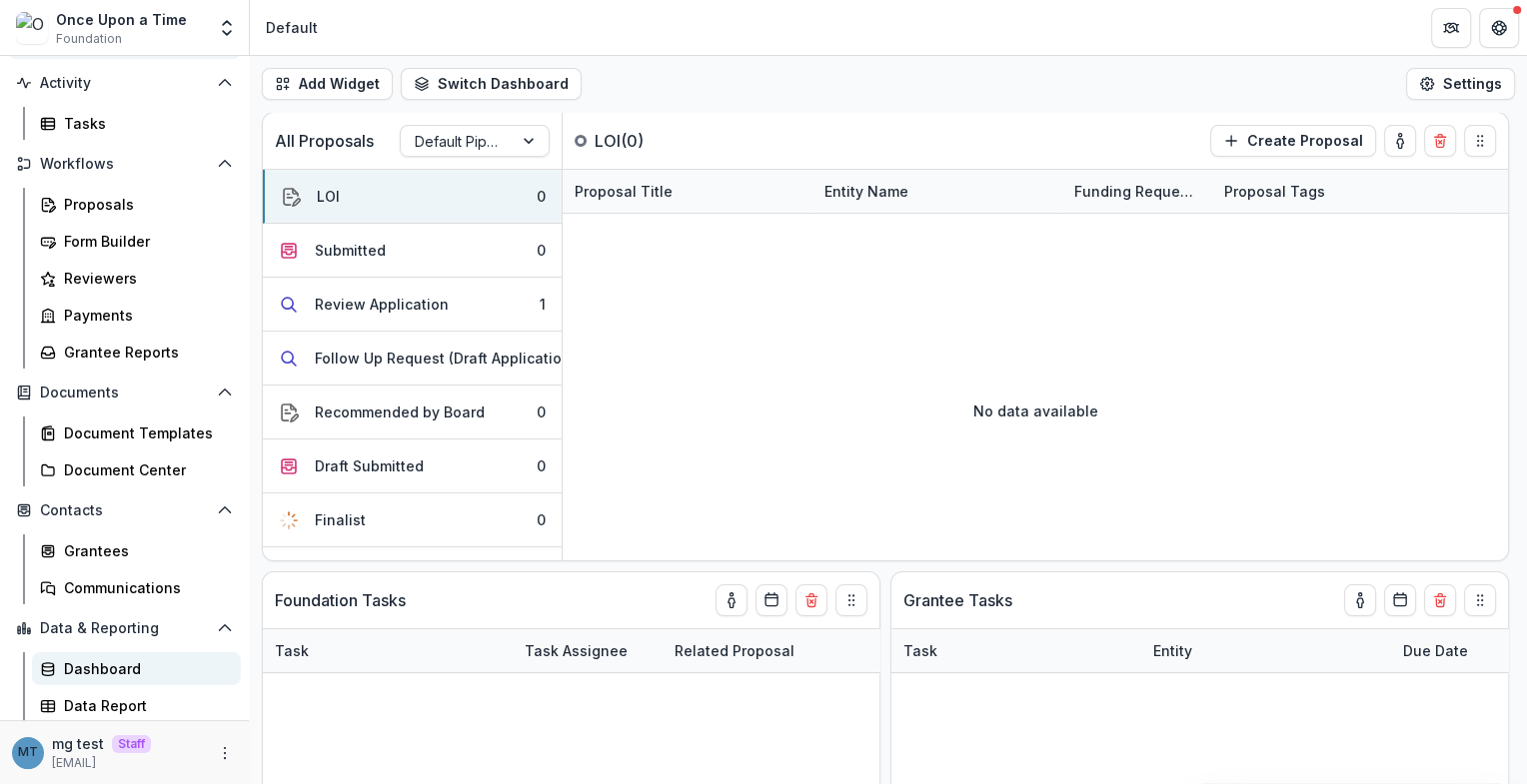 click on "Dashboard" at bounding box center (144, 668) 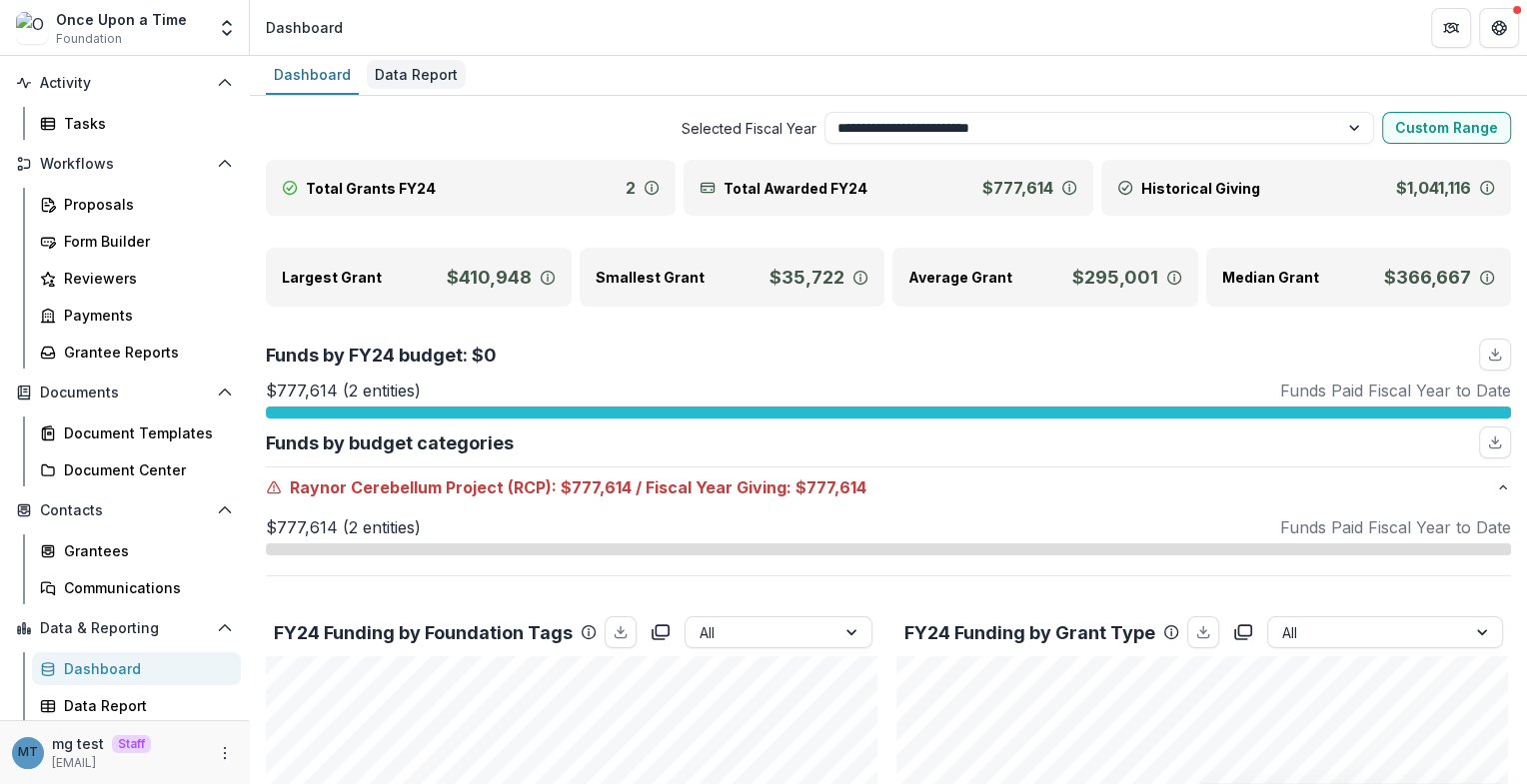click on "Data Report" at bounding box center [416, 74] 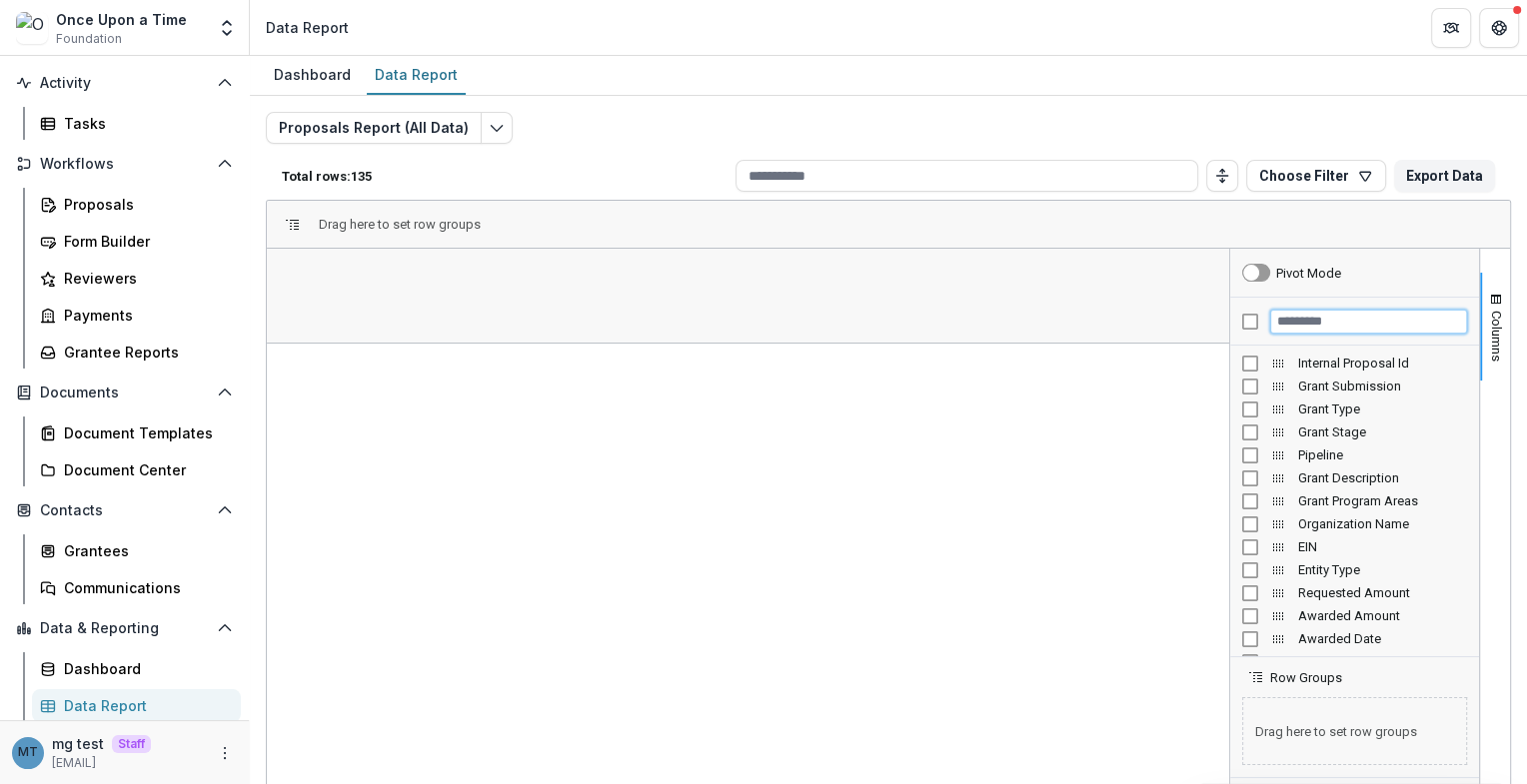 click at bounding box center [1368, 322] 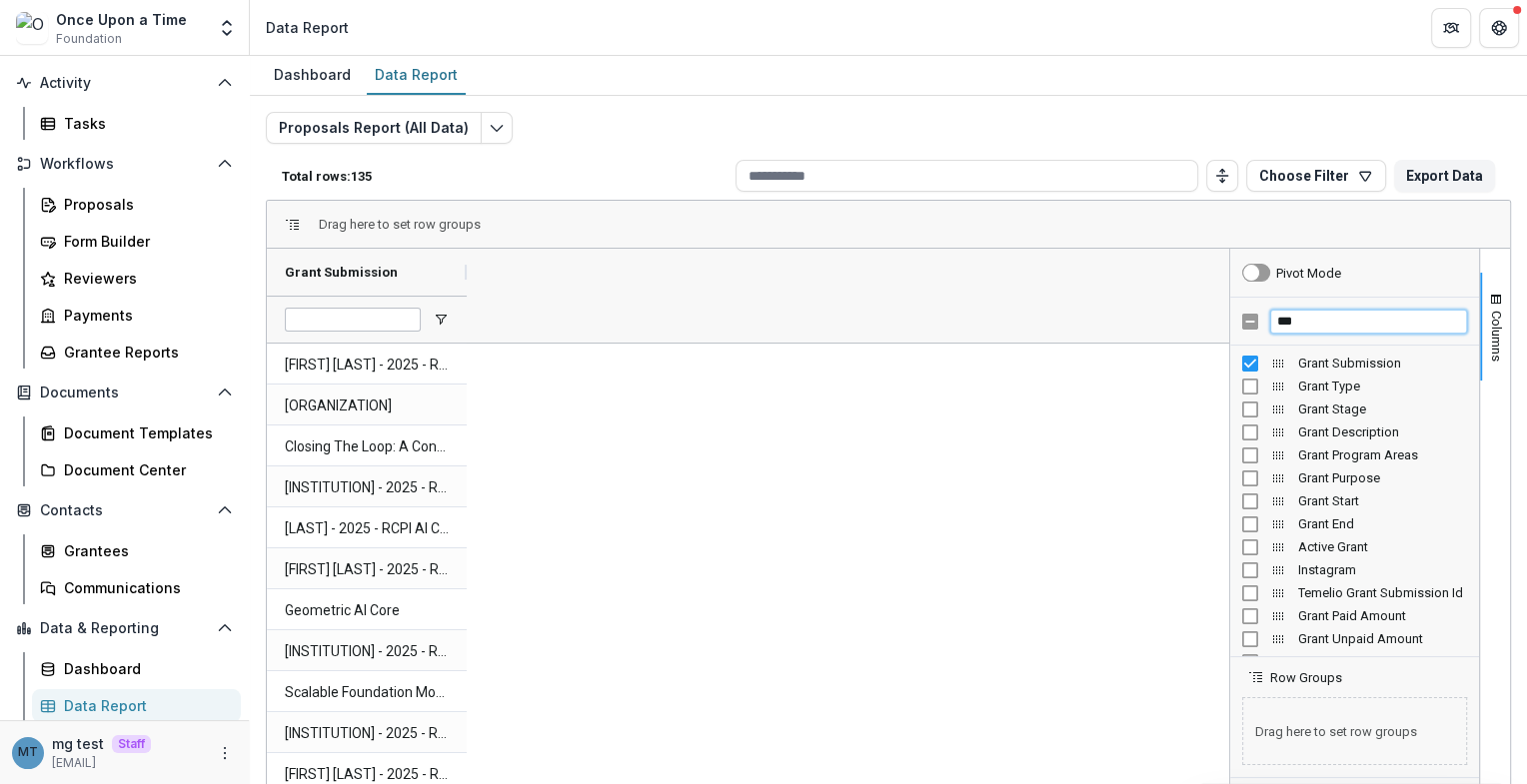 click on "***" at bounding box center [1368, 322] 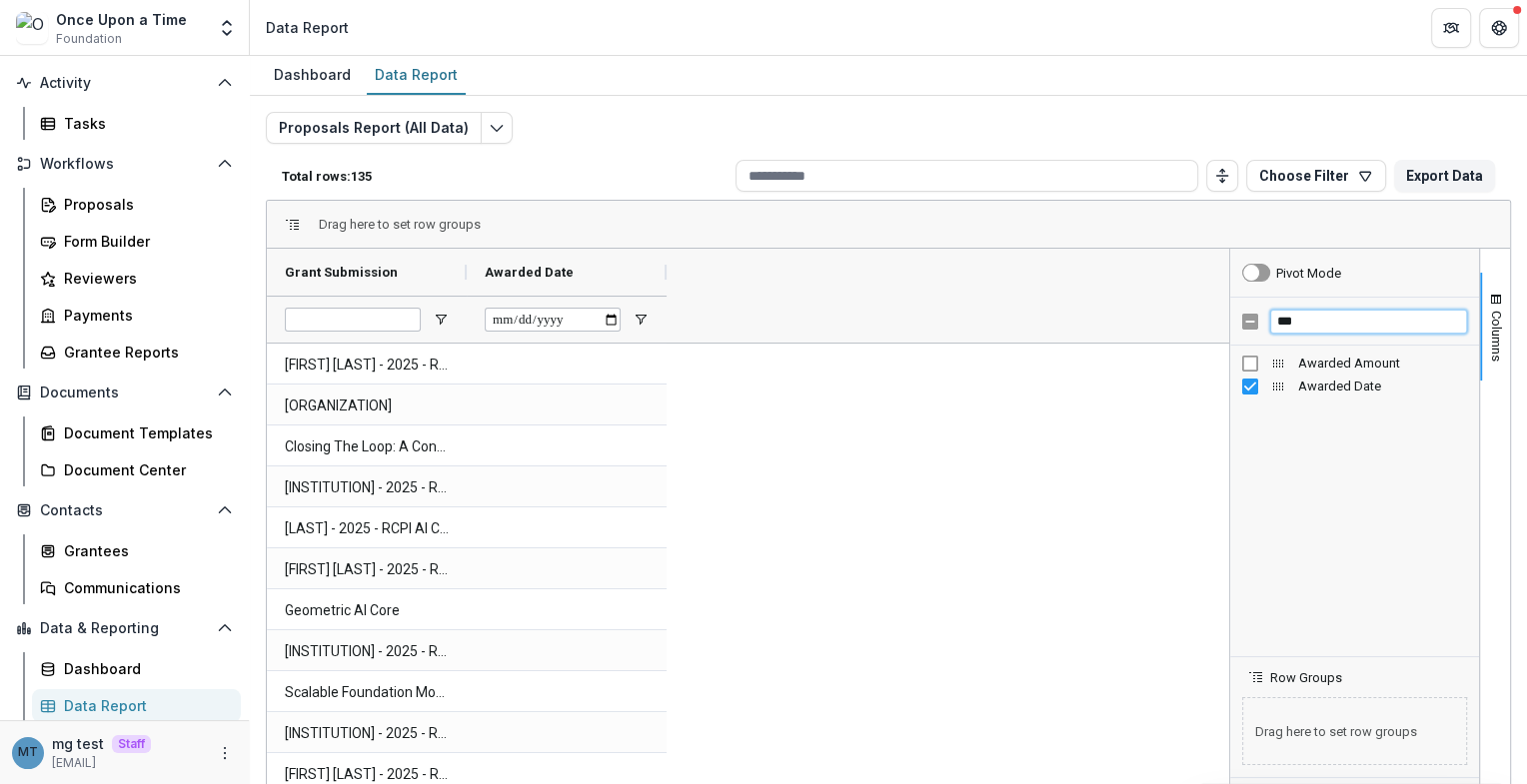 click on "***" at bounding box center [1368, 322] 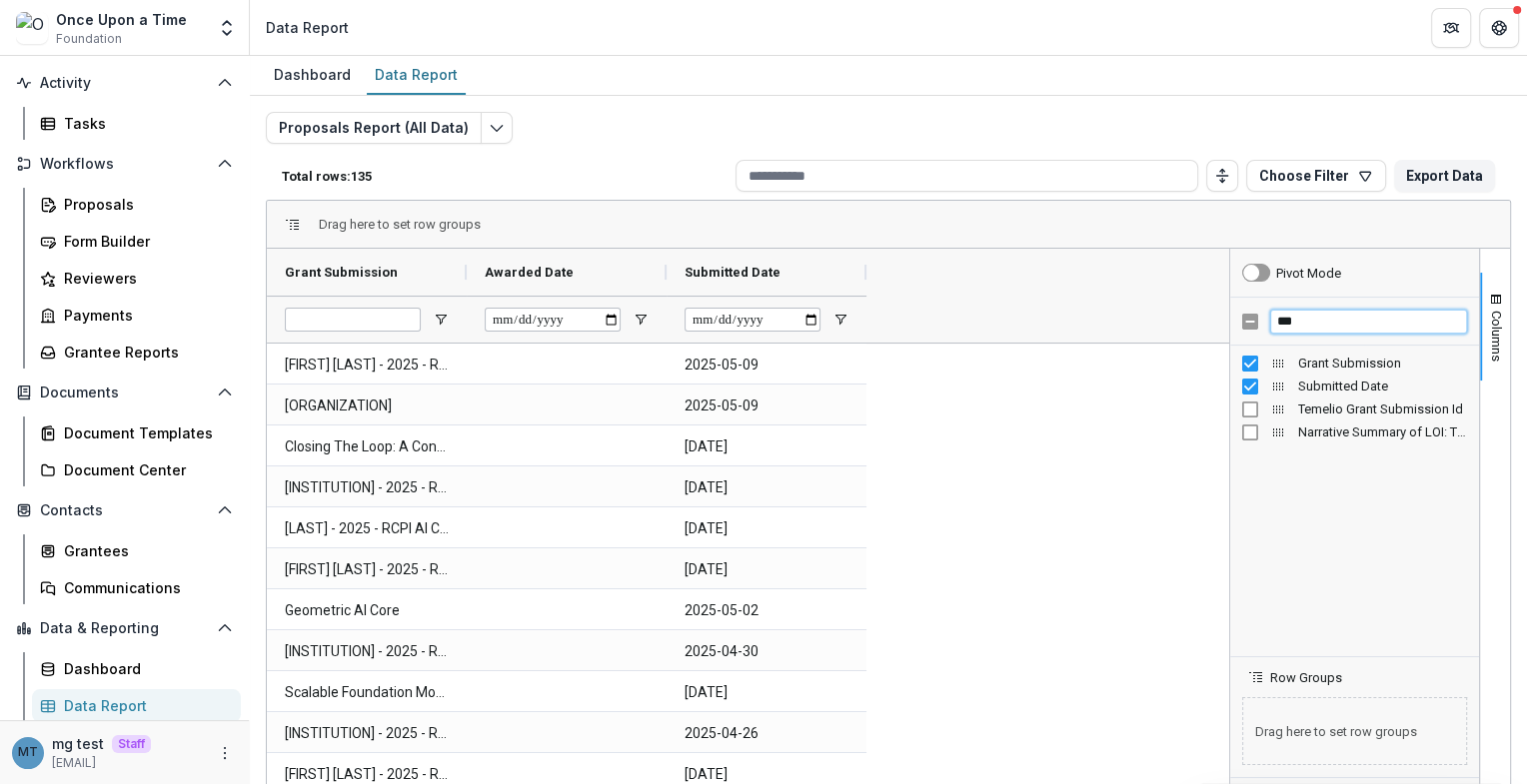 click on "***" at bounding box center (1368, 322) 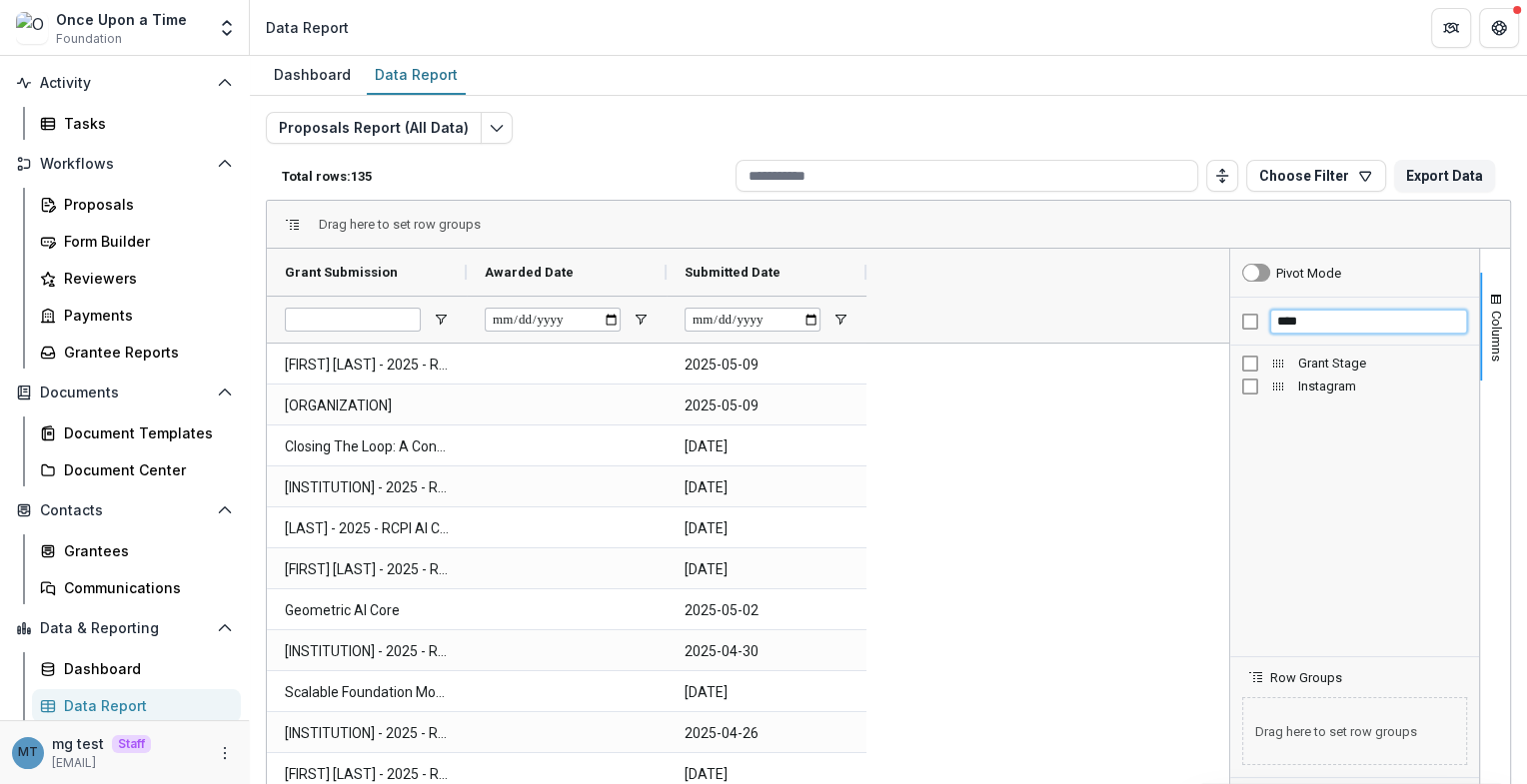 type on "****" 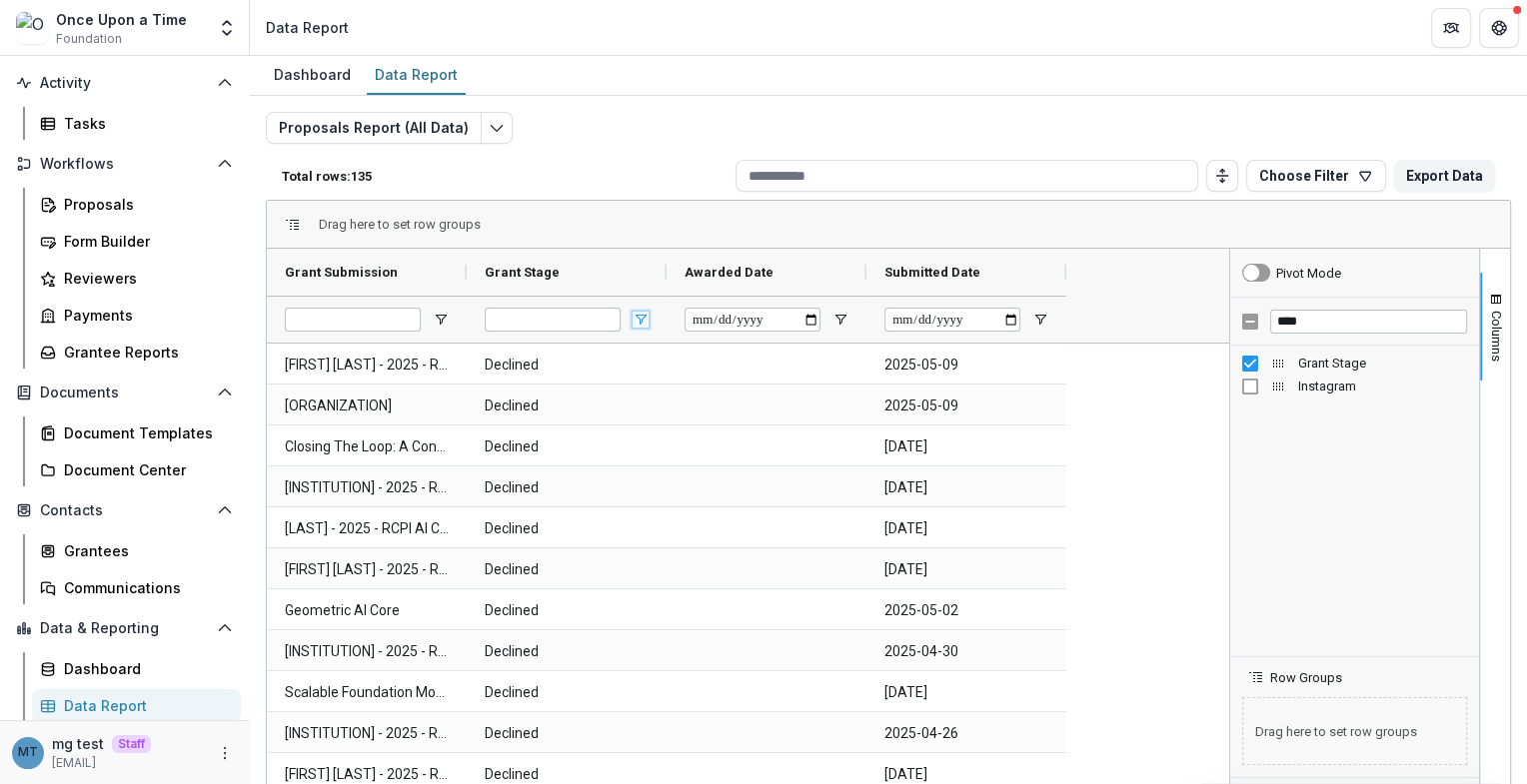 click at bounding box center [641, 320] 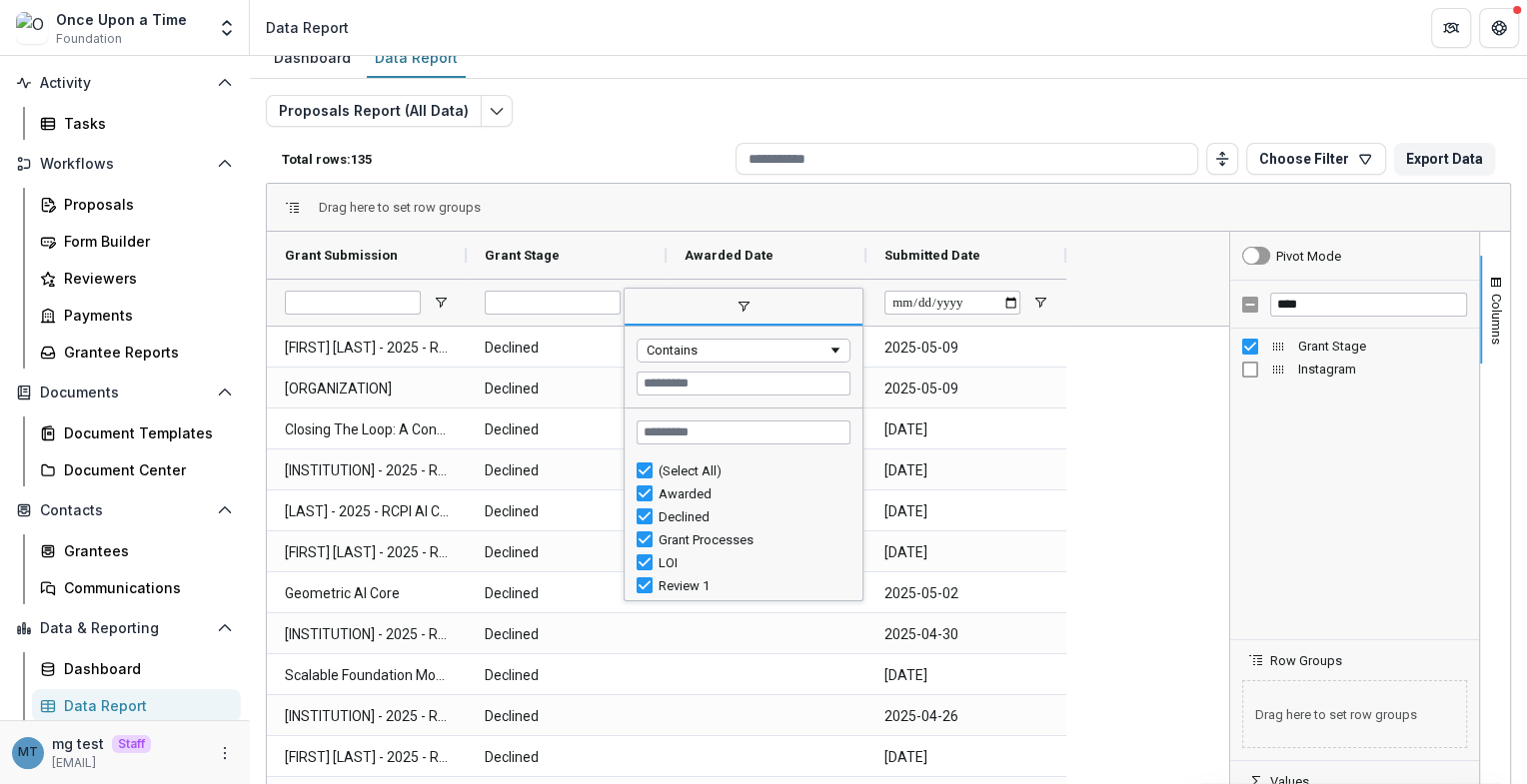 scroll, scrollTop: 30, scrollLeft: 0, axis: vertical 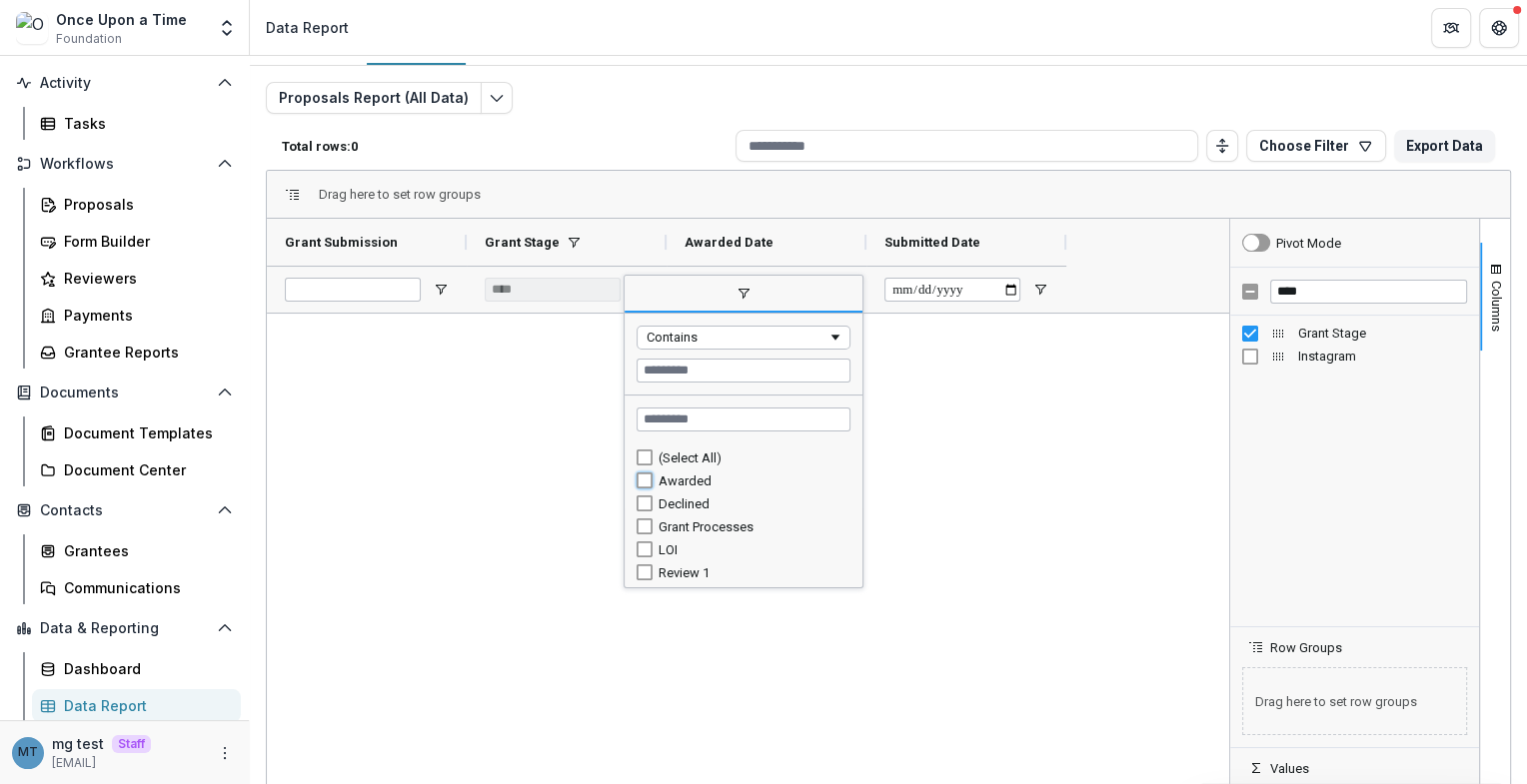 type on "**********" 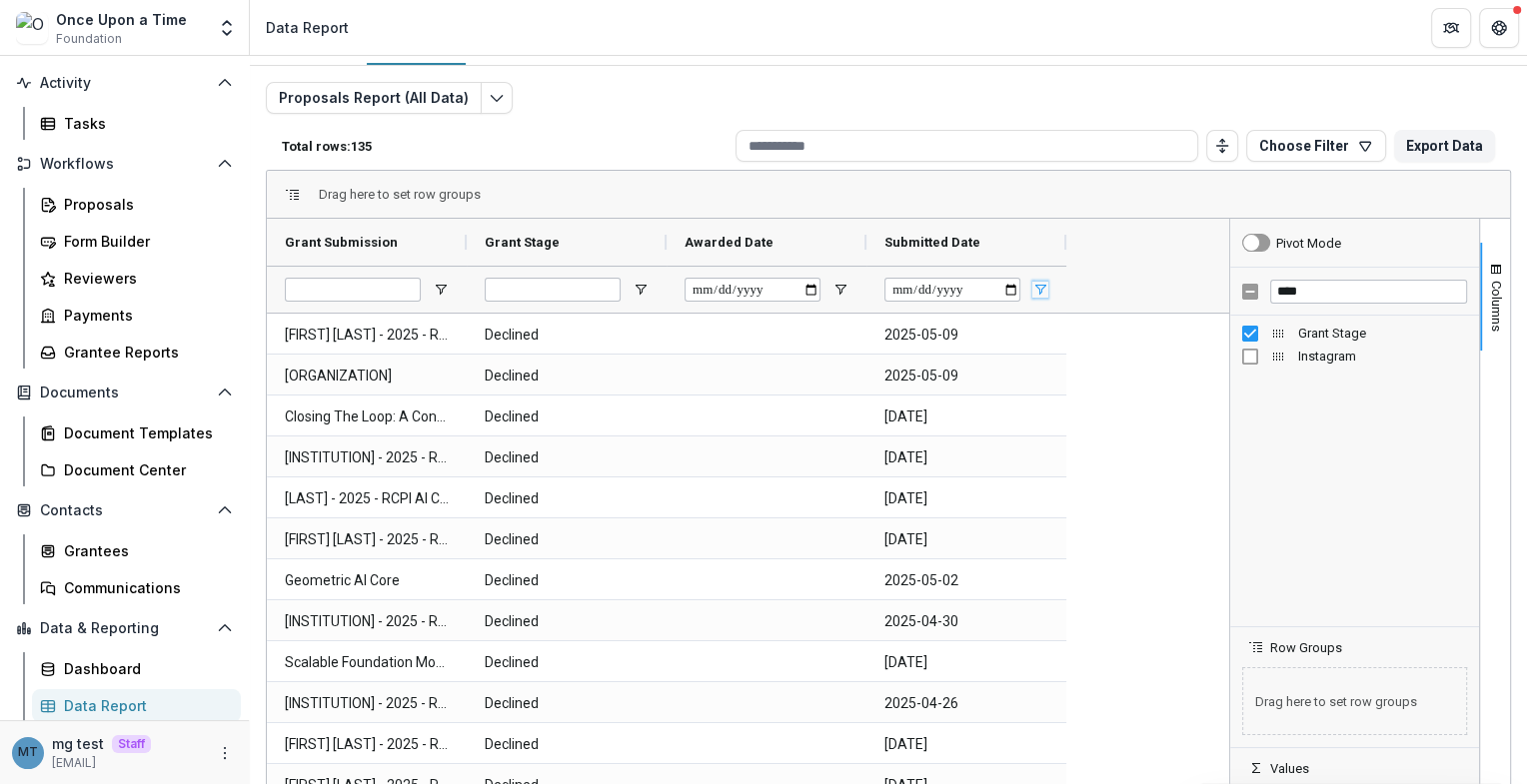 click at bounding box center (1040, 290) 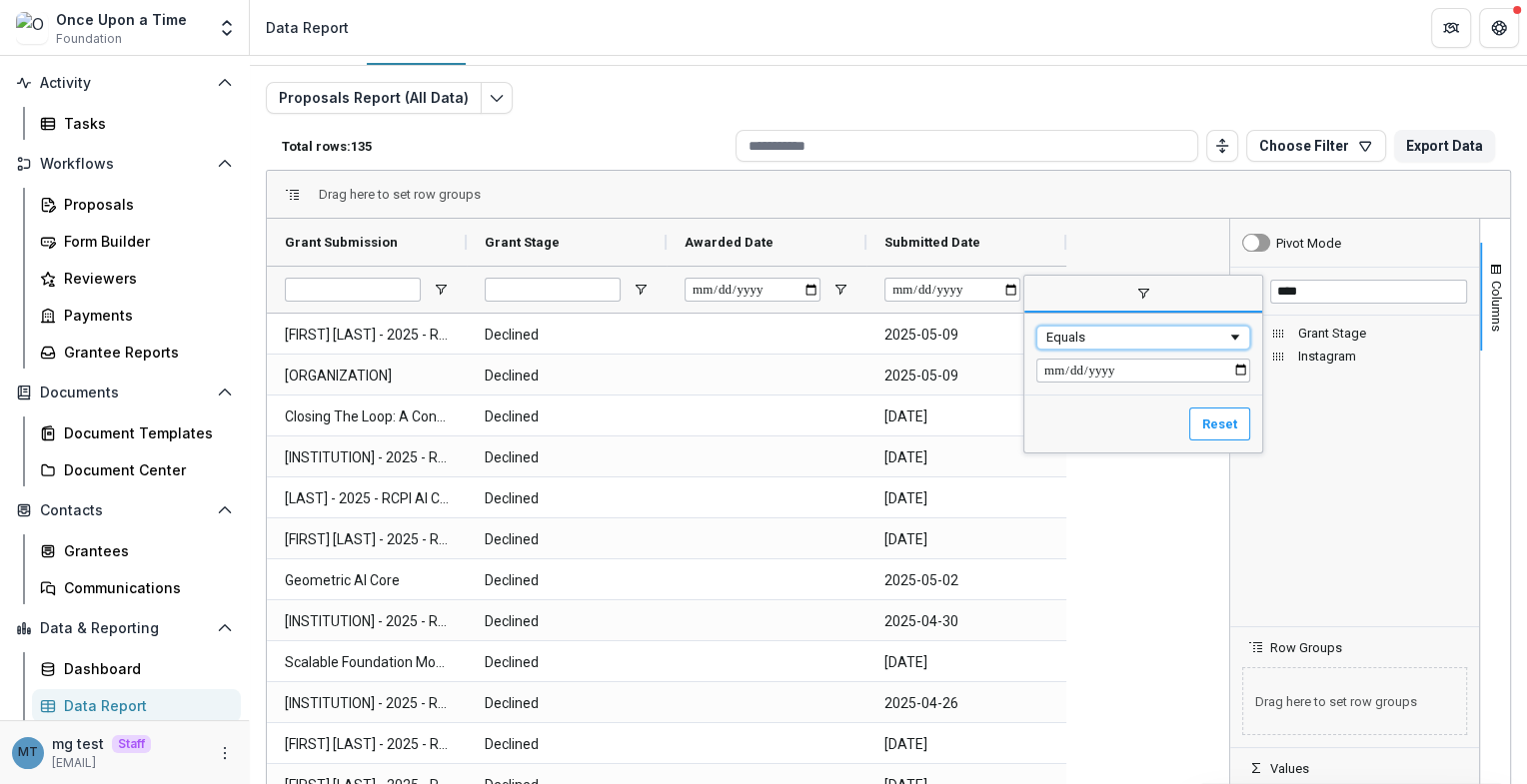 click on "Equals" at bounding box center (1136, 337) 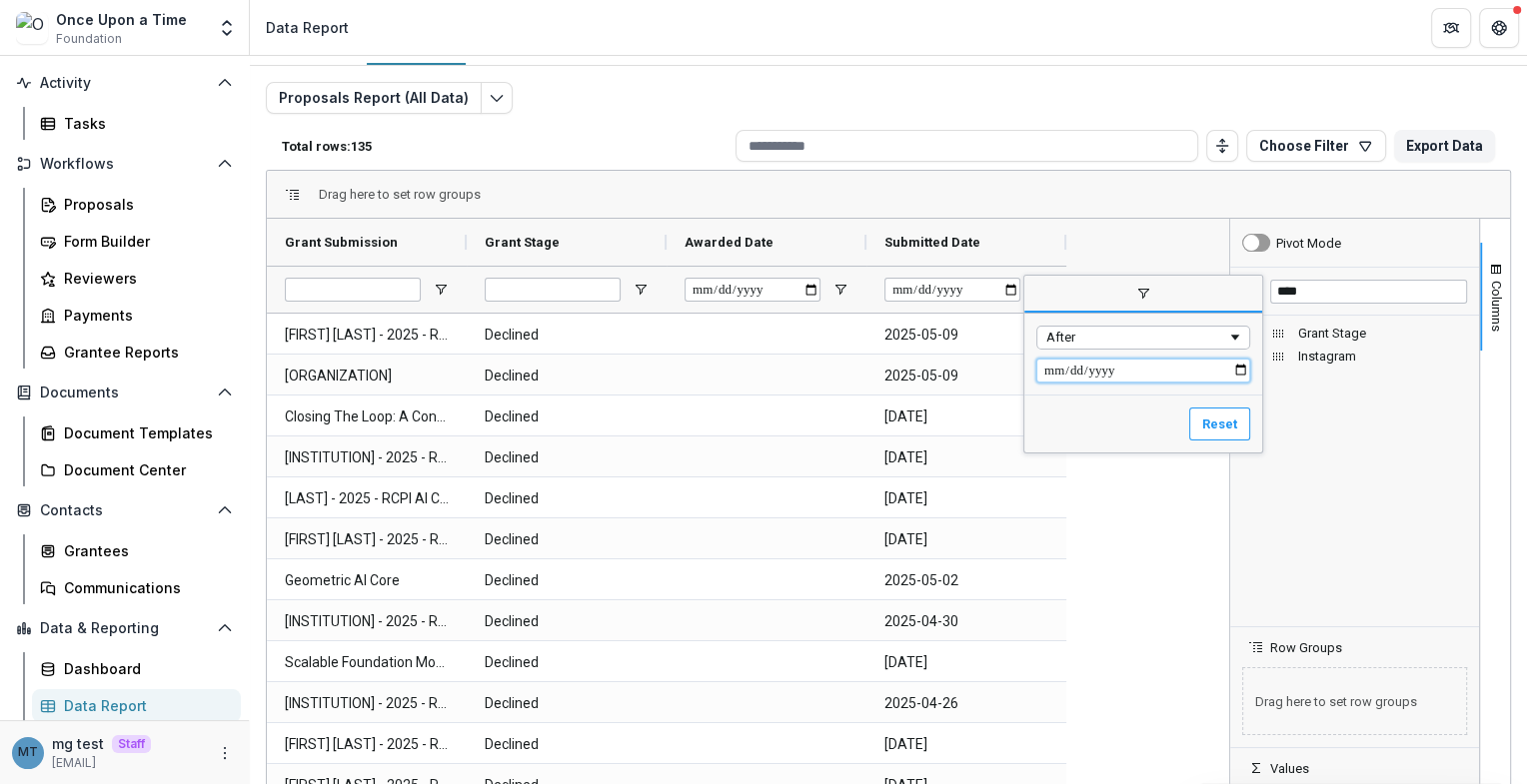 click at bounding box center [1143, 371] 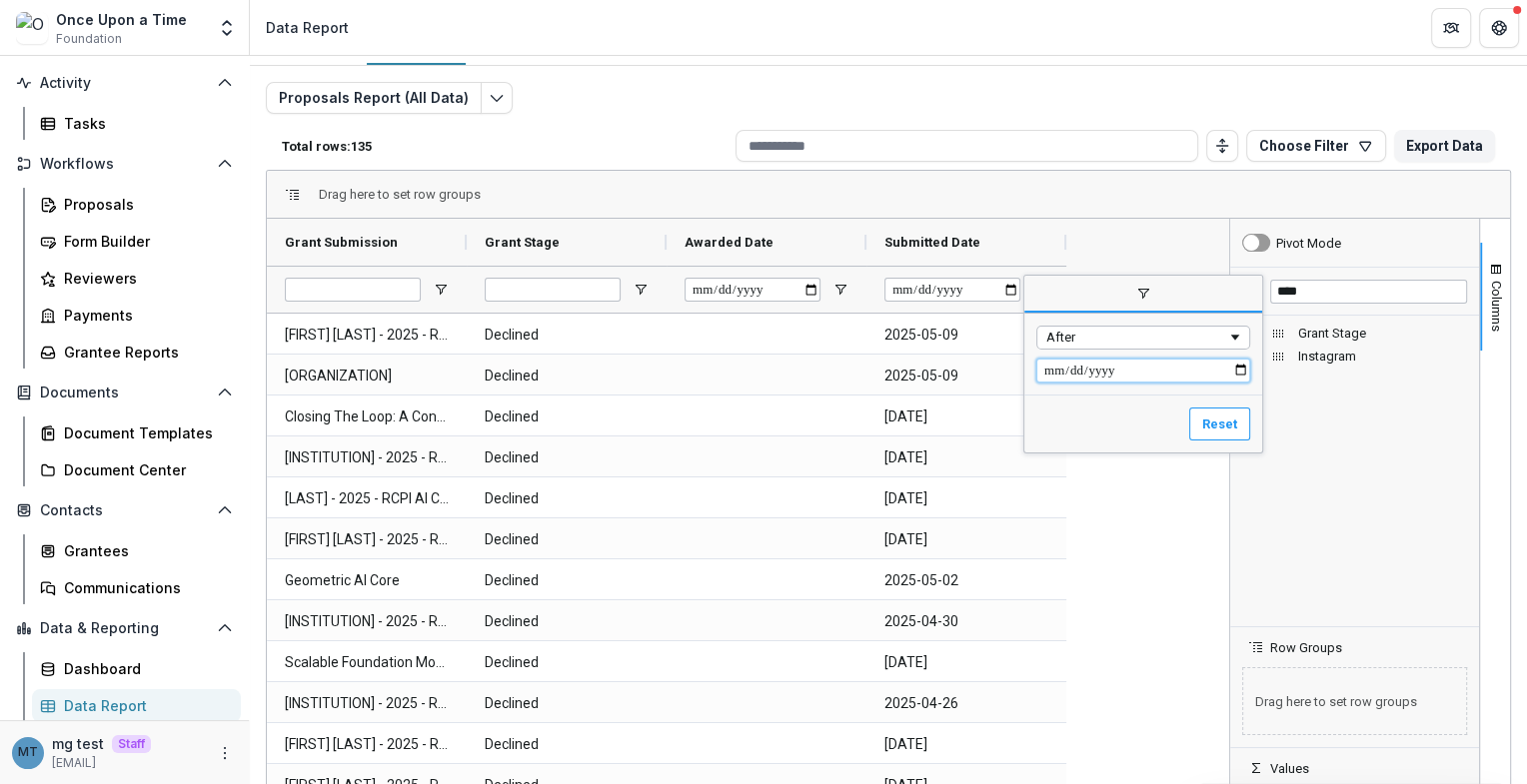 type on "**********" 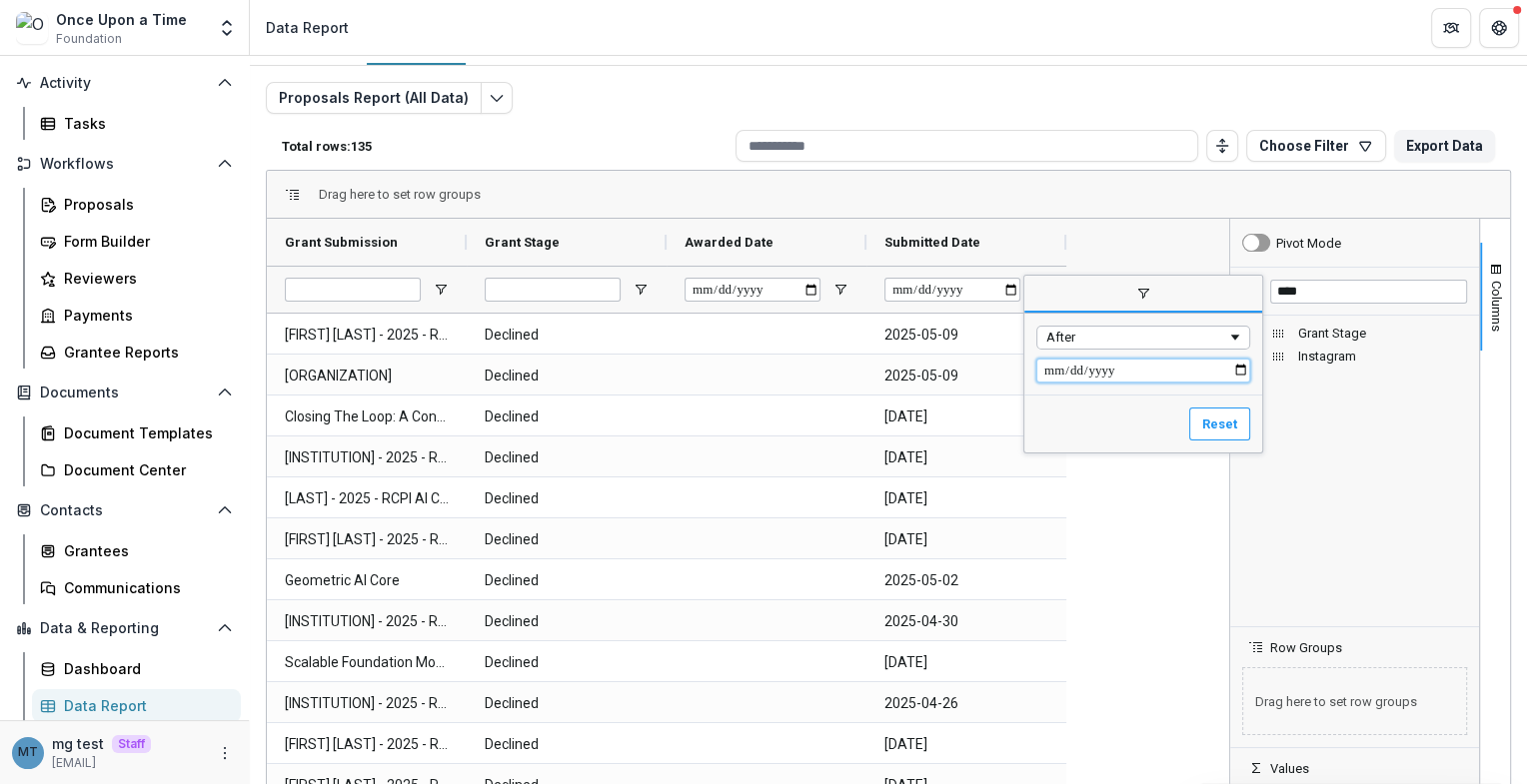 type on "**********" 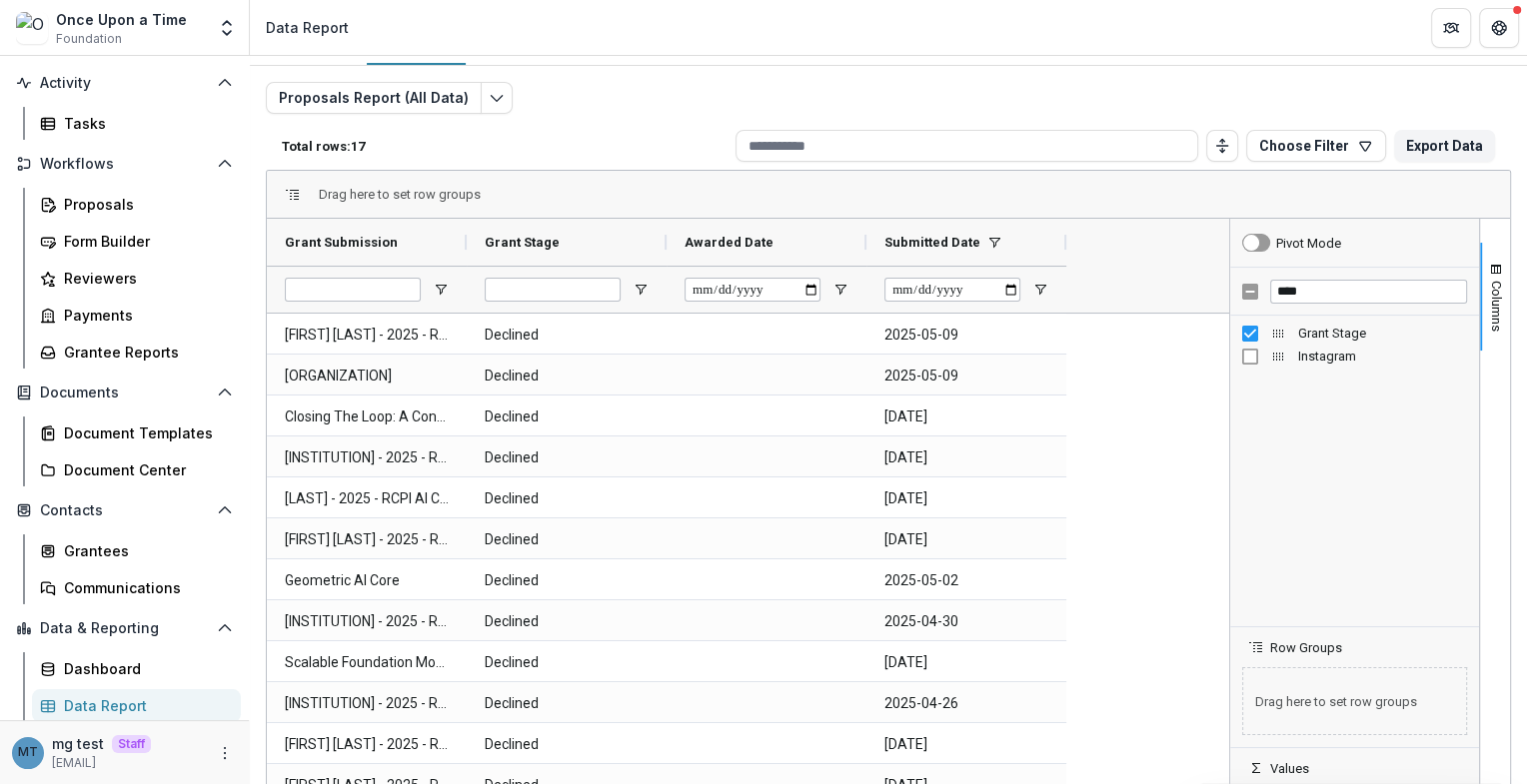 click on "Proposals Report (All Data) Total rows:  17 Choose Filter Personal Filters Team Filters Temelio Filters No  personal  filters found. Add Personal Filter RCP Proposal Info  (Proposals Report (All Data)) Filter 0  (Review-only Tasks) GB Review Responses  (Review-only Tasks) Add Team Filter 2024 RFA Finalist Doc Upload  ( Proposals Report (All Data) ) CAS Child Perspectives Qualitative Study RFA Application  ( Proposals Report (All Data) ) CAS Child Perspectives Qualitative Study RFA LOI  ( Proposals Report (All Data) ) CAS RFP Full Proposal Template  ( Proposals Report (All Data) ) CAS RFP LOI Template  ( Proposals Report (All Data) ) Directed Giving Form  ( Proposals Report (All Data) ) Electronic Data and Mental Health Research Full Application  ( Proposals Report (All Data) ) Electronic Data and Mental Health Research LOI  ( Proposals Report (All Data) ) Grant Processes Form  ( Proposals Report (All Data) ) Internal Form Template  ( Proposals Report (All Data) ) Raynor Cerebellum Project 2024 RFA  ( )  ( ) )" at bounding box center [888, 451] 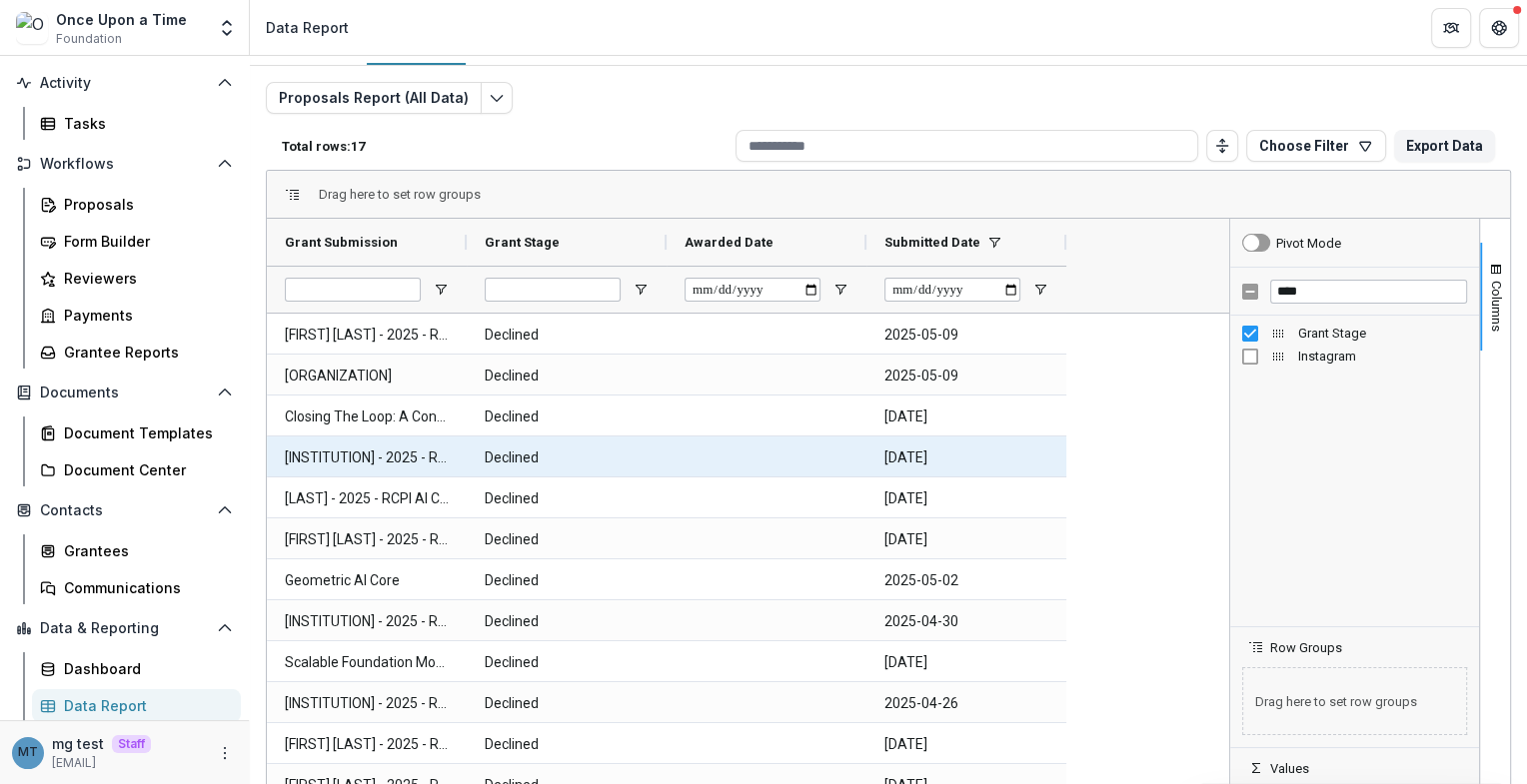 scroll, scrollTop: 0, scrollLeft: 0, axis: both 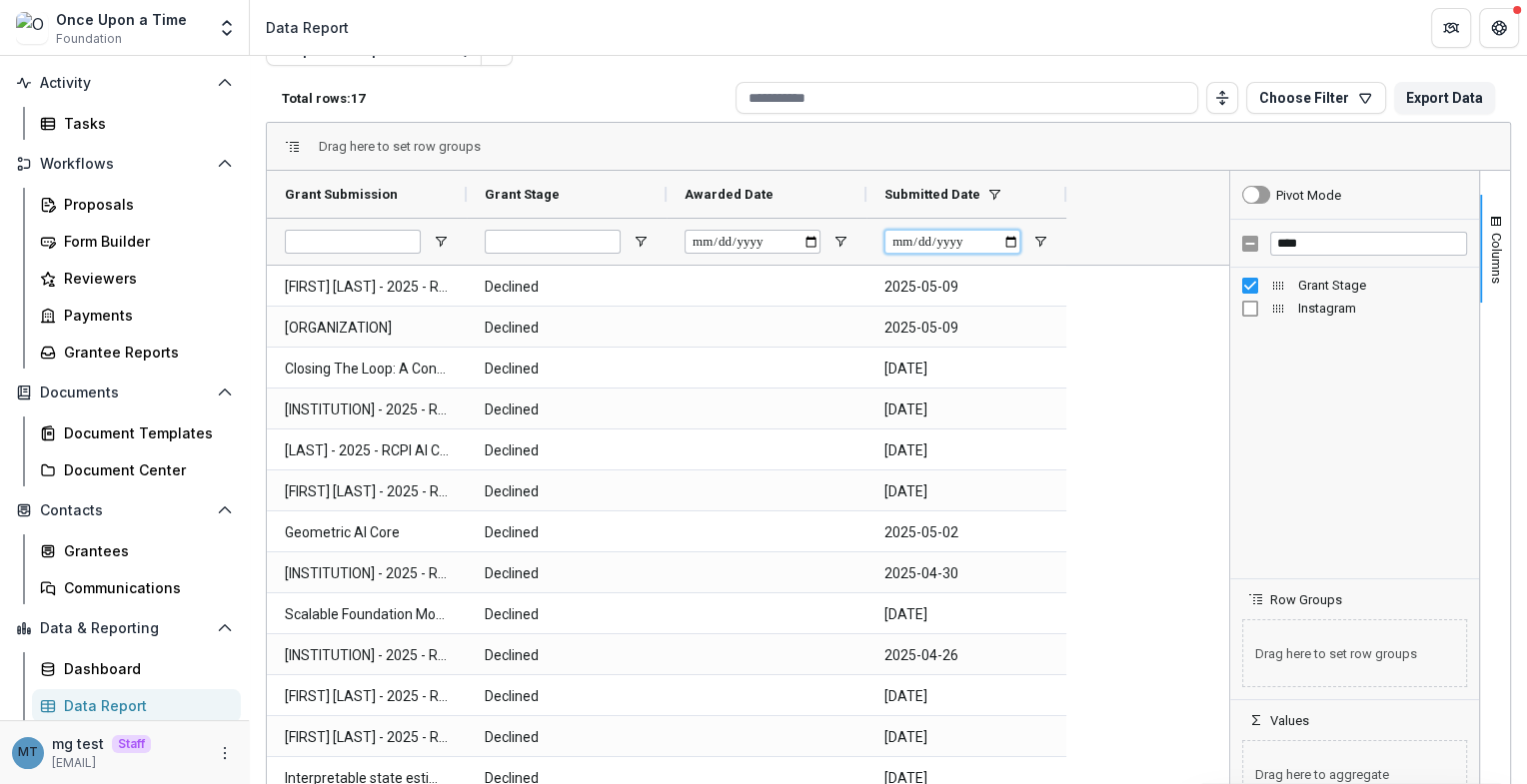 click on "**********" at bounding box center [952, 242] 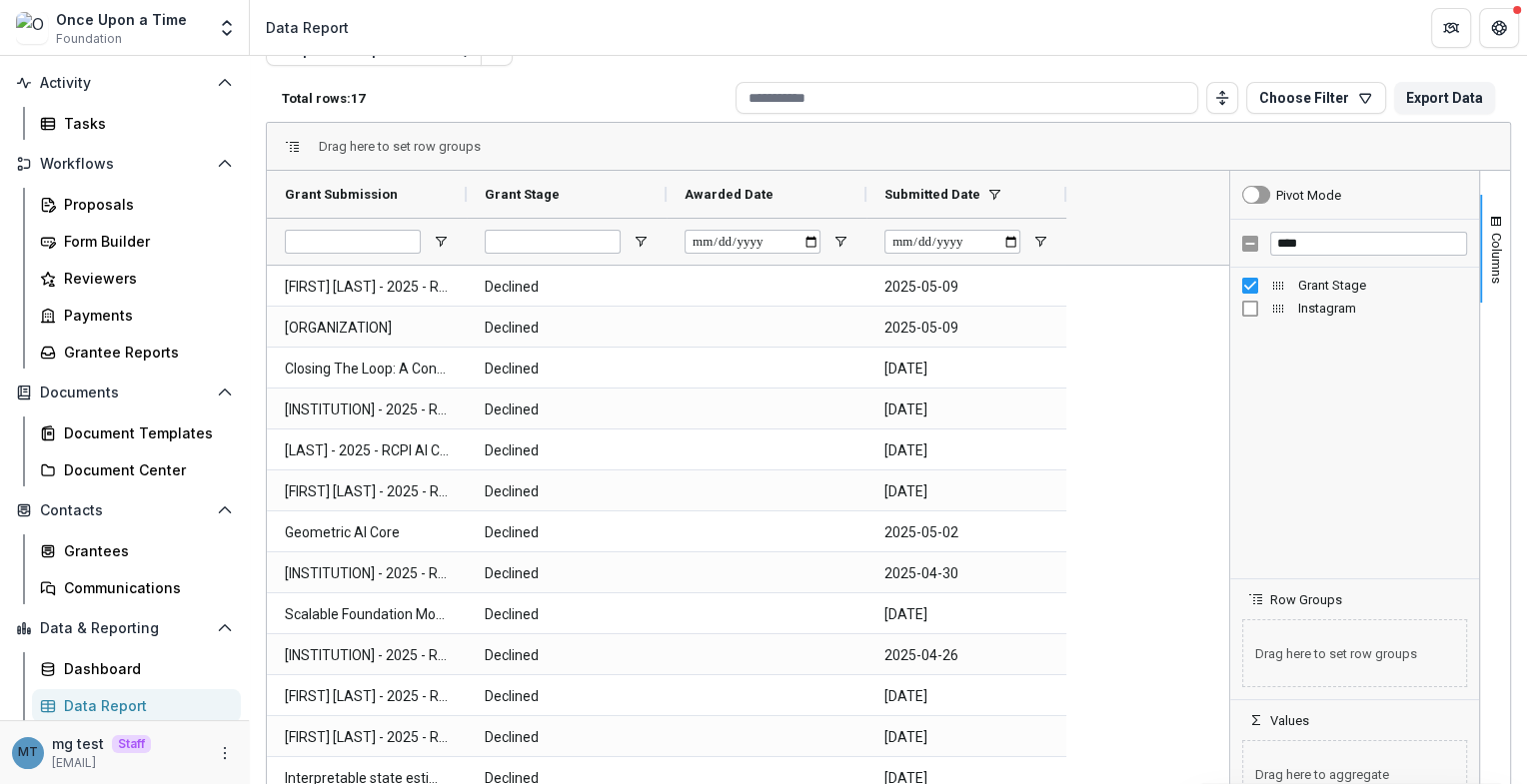 click on "**********" at bounding box center [966, 241] 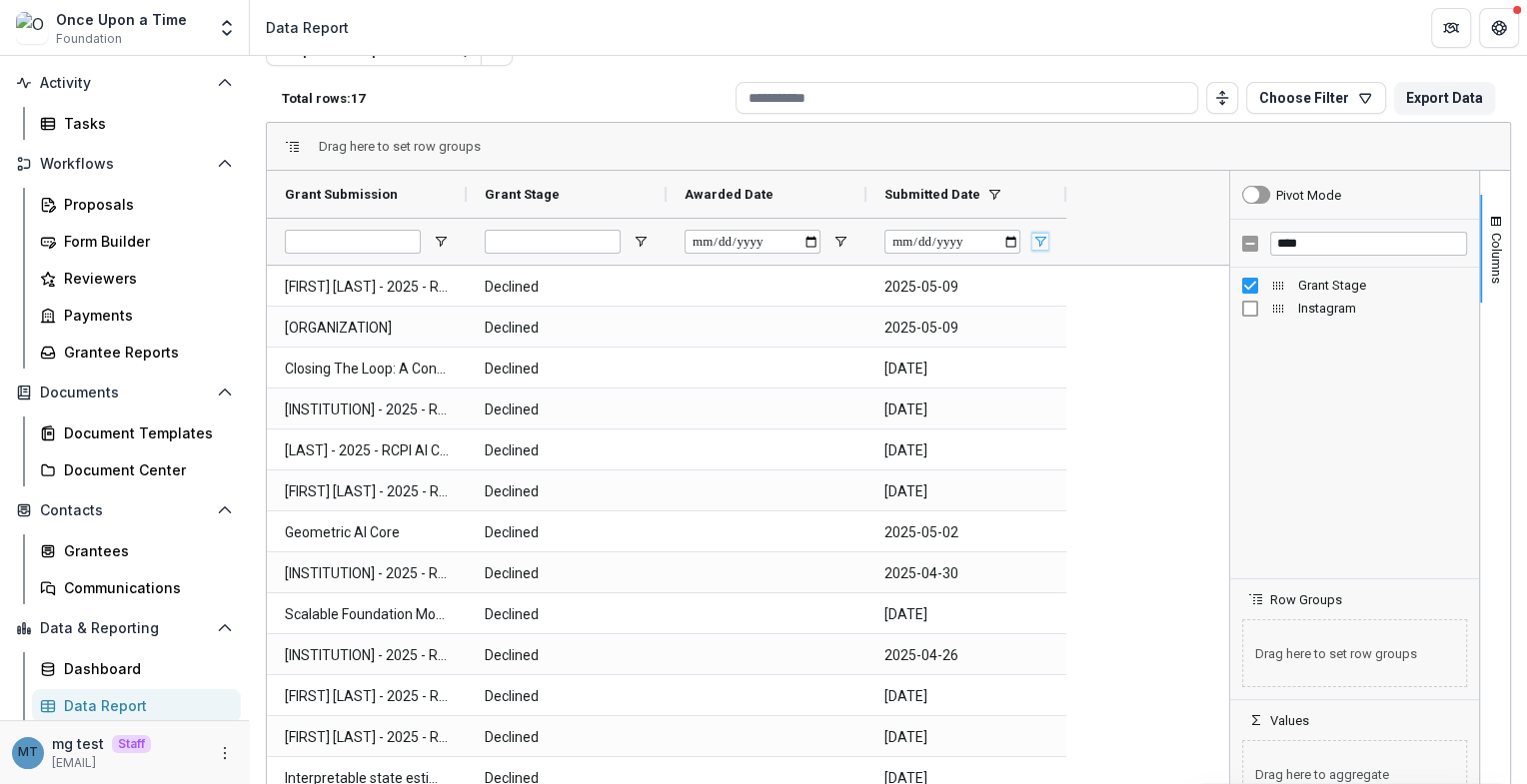 click at bounding box center (1040, 242) 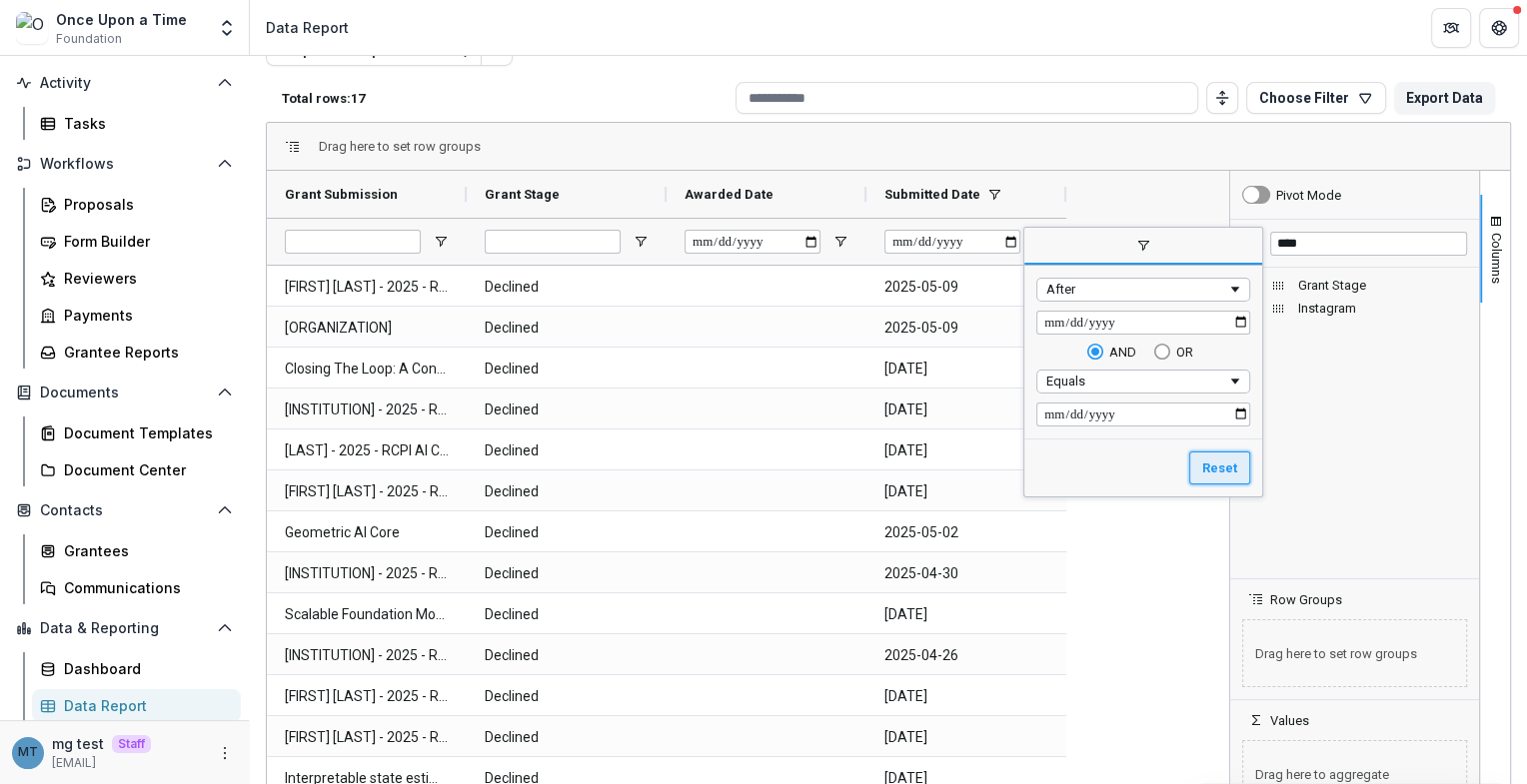 click on "Reset" at bounding box center [1219, 468] 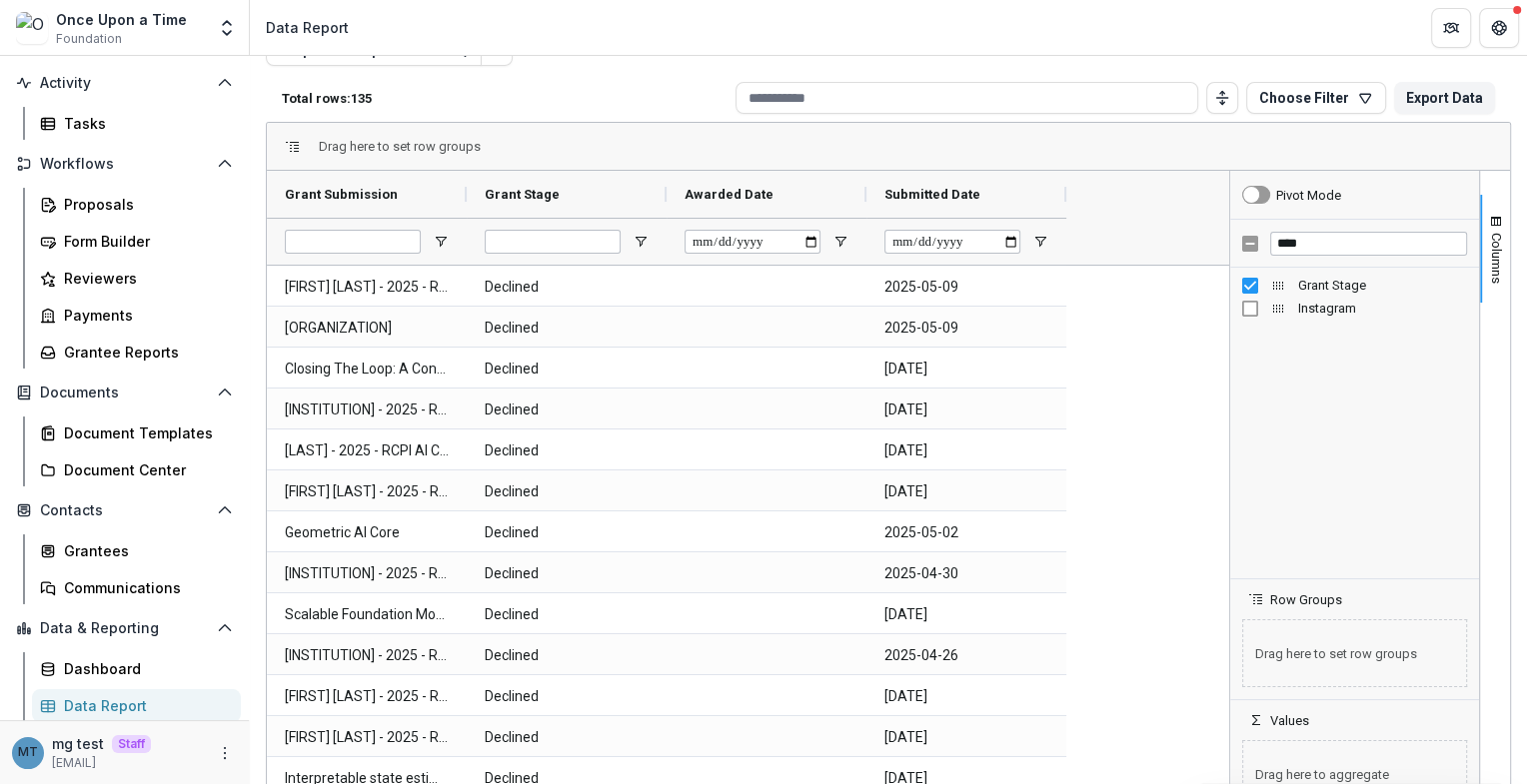 click on "Total rows:  135 Choose Filter Personal Filters Team Filters Temelio Filters No  personal  filters found. Add Personal Filter RCP Proposal Info  (Proposals Report (All Data)) Filter 0  (Review-only Tasks) GB Review Responses  (Review-only Tasks) Add Team Filter 2024 RFA Finalist Doc Upload  ( Proposals Report (All Data) ) CAS Child Perspectives Qualitative Study RFA Application  ( Proposals Report (All Data) ) CAS Child Perspectives Qualitative Study RFA LOI  ( Proposals Report (All Data) ) CAS RFP Full Proposal Template  ( Proposals Report (All Data) ) CAS RFP LOI Template  ( Proposals Report (All Data) ) Directed Giving Form  ( Proposals Report (All Data) ) Electronic Data and Mental Health Research Full Application  ( Proposals Report (All Data) ) Electronic Data and Mental Health Research LOI  ( Proposals Report (All Data) ) Grant Processes Form  ( Proposals Report (All Data) ) Internal Form Template  ( Proposals Report (All Data) ) Raynor Cerebellum Project 2024 RFA  ( Proposals Report (All Data) )  ( )" at bounding box center (888, 98) 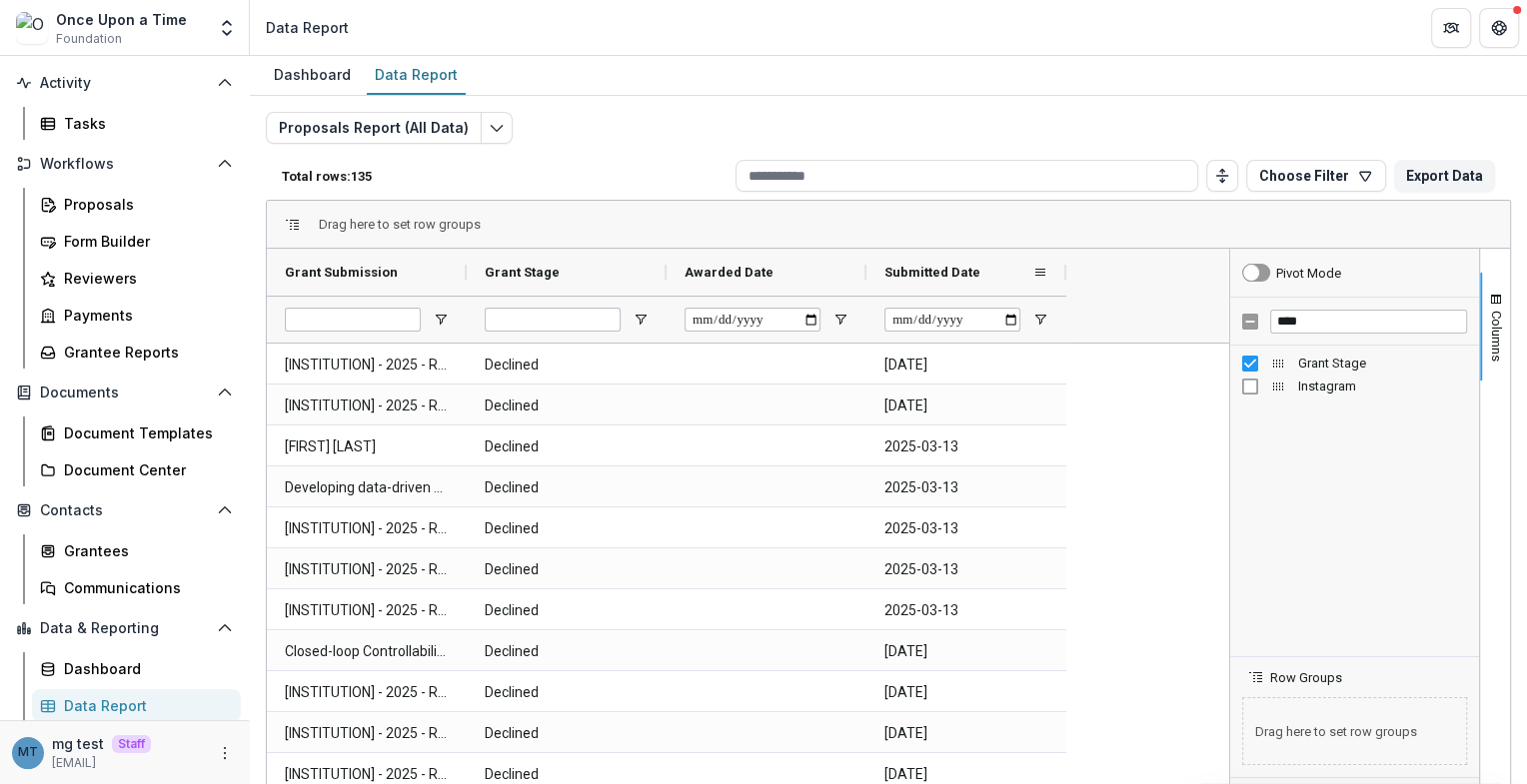 click on "Submitted Date" at bounding box center [932, 272] 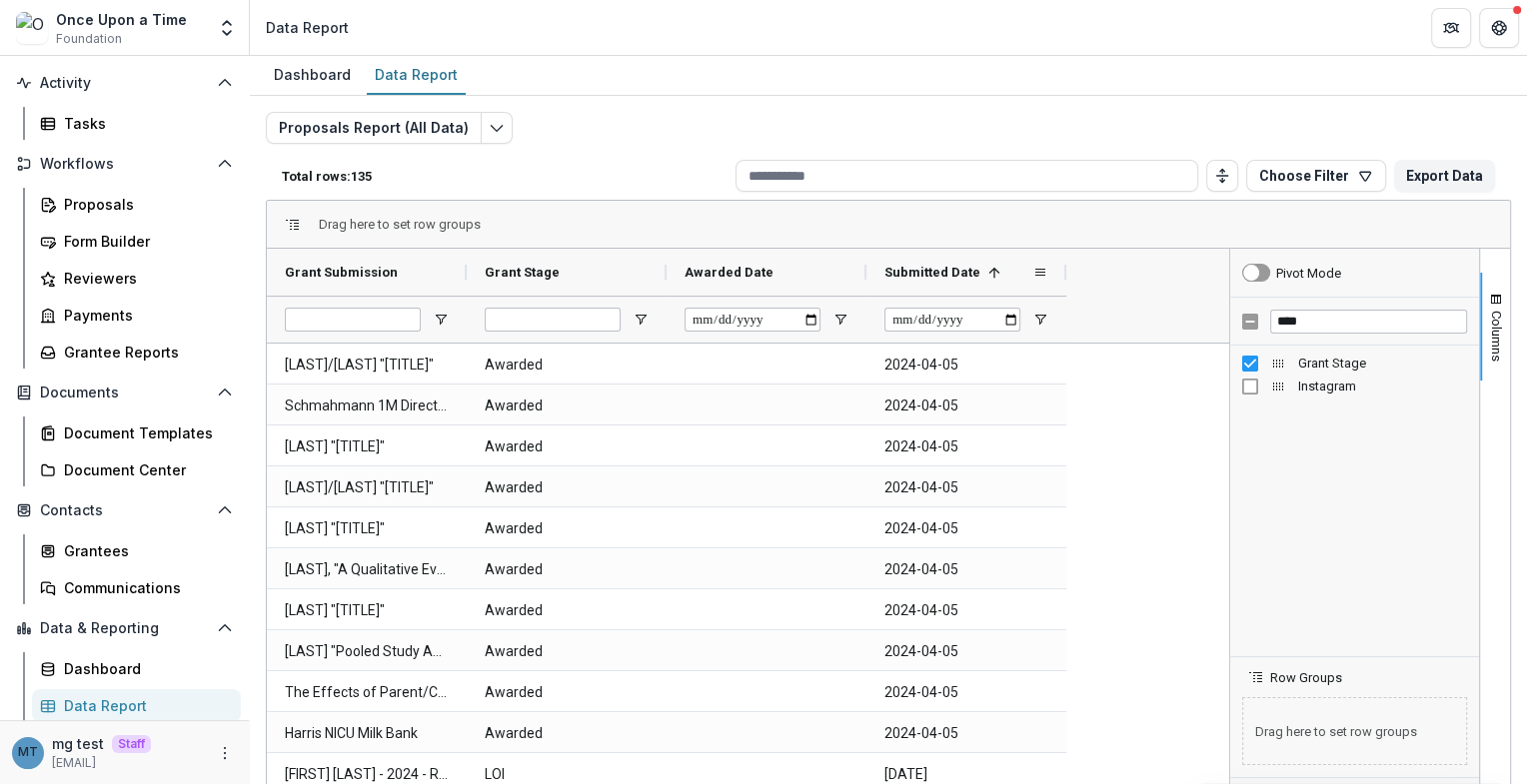 click on "Submitted Date" at bounding box center [932, 272] 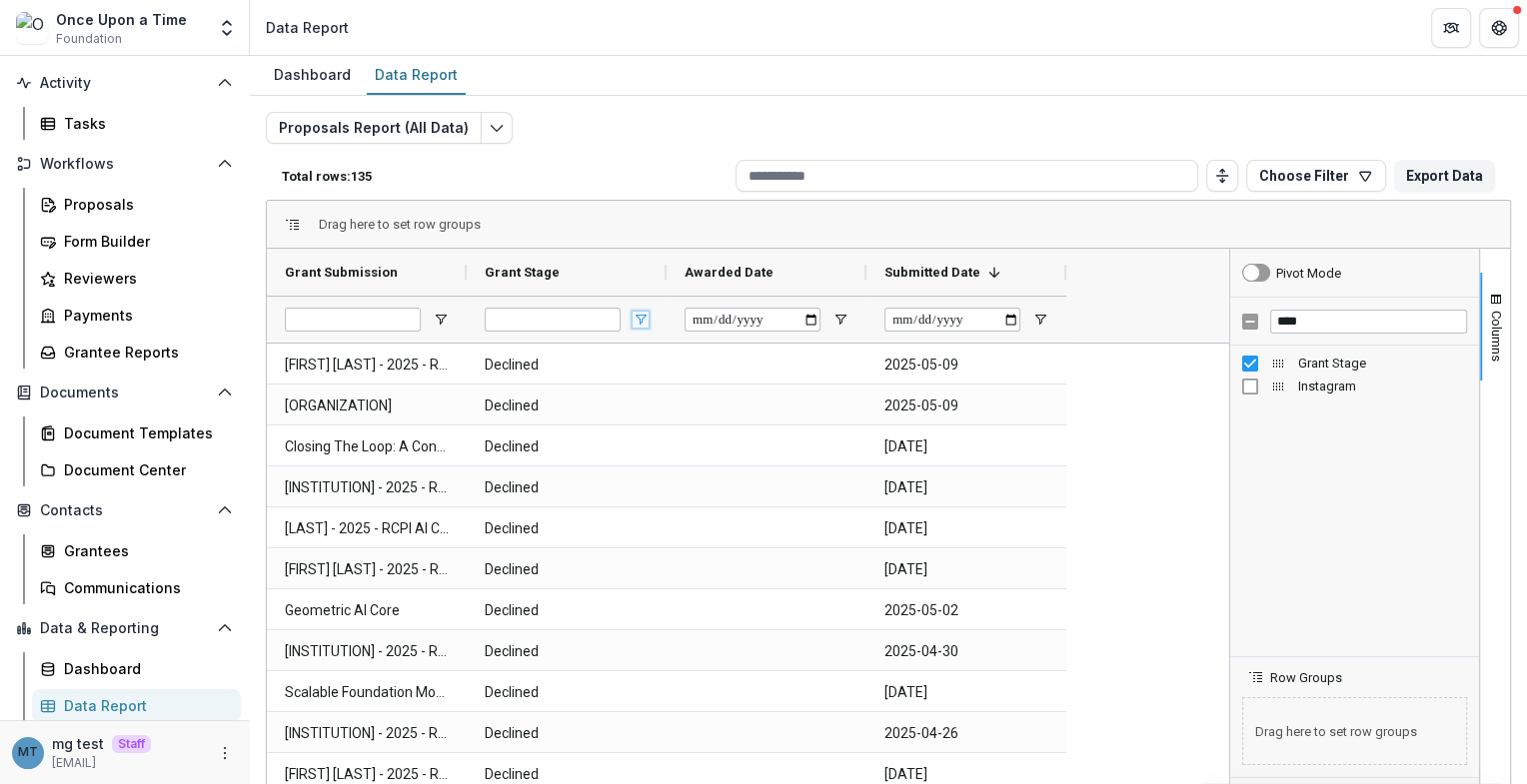 click at bounding box center (641, 320) 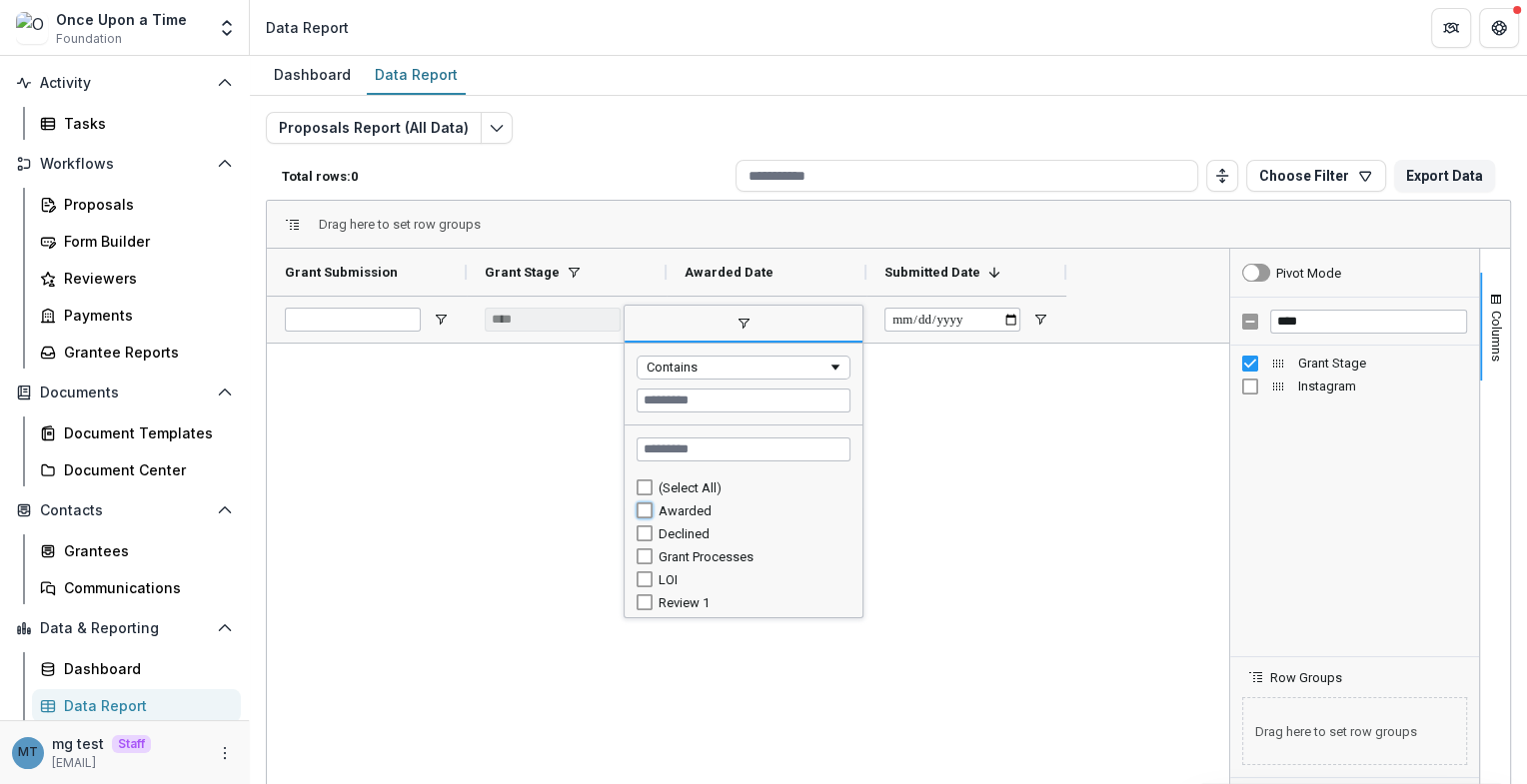 type on "**********" 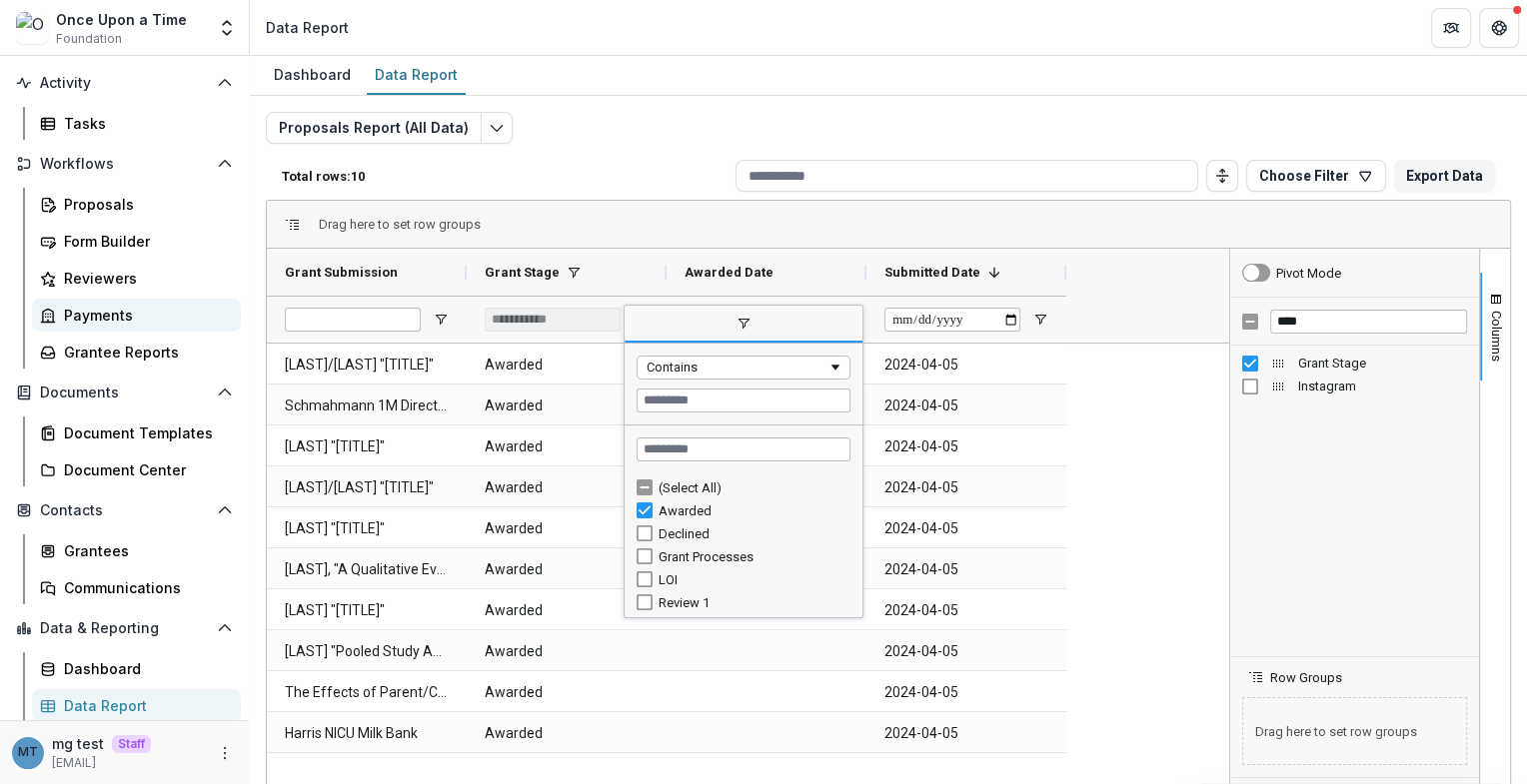 click on "Payments" at bounding box center (144, 315) 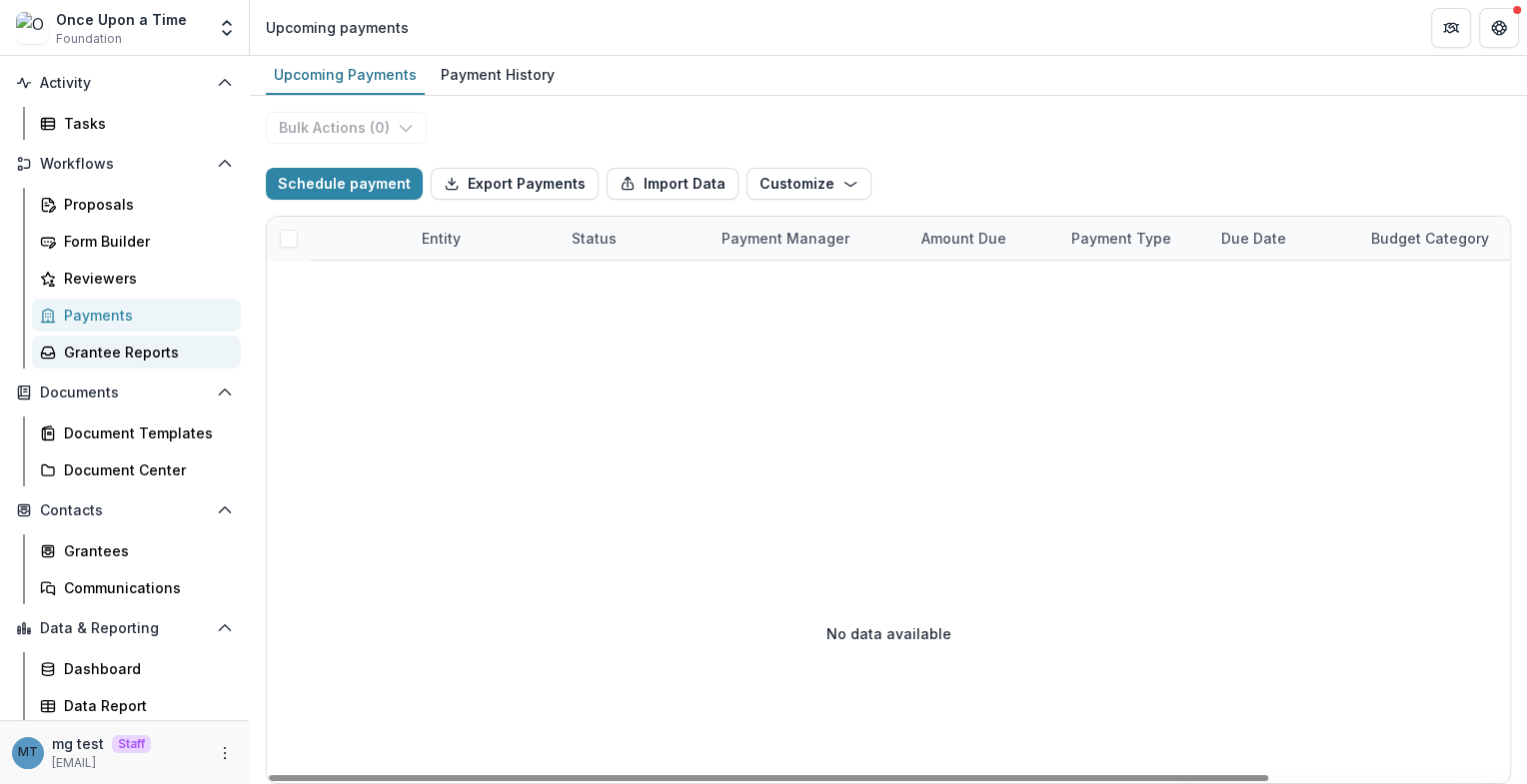 click on "Grantee Reports" at bounding box center (144, 352) 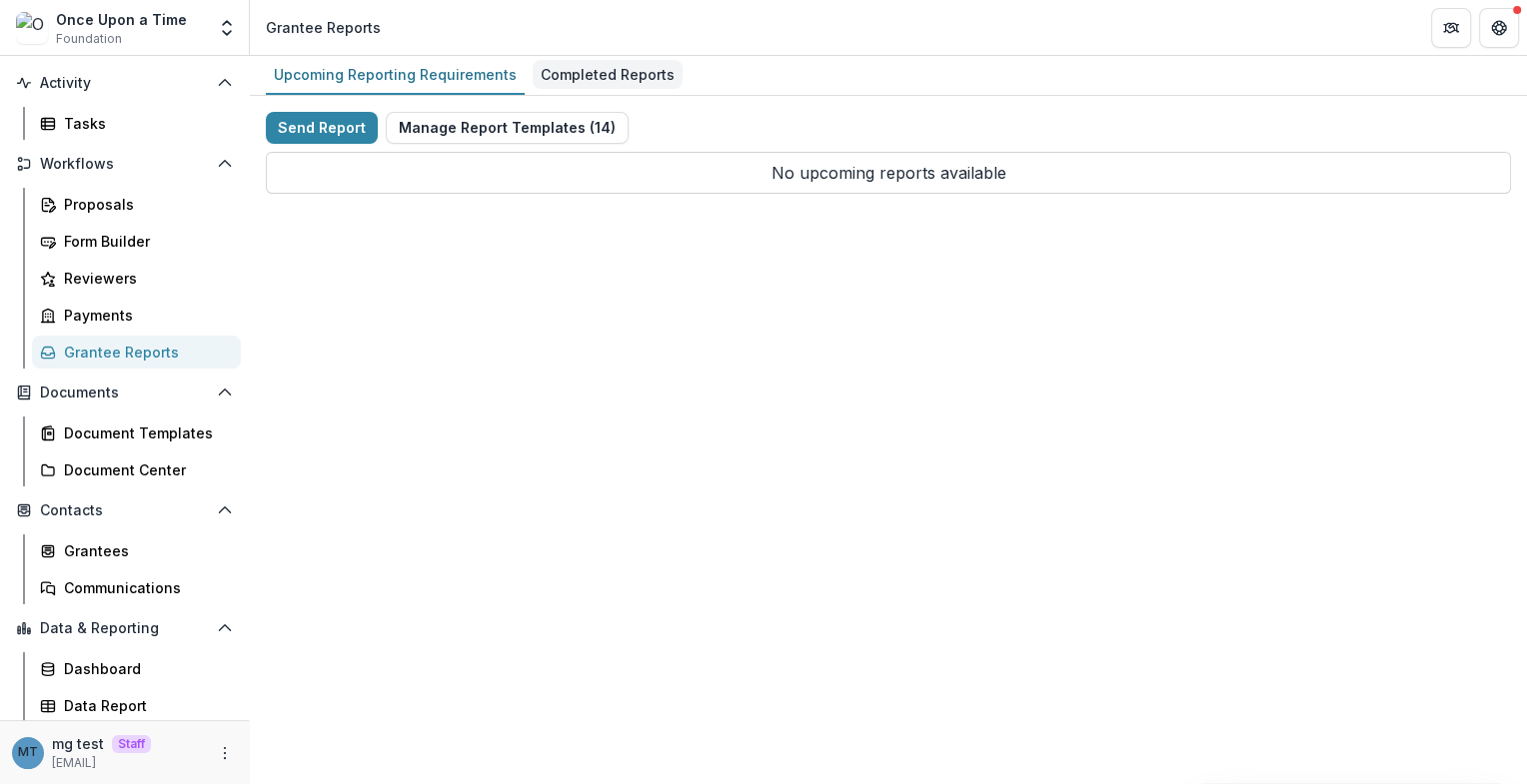 click on "Completed Reports" at bounding box center [608, 74] 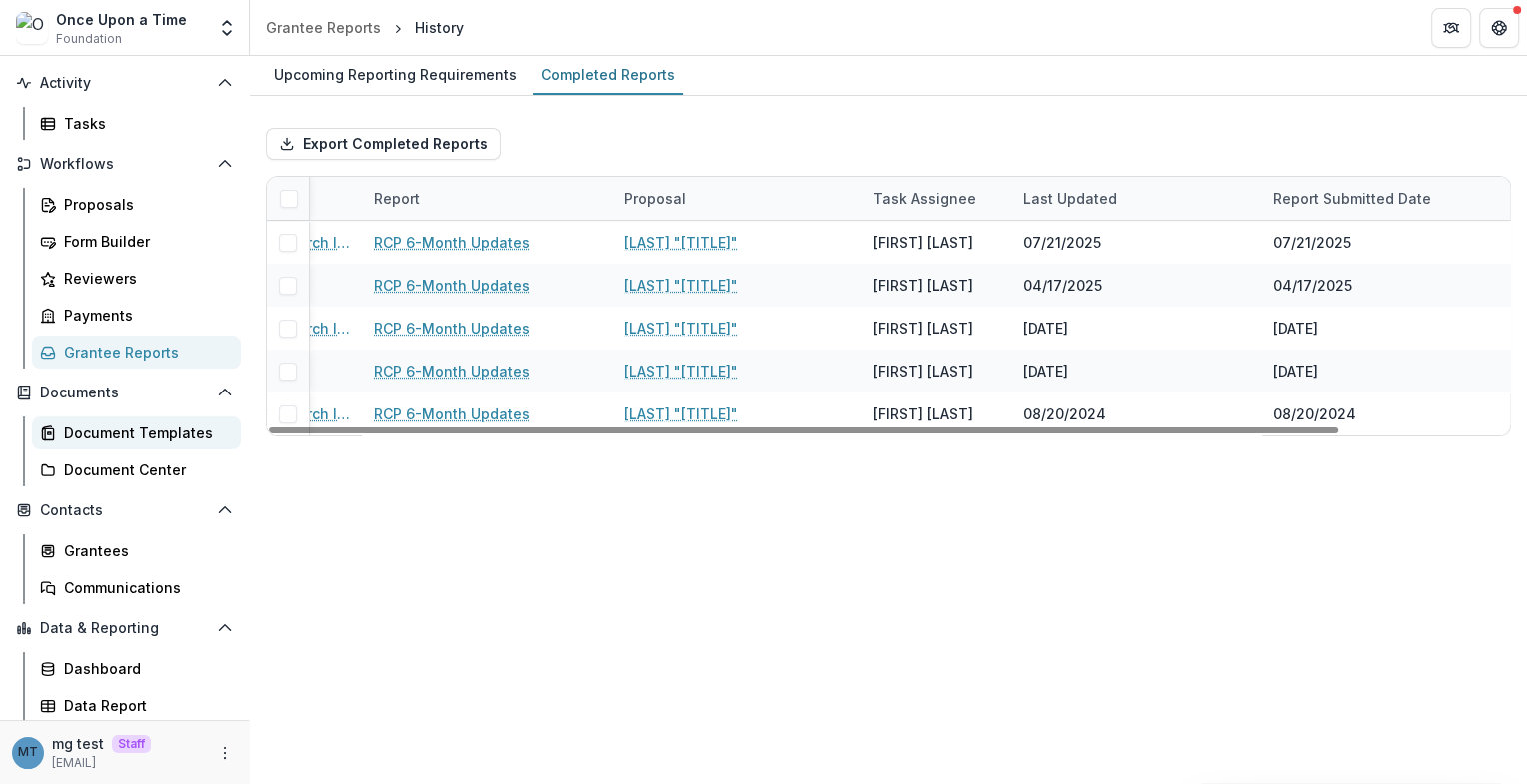 click on "Document Templates" at bounding box center [144, 432] 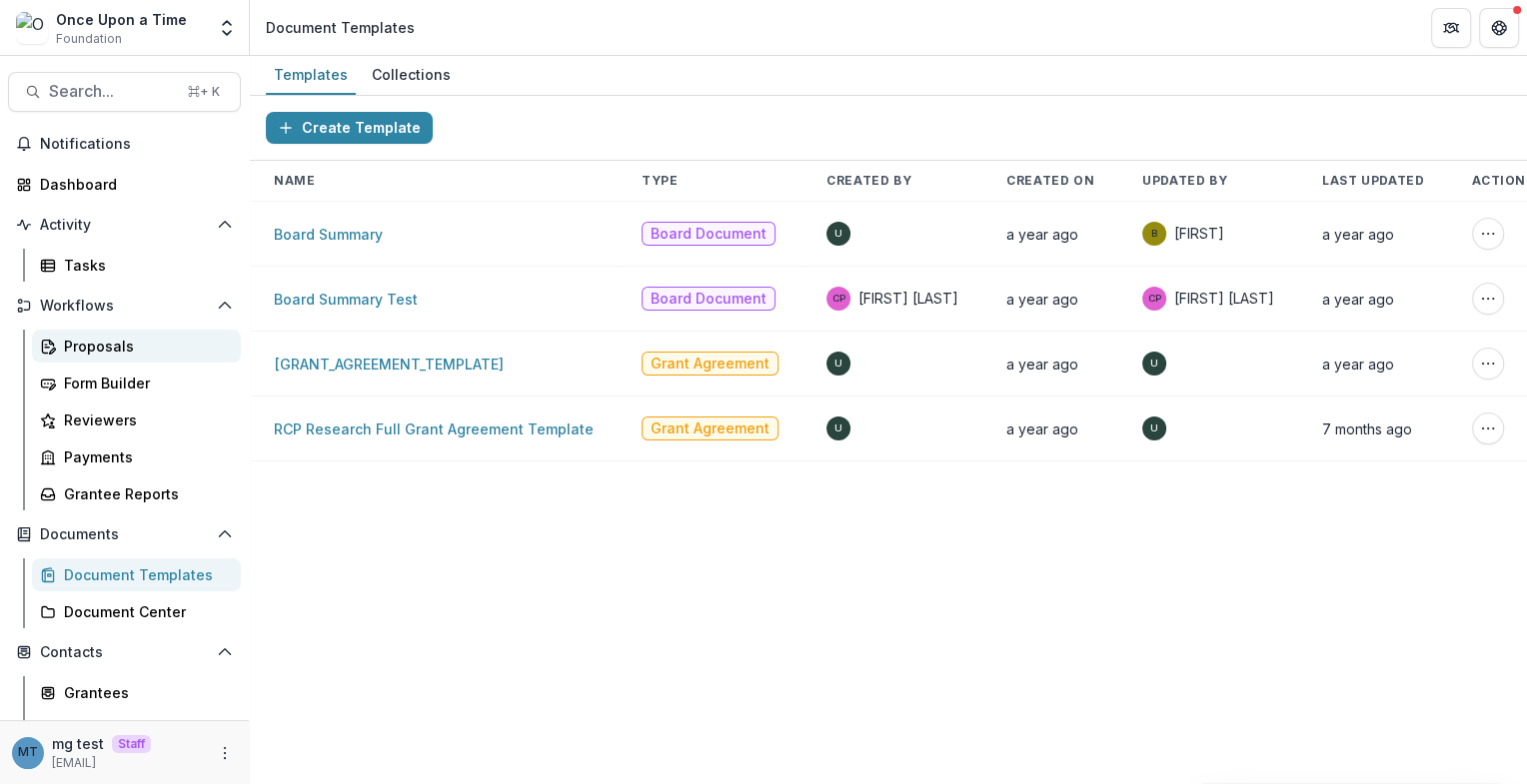click on "Proposals" at bounding box center [144, 346] 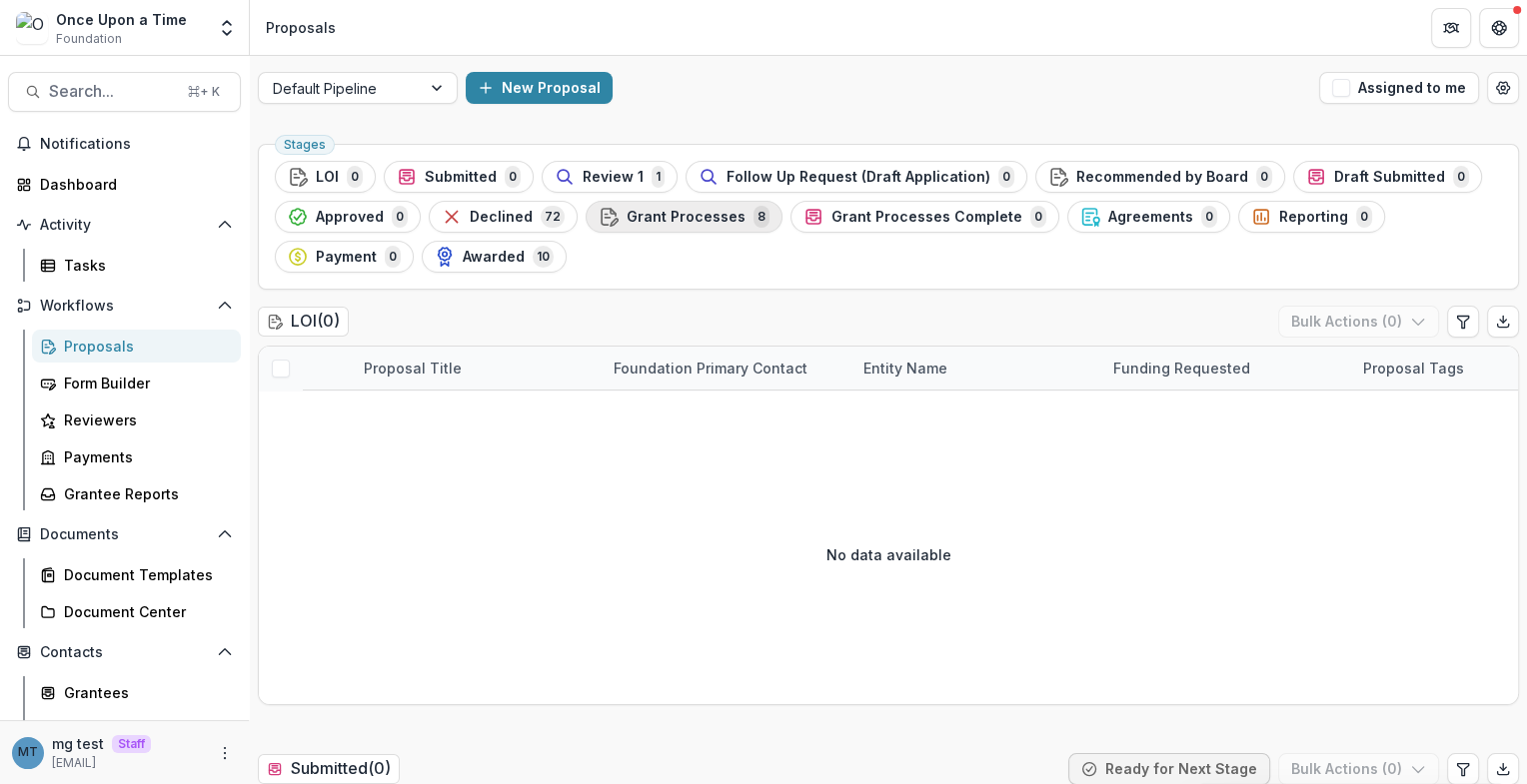 click on "Grant Processes" at bounding box center [686, 217] 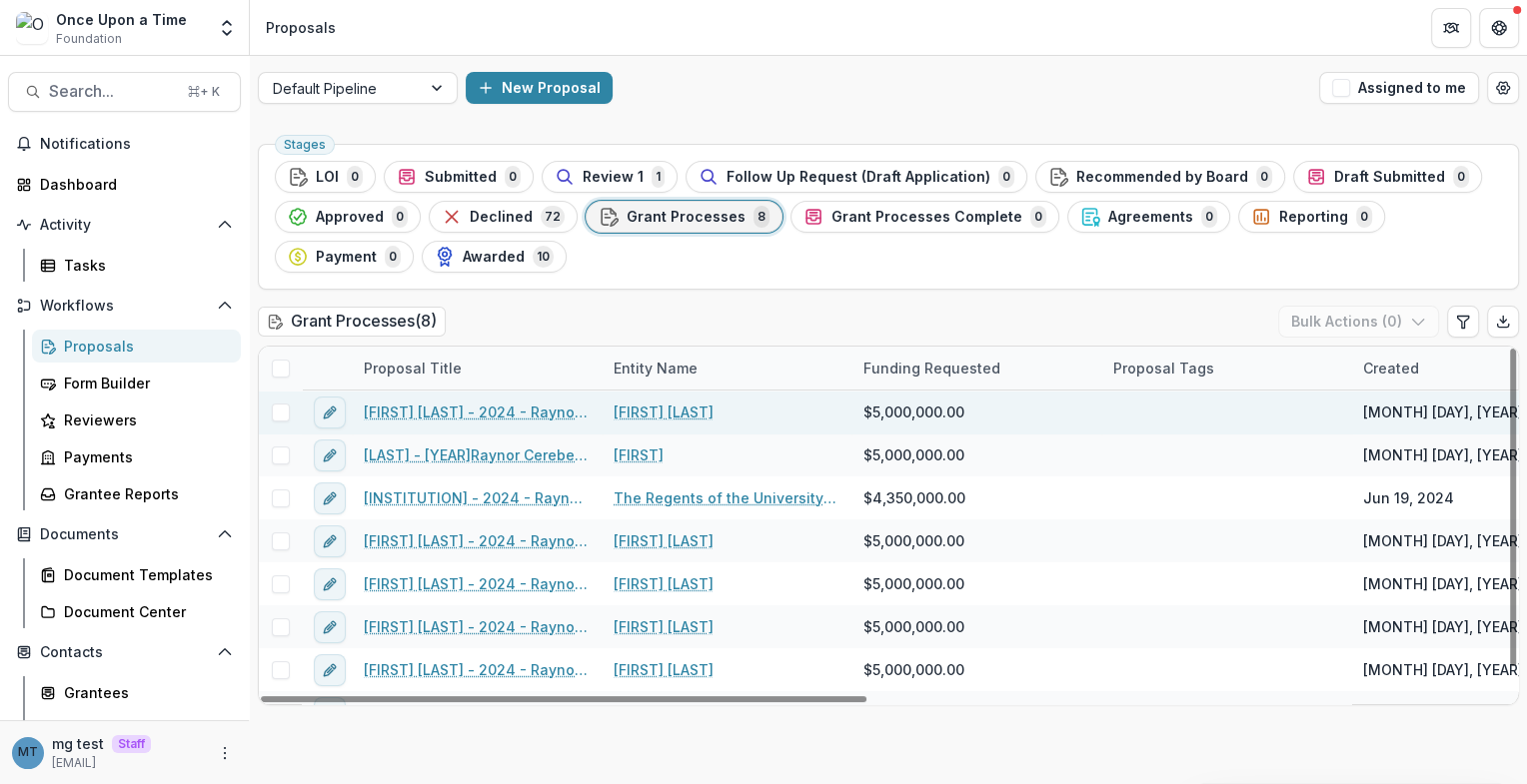 click on "[FIRST] [LAST] - 2024 - Raynor Cerebellum Project 2024 RFA" at bounding box center [477, 411] 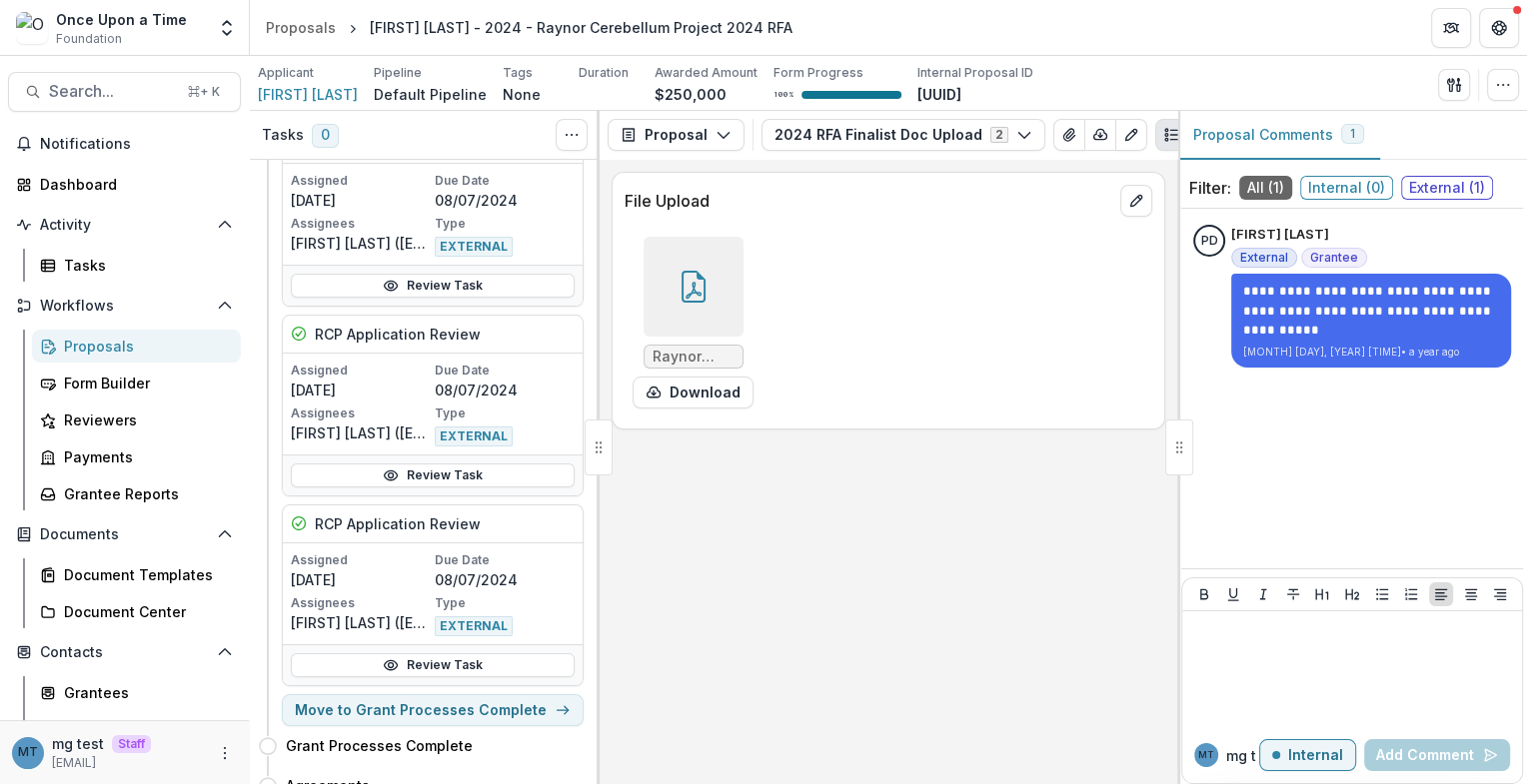 scroll, scrollTop: 144, scrollLeft: 0, axis: vertical 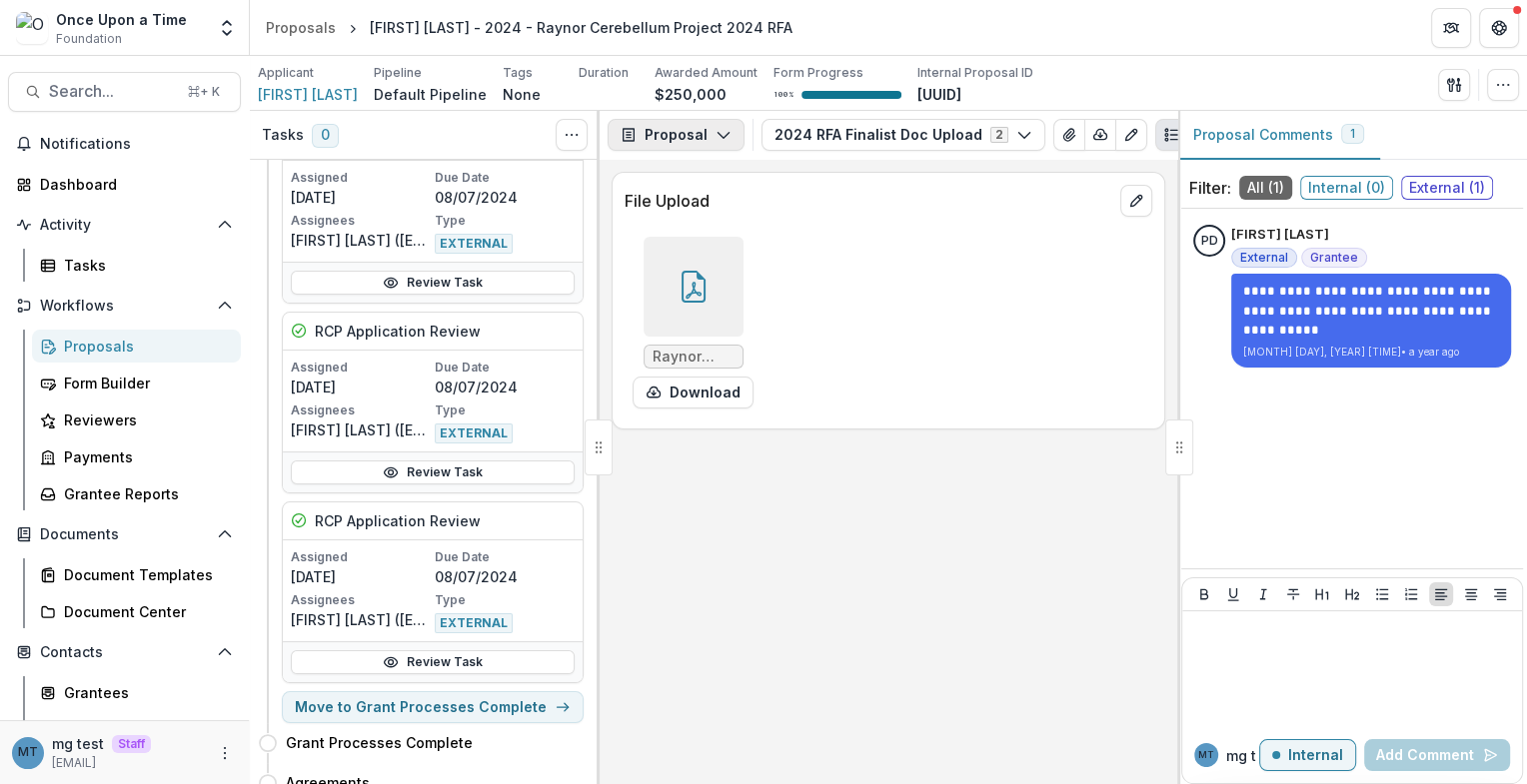 click on "Proposal" at bounding box center (676, 135) 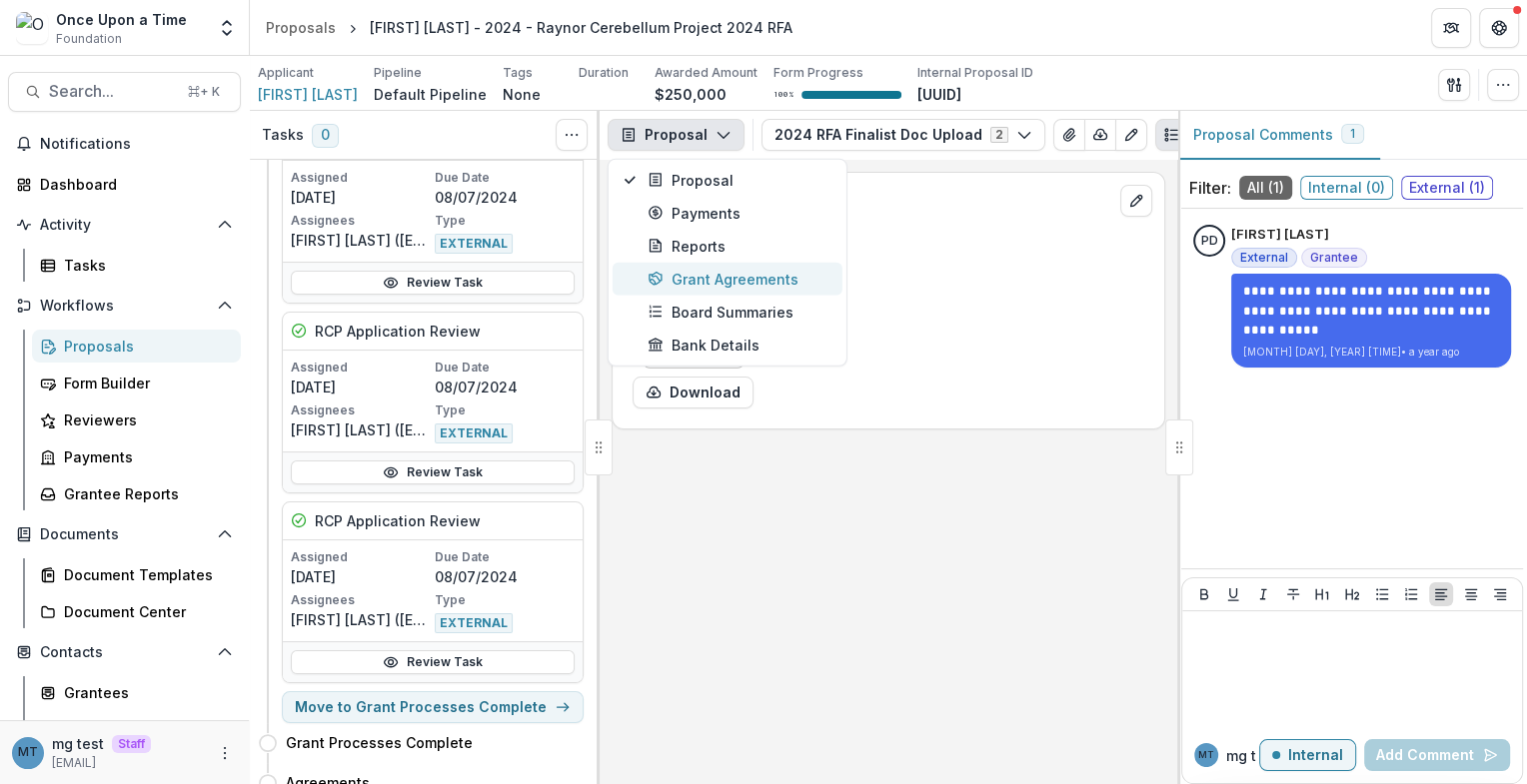 click on "Grant Agreements" at bounding box center (739, 279) 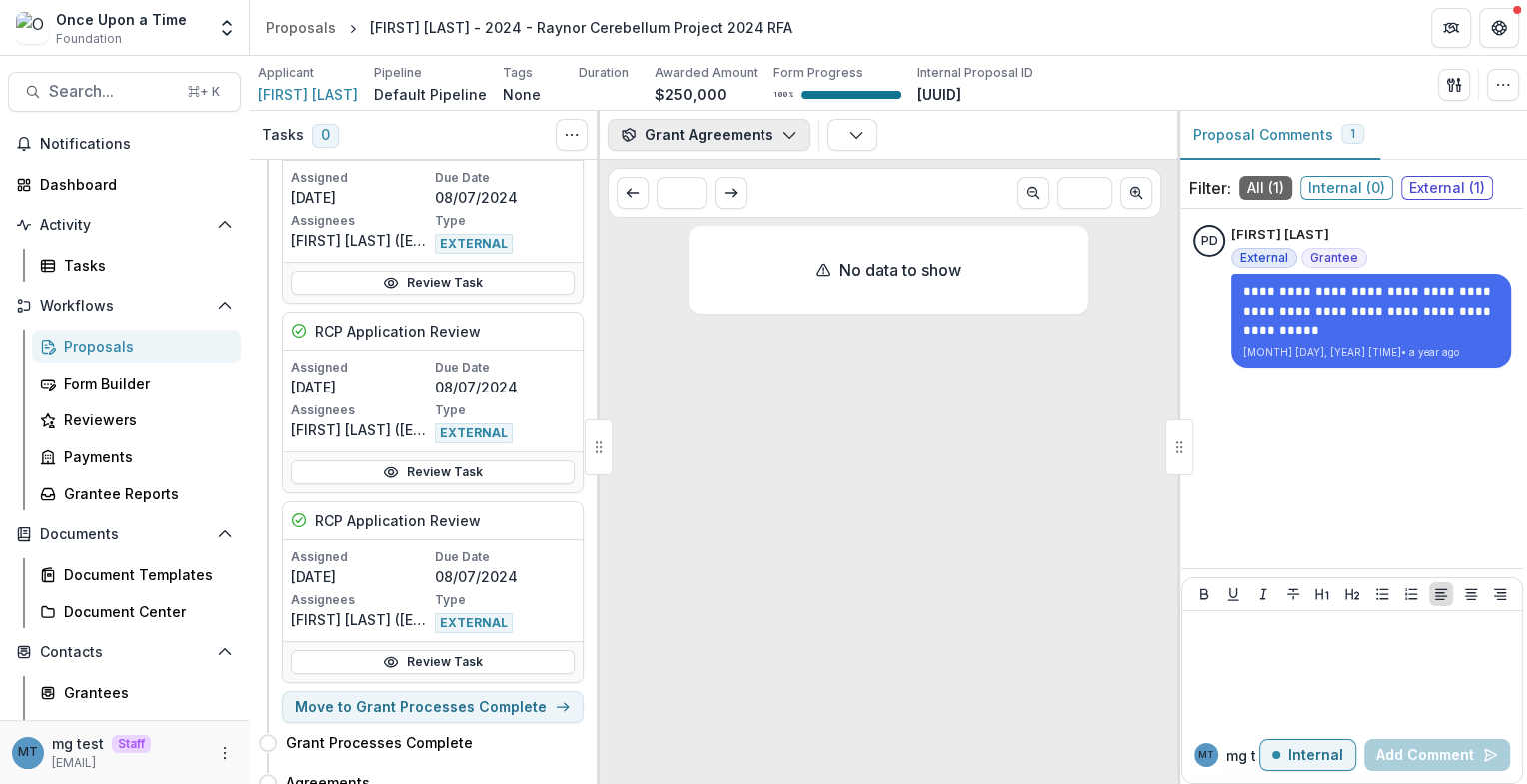 click on "Grant Agreements" at bounding box center [709, 135] 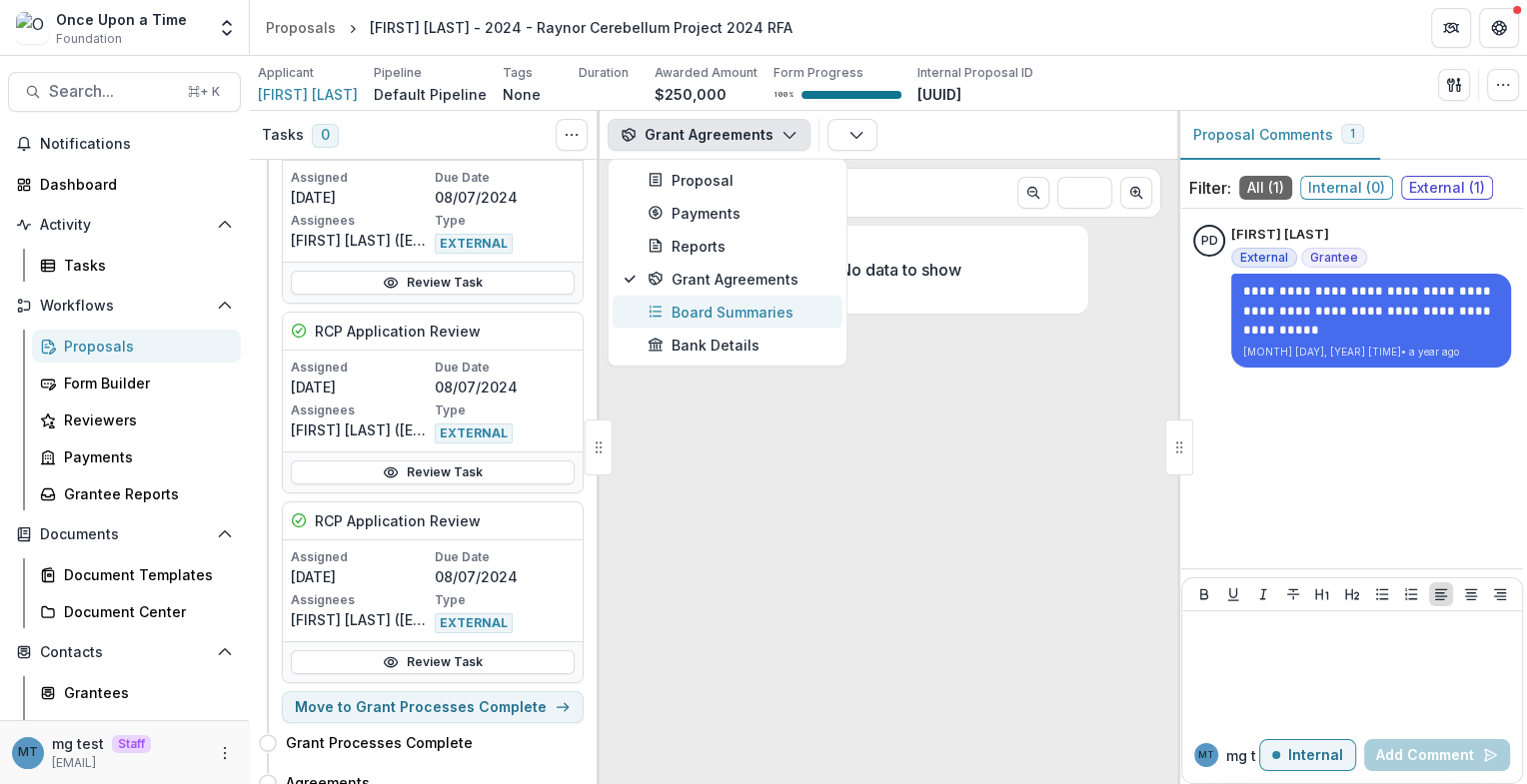 click on "Board Summaries" at bounding box center [739, 312] 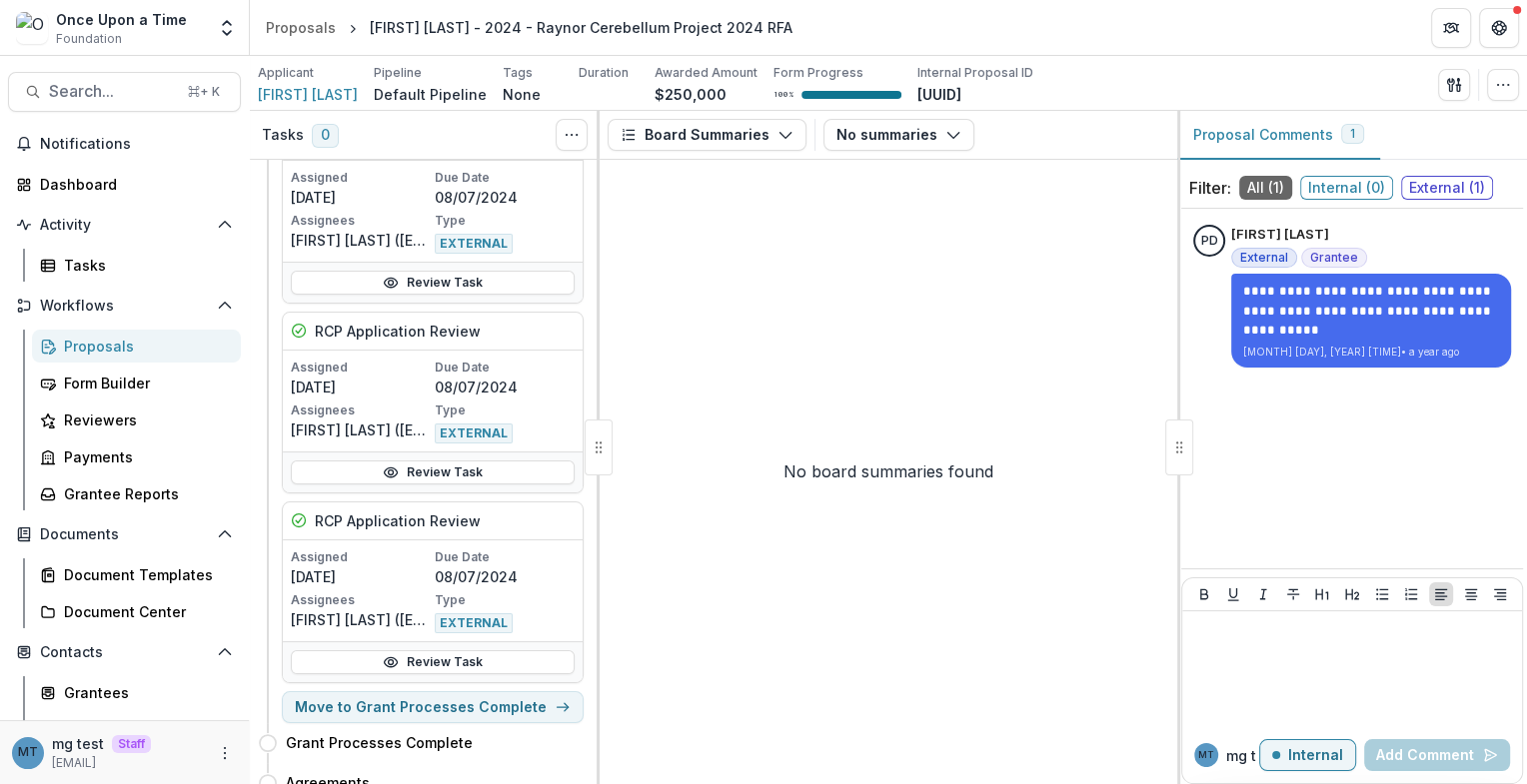 click on "Proposals" at bounding box center (144, 346) 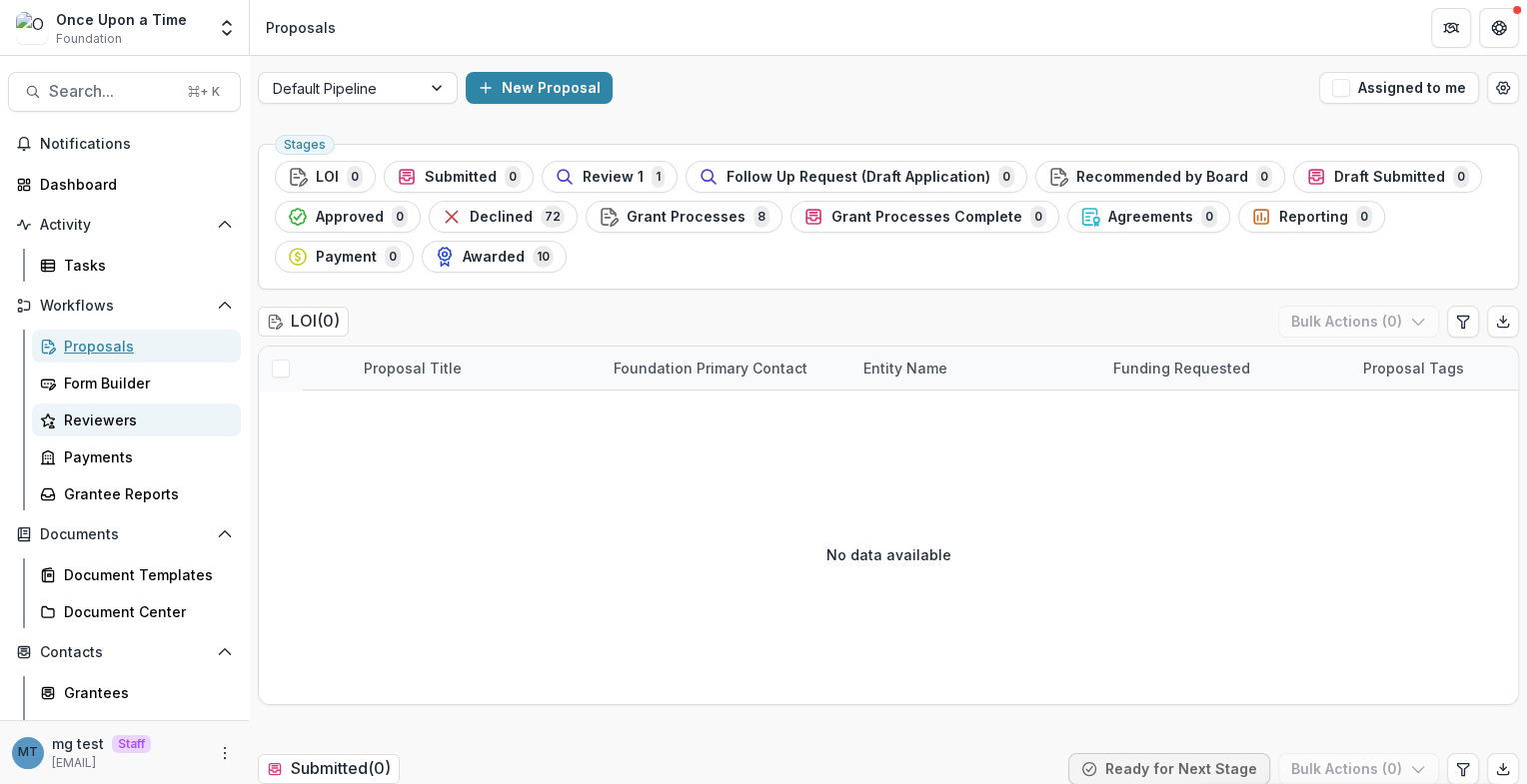scroll, scrollTop: 142, scrollLeft: 0, axis: vertical 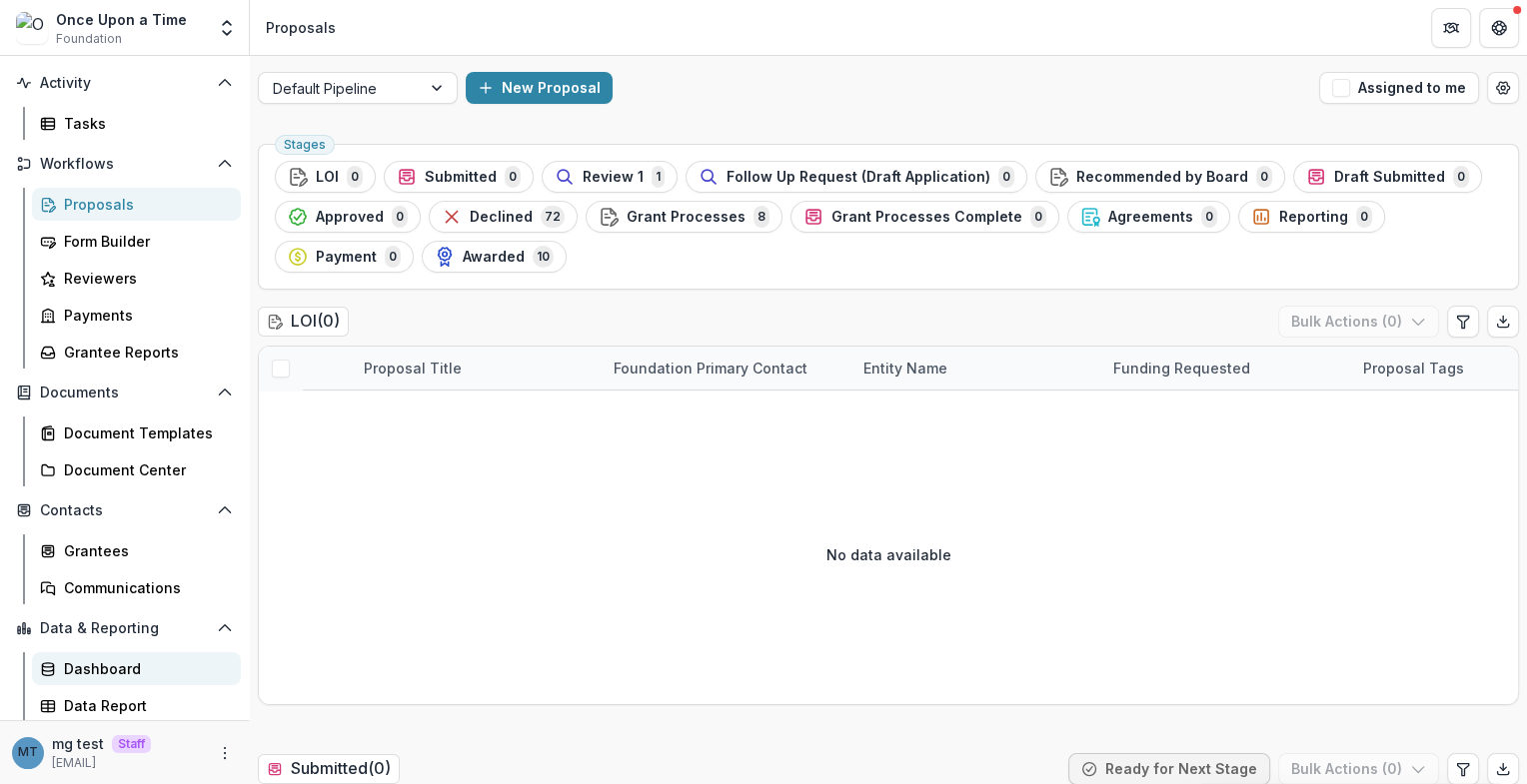 click on "Dashboard" at bounding box center [144, 668] 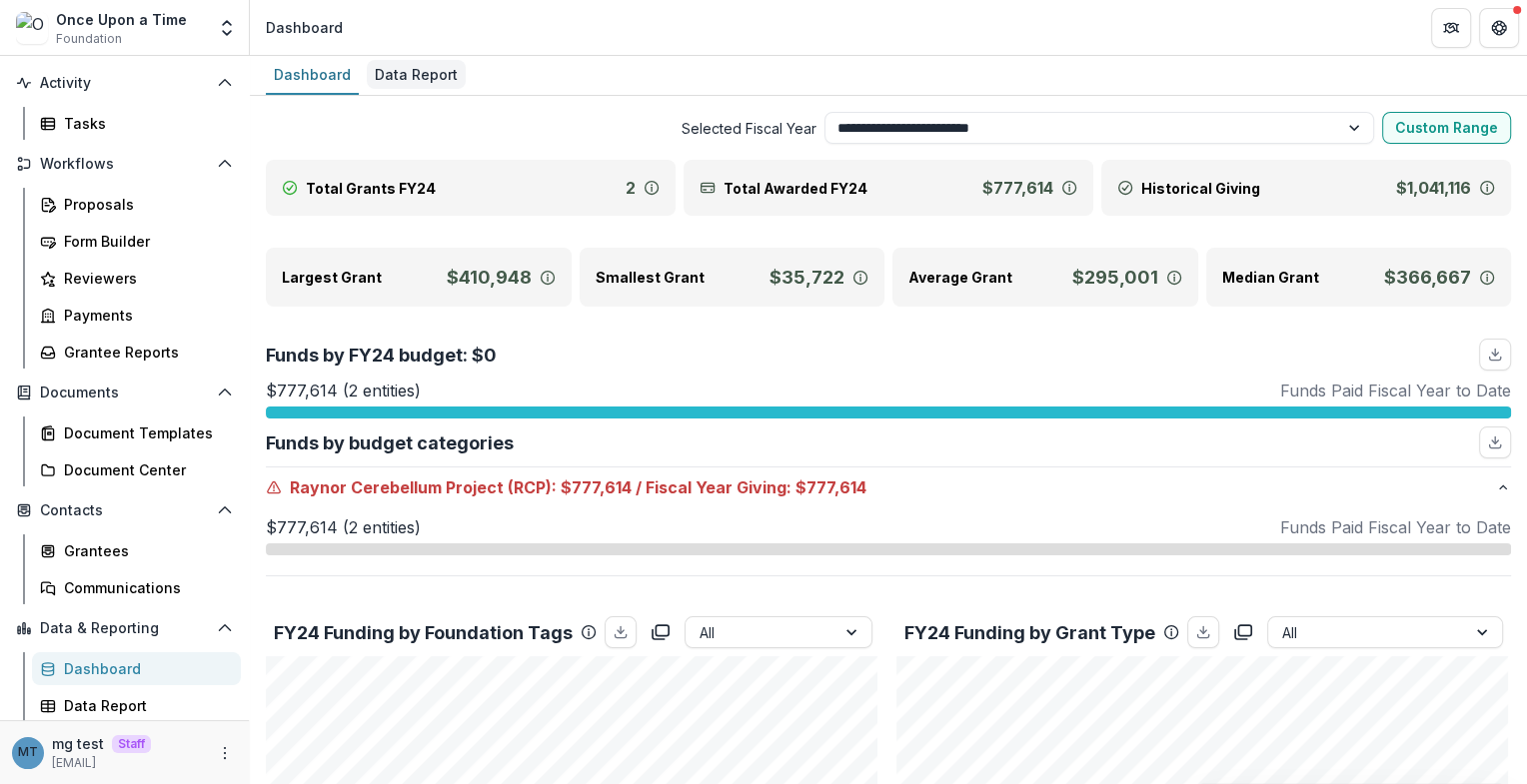 click on "Data Report" at bounding box center (416, 74) 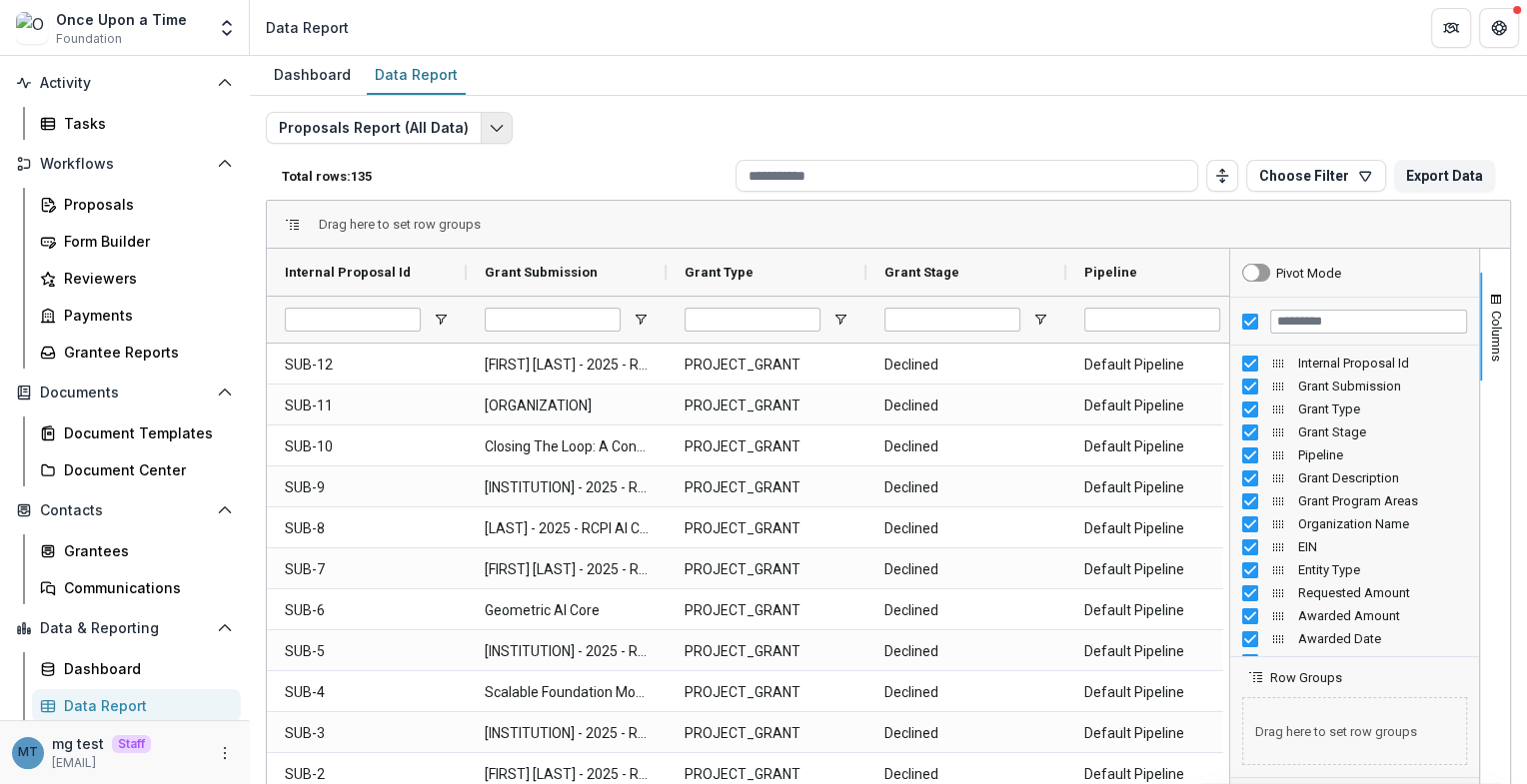 click at bounding box center (497, 128) 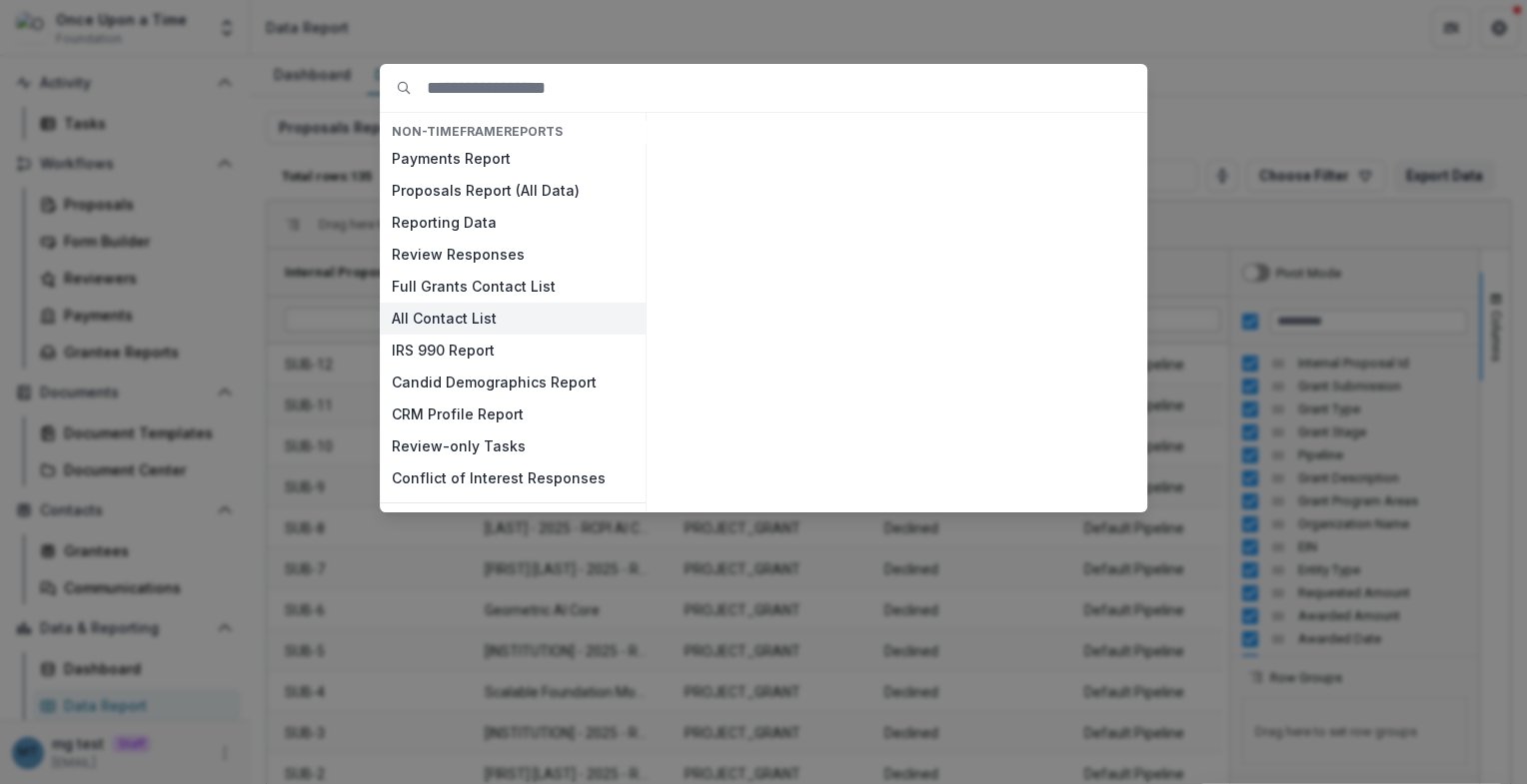 click on "All Contact List" at bounding box center [513, 319] 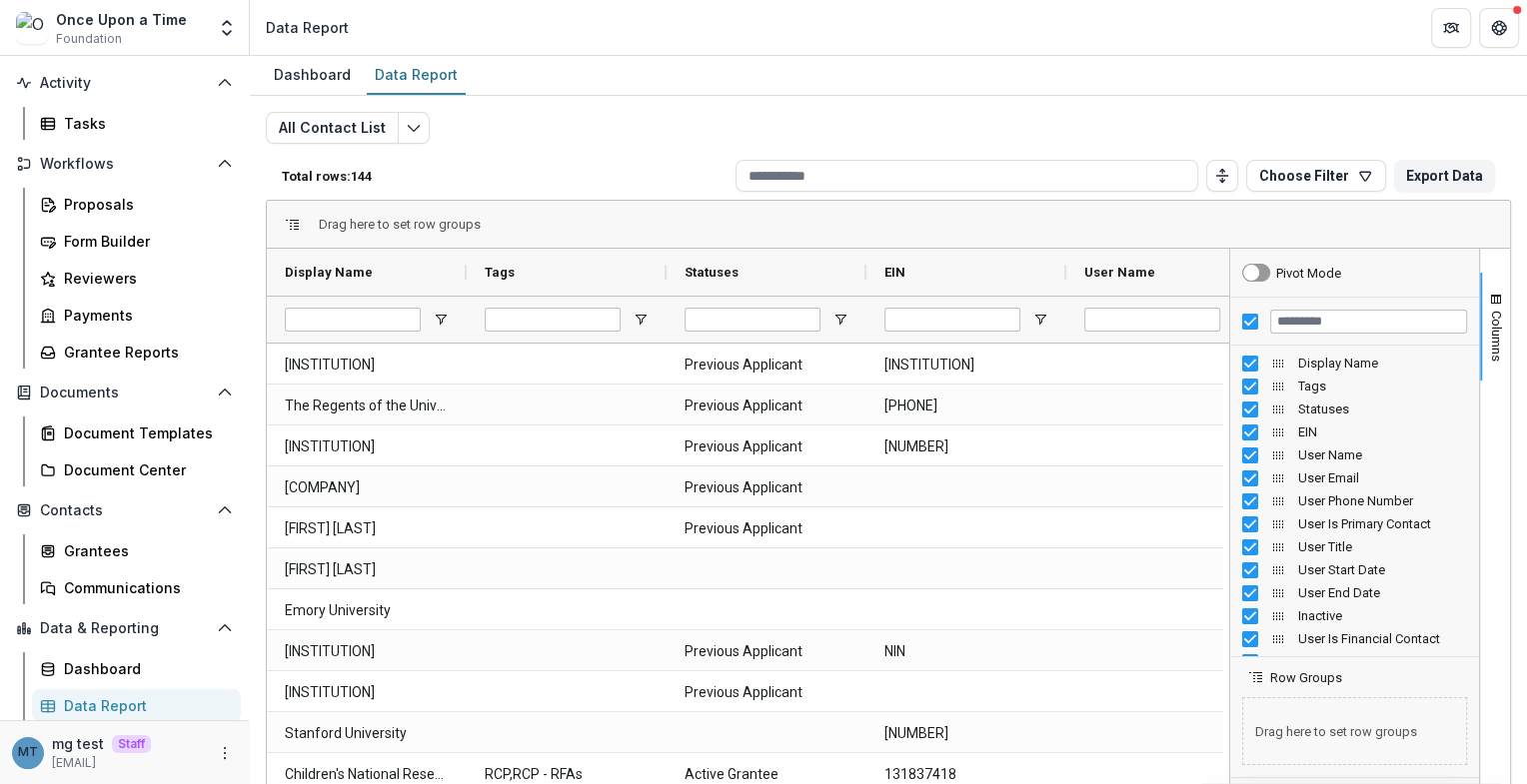 scroll, scrollTop: 43, scrollLeft: 0, axis: vertical 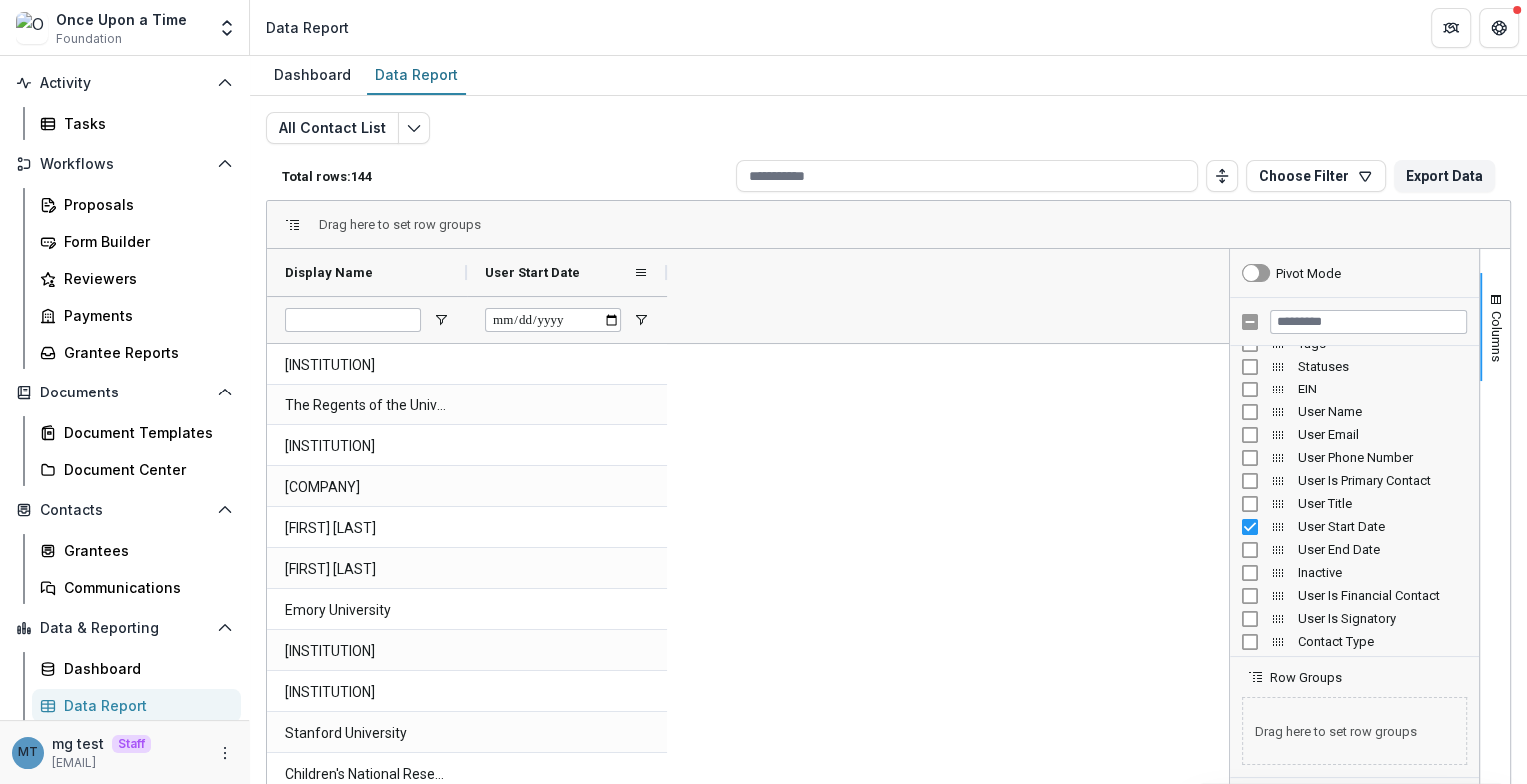 click on "User Start Date" at bounding box center [559, 272] 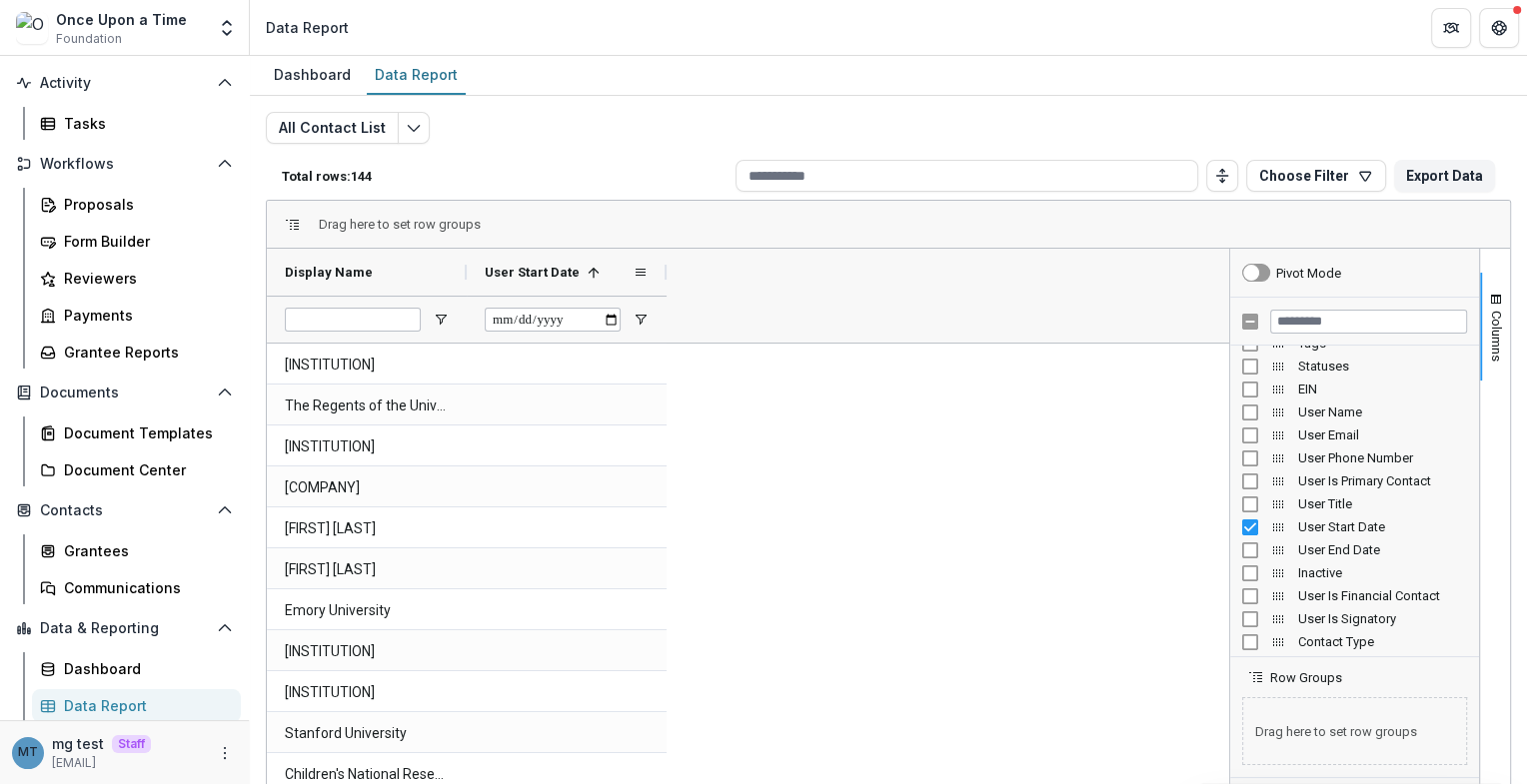 click at bounding box center (594, 273) 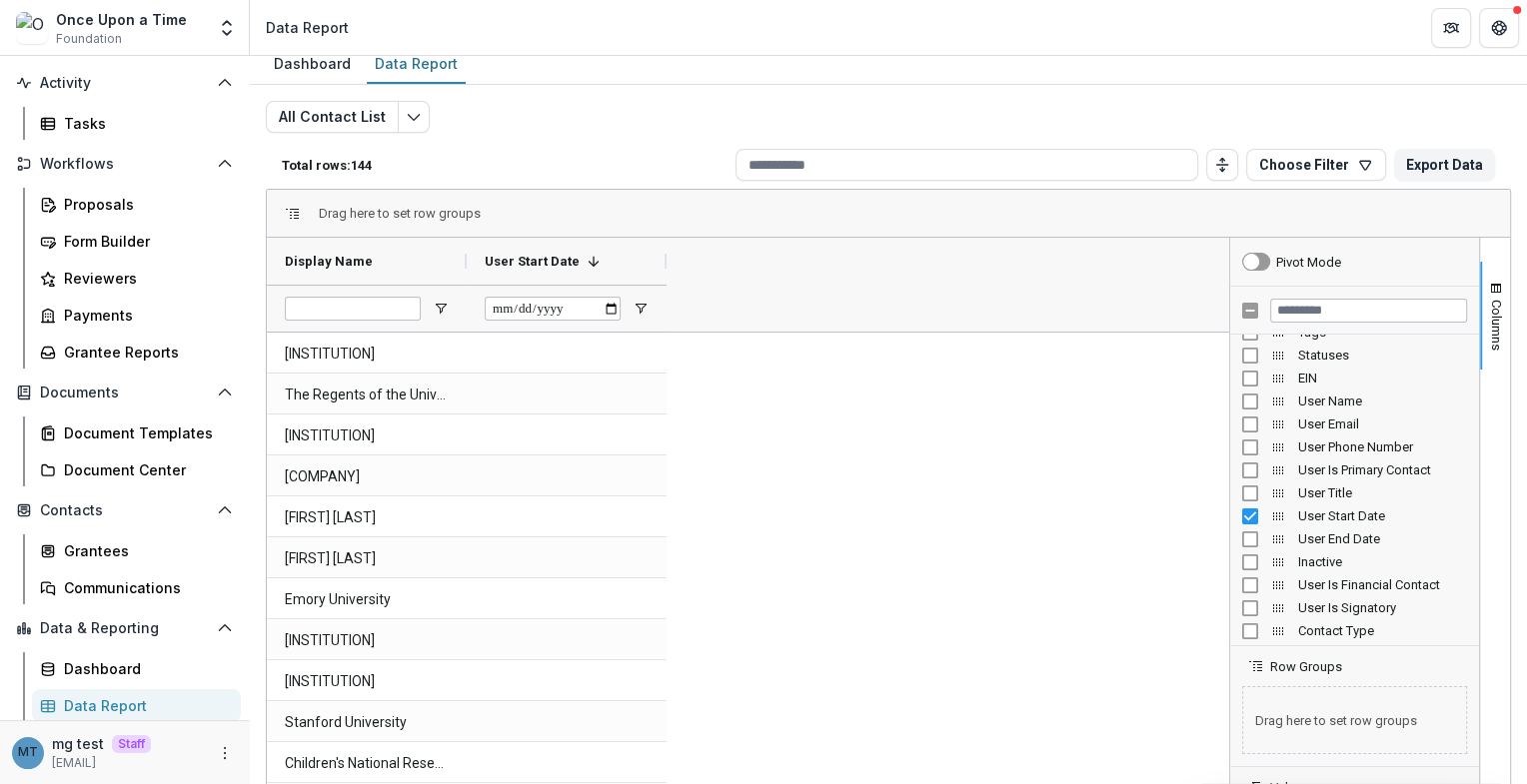 scroll, scrollTop: 0, scrollLeft: 0, axis: both 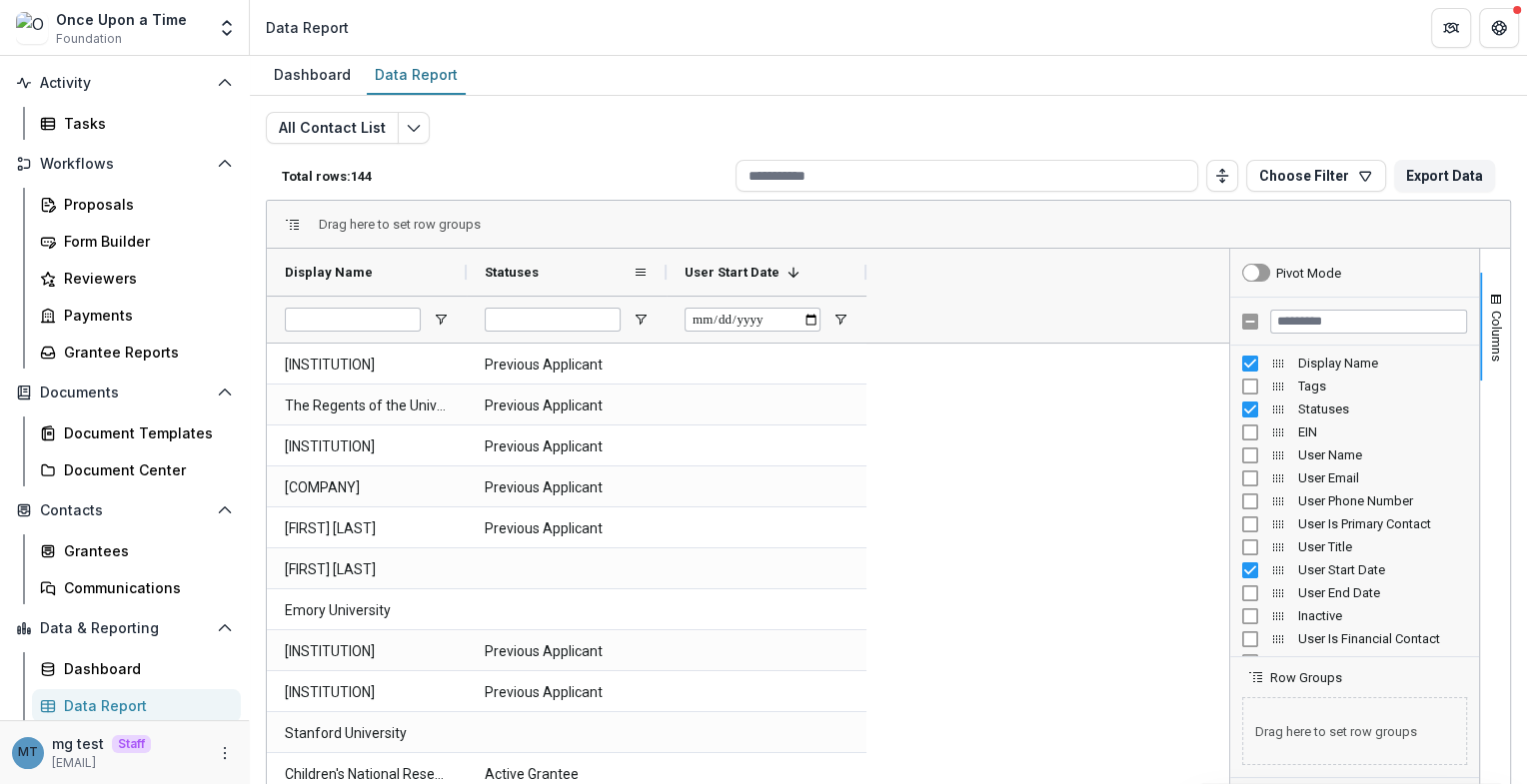 click on "Statuses" at bounding box center (559, 272) 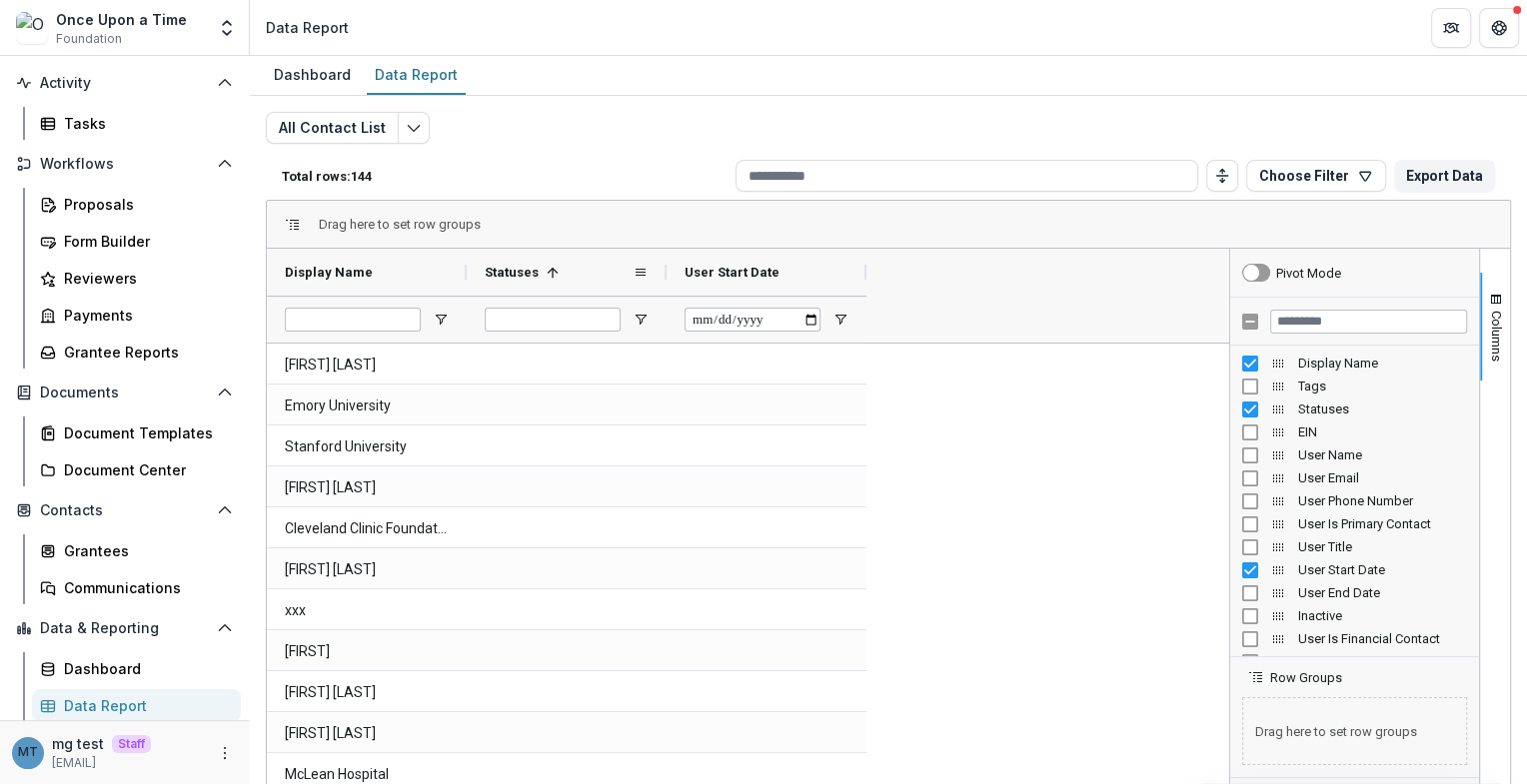 click on "Statuses
1" at bounding box center [559, 272] 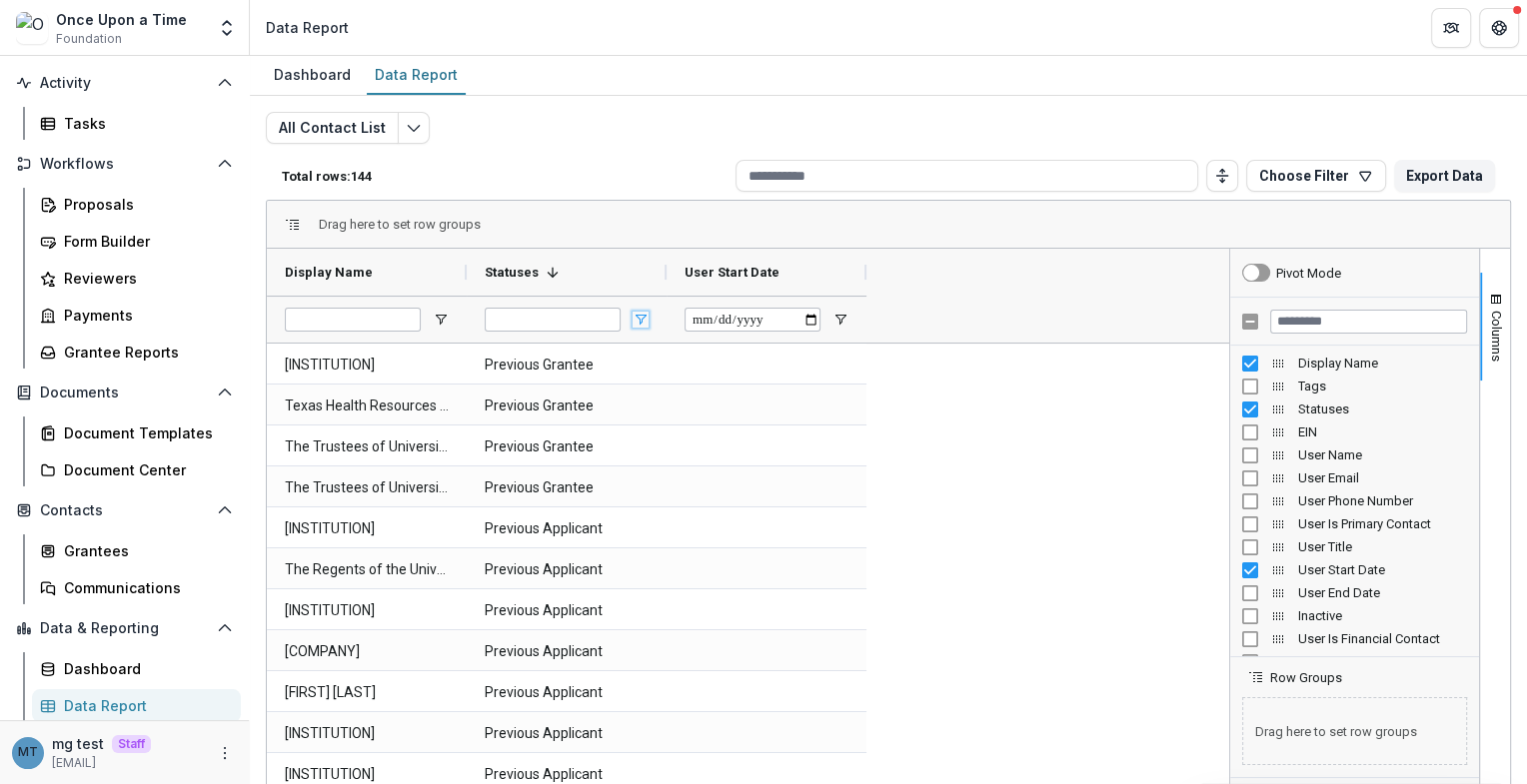 click at bounding box center [641, 320] 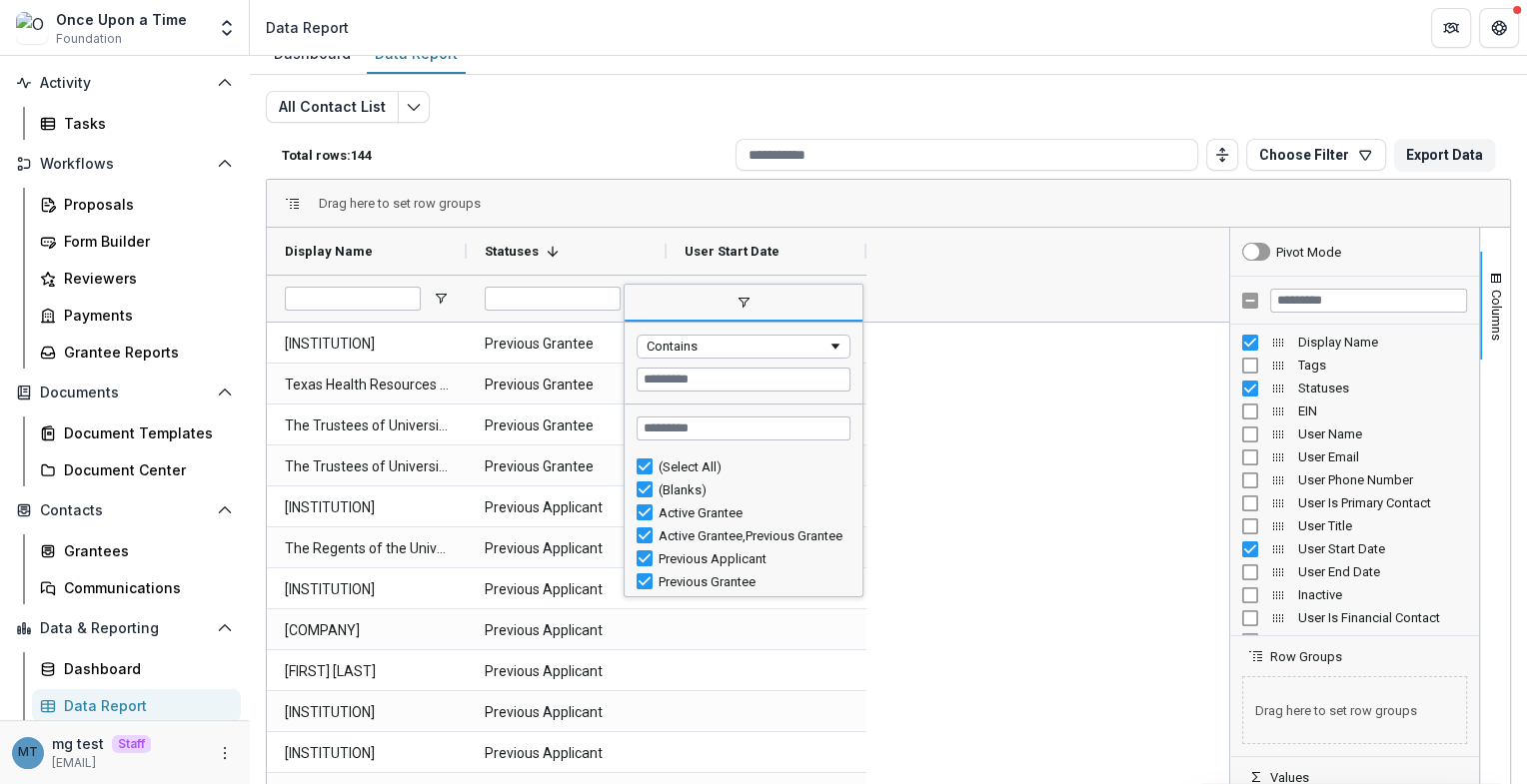 scroll, scrollTop: 22, scrollLeft: 0, axis: vertical 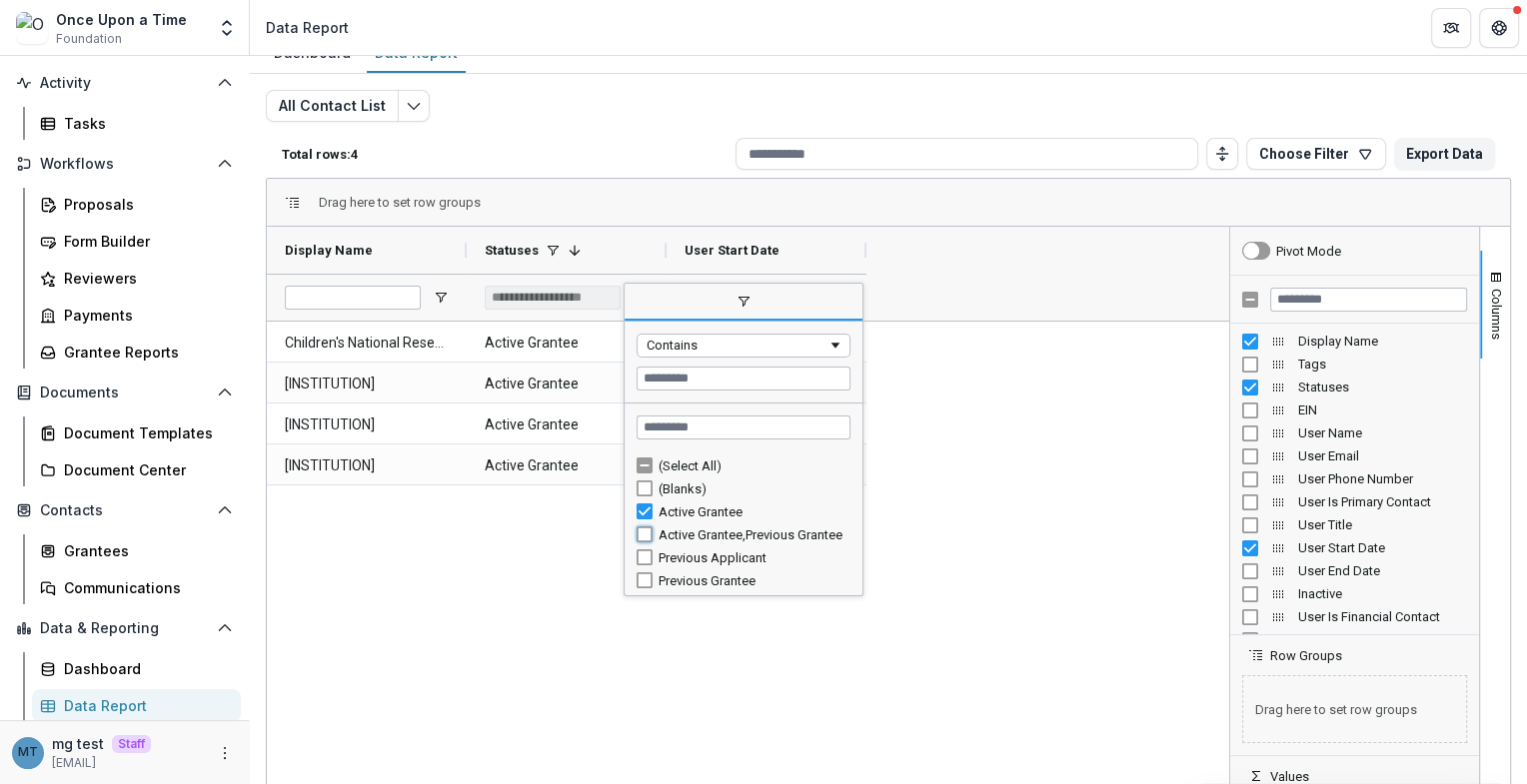 type on "**********" 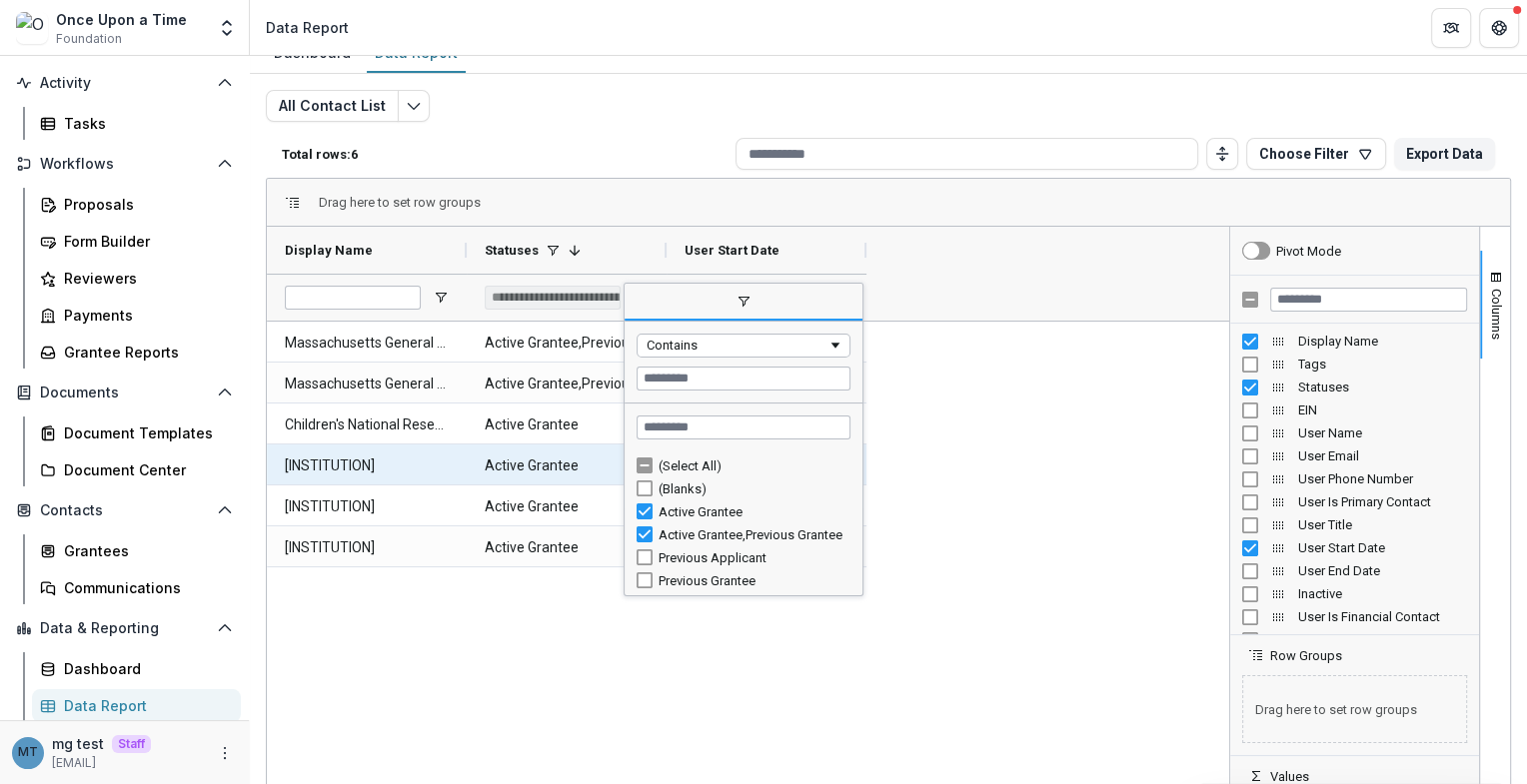 scroll, scrollTop: 1, scrollLeft: 0, axis: vertical 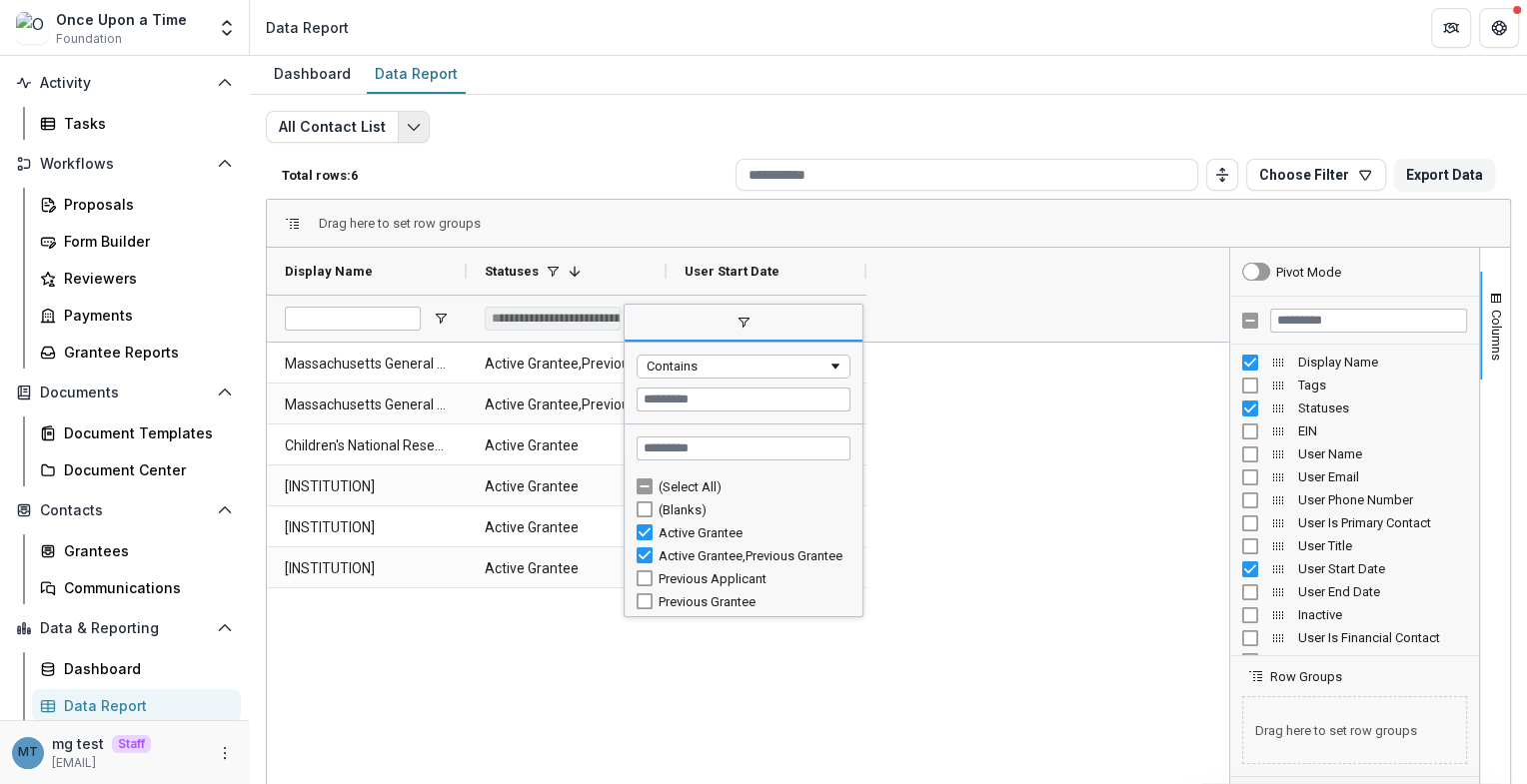 click at bounding box center [414, 127] 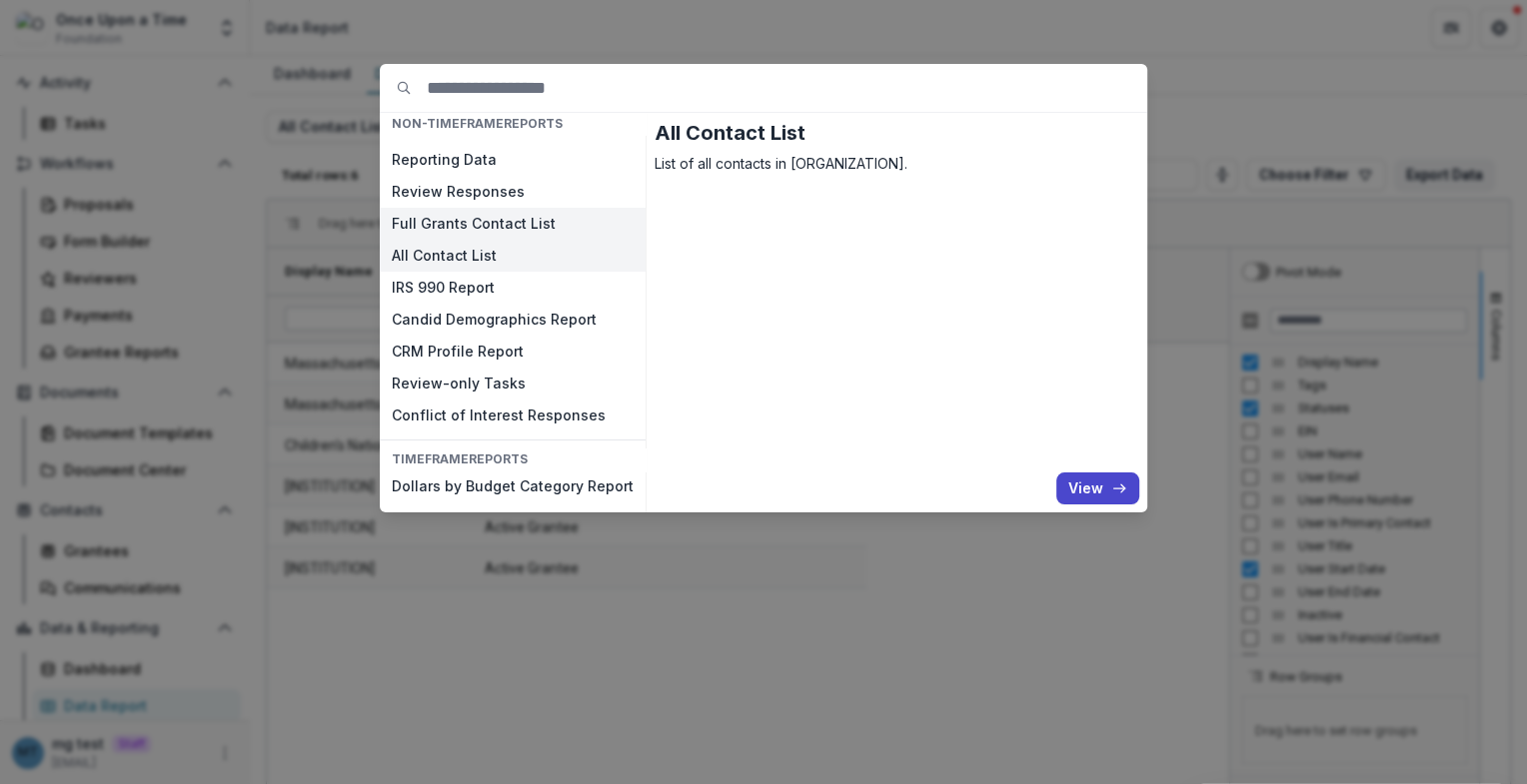 scroll, scrollTop: 71, scrollLeft: 0, axis: vertical 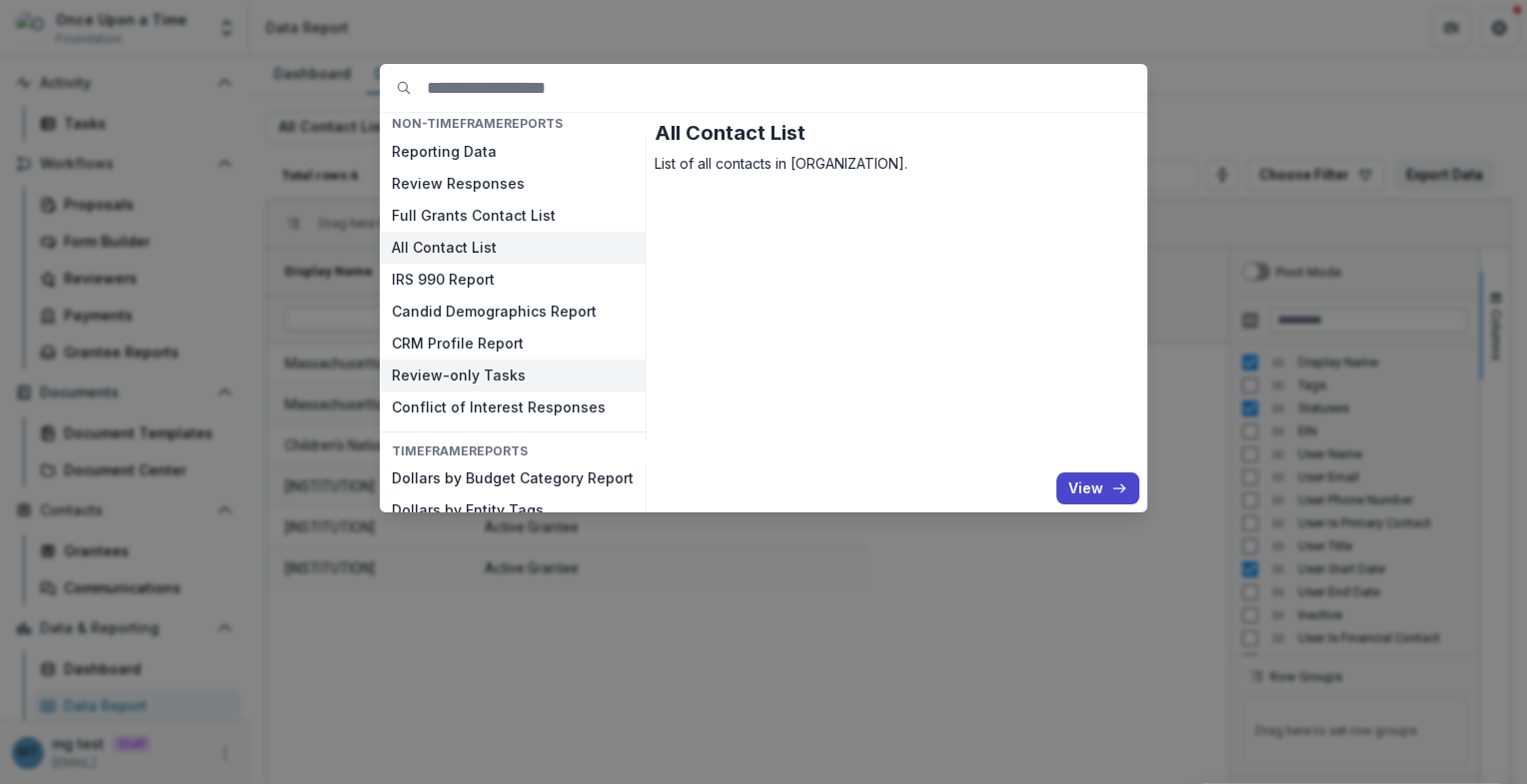 click on "Review-only Tasks" at bounding box center (513, 376) 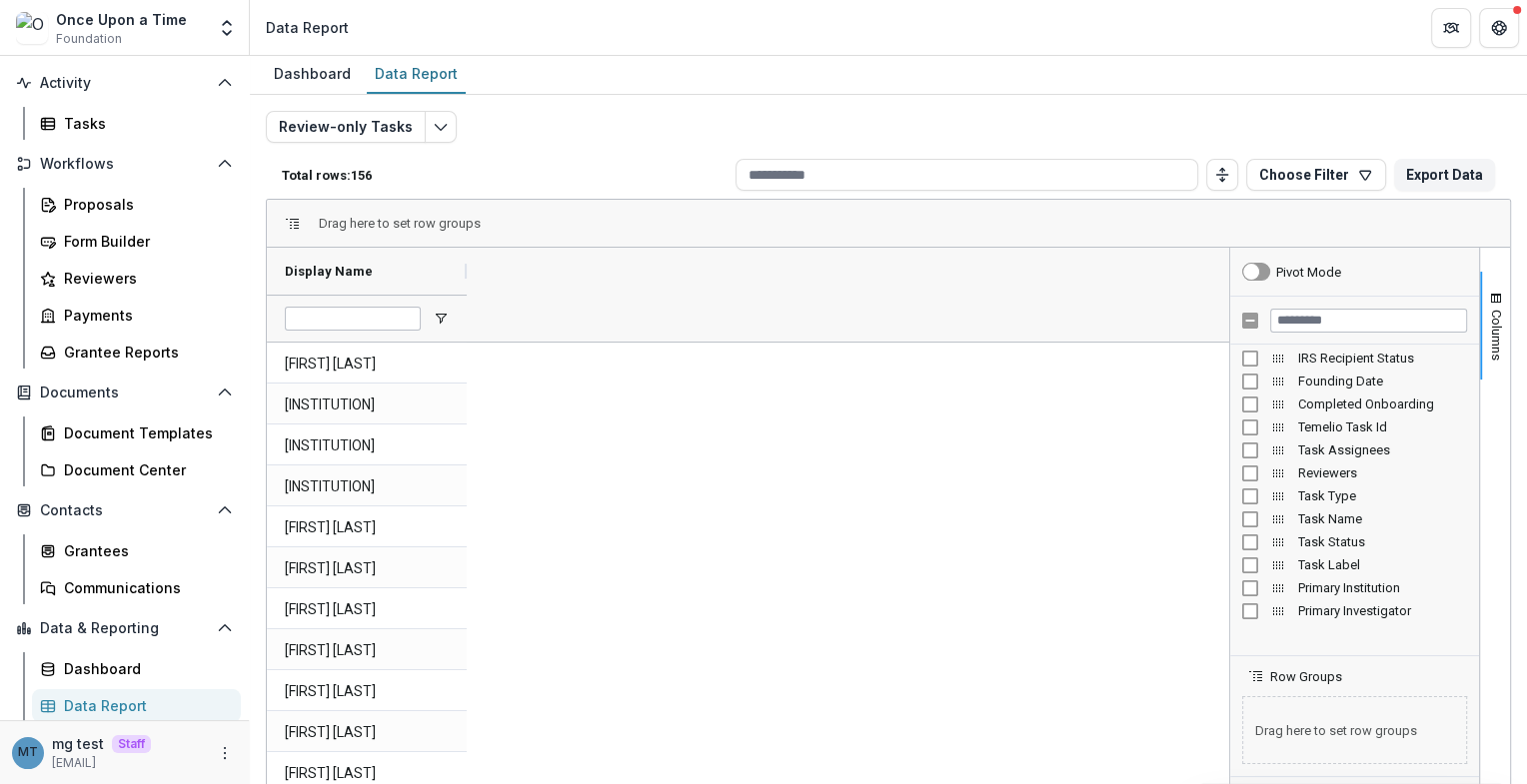 scroll, scrollTop: 979, scrollLeft: 0, axis: vertical 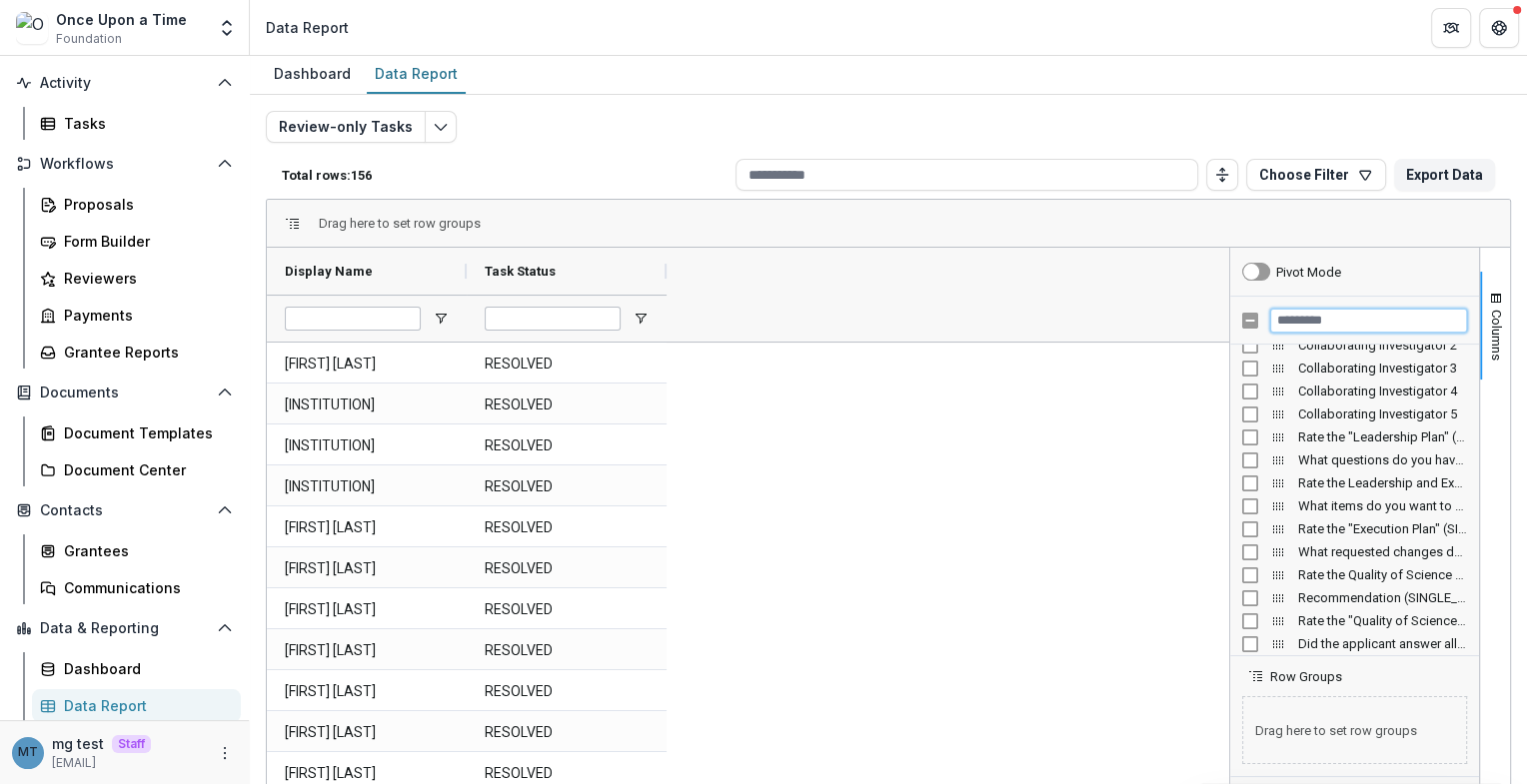 click at bounding box center (1368, 321) 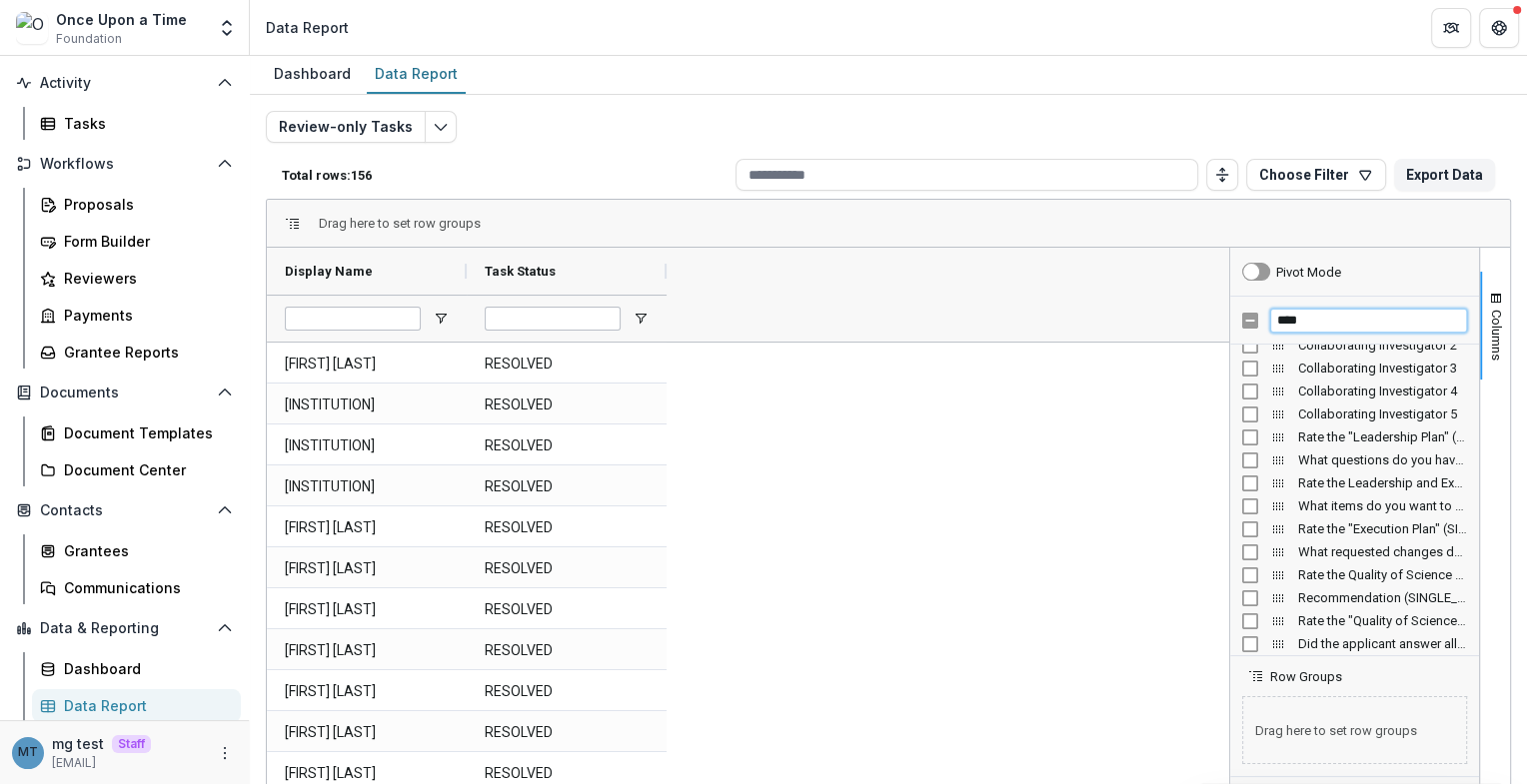 scroll, scrollTop: 0, scrollLeft: 0, axis: both 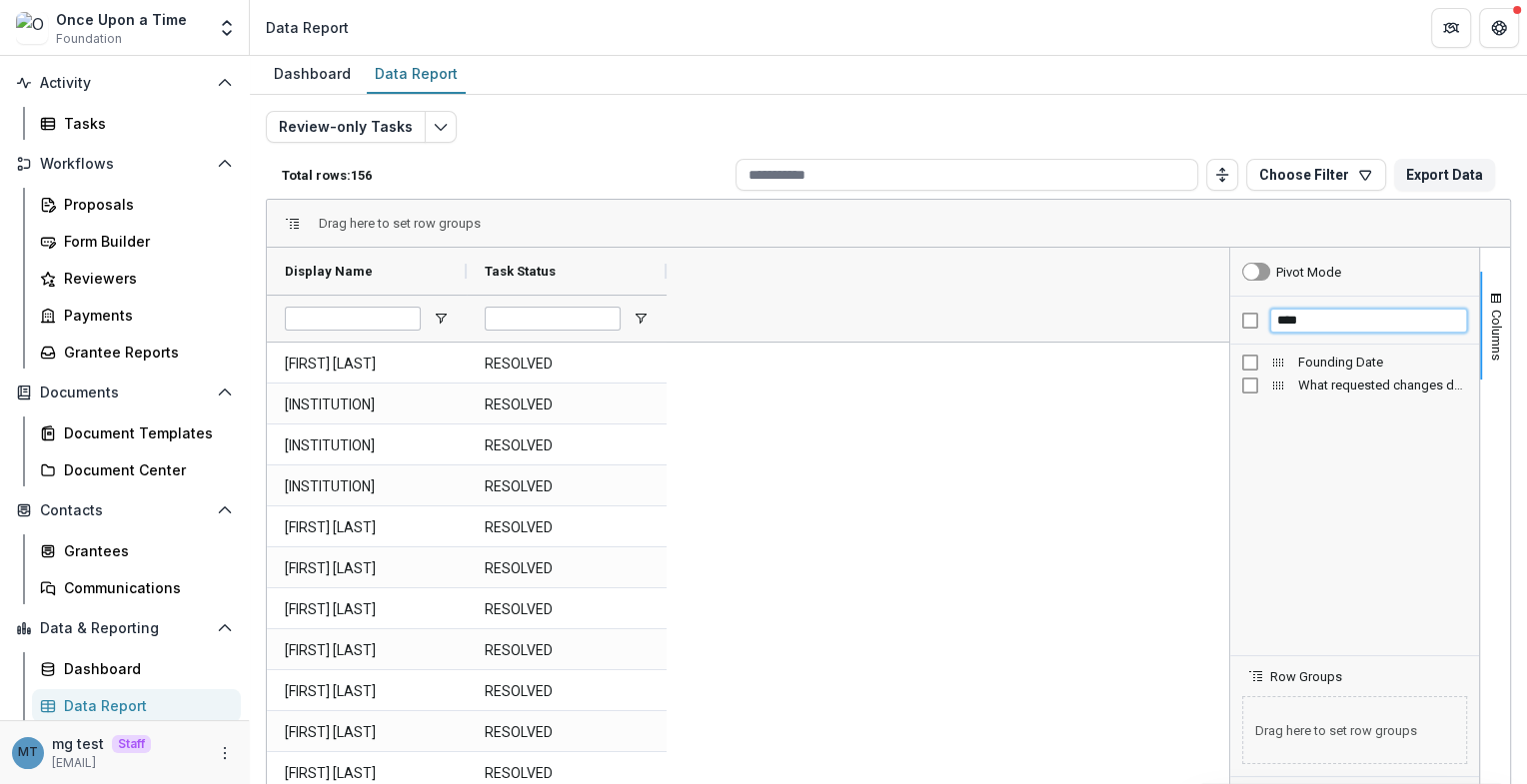 type on "****" 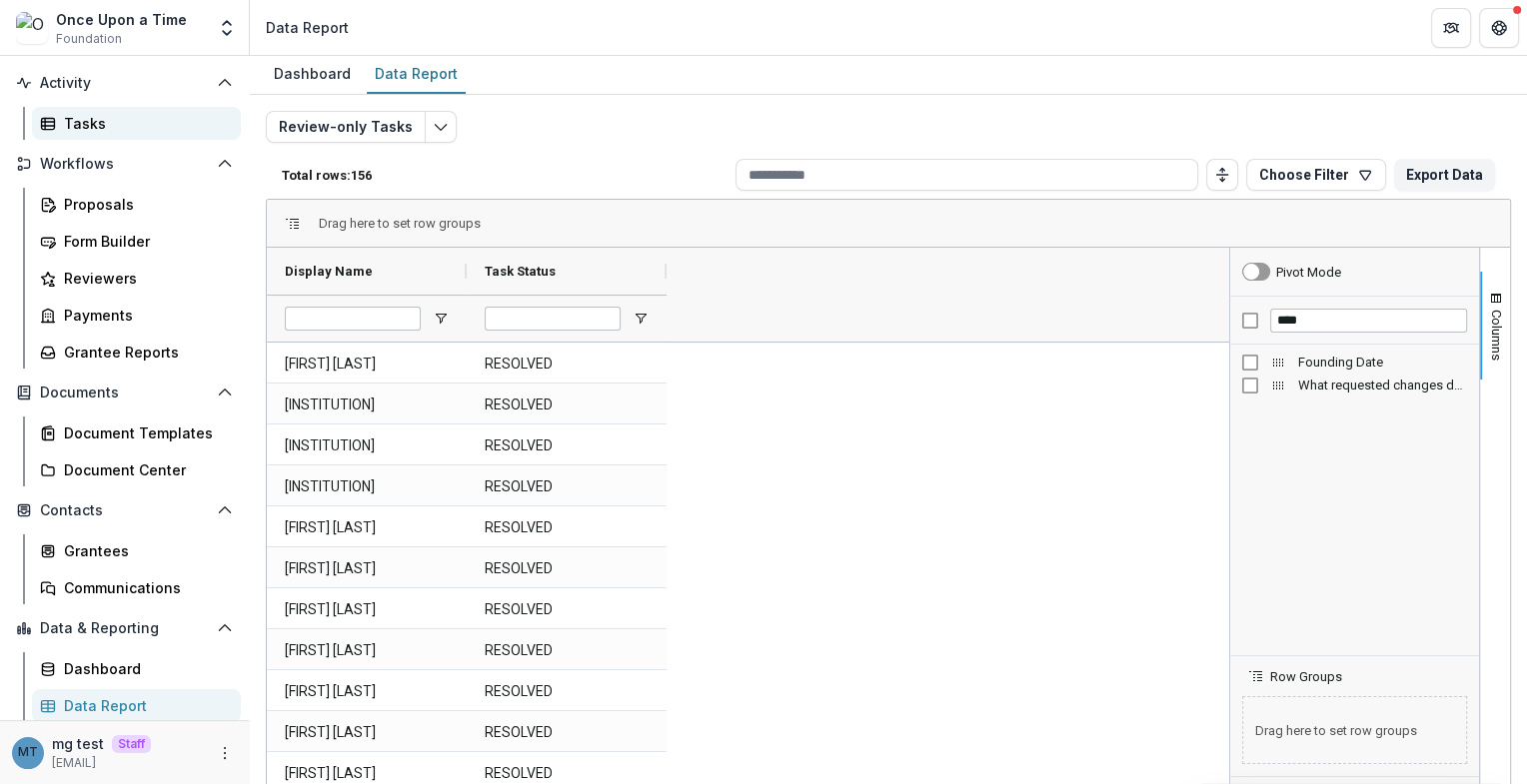 click on "Tasks" at bounding box center (144, 123) 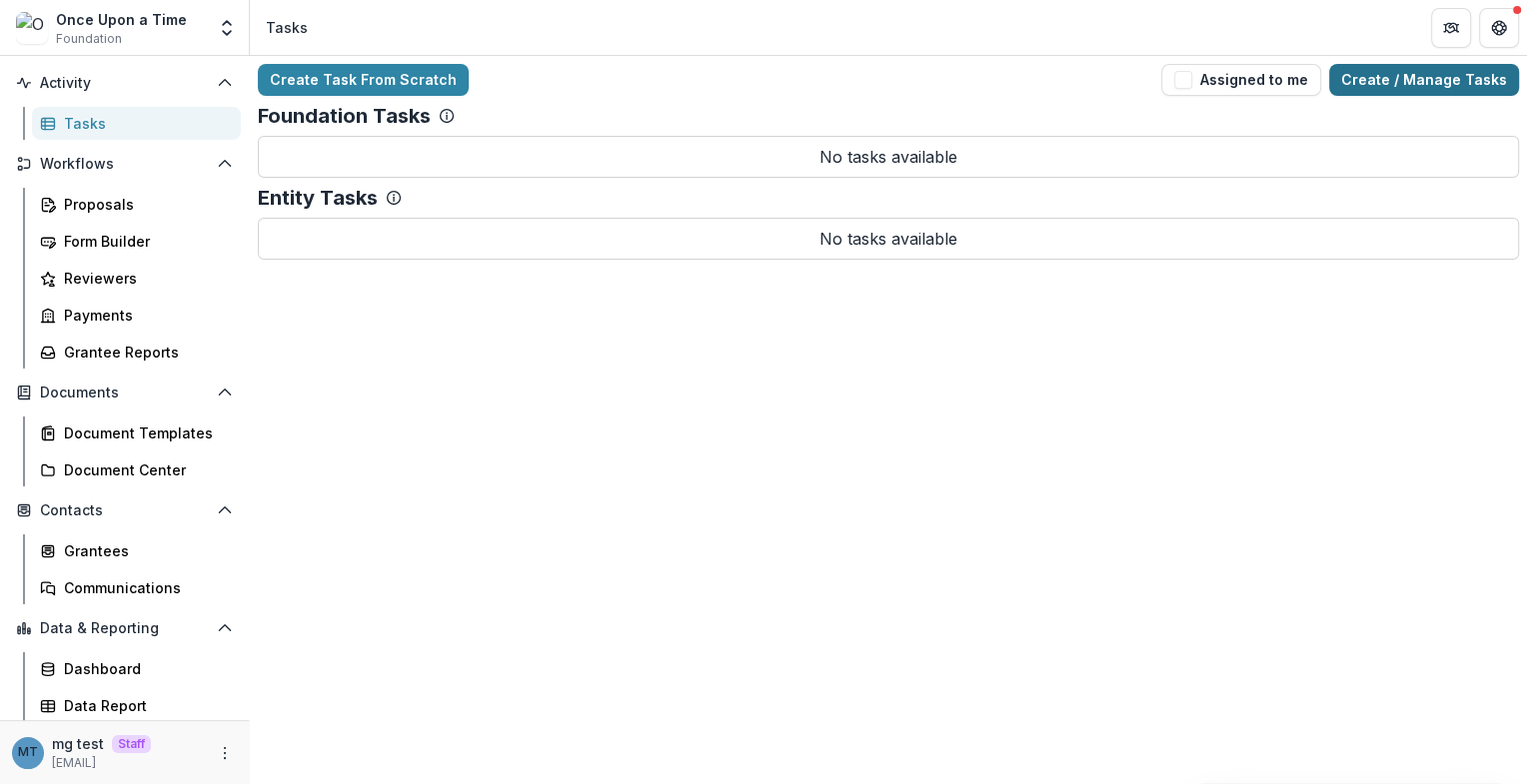 click on "Create / Manage Tasks" at bounding box center (1424, 80) 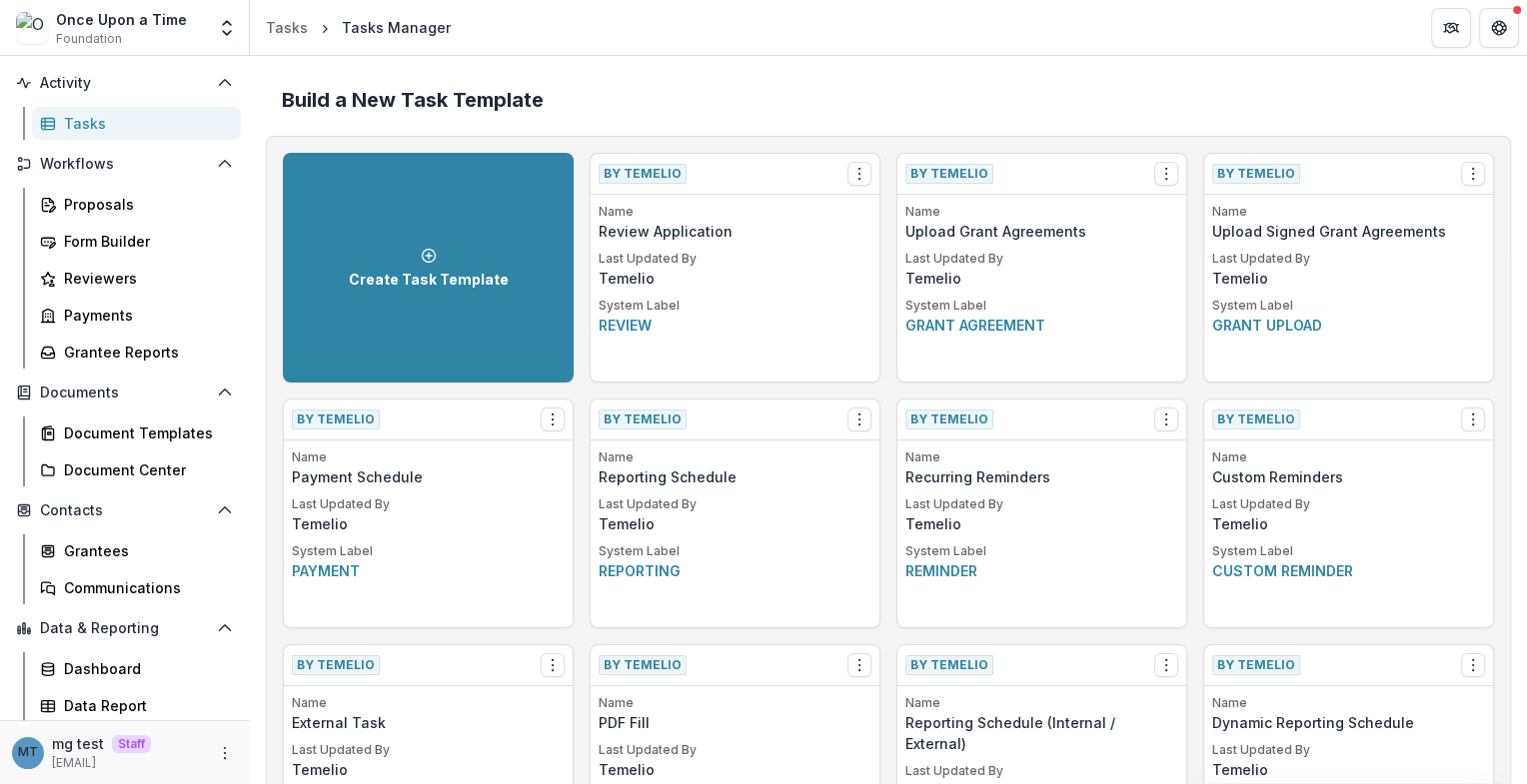 scroll, scrollTop: 1382, scrollLeft: 0, axis: vertical 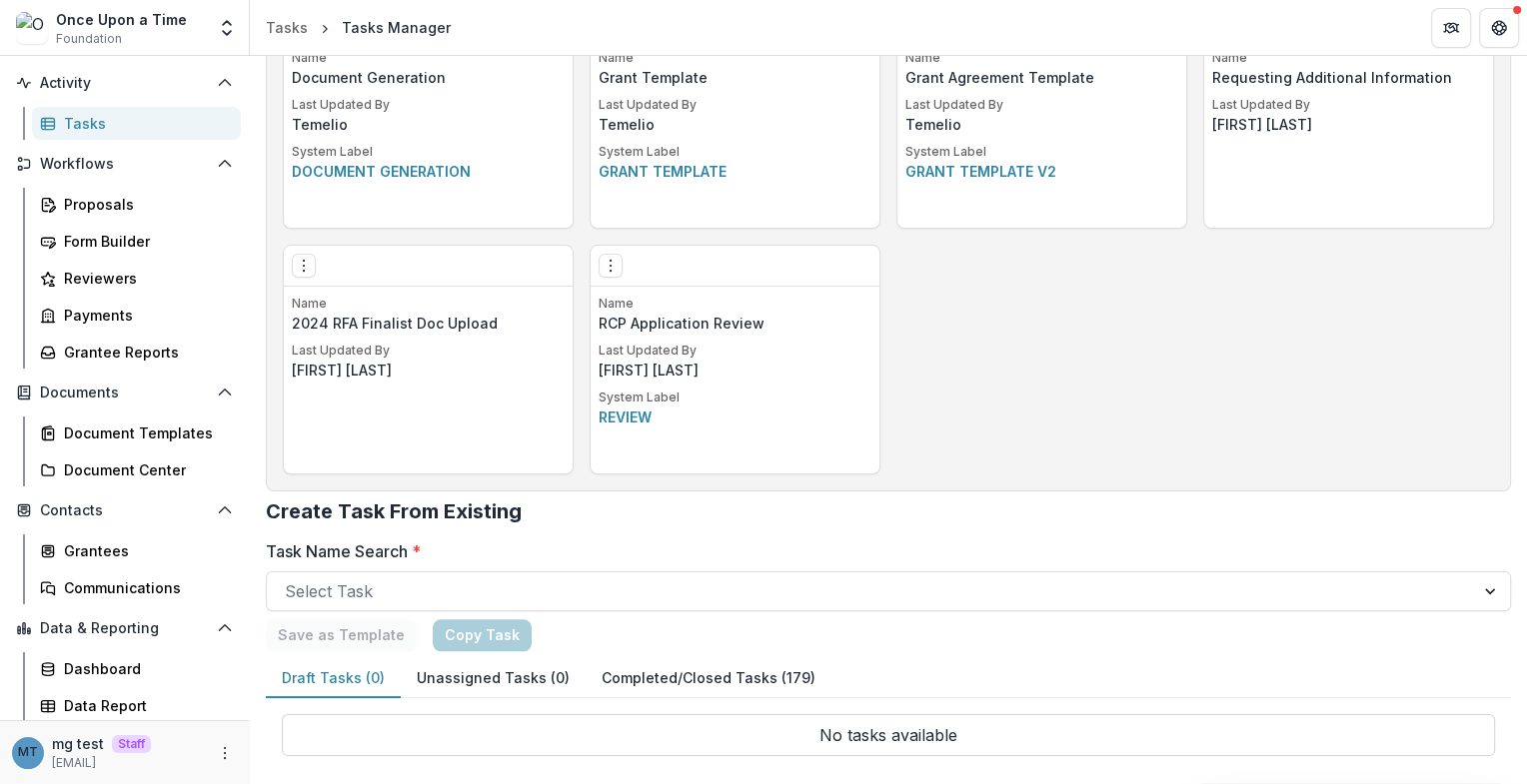 click on "Completed/Closed Tasks (179)" at bounding box center (709, 678) 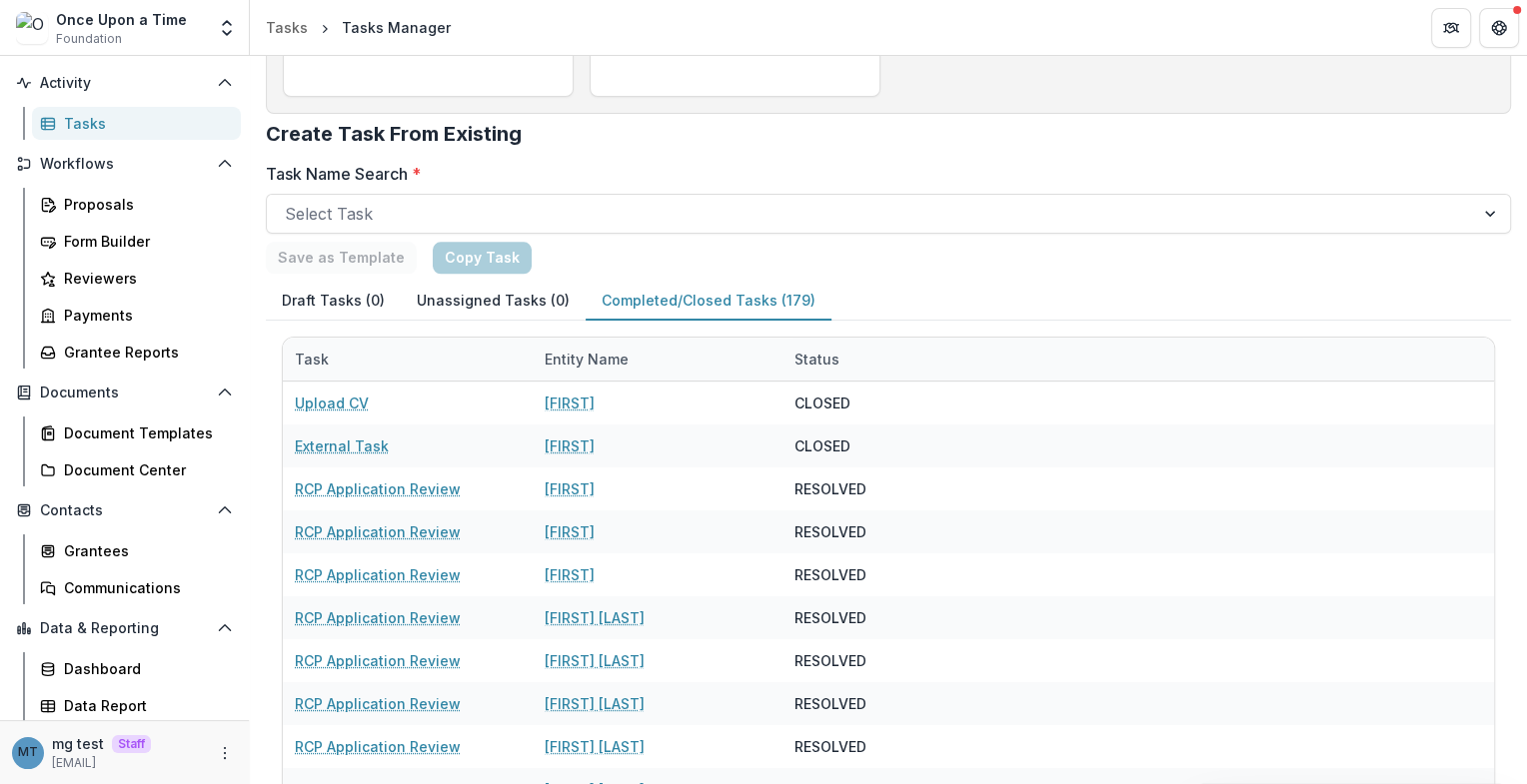 scroll, scrollTop: 1761, scrollLeft: 0, axis: vertical 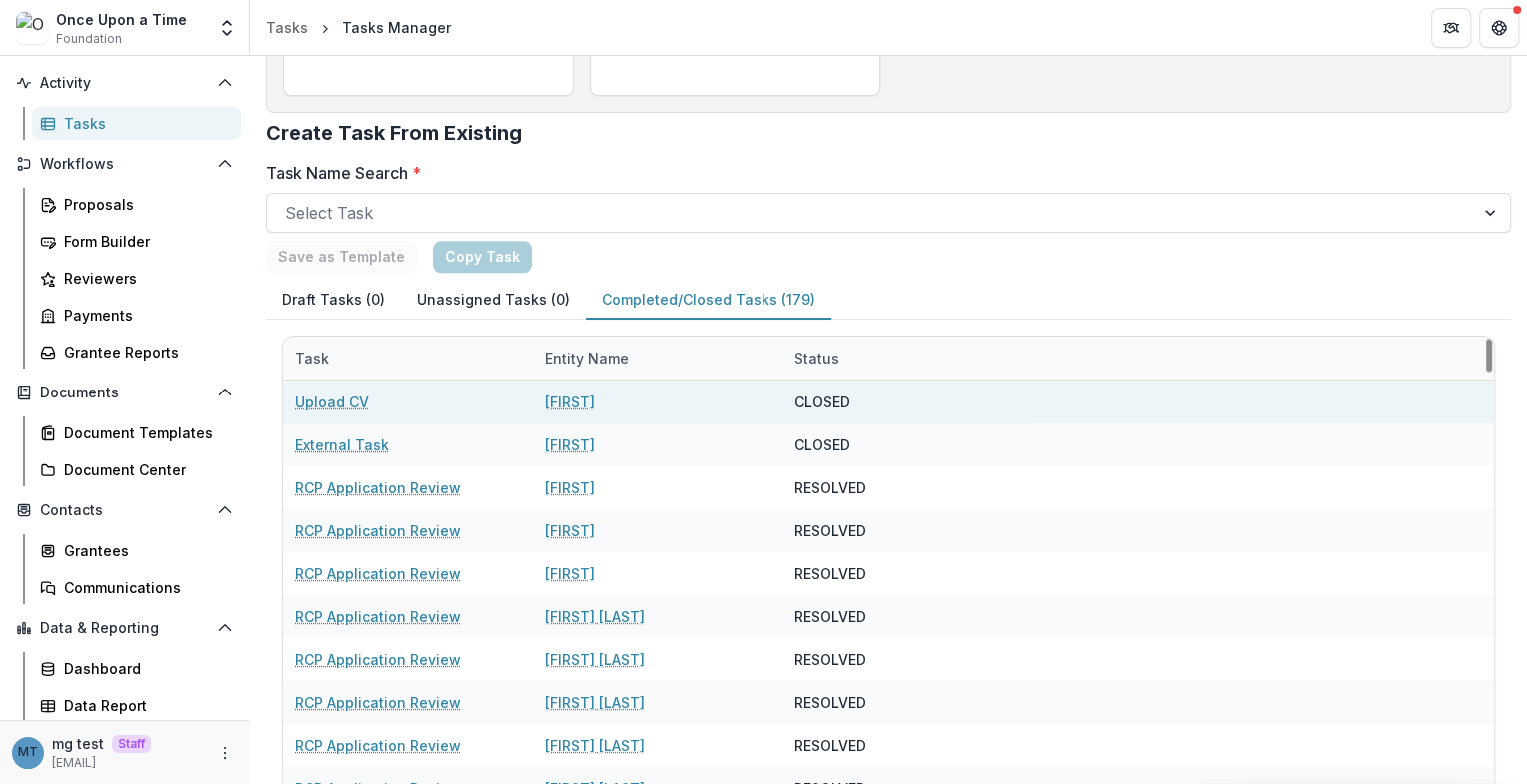 click on "Upload CV" at bounding box center (332, 401) 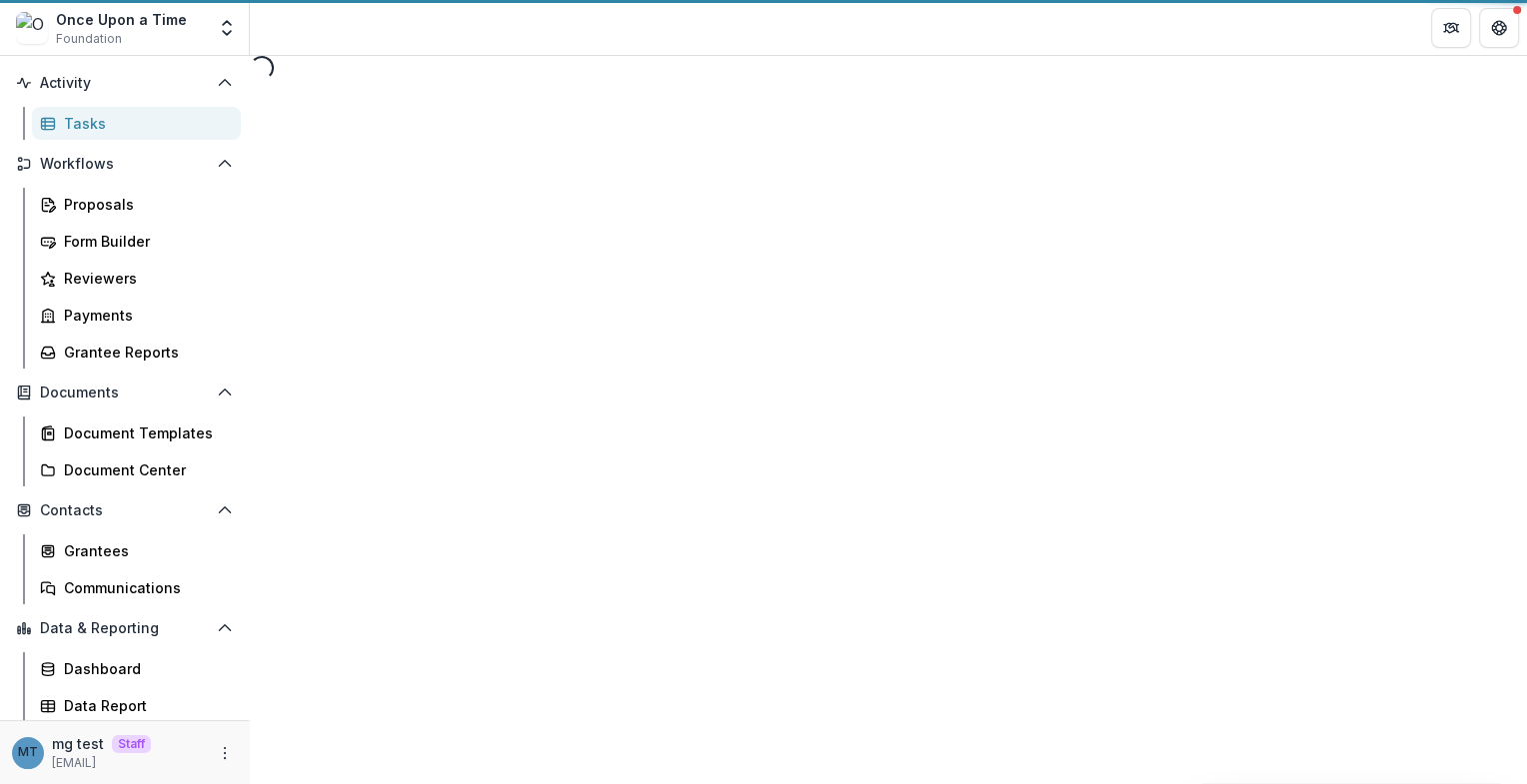 scroll, scrollTop: 0, scrollLeft: 0, axis: both 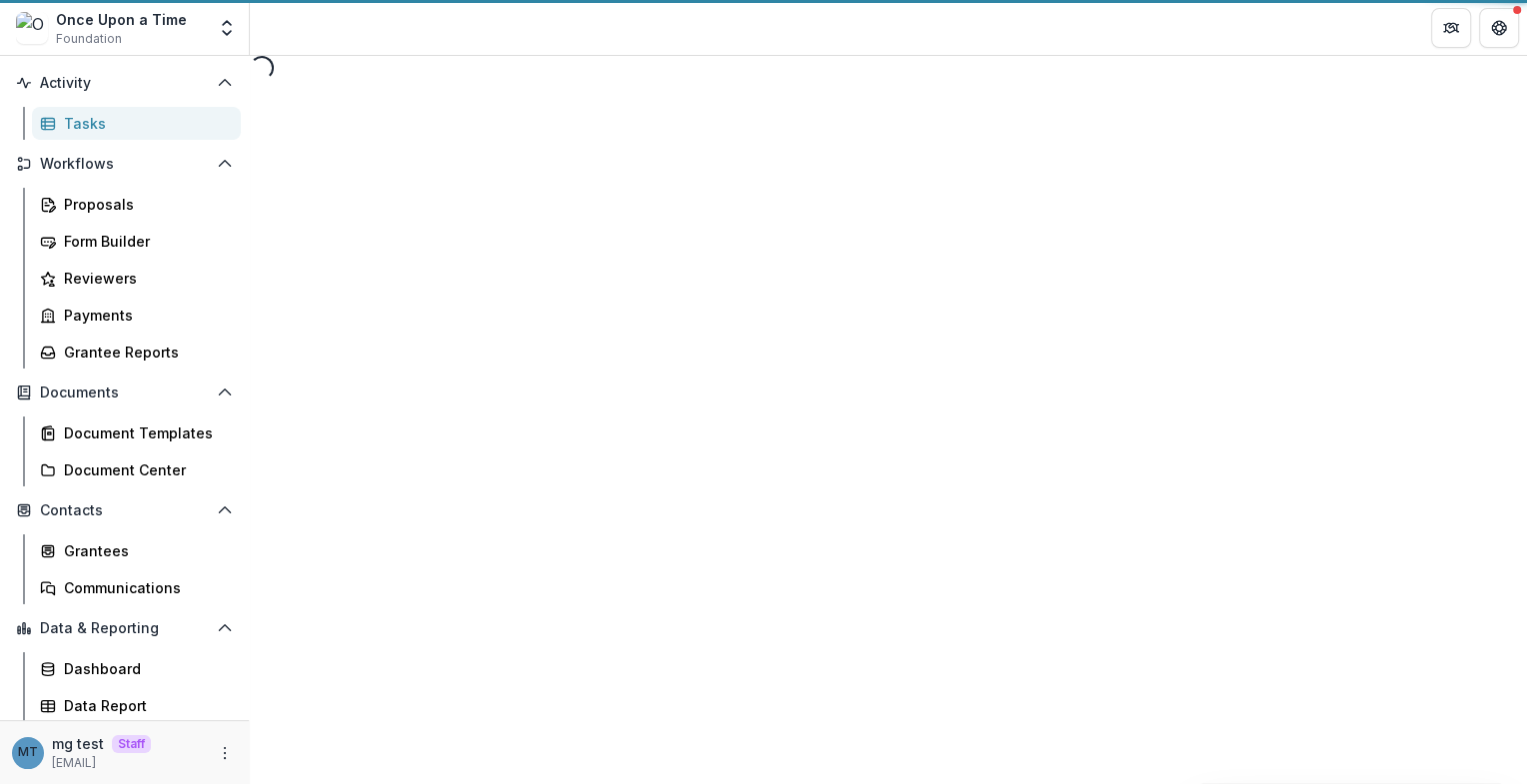 select on "********" 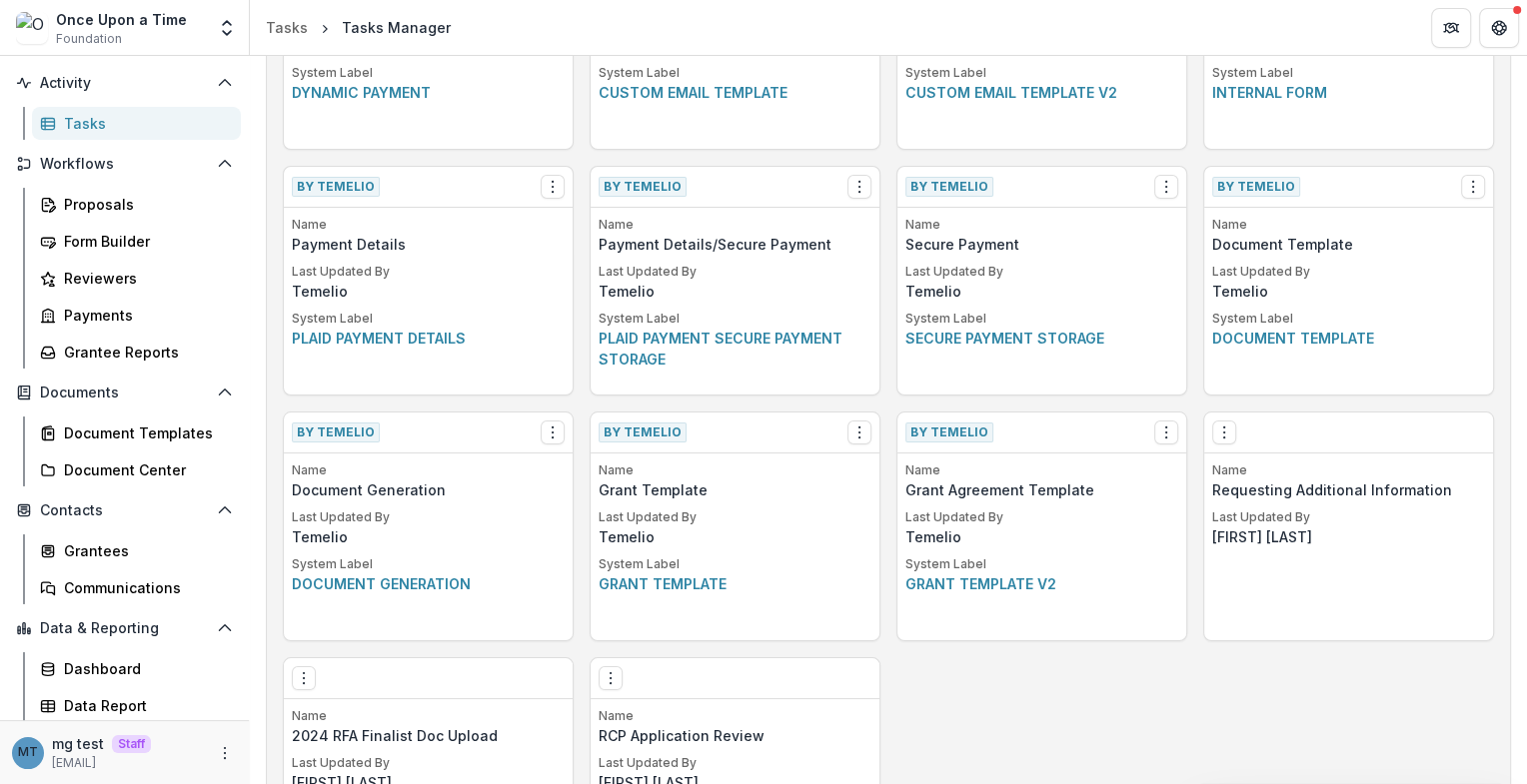 scroll, scrollTop: 1382, scrollLeft: 0, axis: vertical 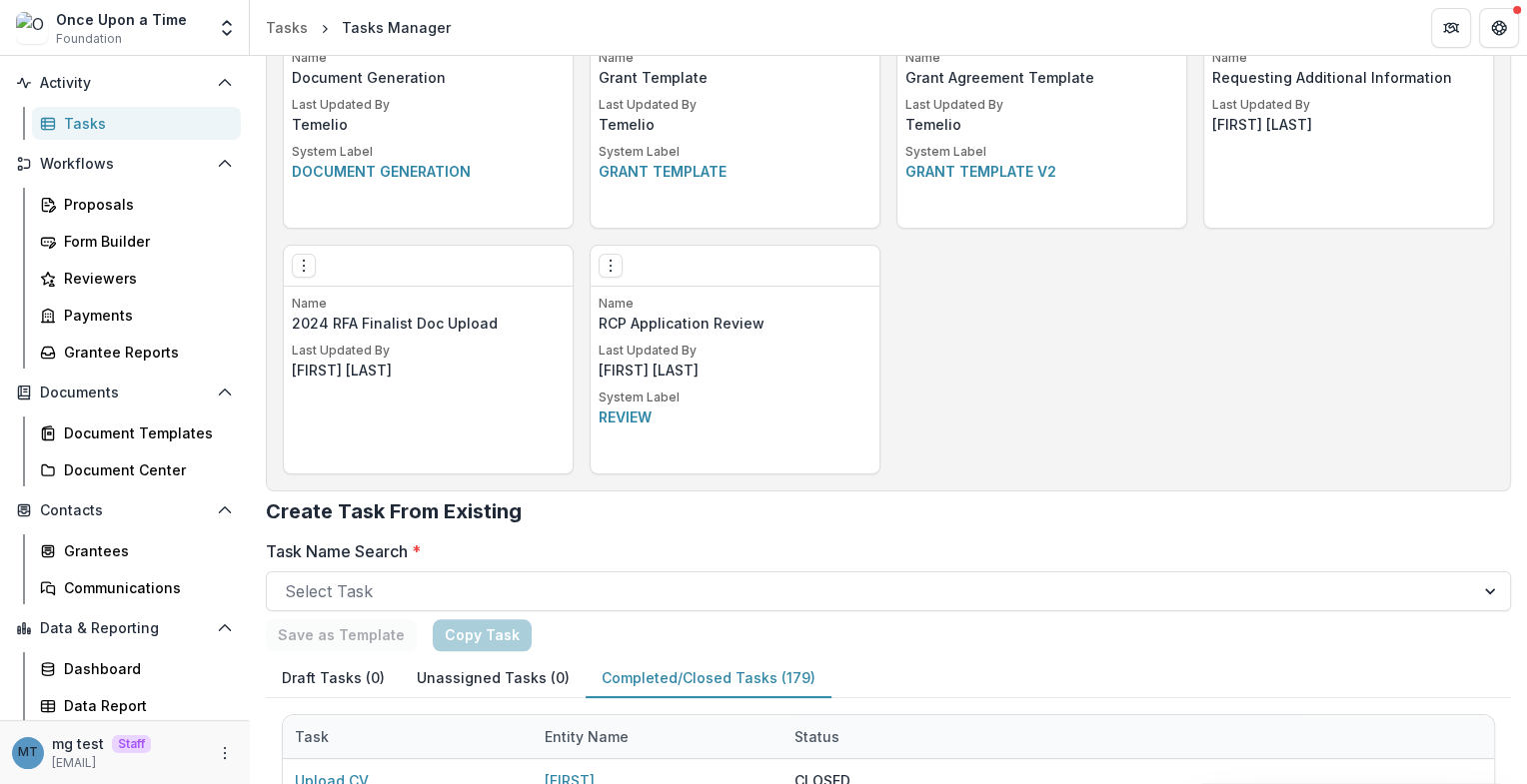 click on "Completed/Closed Tasks (179)" at bounding box center [709, 678] 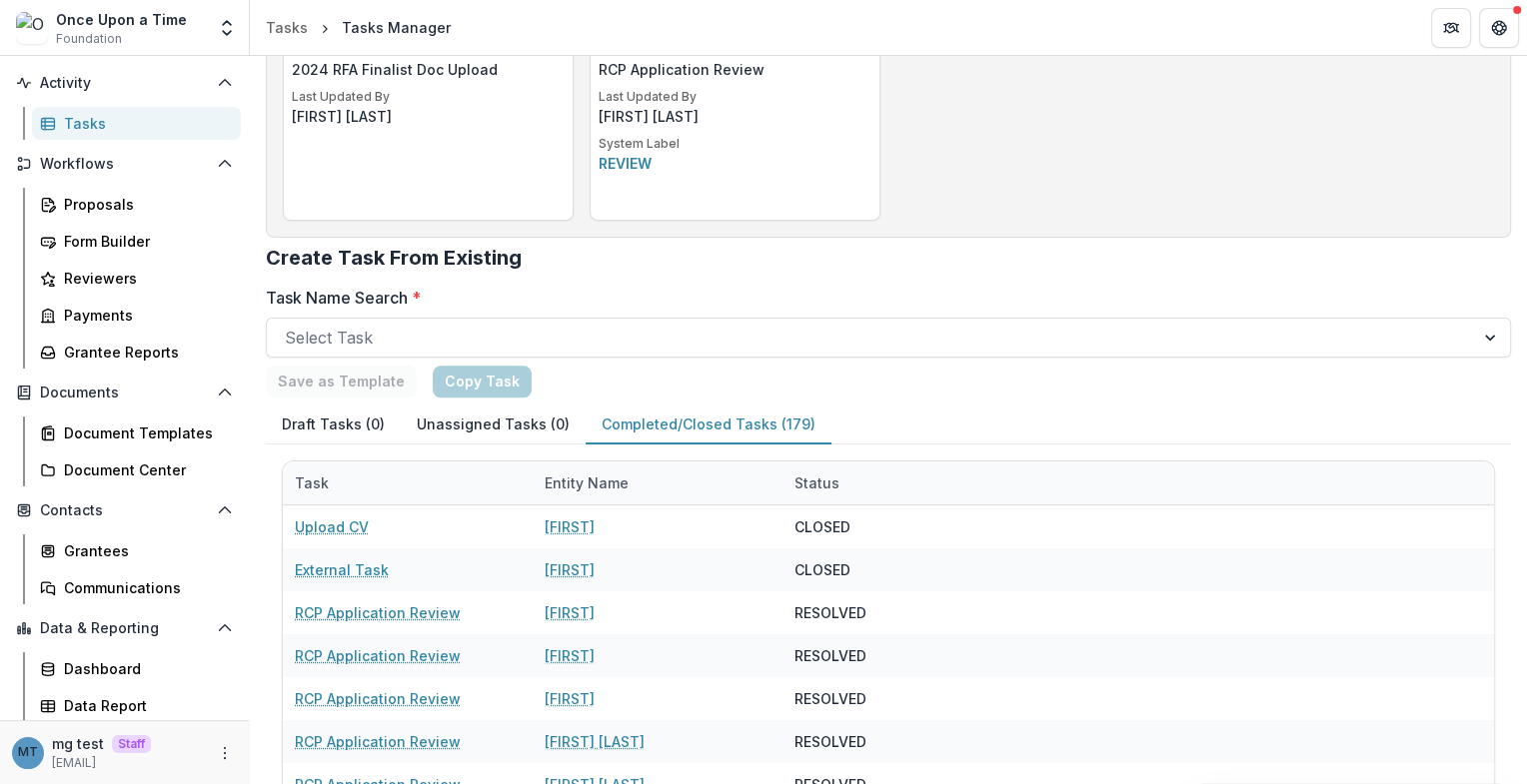 scroll, scrollTop: 1678, scrollLeft: 0, axis: vertical 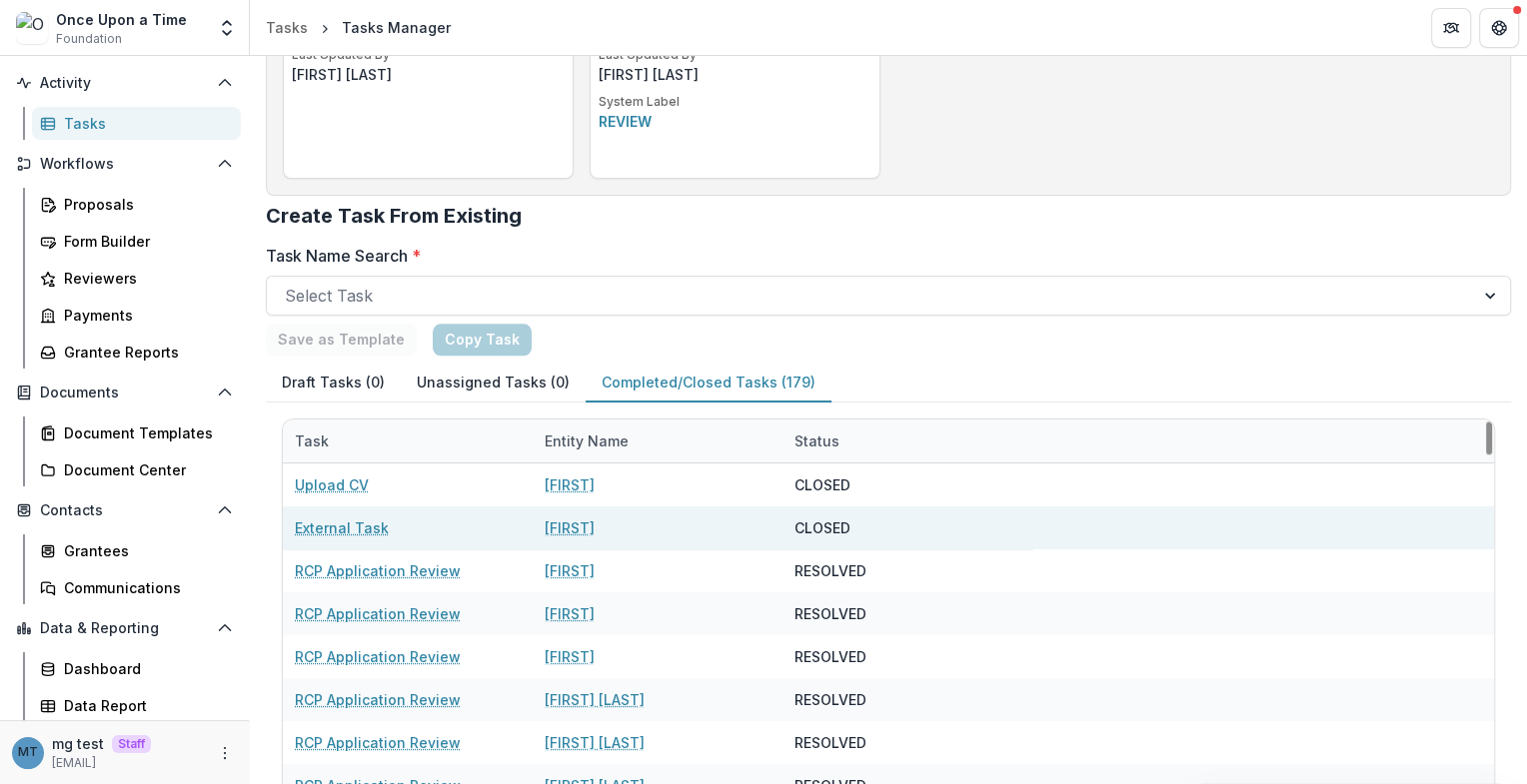 click on "External Task" at bounding box center (342, 527) 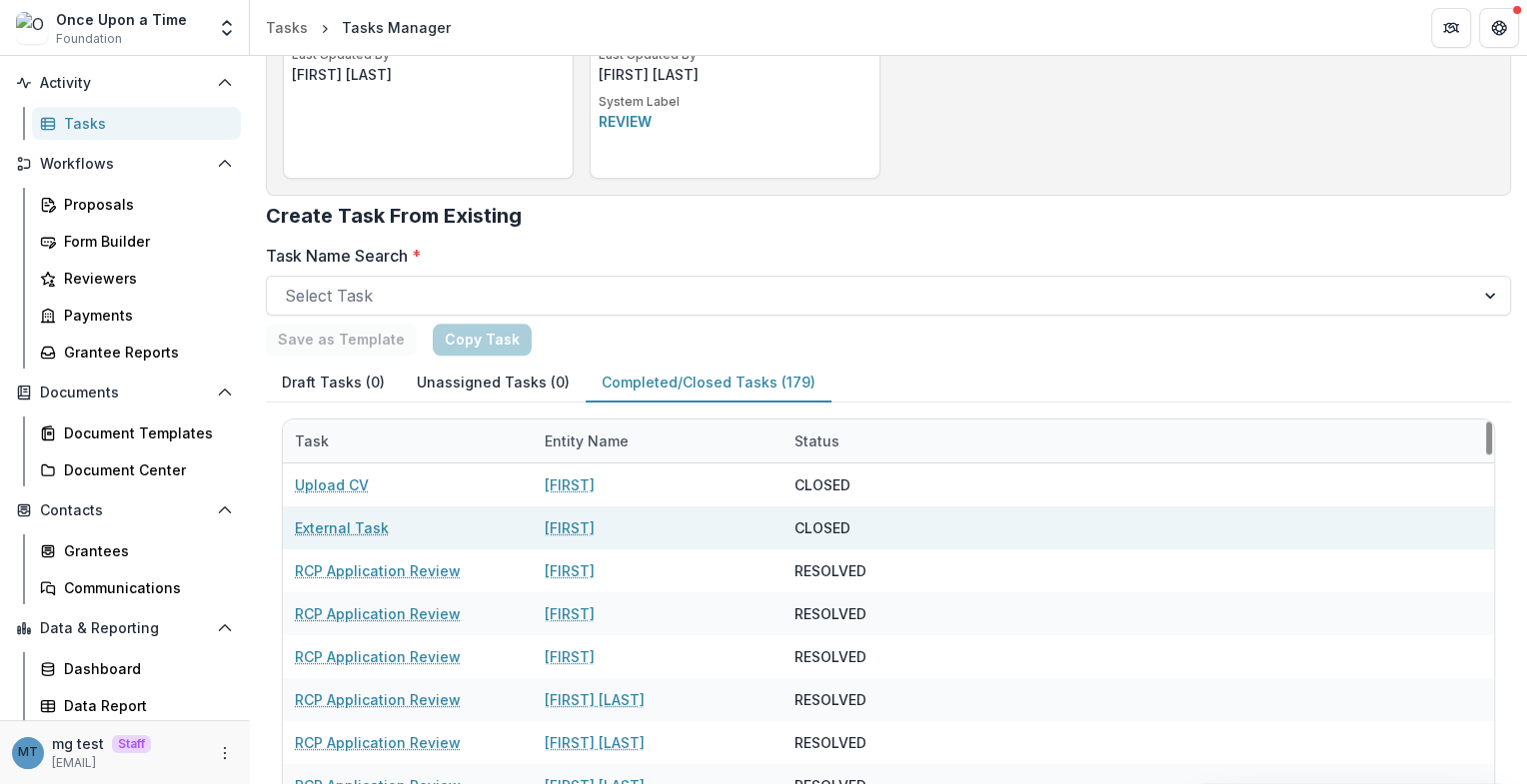 scroll, scrollTop: 0, scrollLeft: 0, axis: both 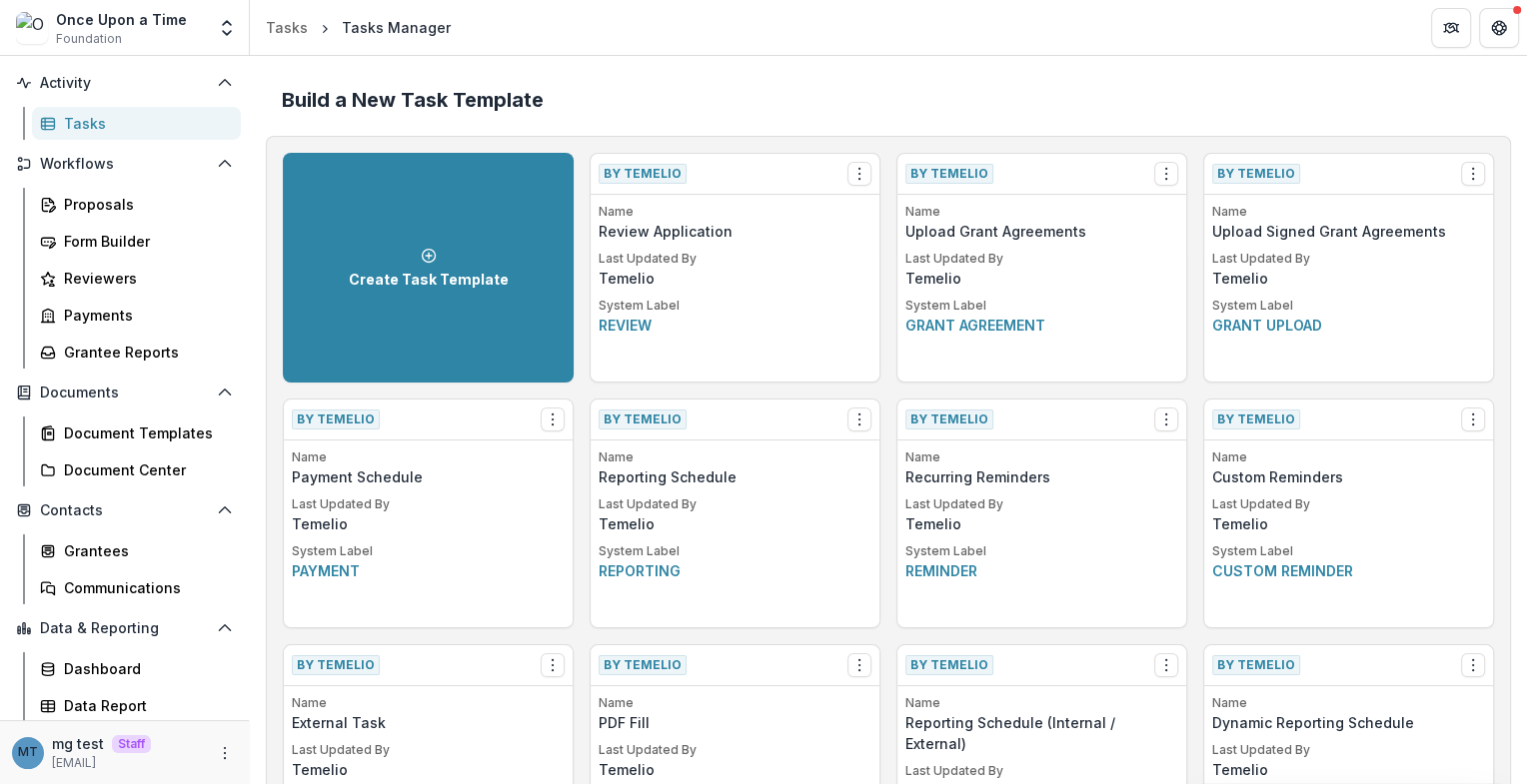 select on "********" 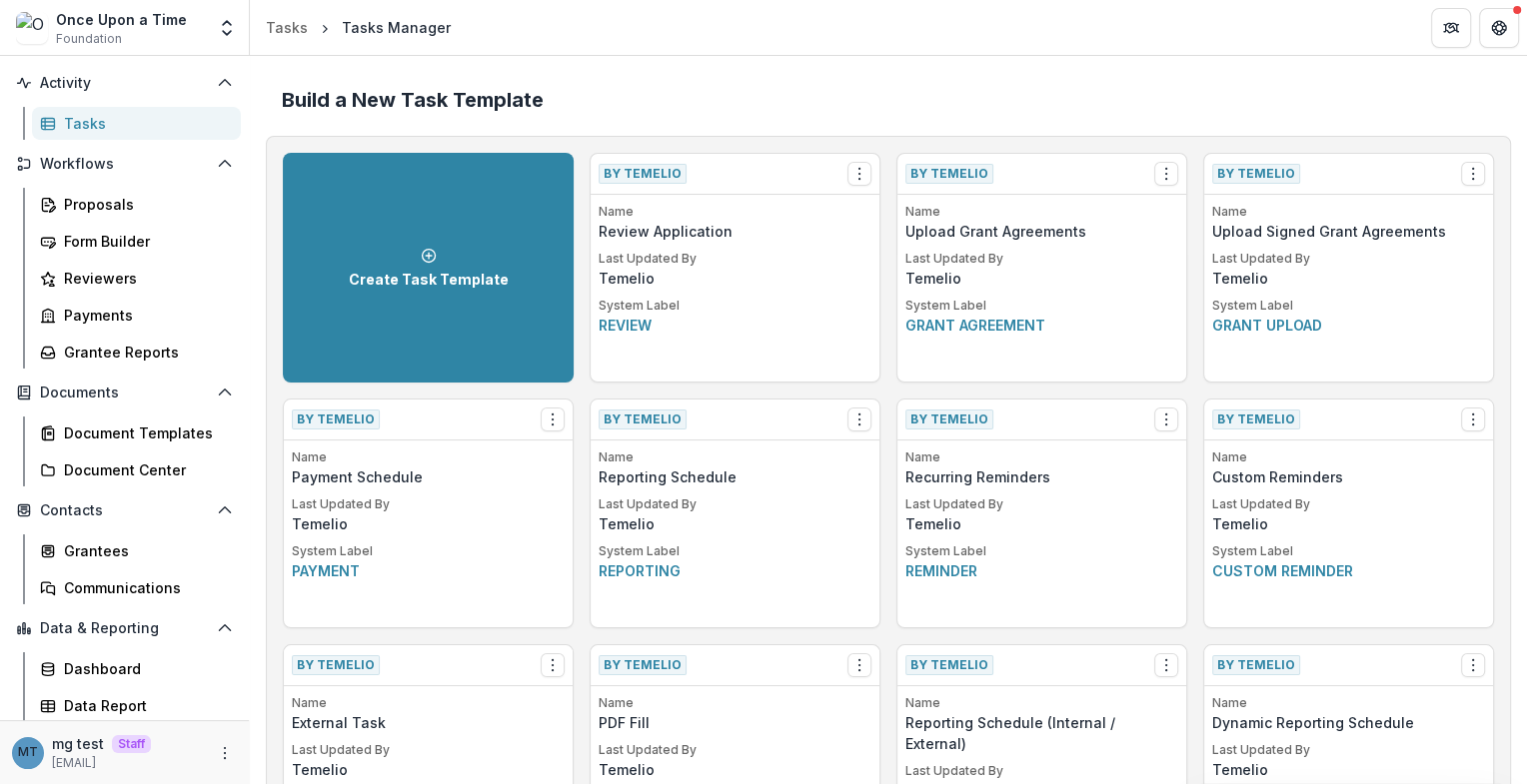 click on "Tasks" at bounding box center [144, 123] 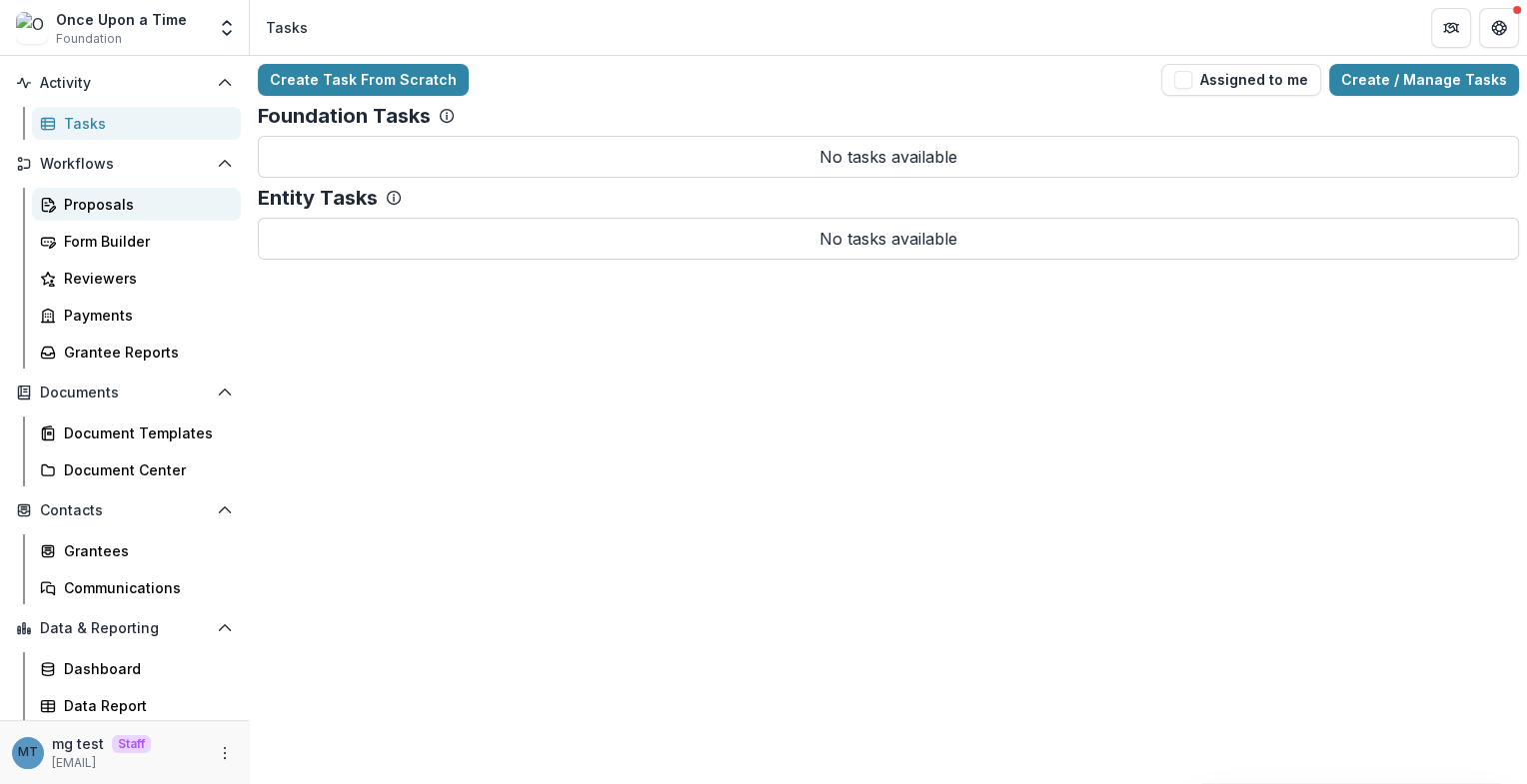 click on "Proposals" at bounding box center (144, 204) 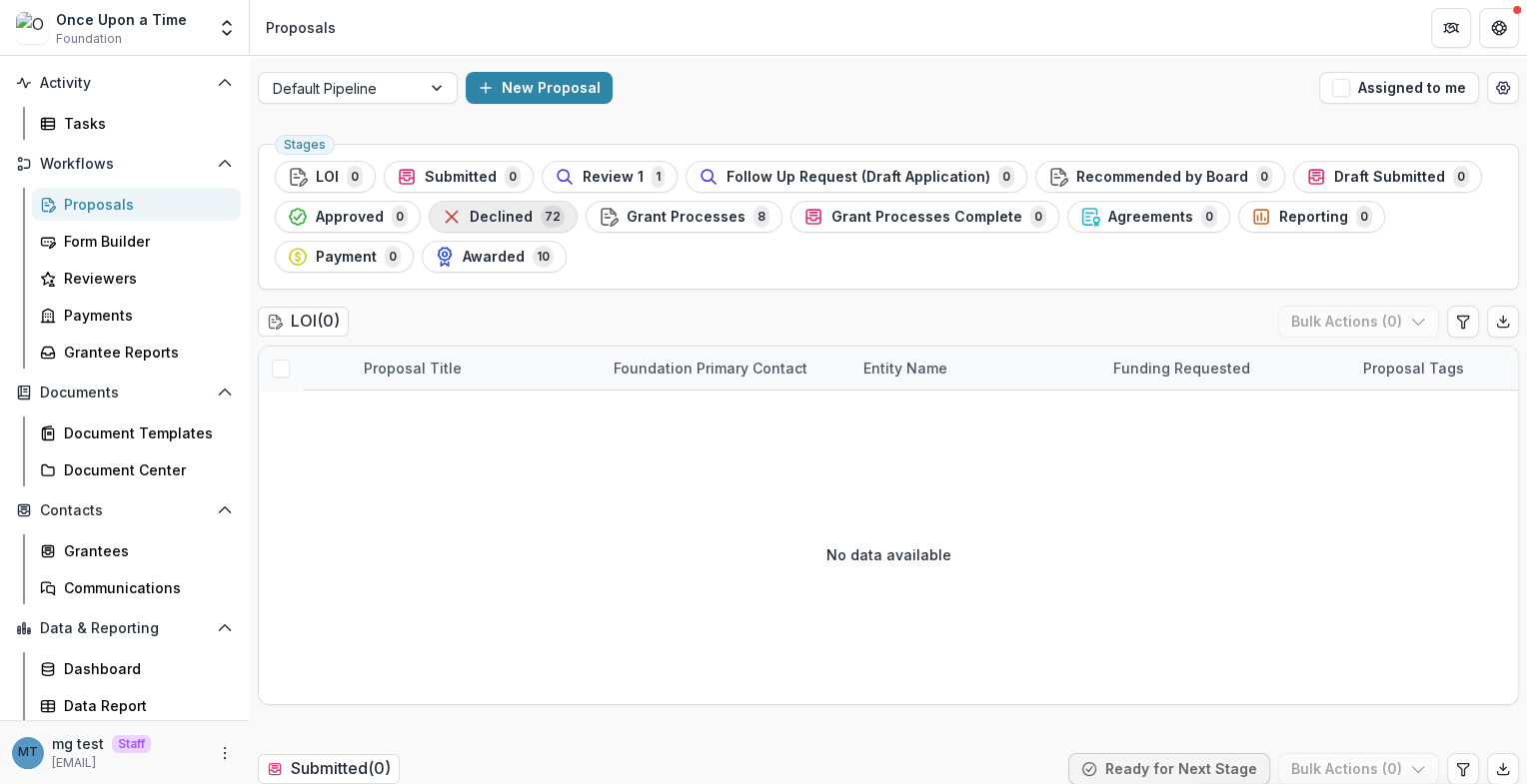 click on "Declined" at bounding box center (501, 217) 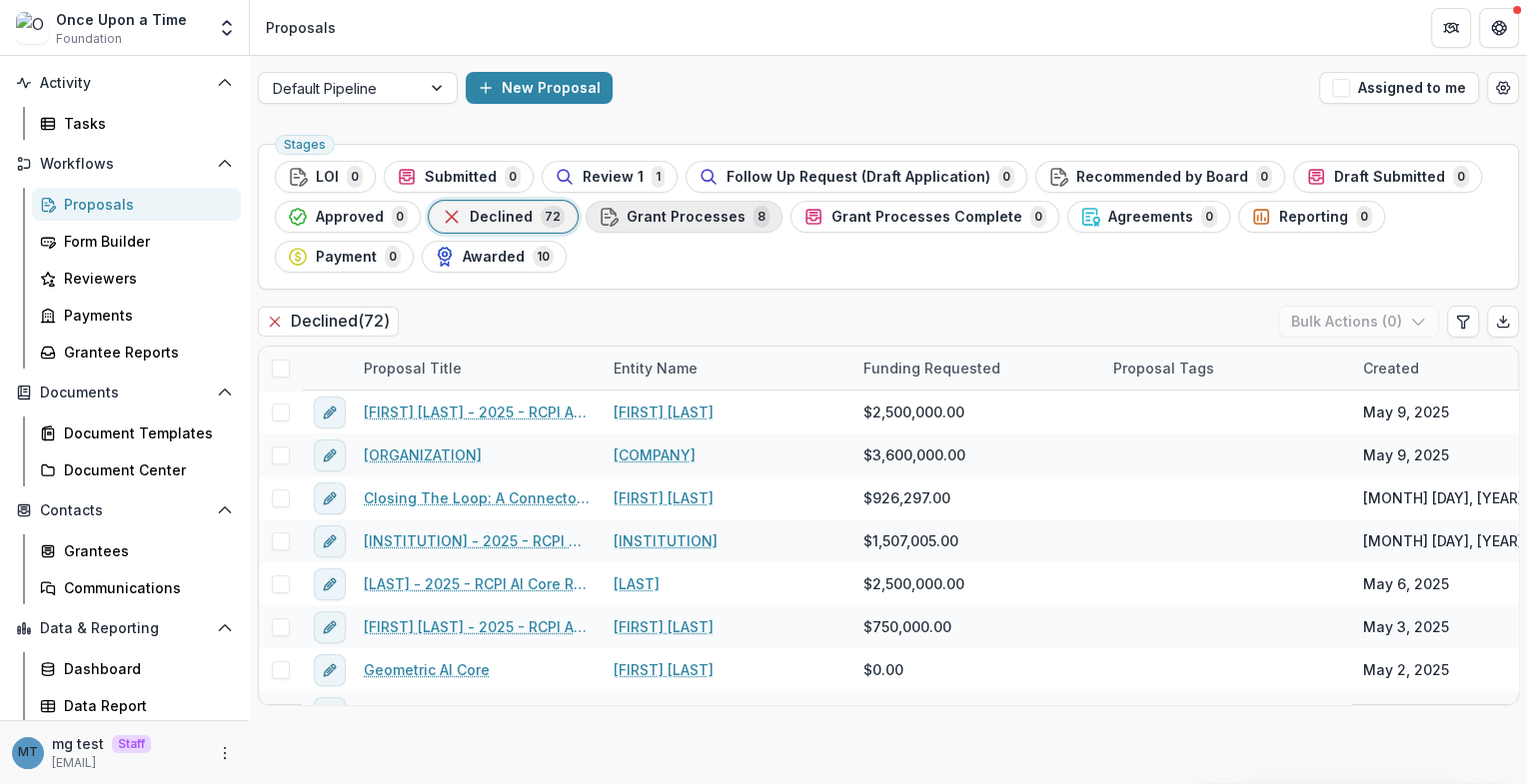 click on "Grant Processes 8" at bounding box center (684, 217) 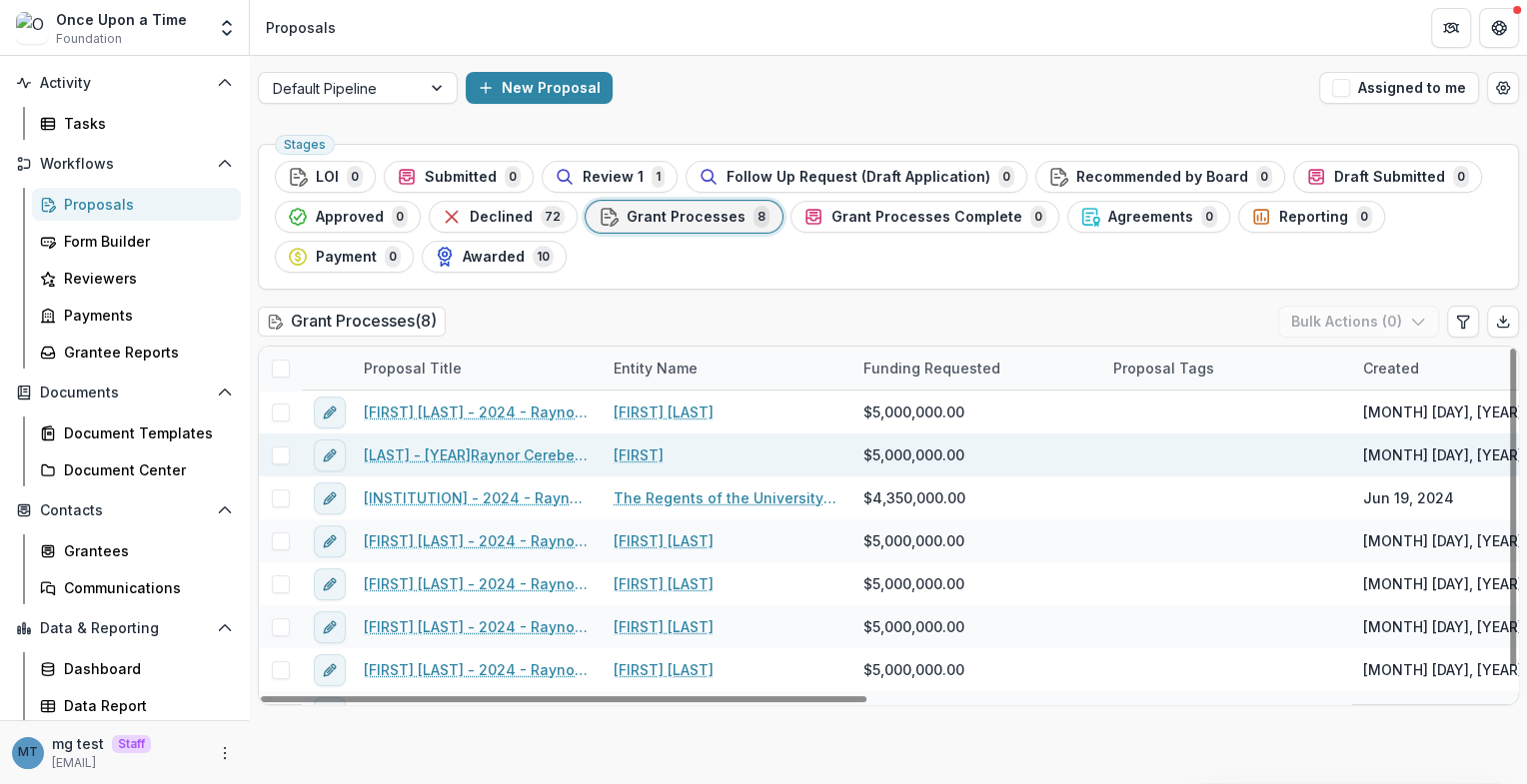 scroll, scrollTop: 28, scrollLeft: 0, axis: vertical 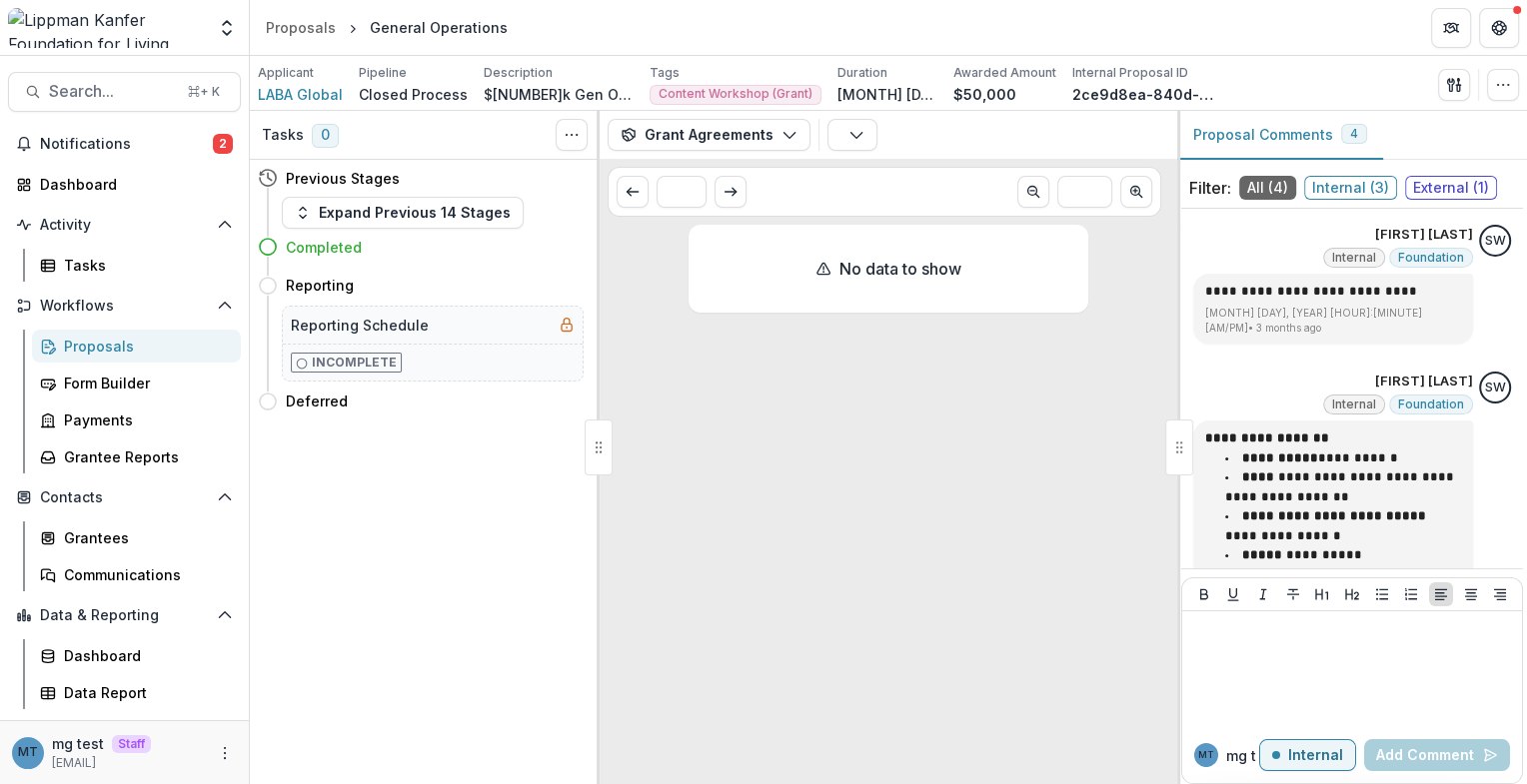 click on "Proposals" at bounding box center (144, 346) 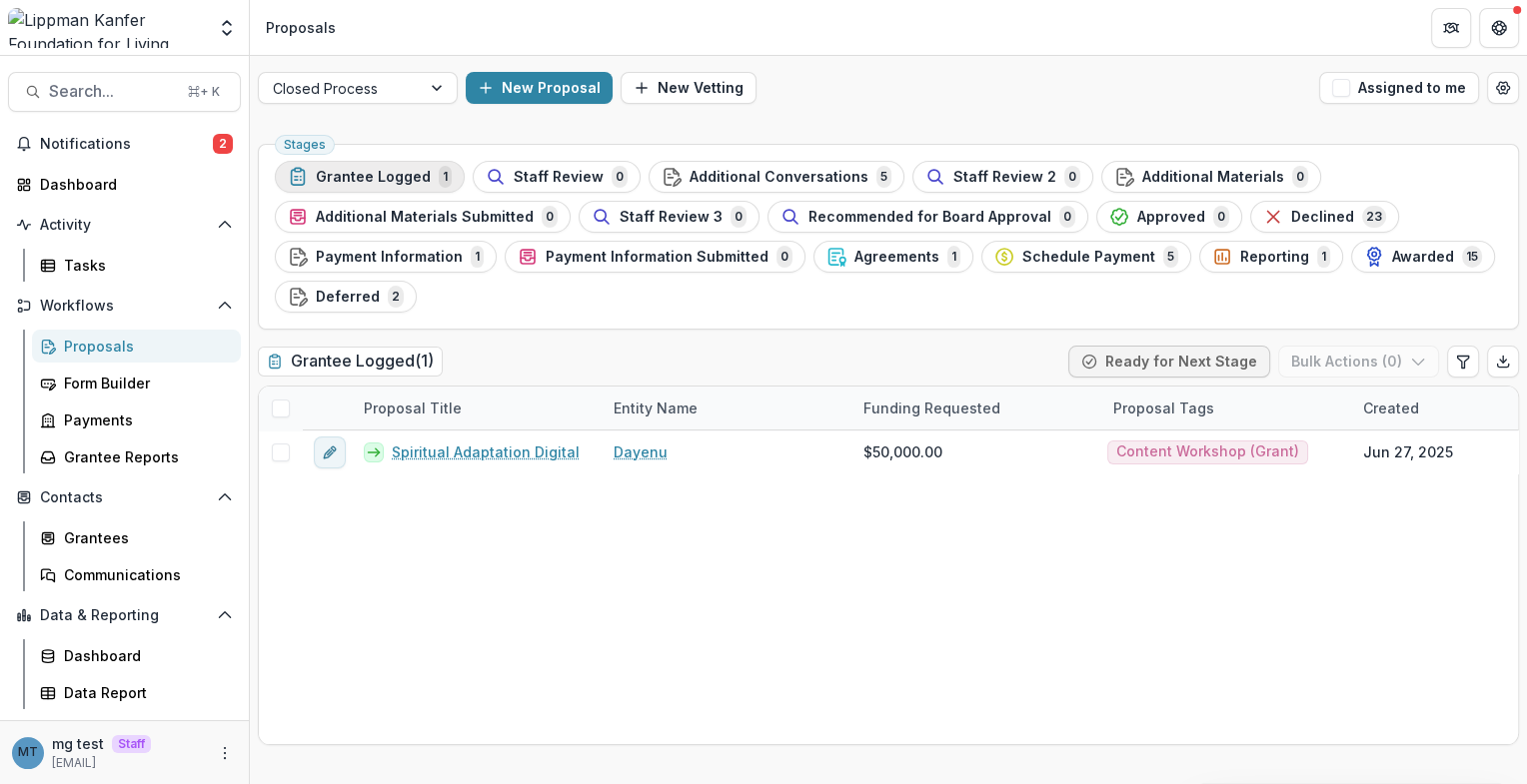 click on "Grantee Logged 1" at bounding box center [370, 177] 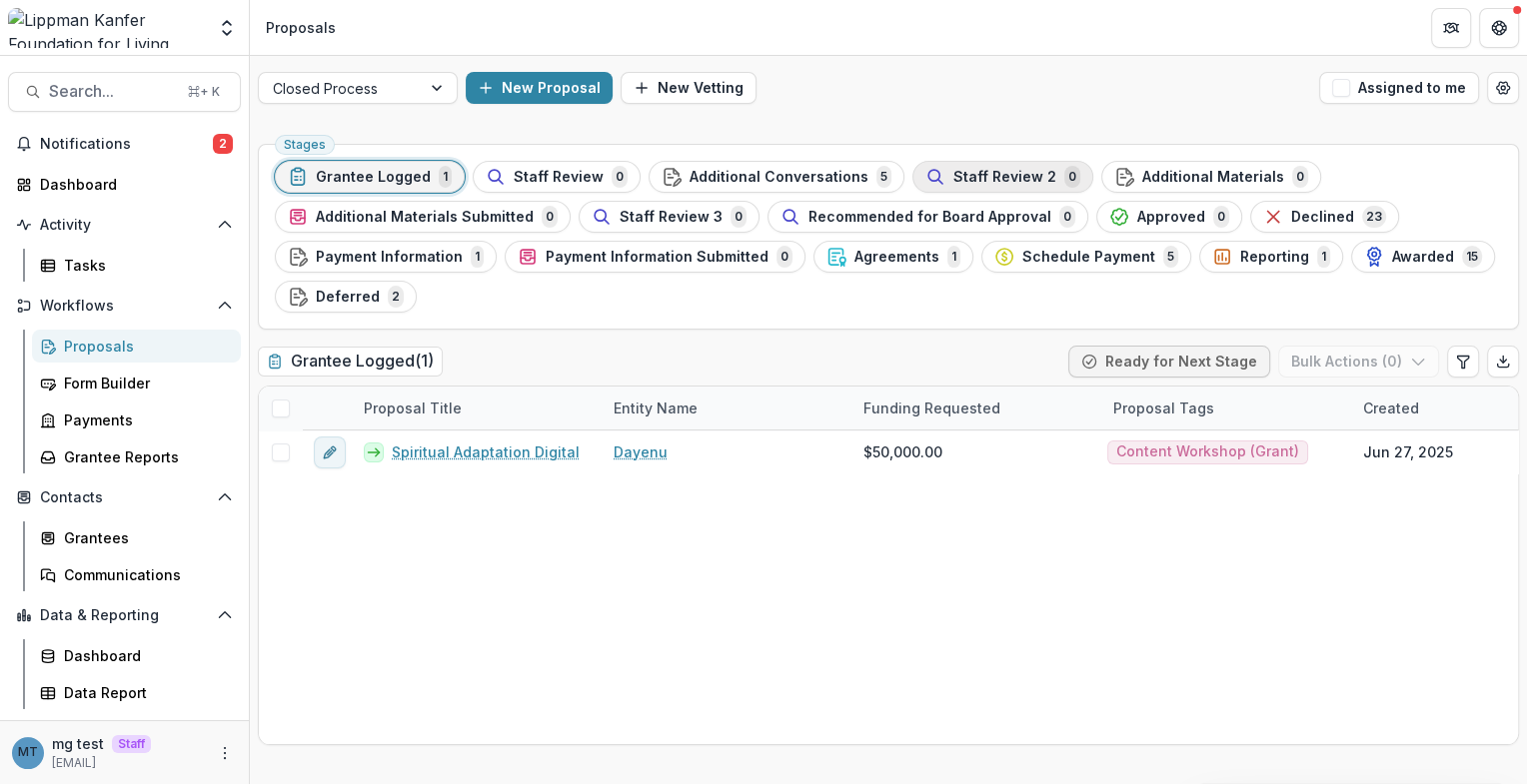 click on "Staff Review 2" at bounding box center [1004, 177] 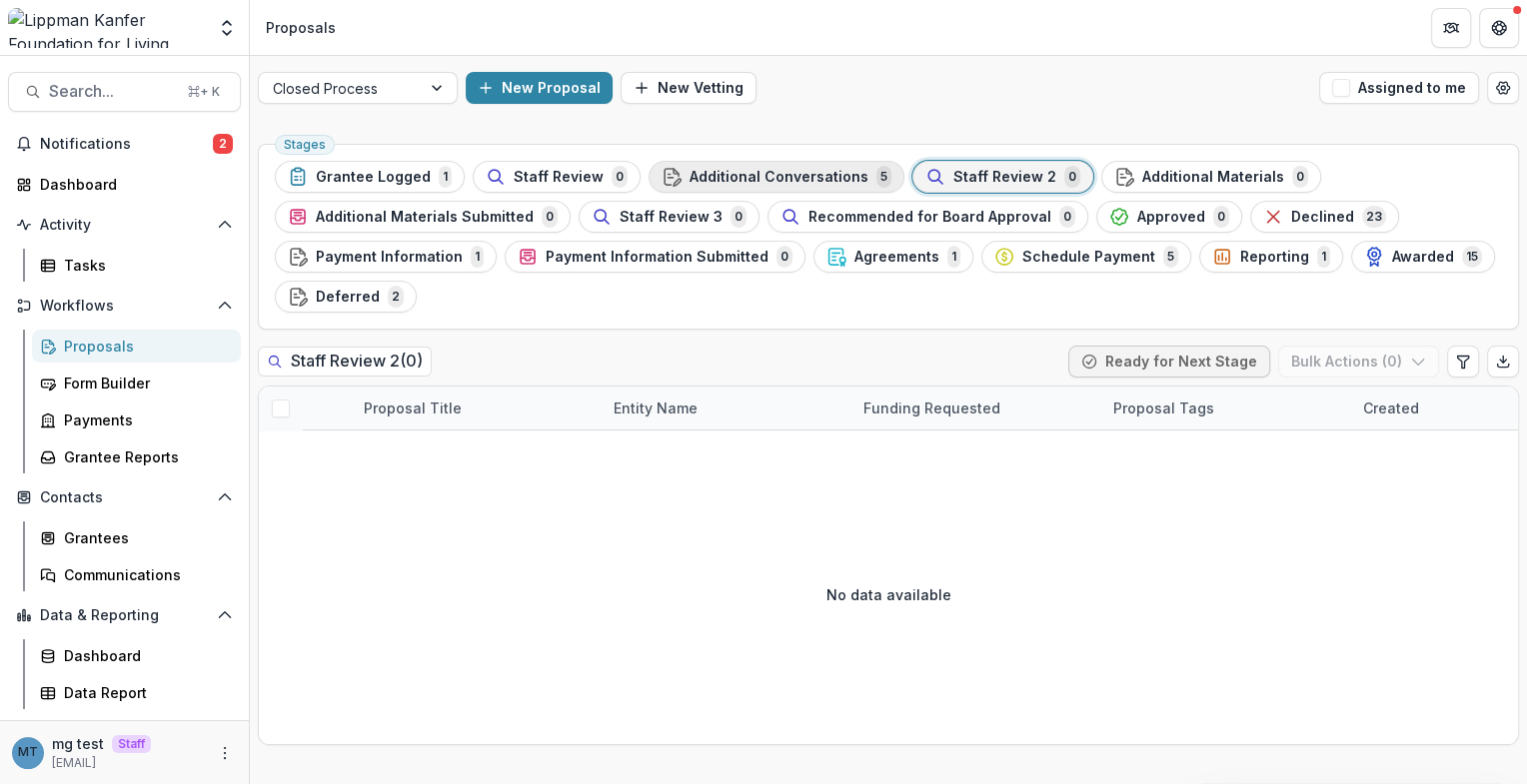 click on "Additional Conversations" at bounding box center (778, 177) 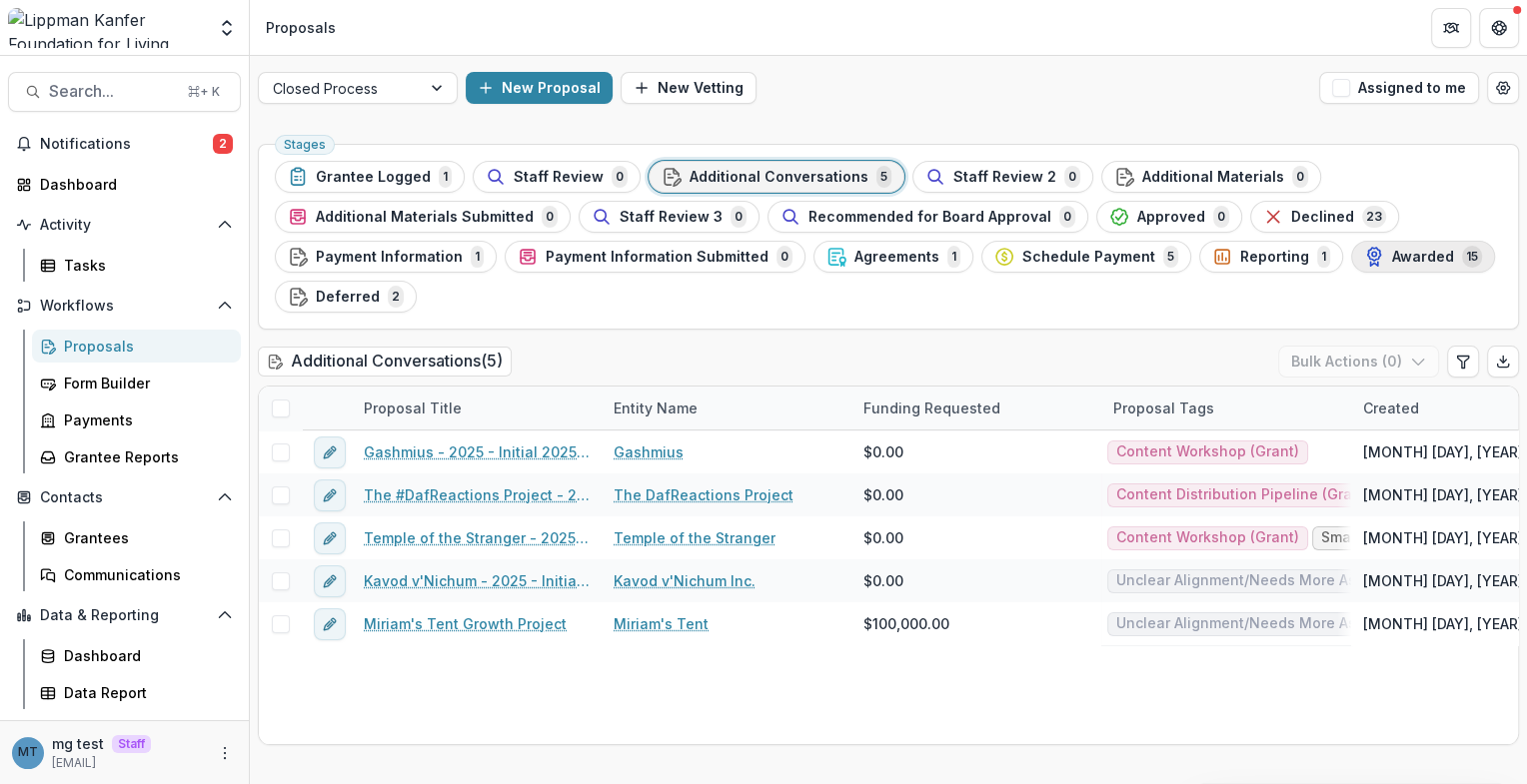 click on "Awarded 15" at bounding box center [1423, 257] 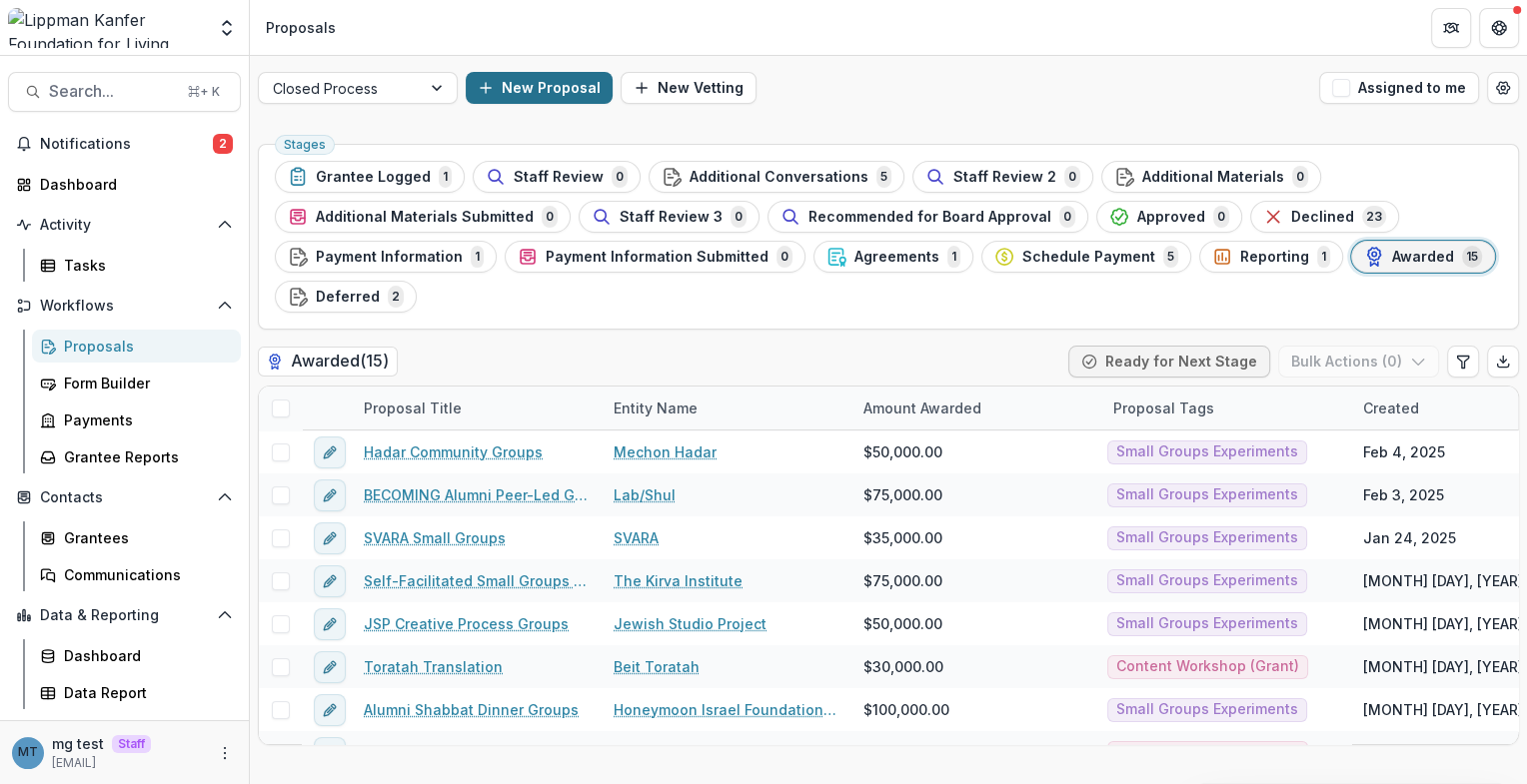 click on "New Proposal" at bounding box center (539, 88) 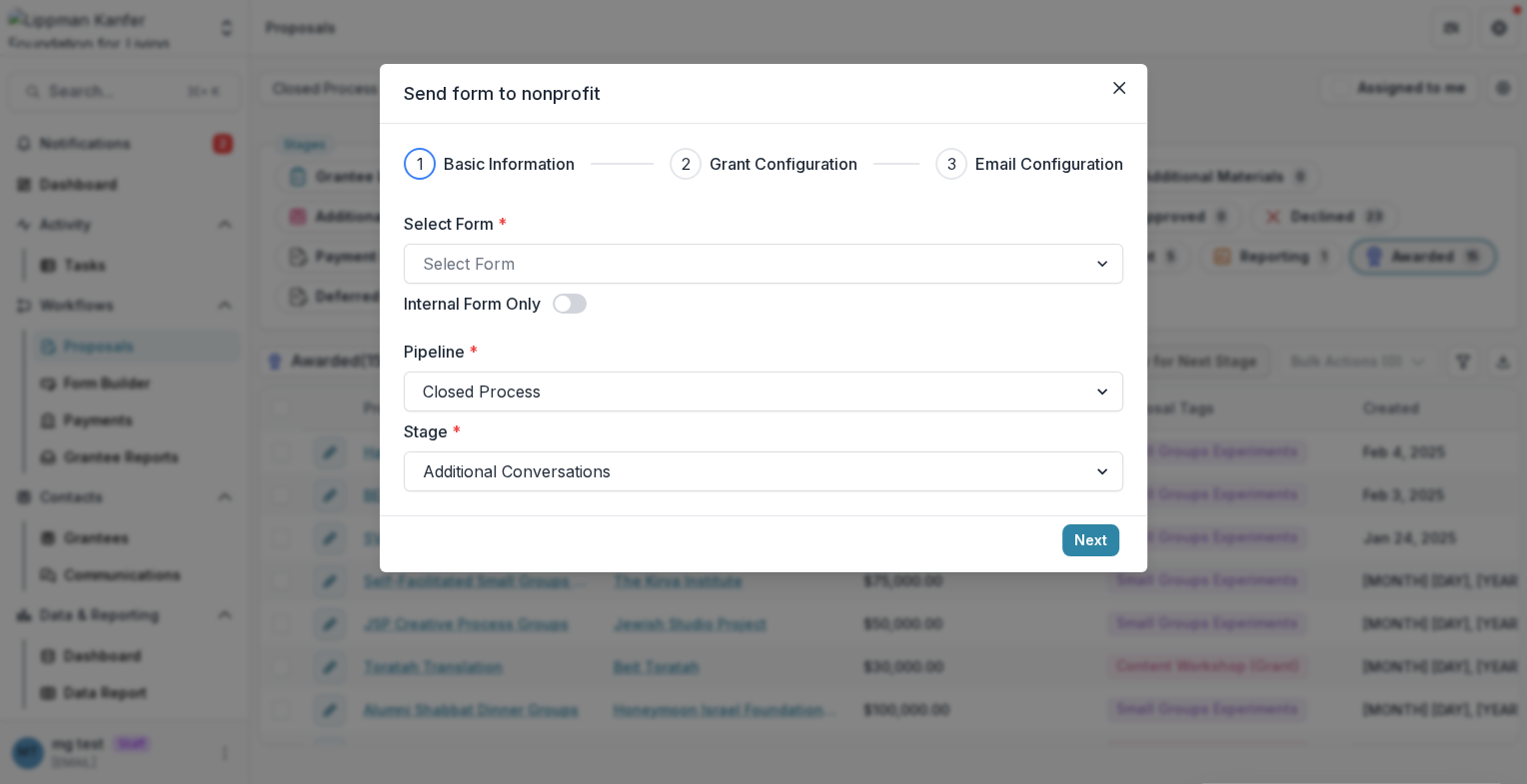 click on "Select Form * Select Form Internal Form Only Pipeline * Closed Process Stage * Additional Conversations" at bounding box center [764, 352] 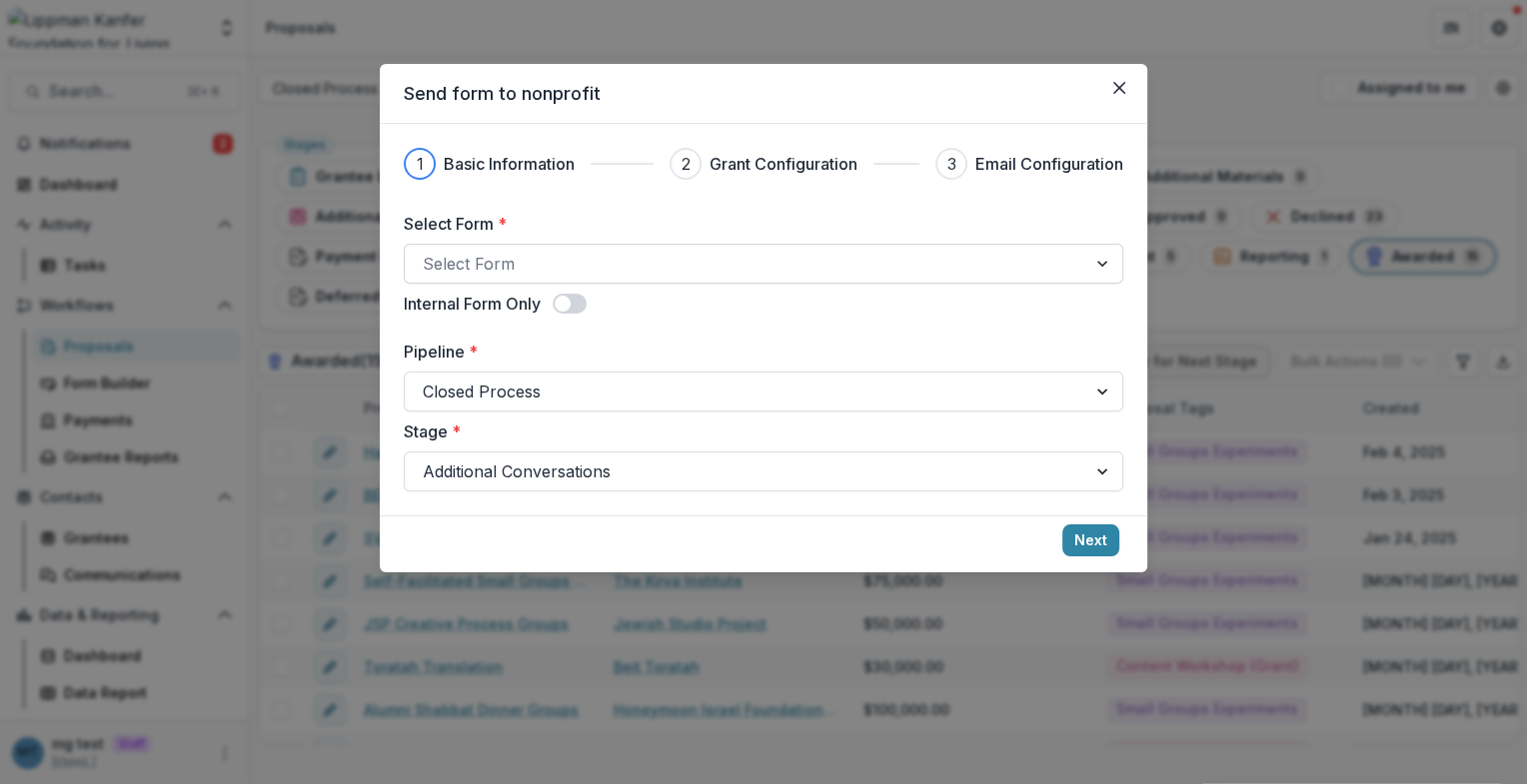 click at bounding box center (746, 264) 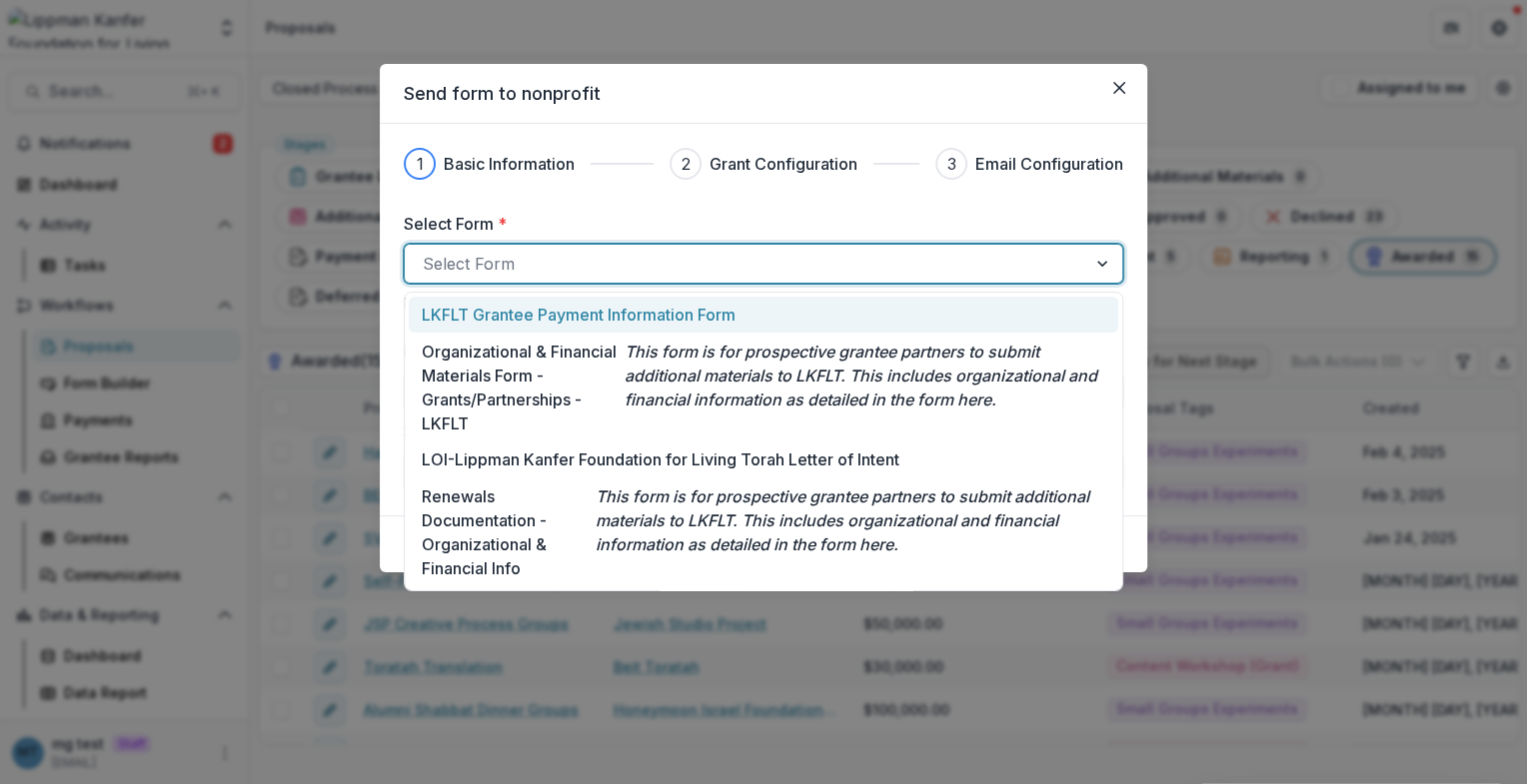 click at bounding box center [746, 264] 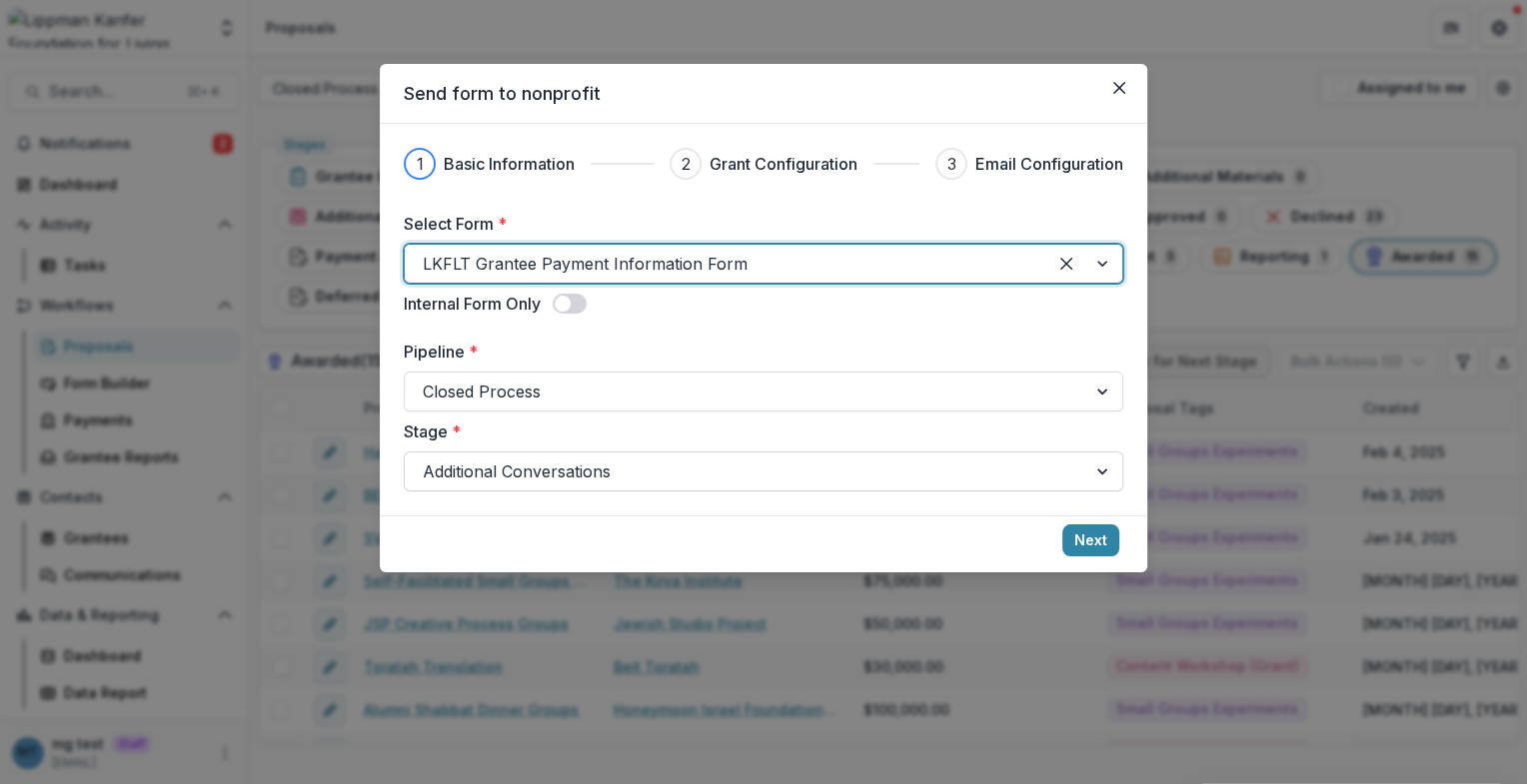 click at bounding box center [746, 471] 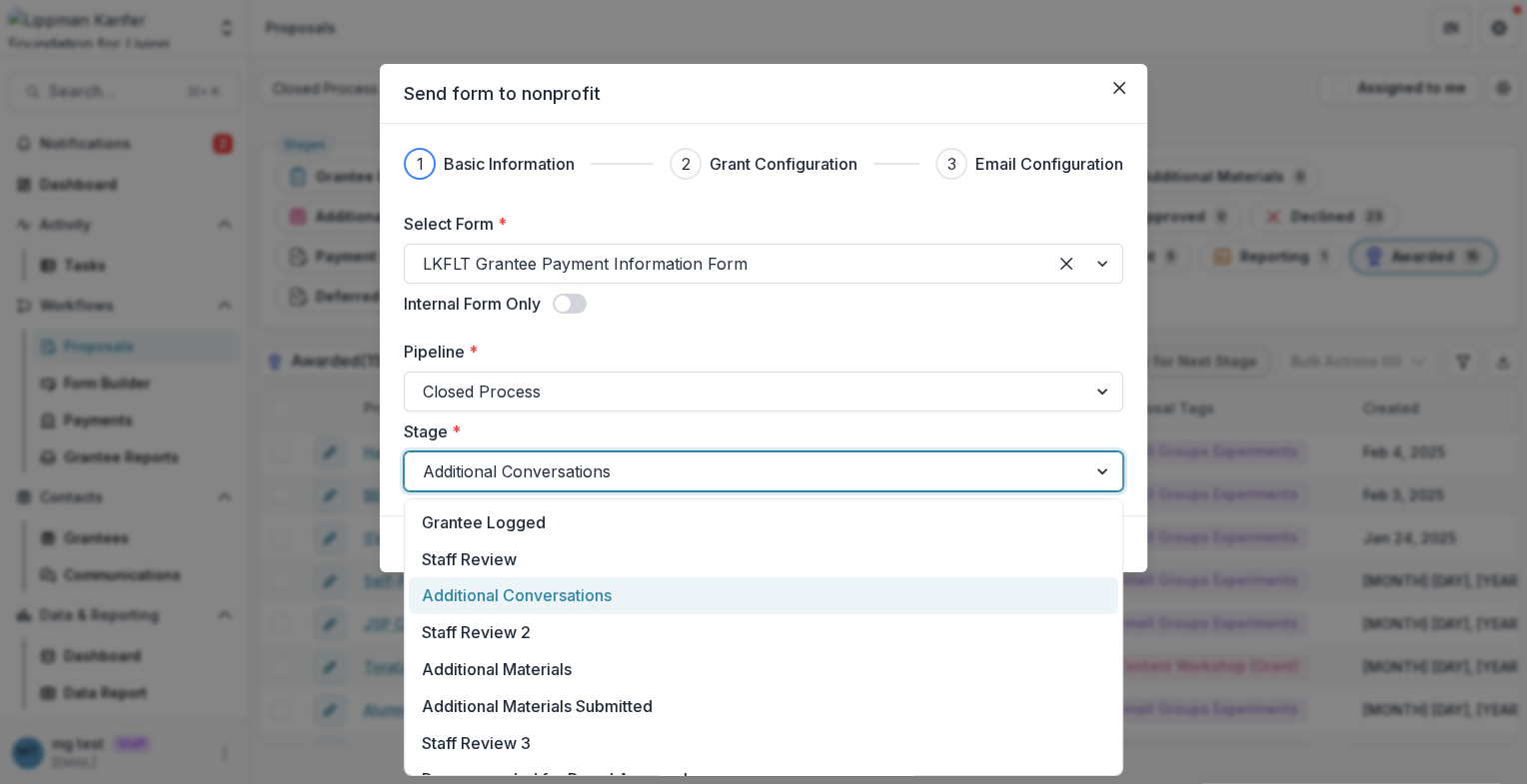 click on "Additional Conversations" at bounding box center [764, 595] 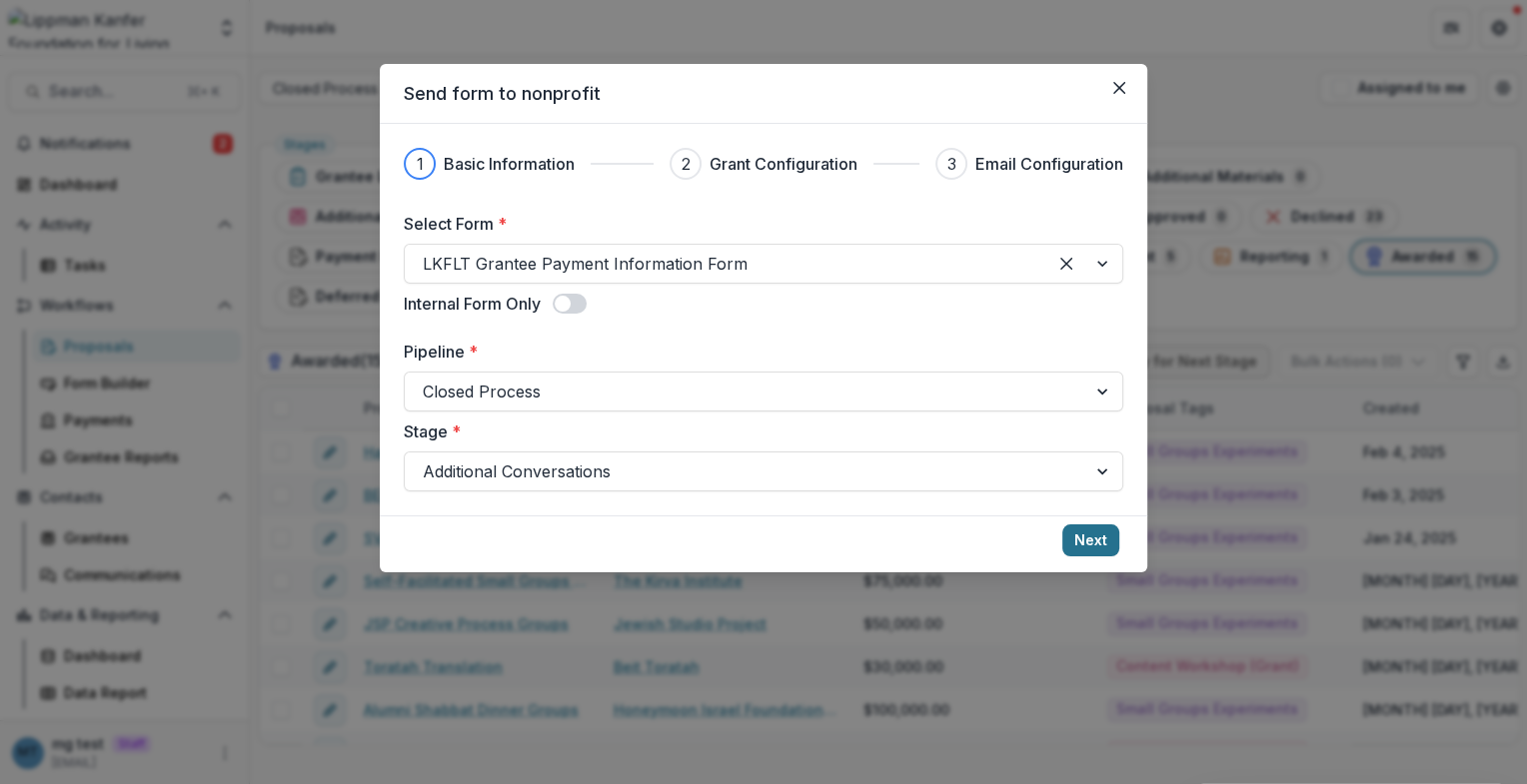 click on "Next" at bounding box center [1090, 540] 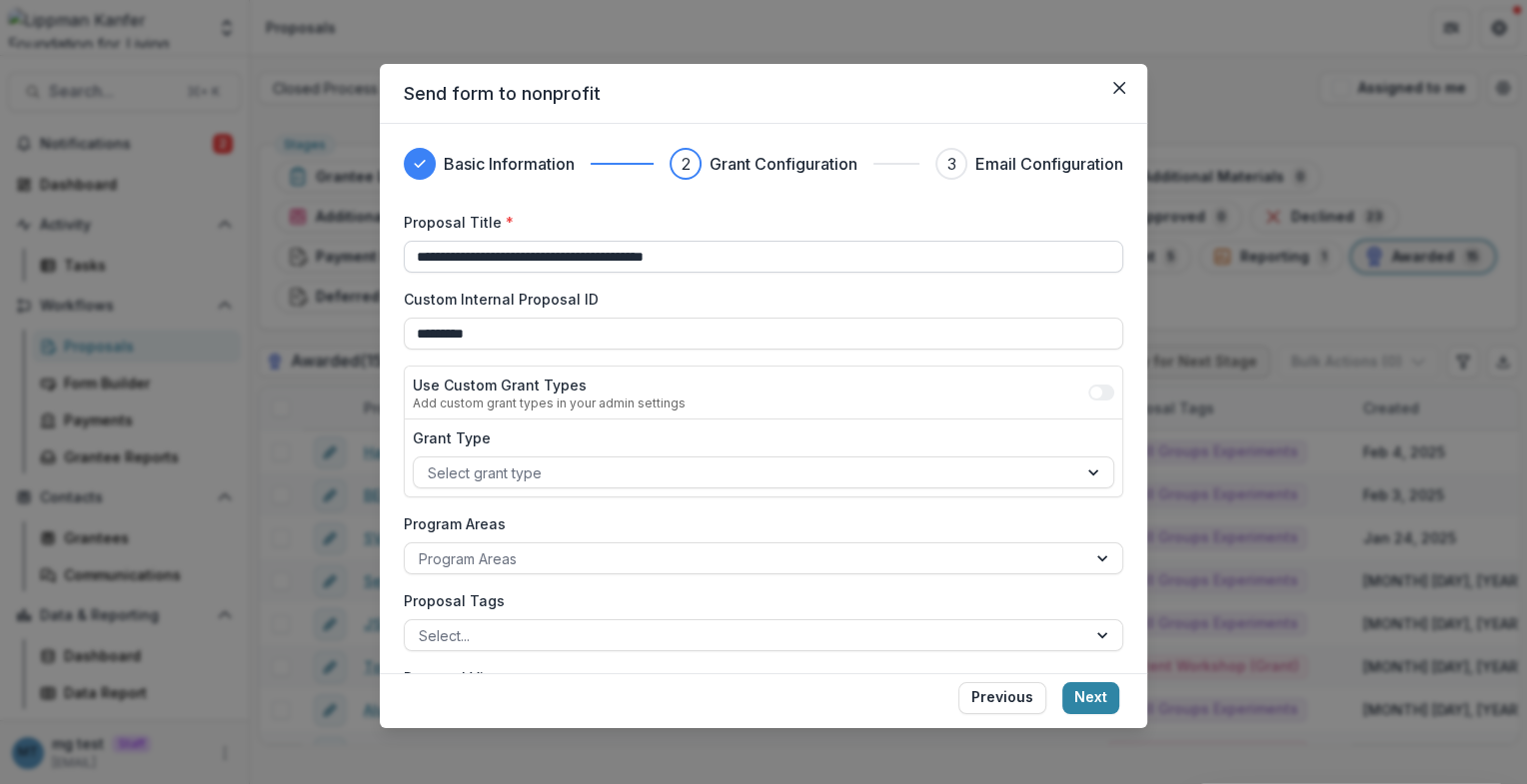 click on "**********" at bounding box center [764, 257] 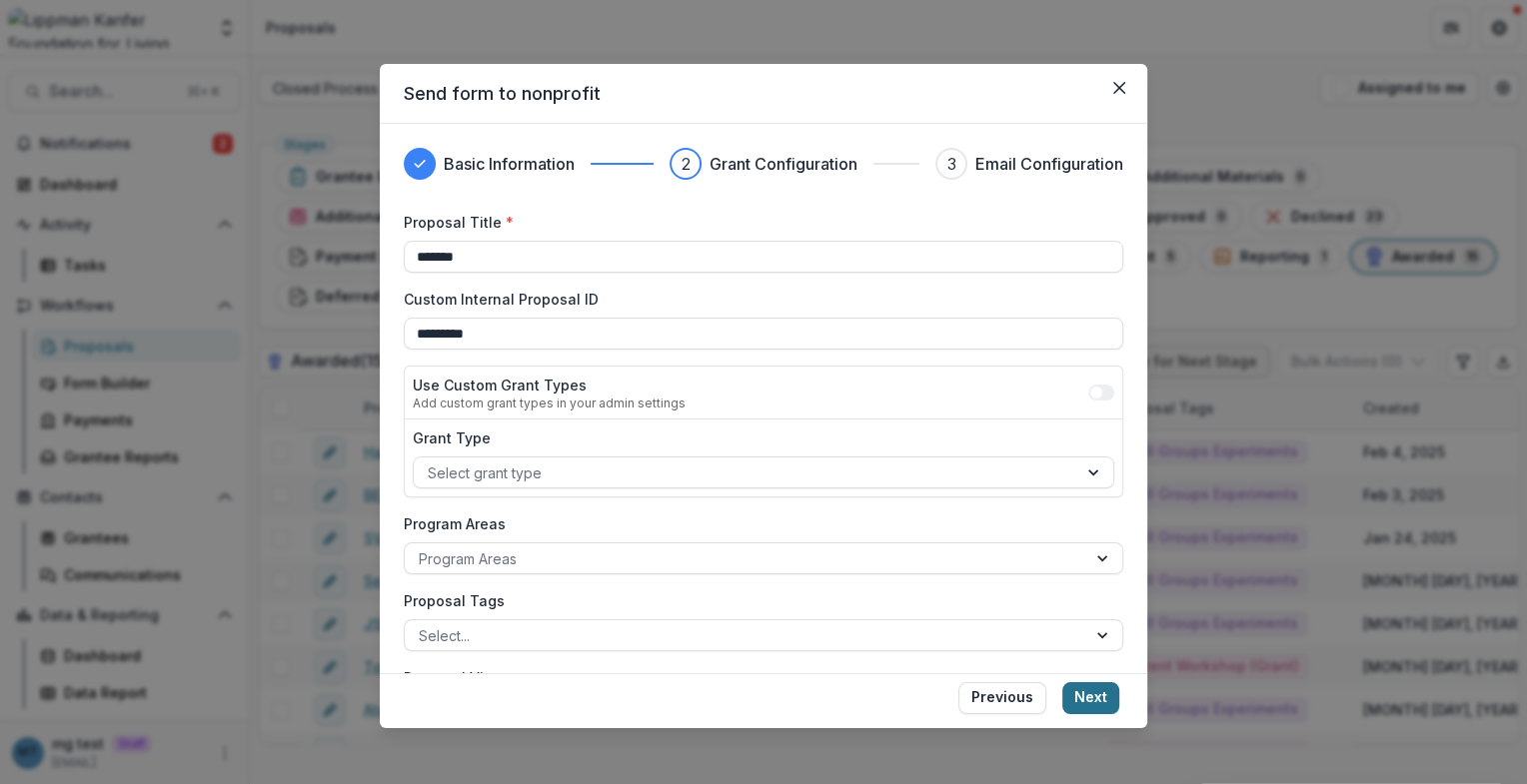 type on "*******" 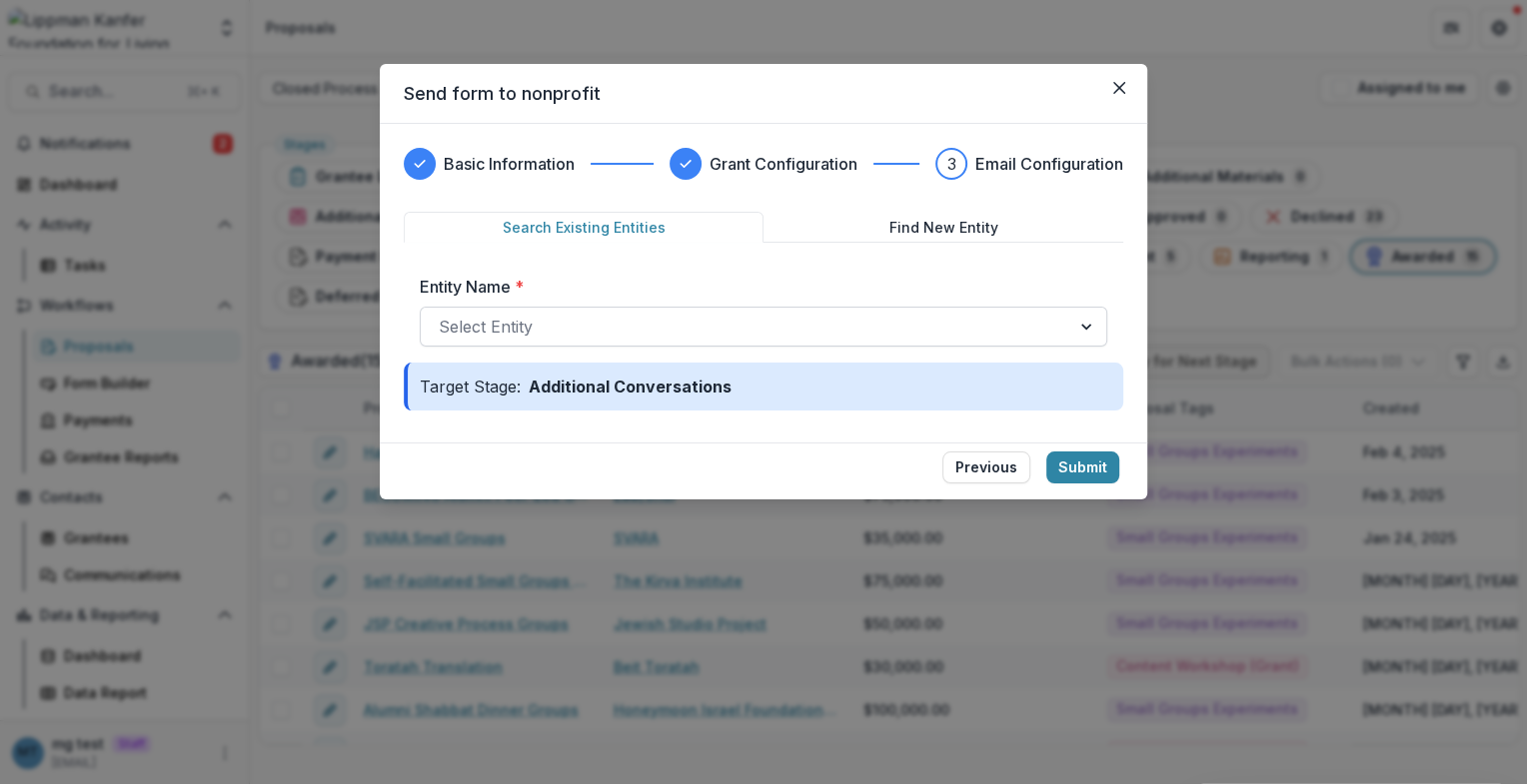 click at bounding box center [746, 327] 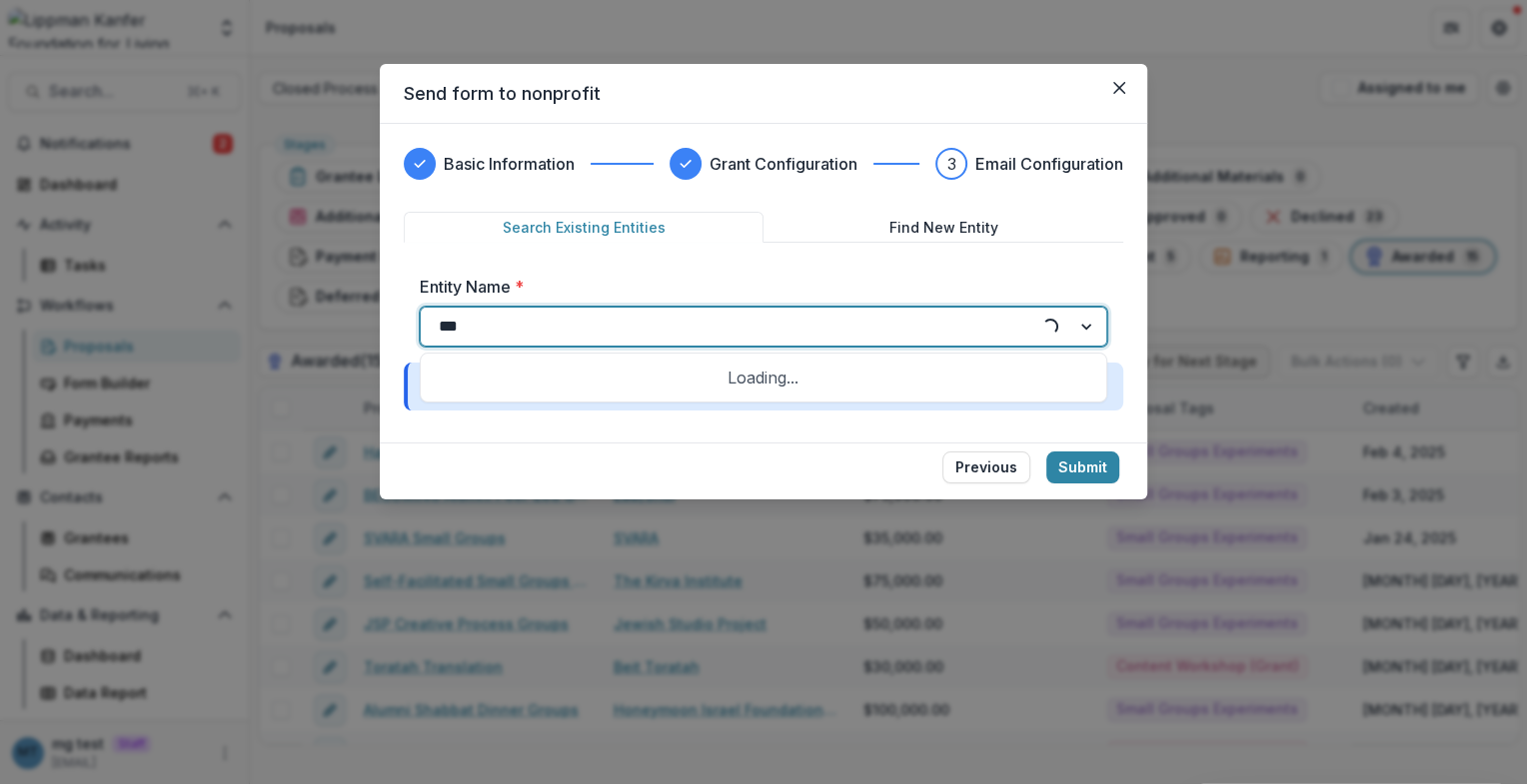 type on "****" 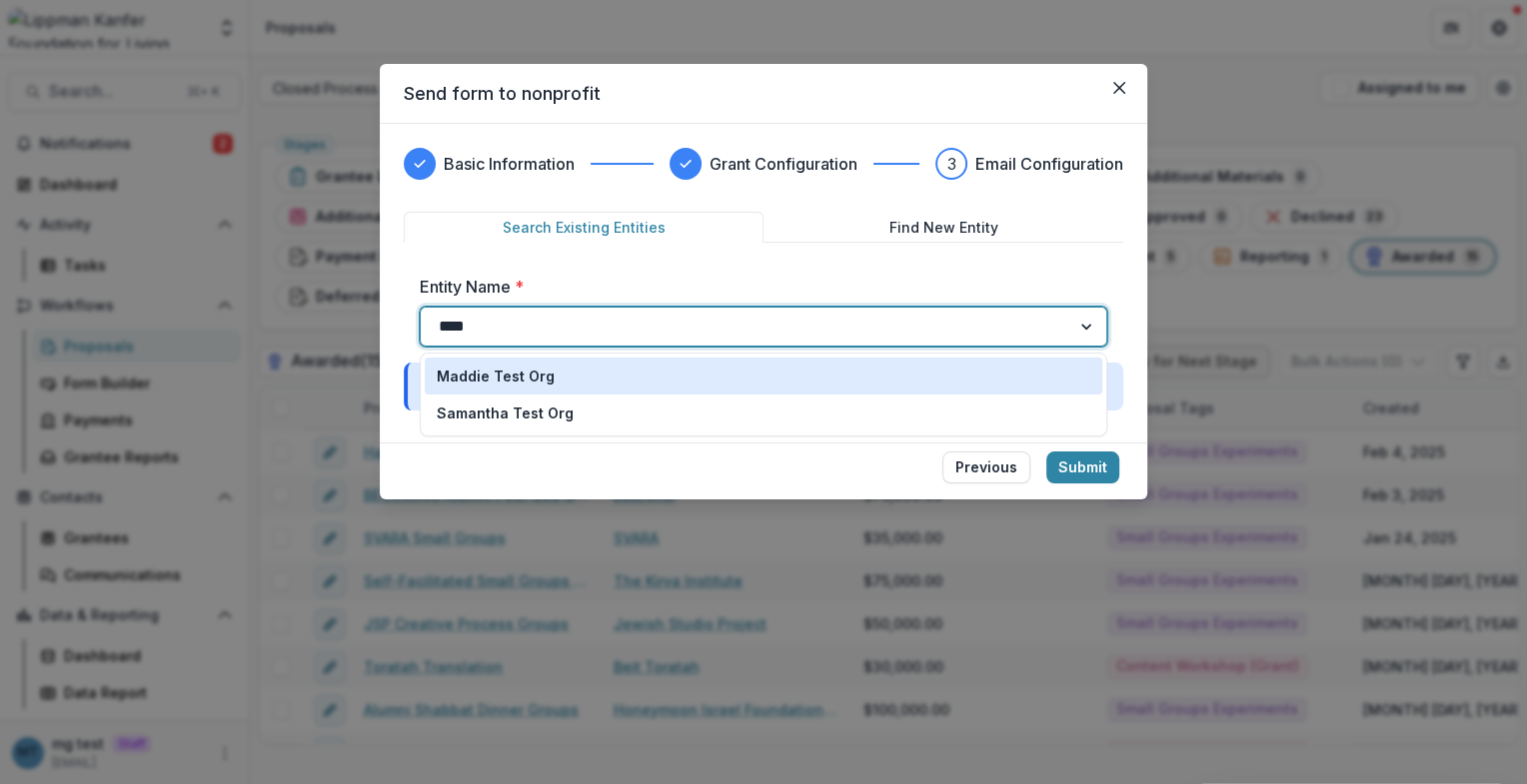 click on "Maddie Test Org" at bounding box center [764, 376] 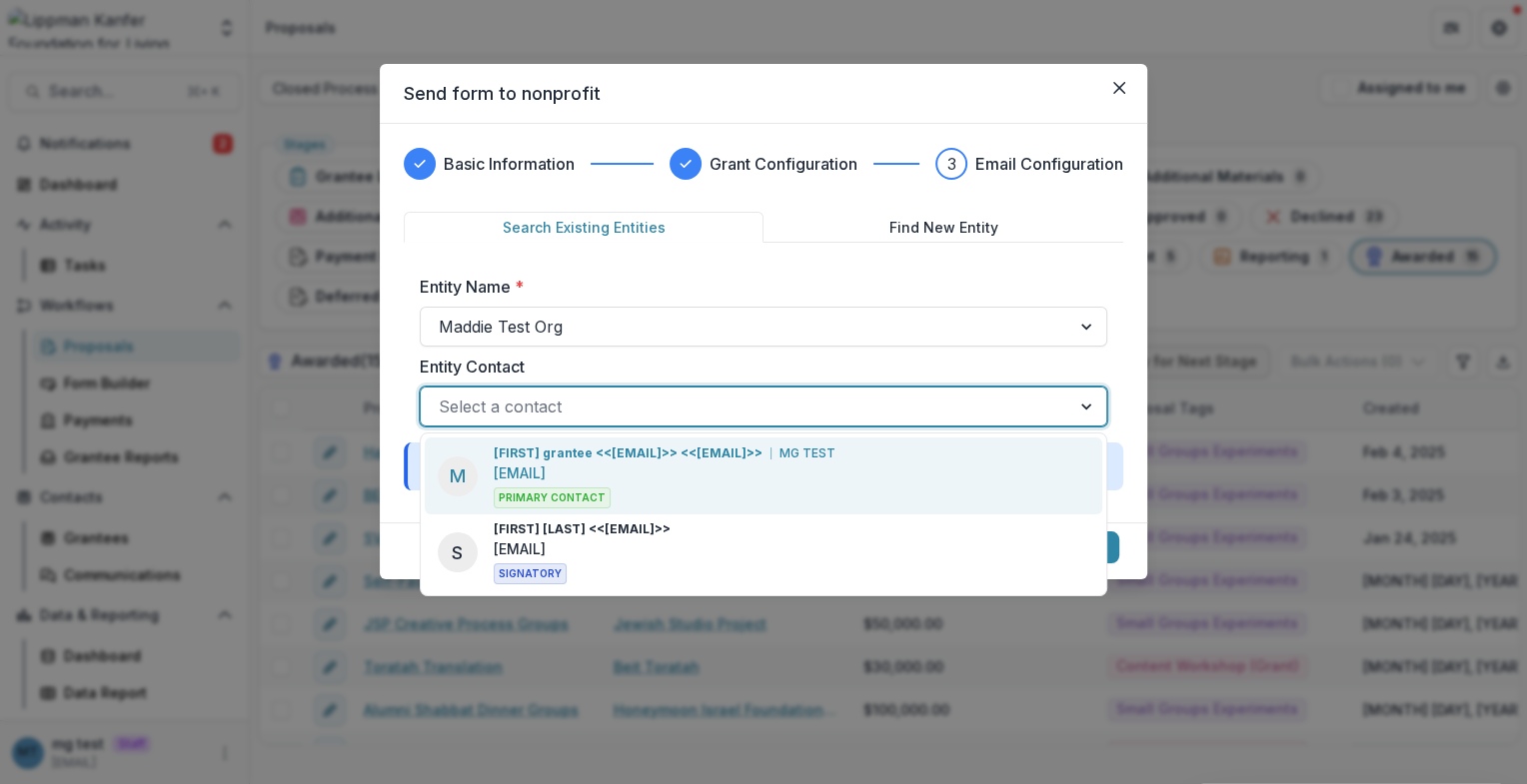 click on "Select a contact" at bounding box center [764, 406] 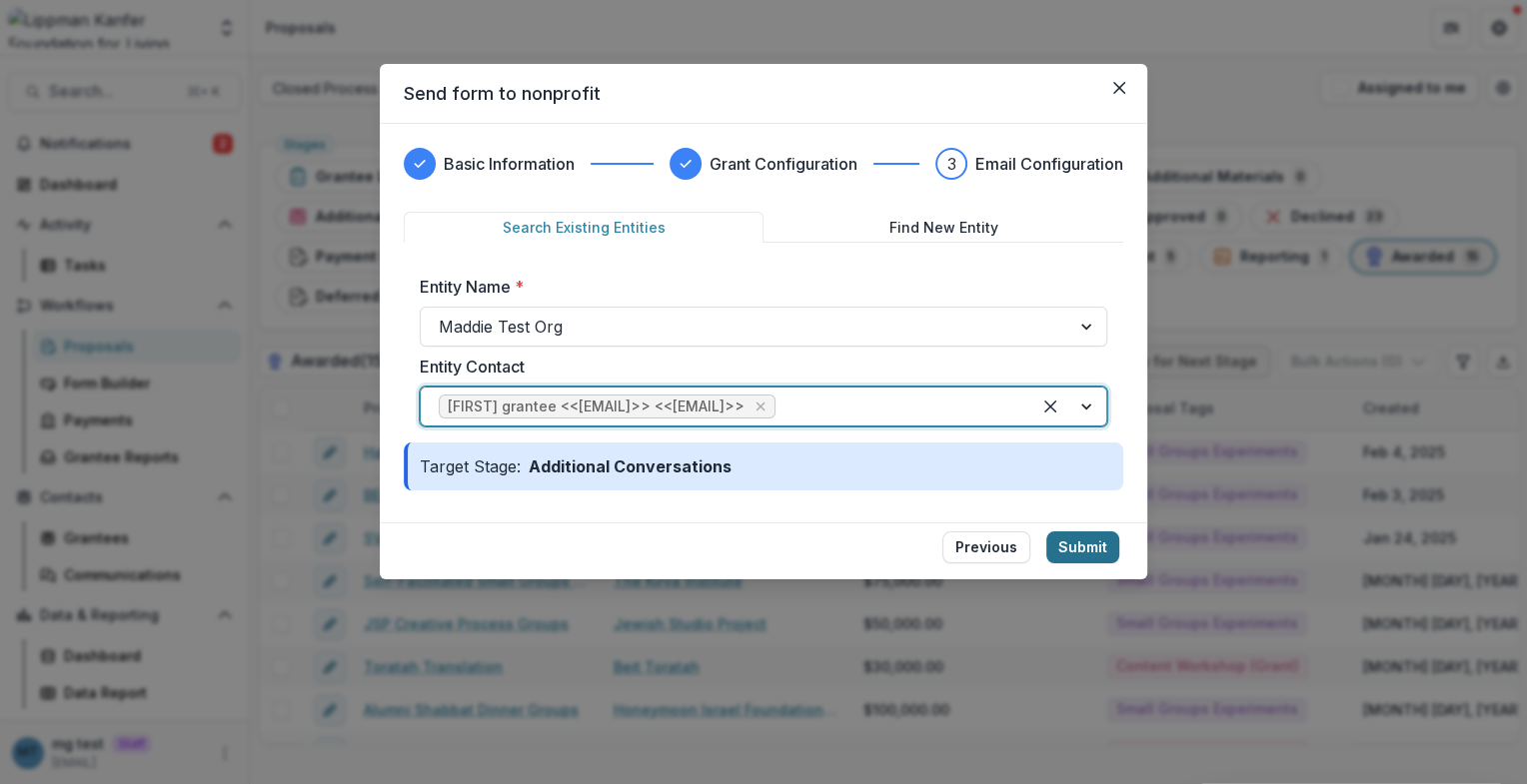 click on "Submit" at bounding box center [1082, 547] 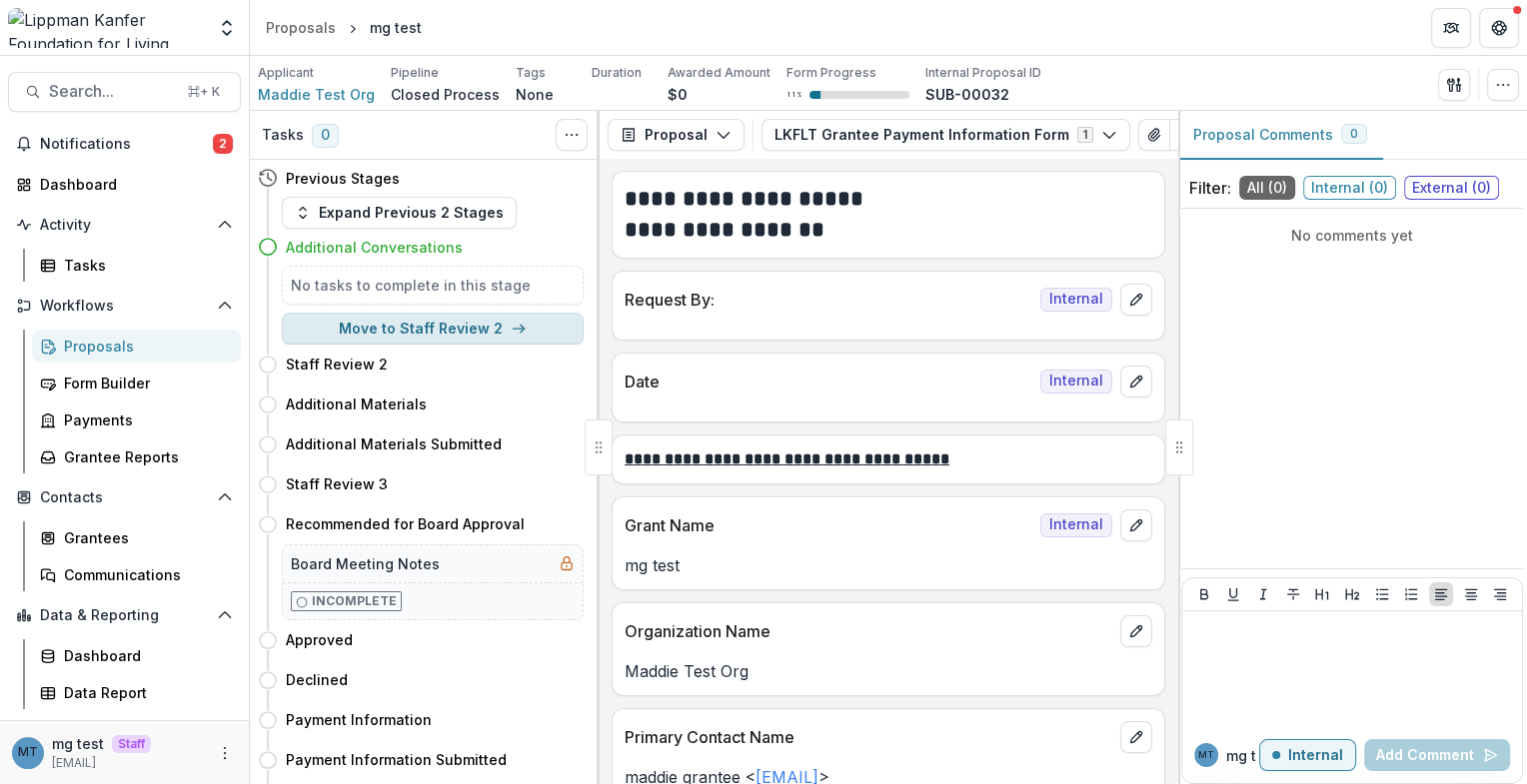click on "Move to Staff Review 2" at bounding box center (433, 329) 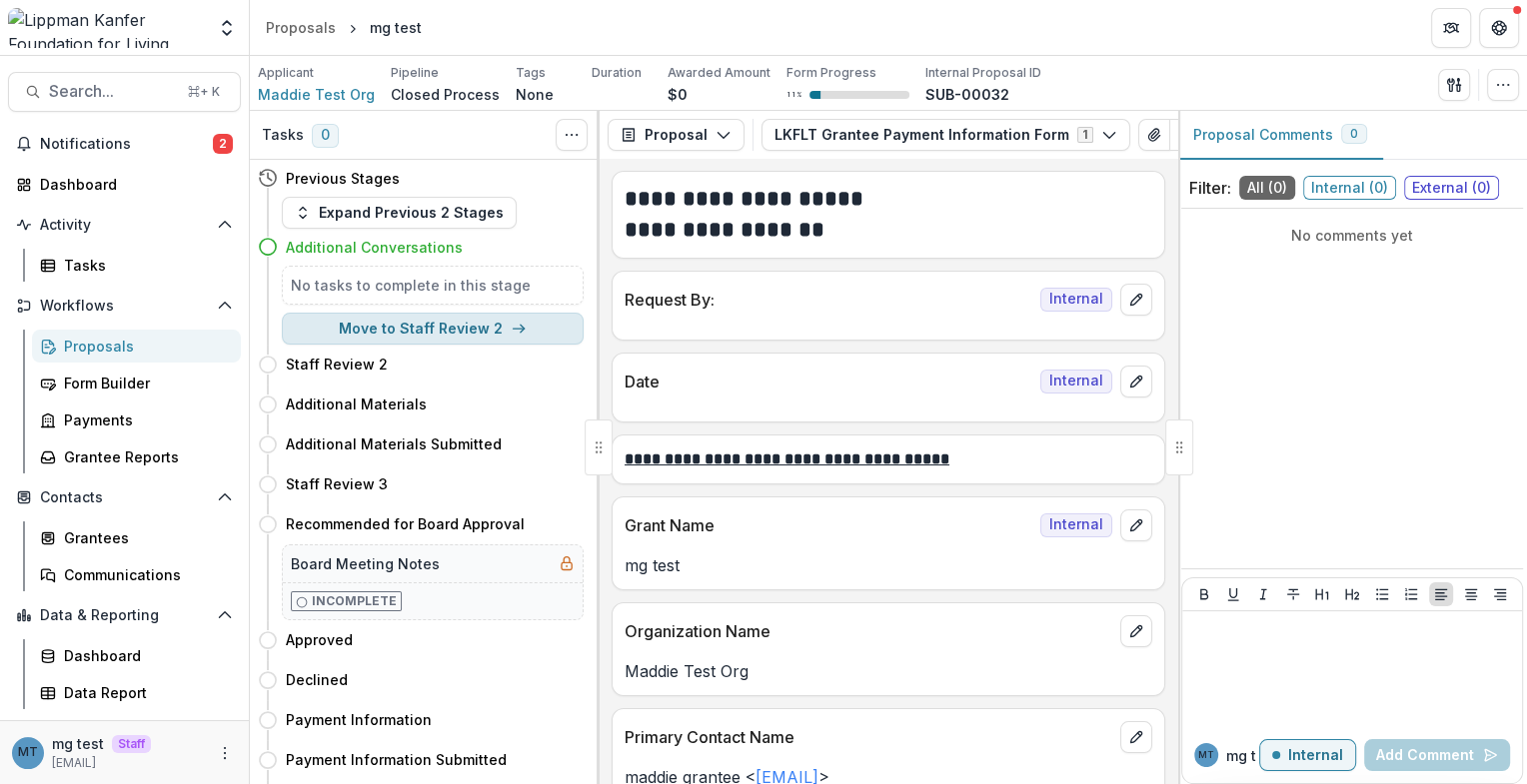 select on "**********" 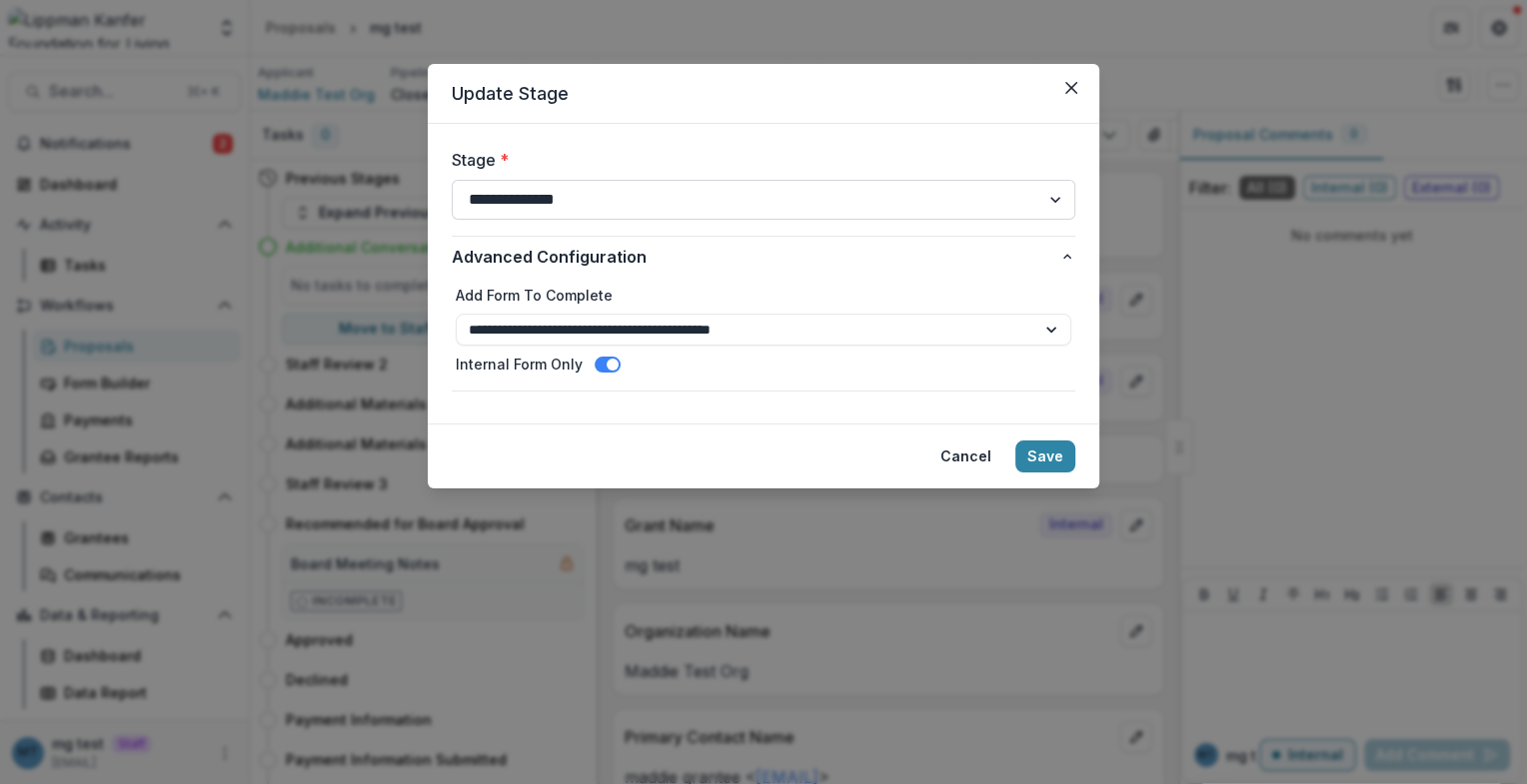 click on "**********" at bounding box center (764, 200) 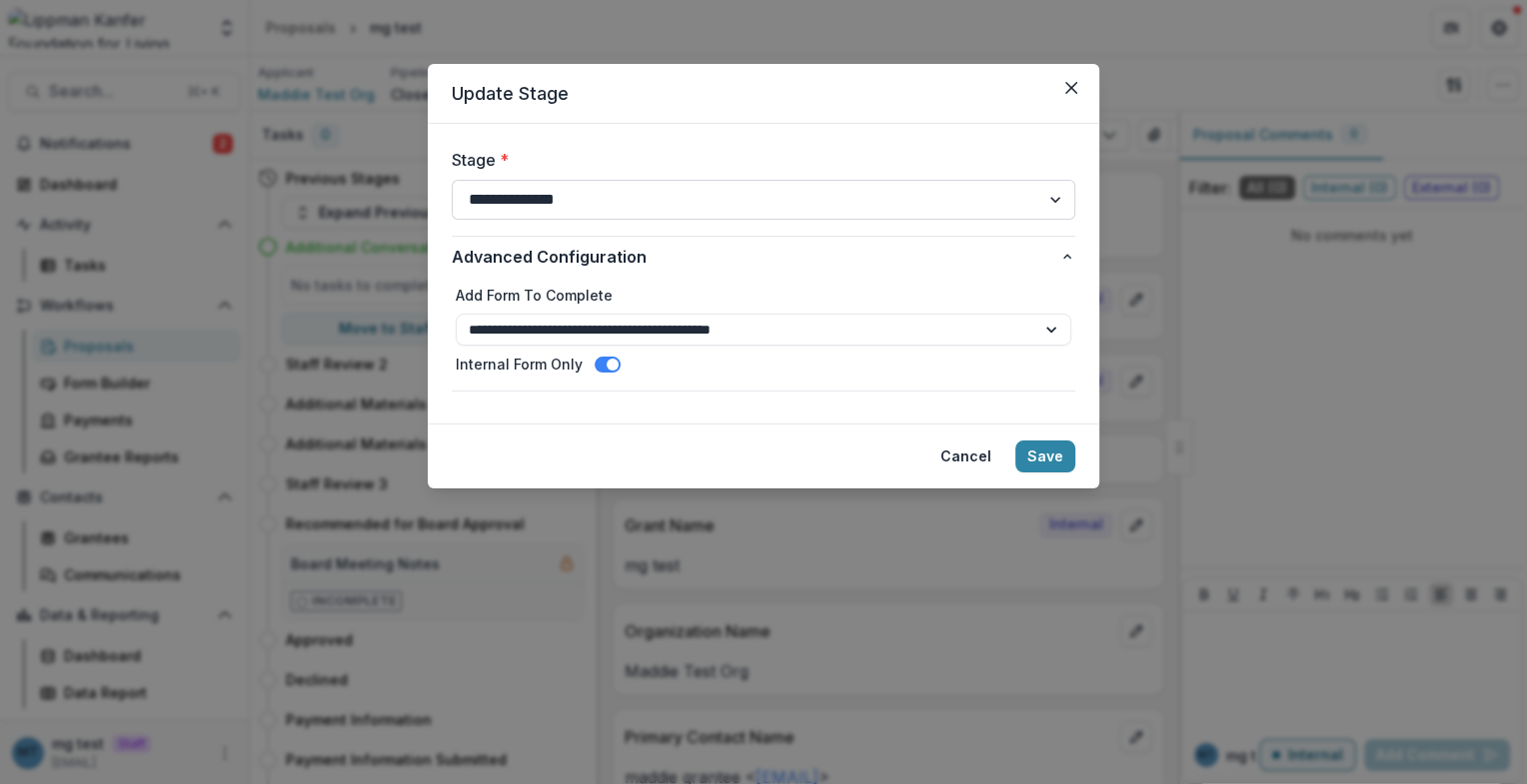 select on "**********" 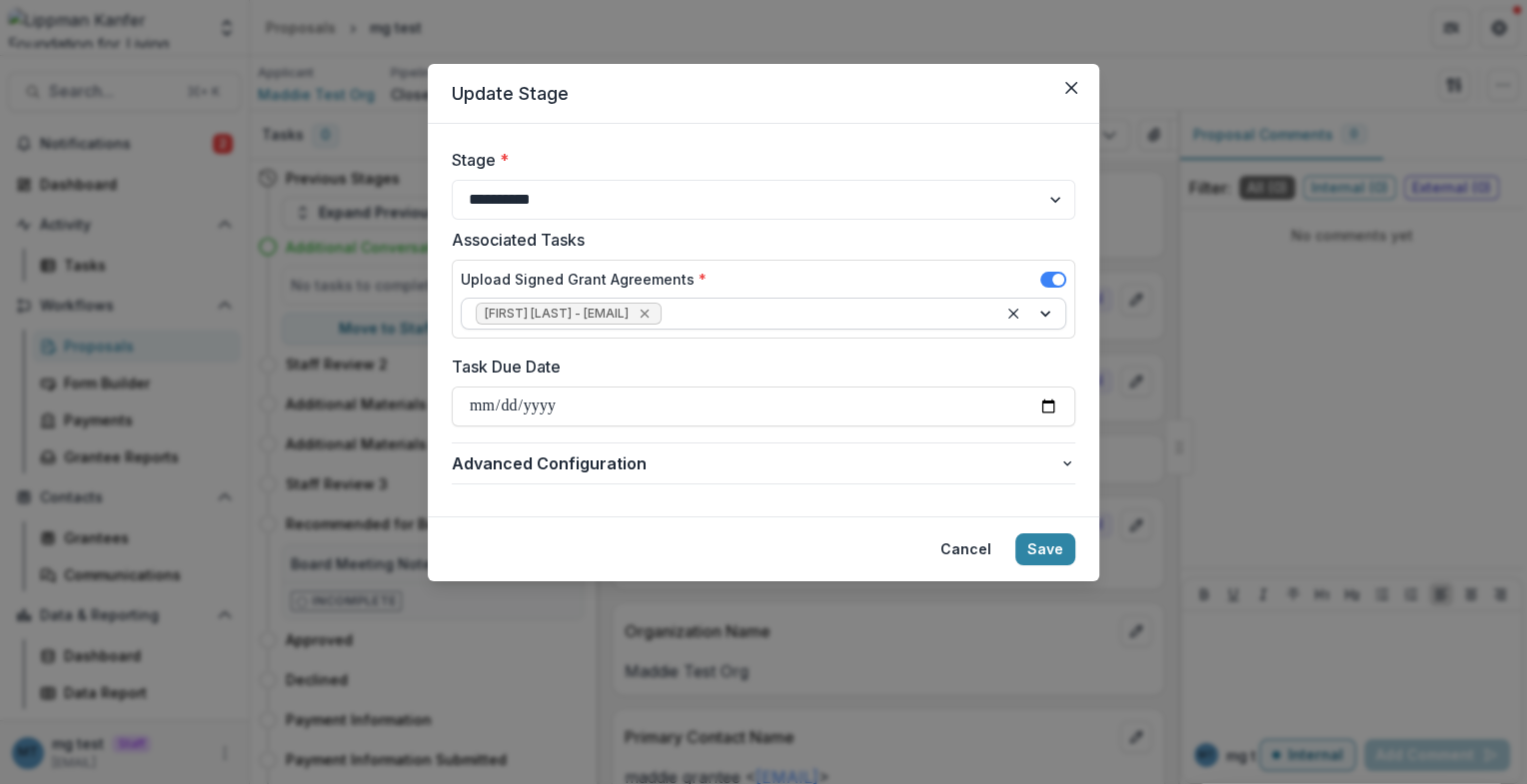 click 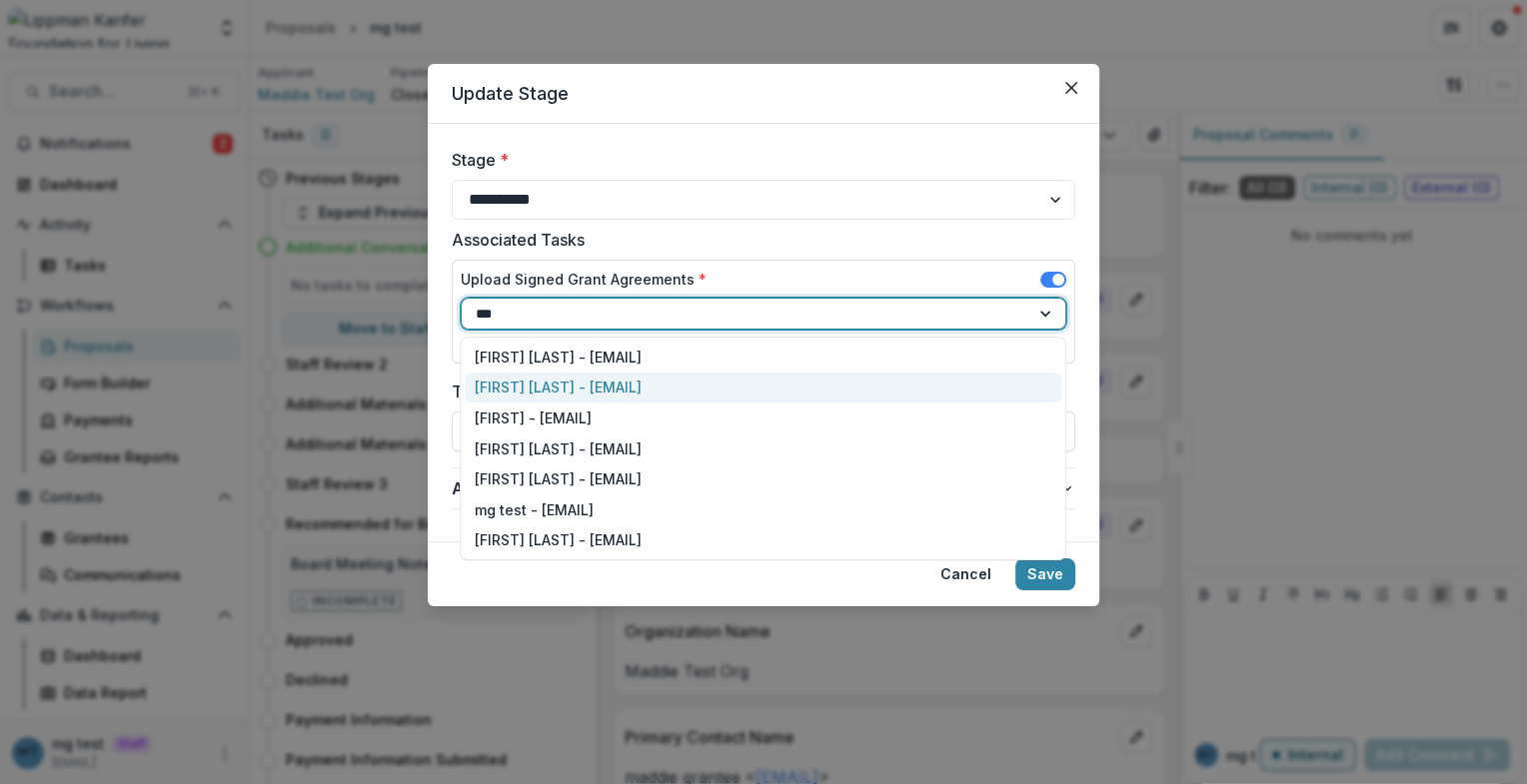 type on "****" 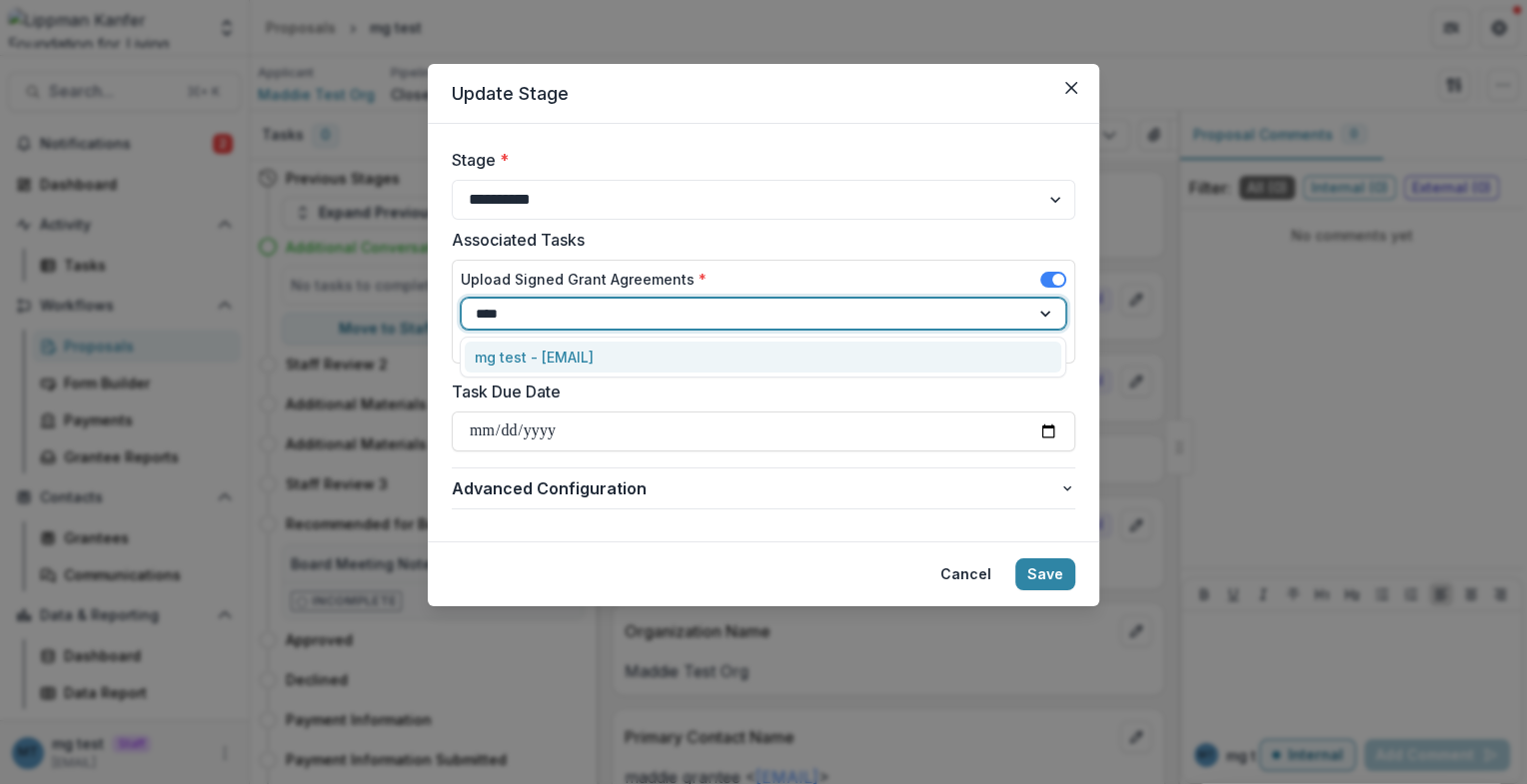 click on "mg test - maddie@trytemelio.com" at bounding box center [763, 357] 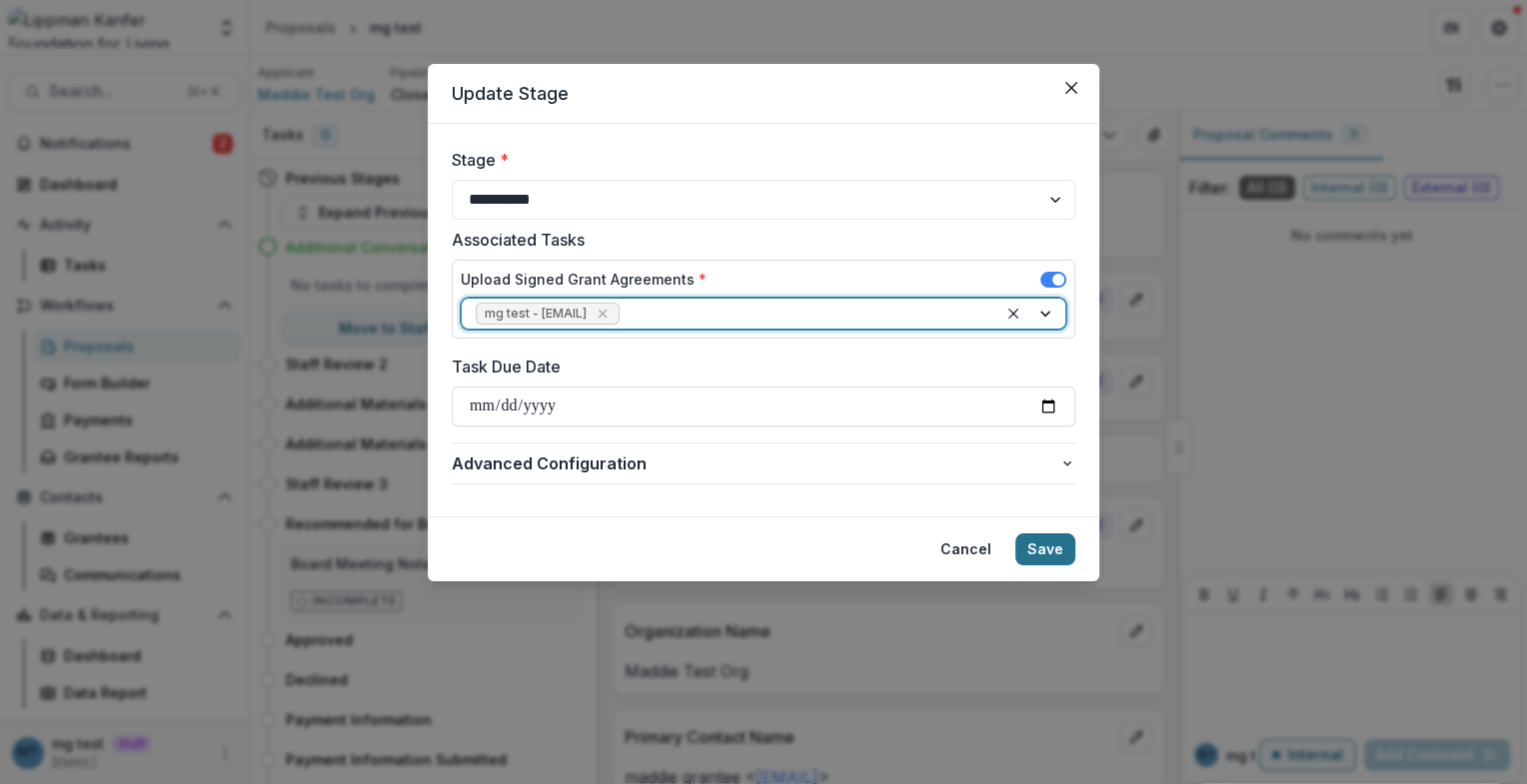 click on "Save" at bounding box center [1045, 549] 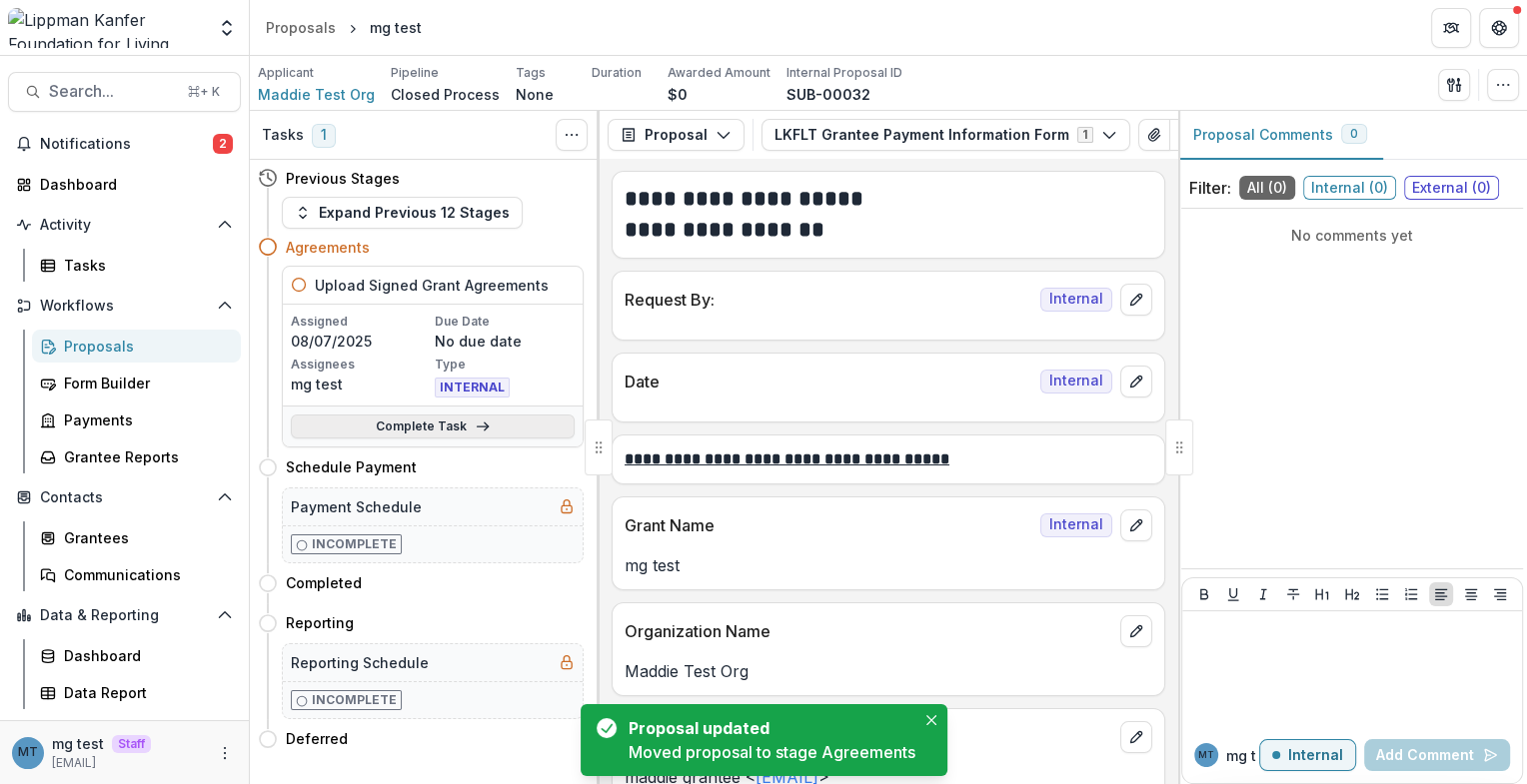 click 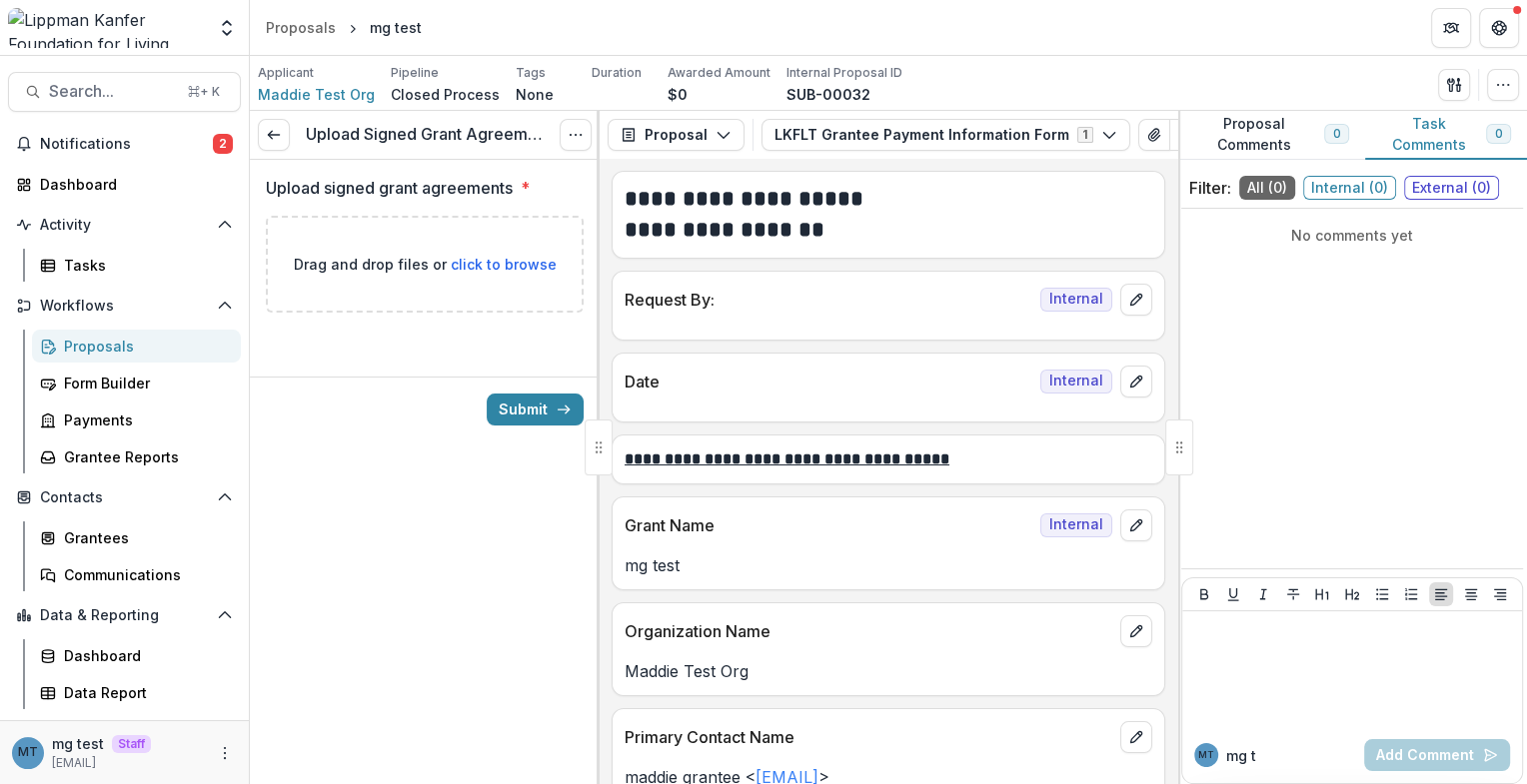 click on "Drag and drop files or   click to browse" at bounding box center [425, 264] 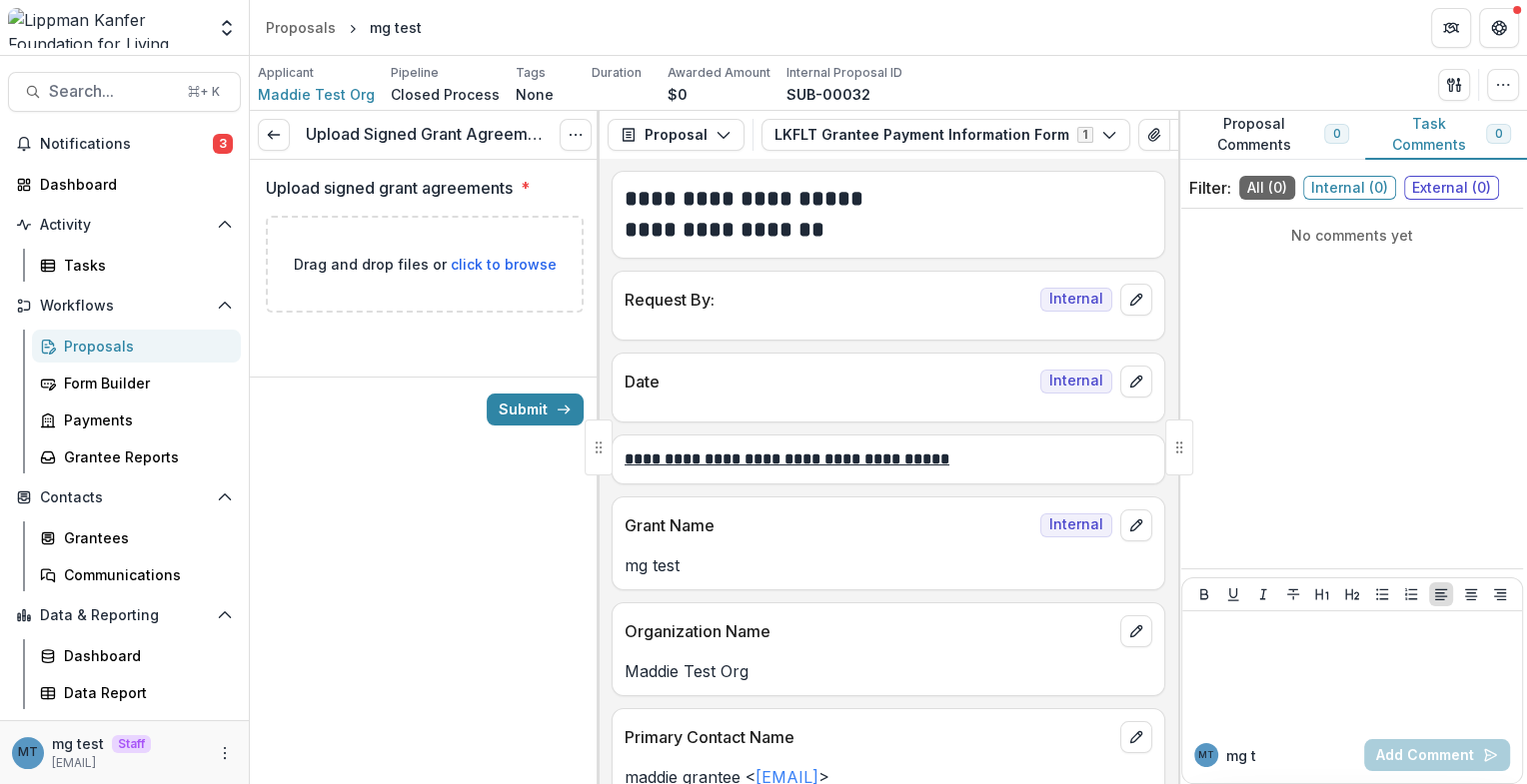 type on "**********" 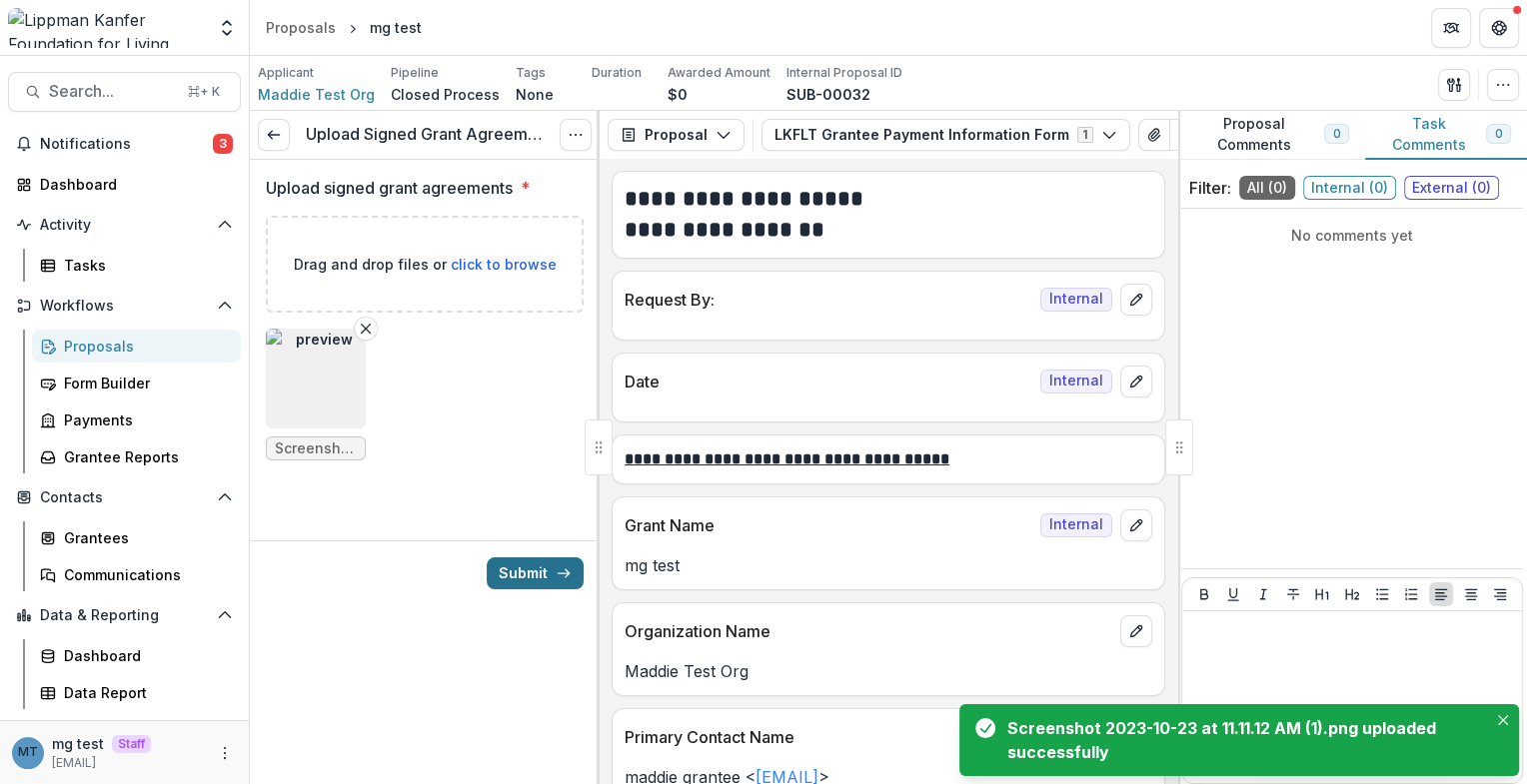 click on "Submit" at bounding box center [535, 573] 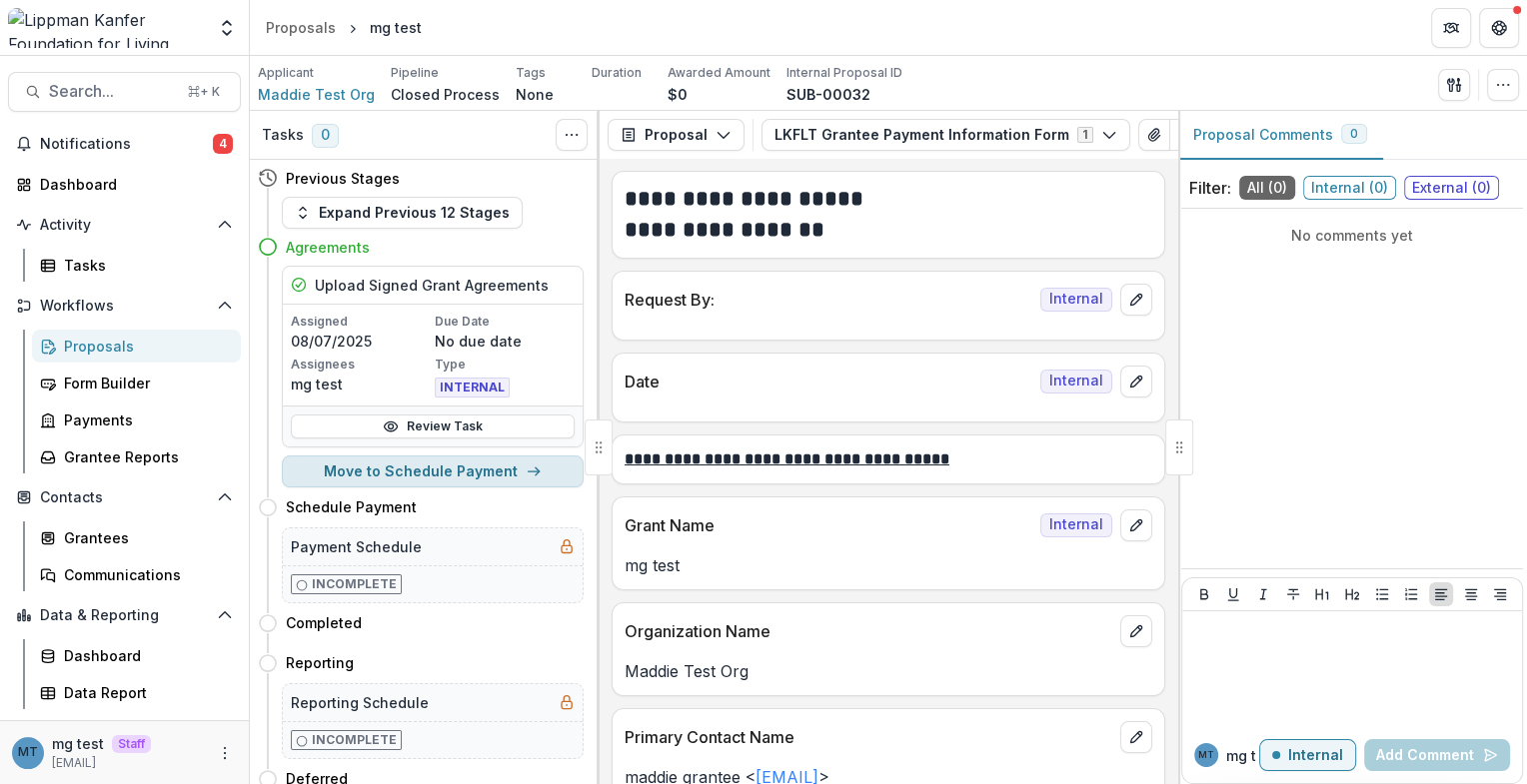 click on "Move to Schedule Payment" at bounding box center [433, 471] 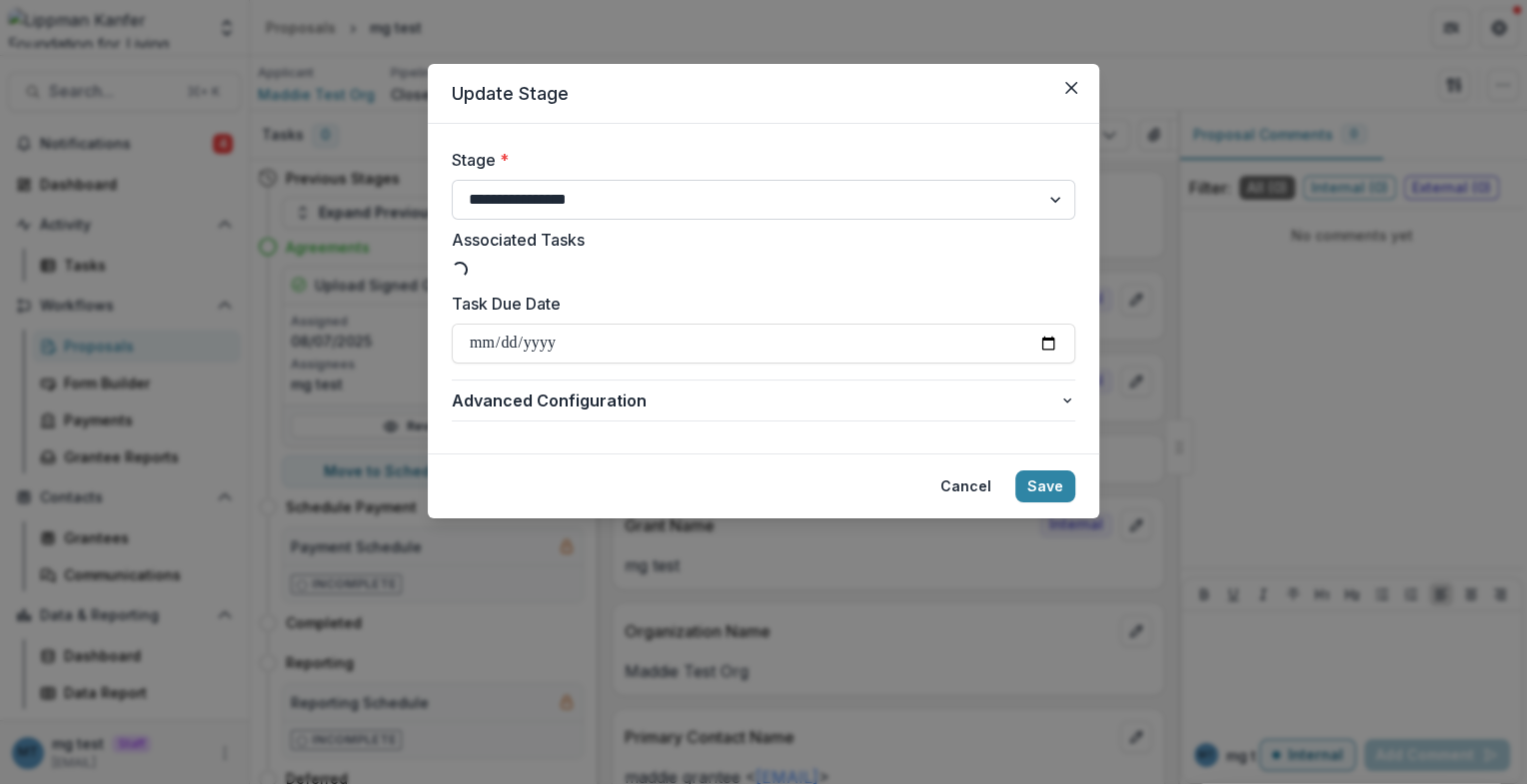 click on "**********" at bounding box center (764, 200) 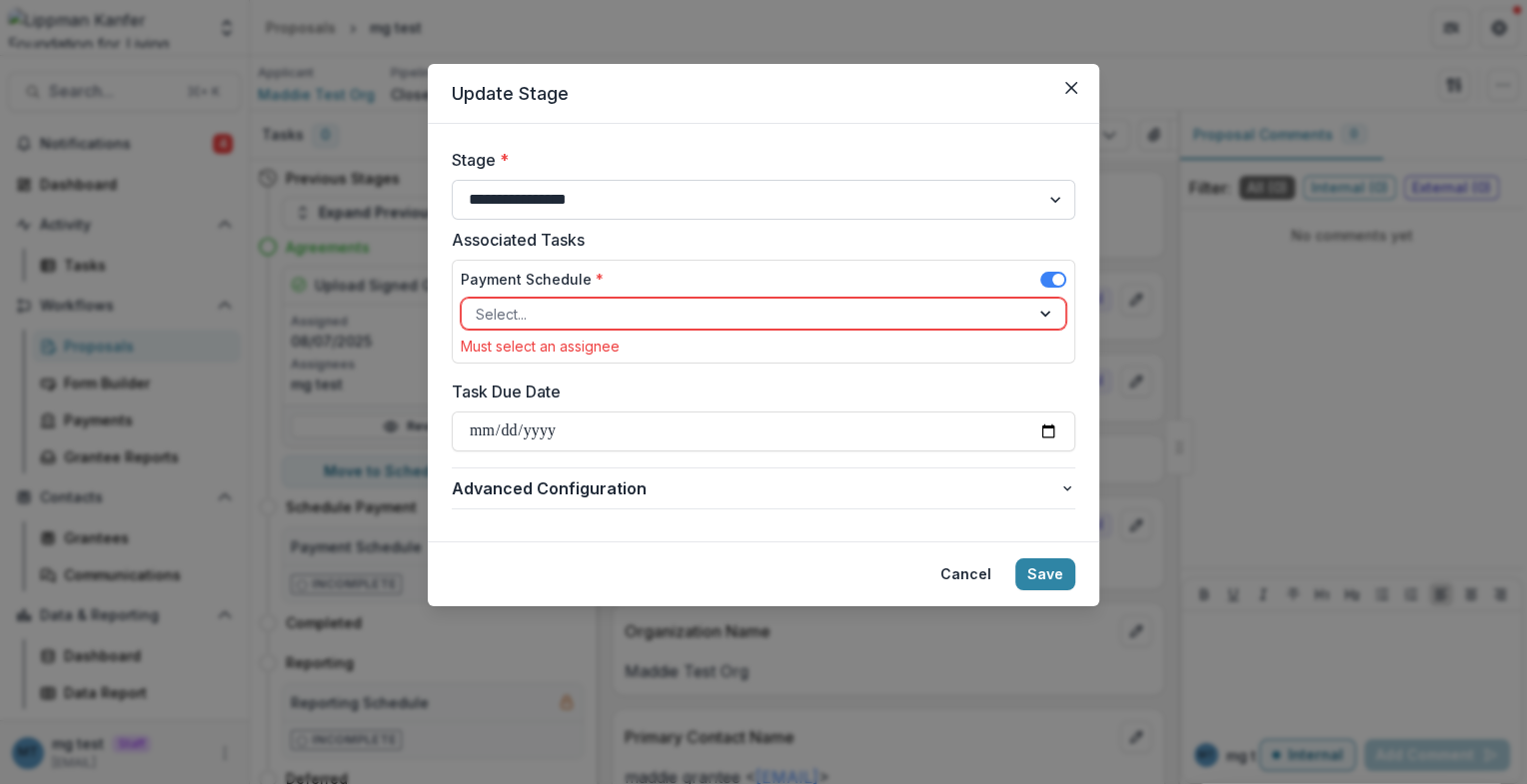 select on "**********" 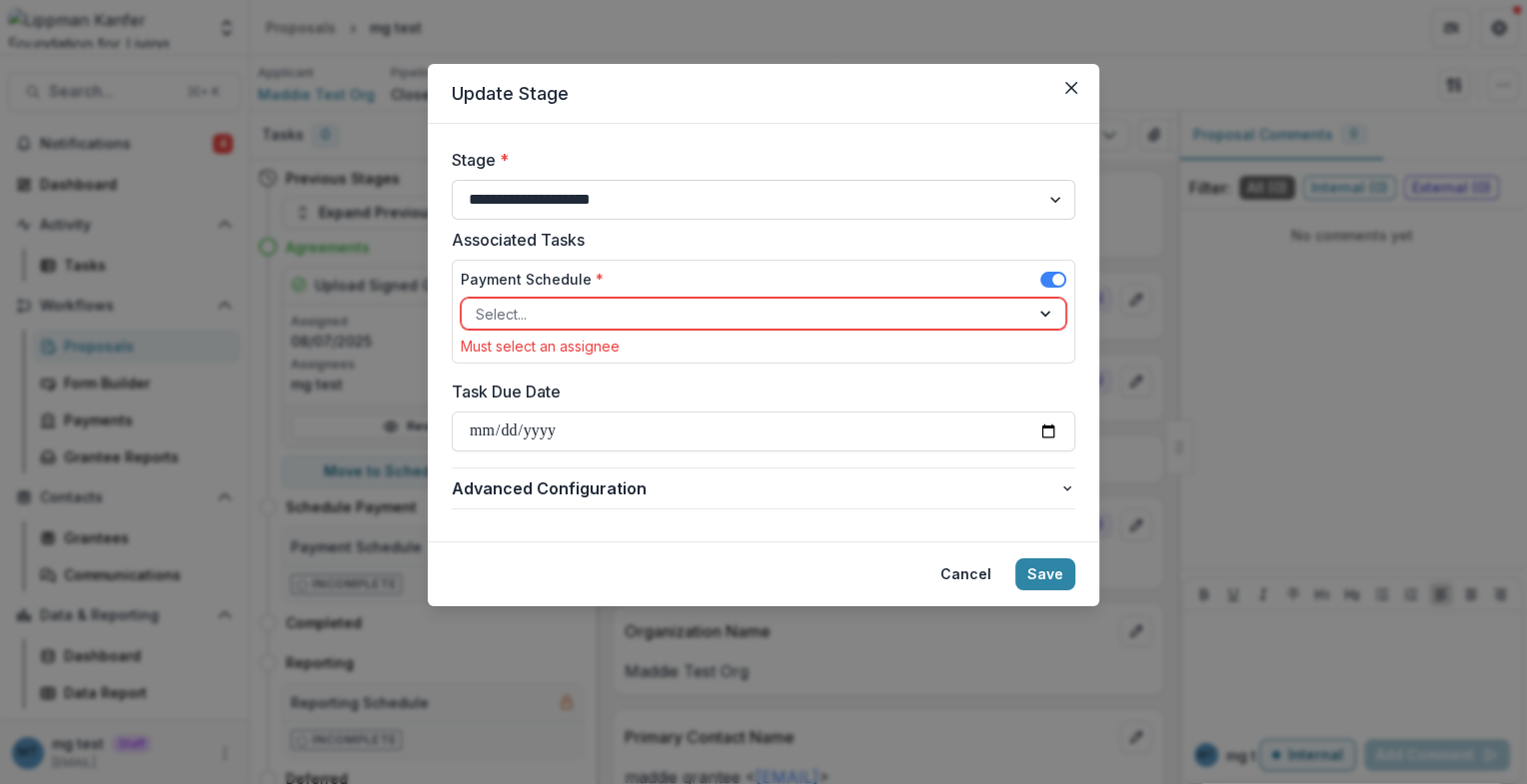 select on "**********" 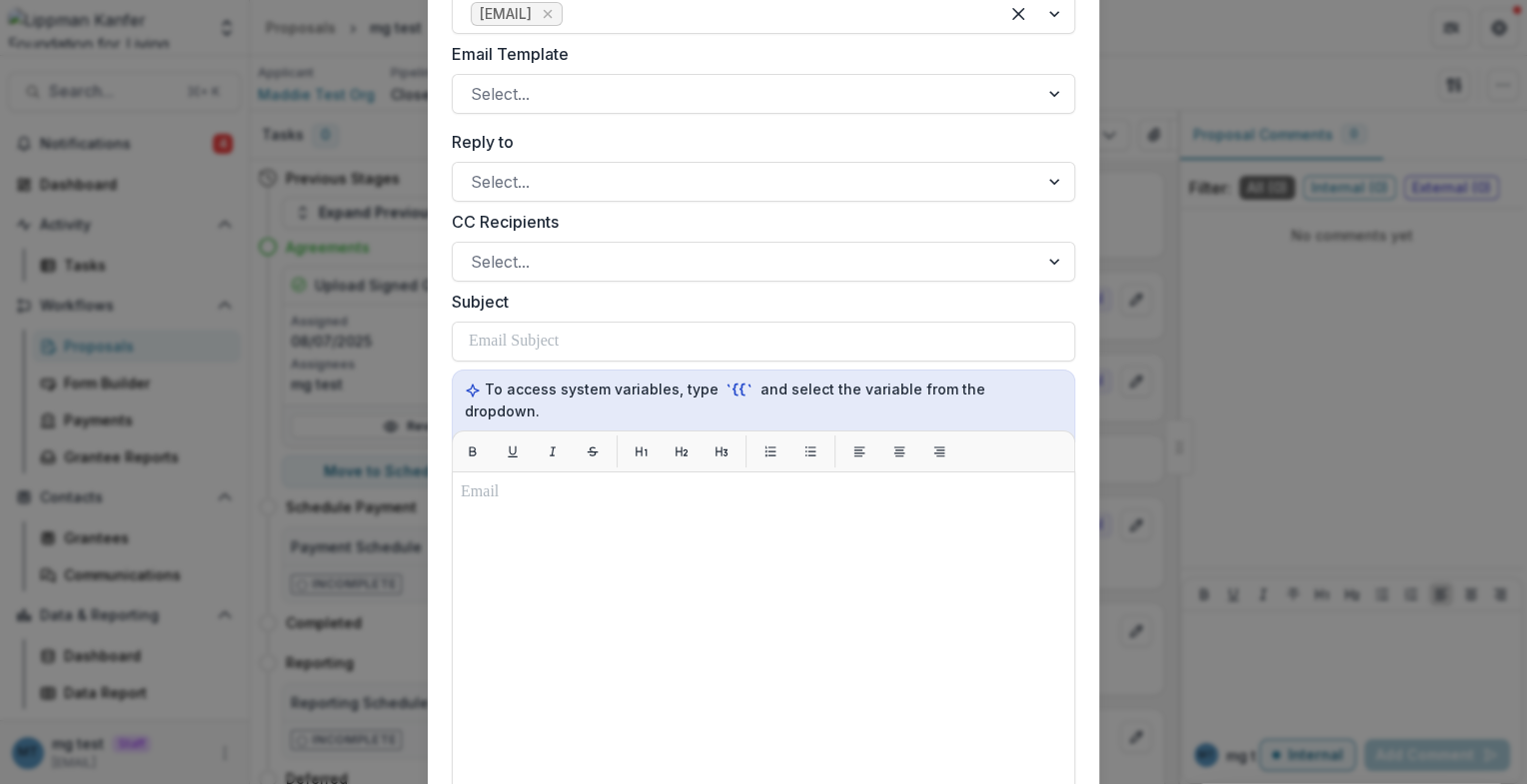 scroll, scrollTop: 338, scrollLeft: 0, axis: vertical 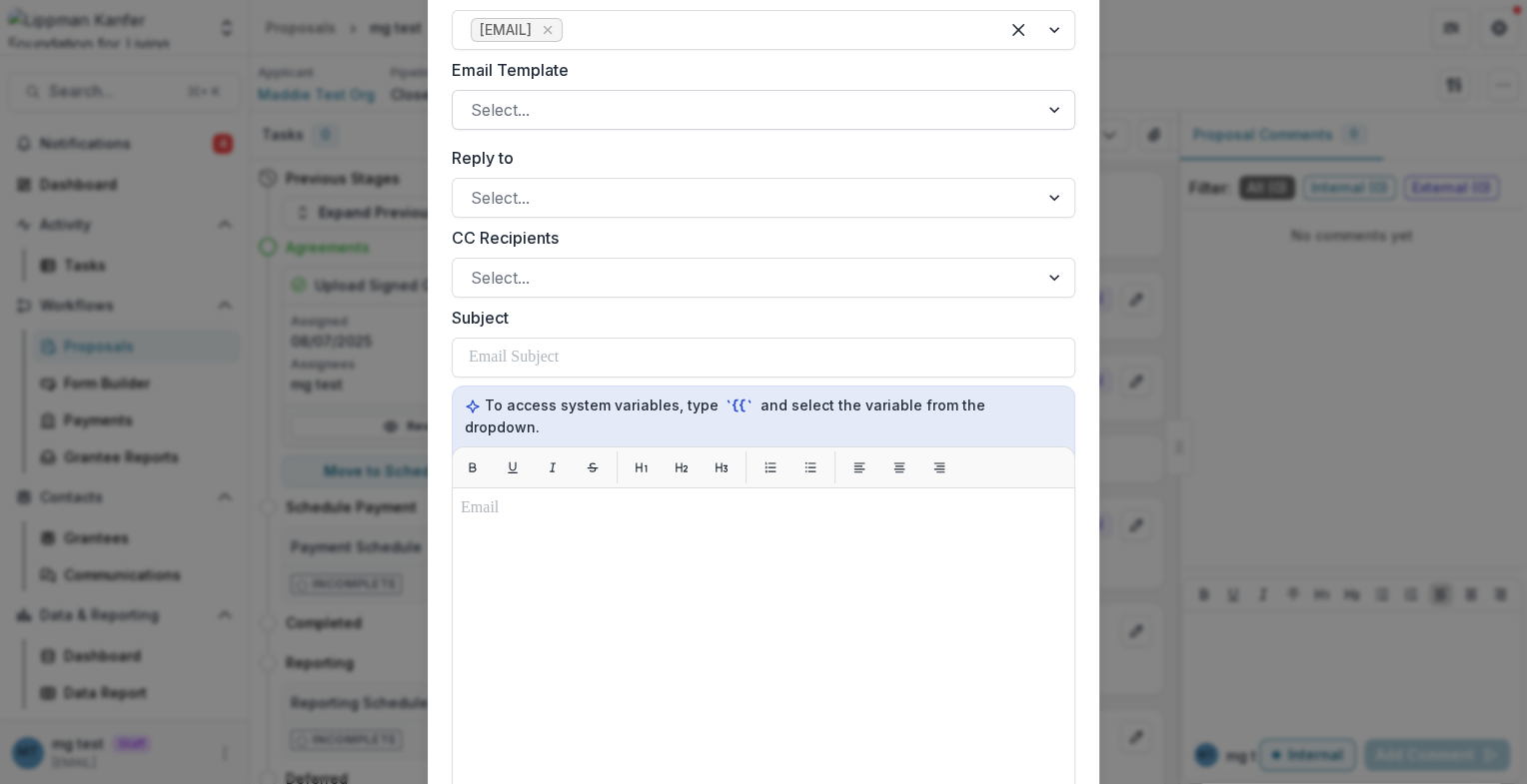 click at bounding box center (746, 110) 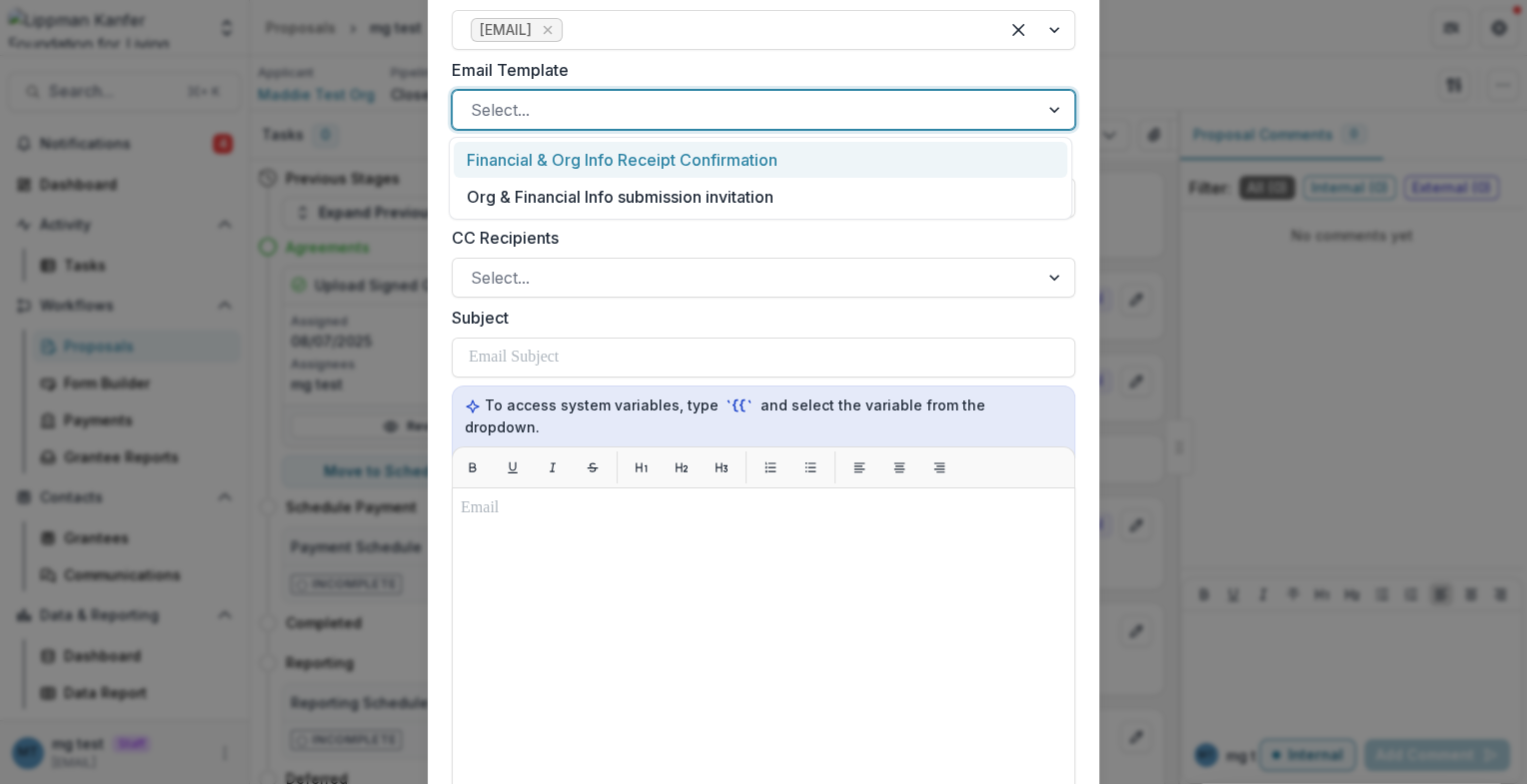 click on "Financial & Org Info Receipt Confirmation" at bounding box center [761, 160] 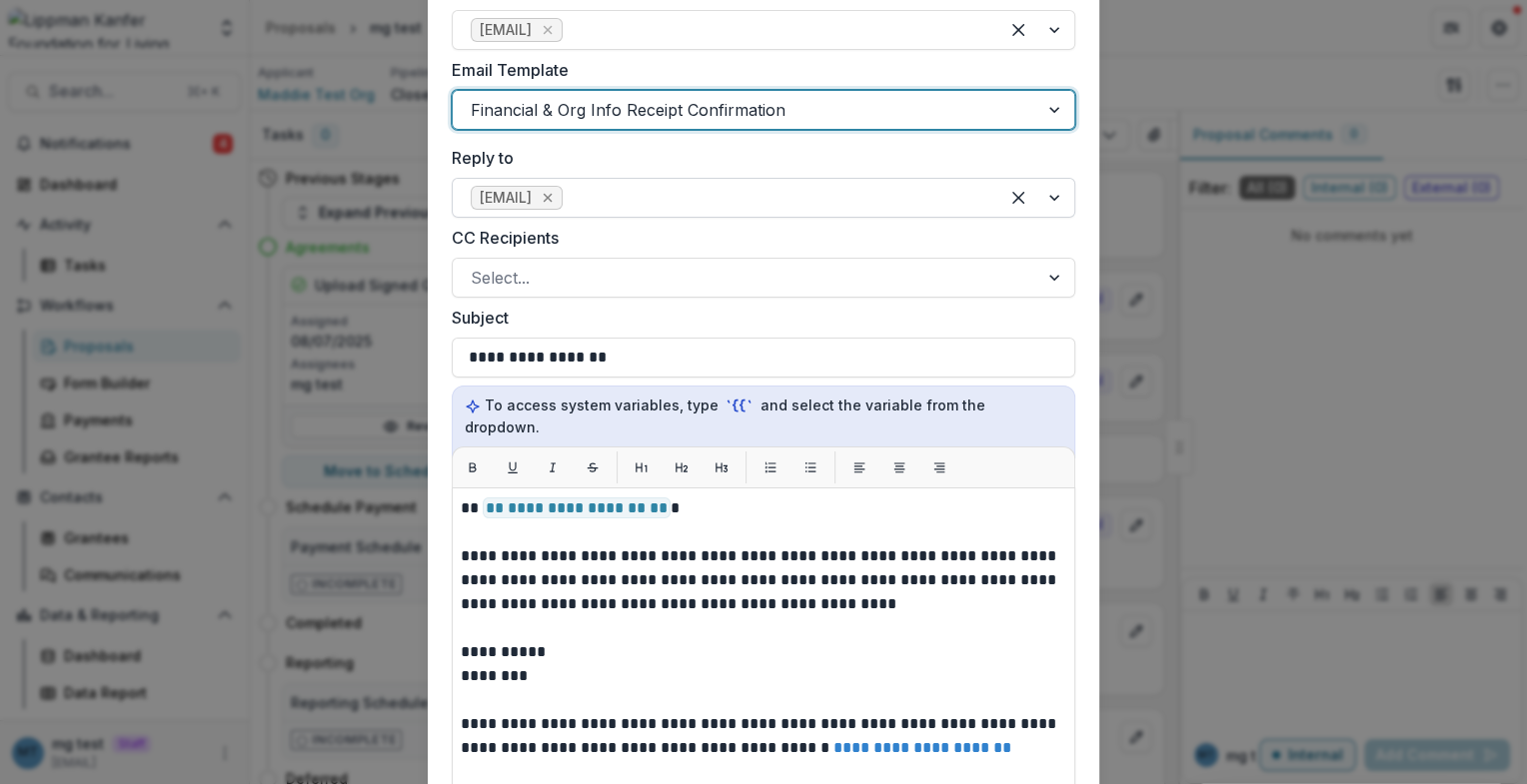 click 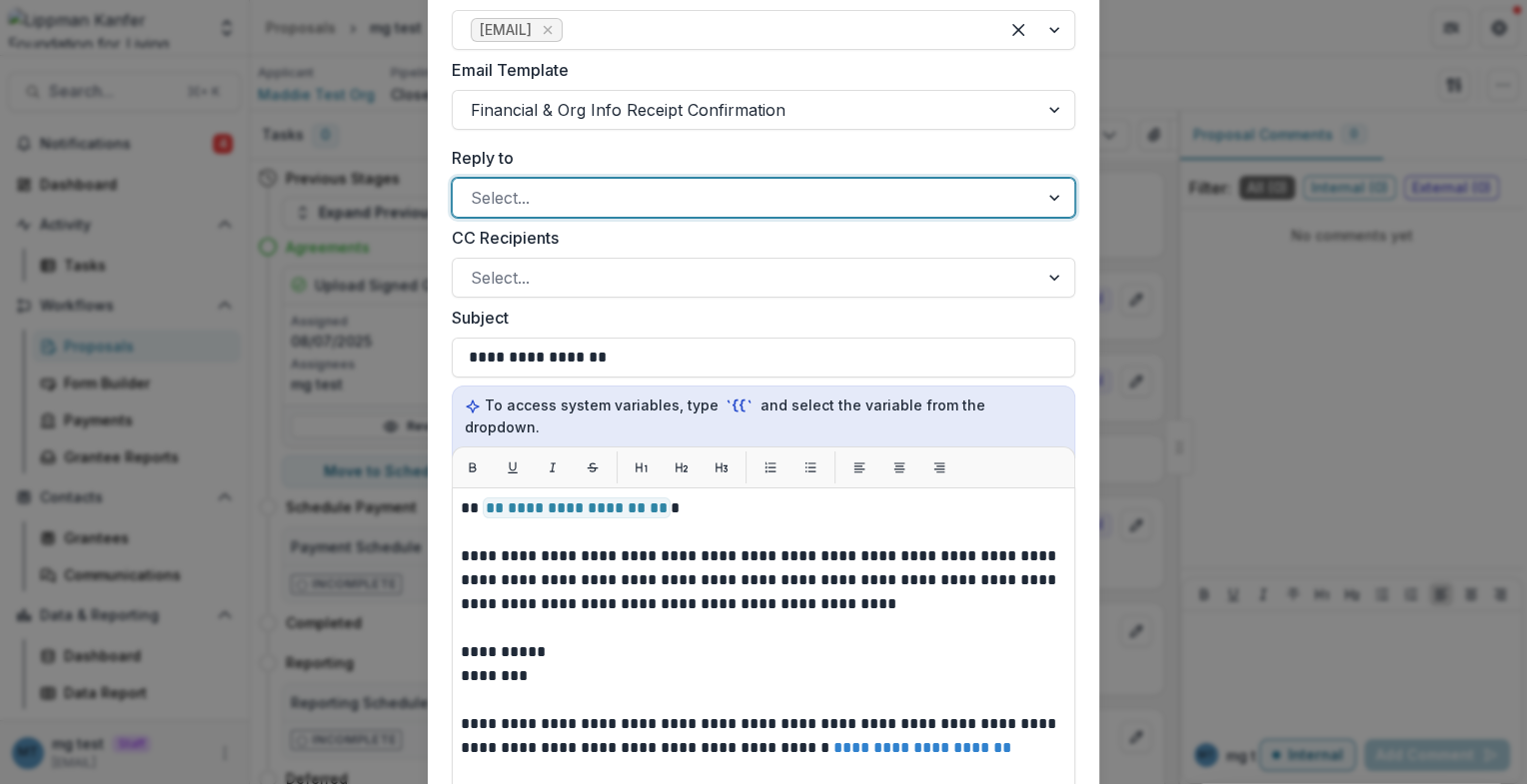 click at bounding box center [746, 198] 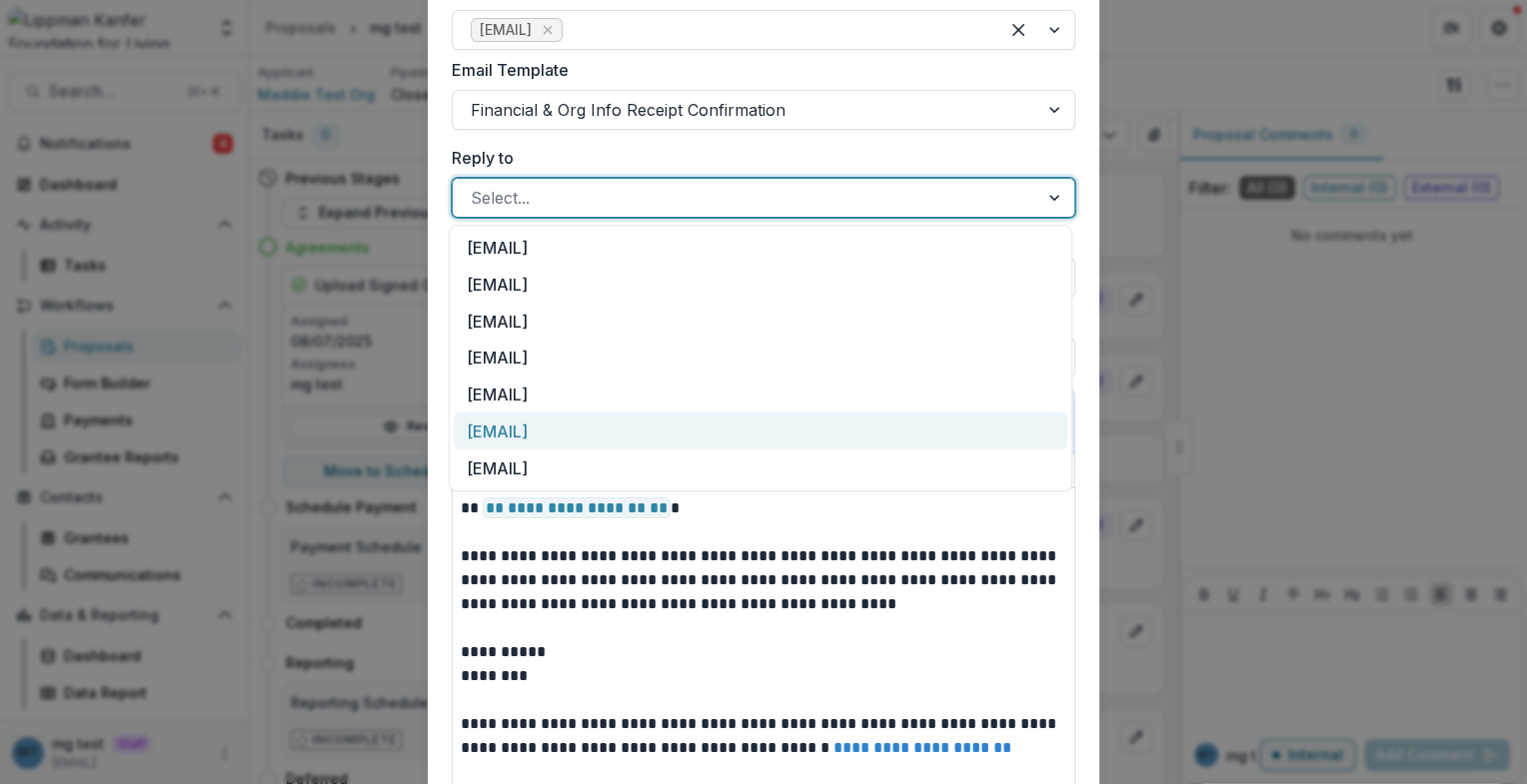 click on "[EMAIL]" at bounding box center (761, 430) 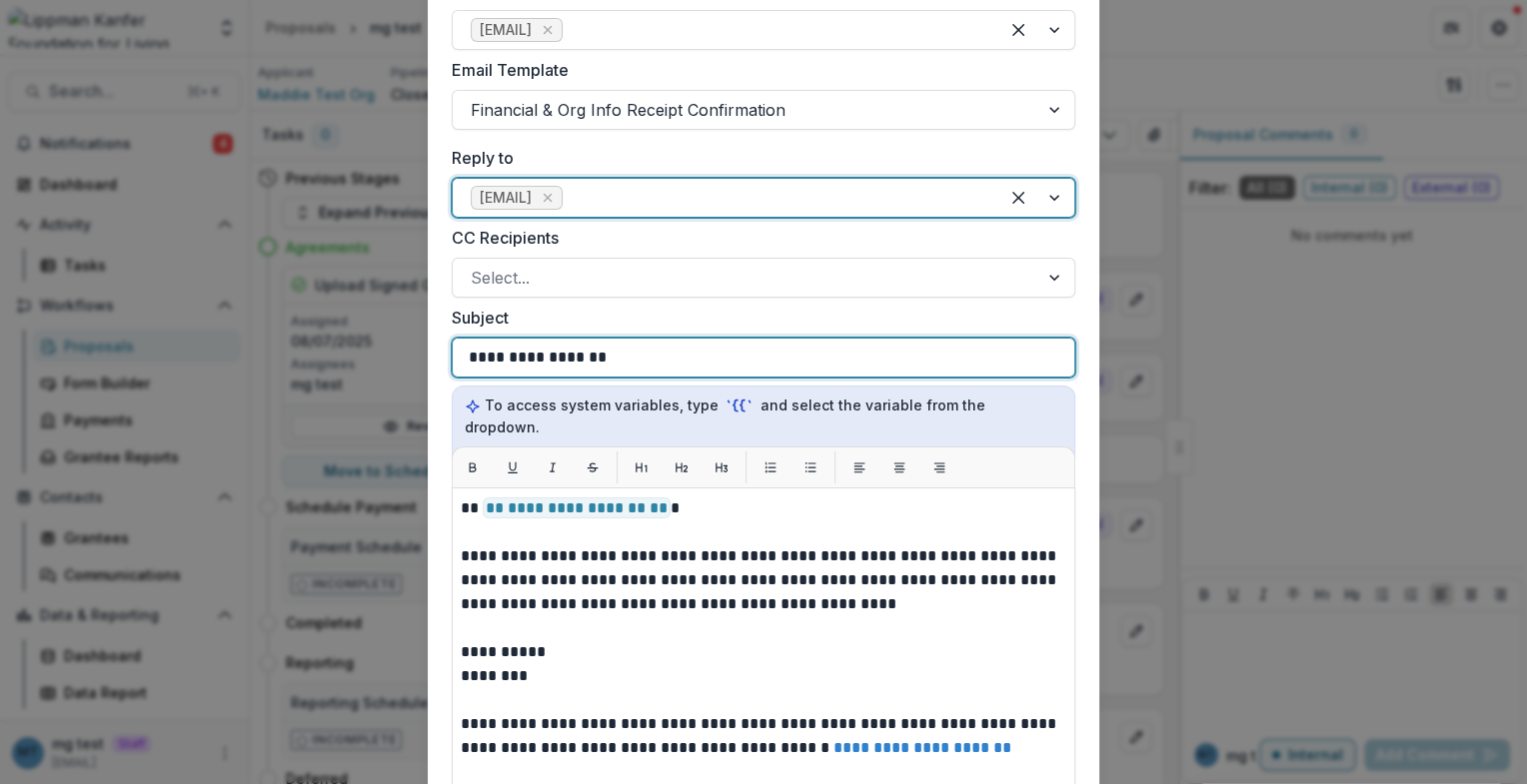 click on "**********" at bounding box center [764, 358] 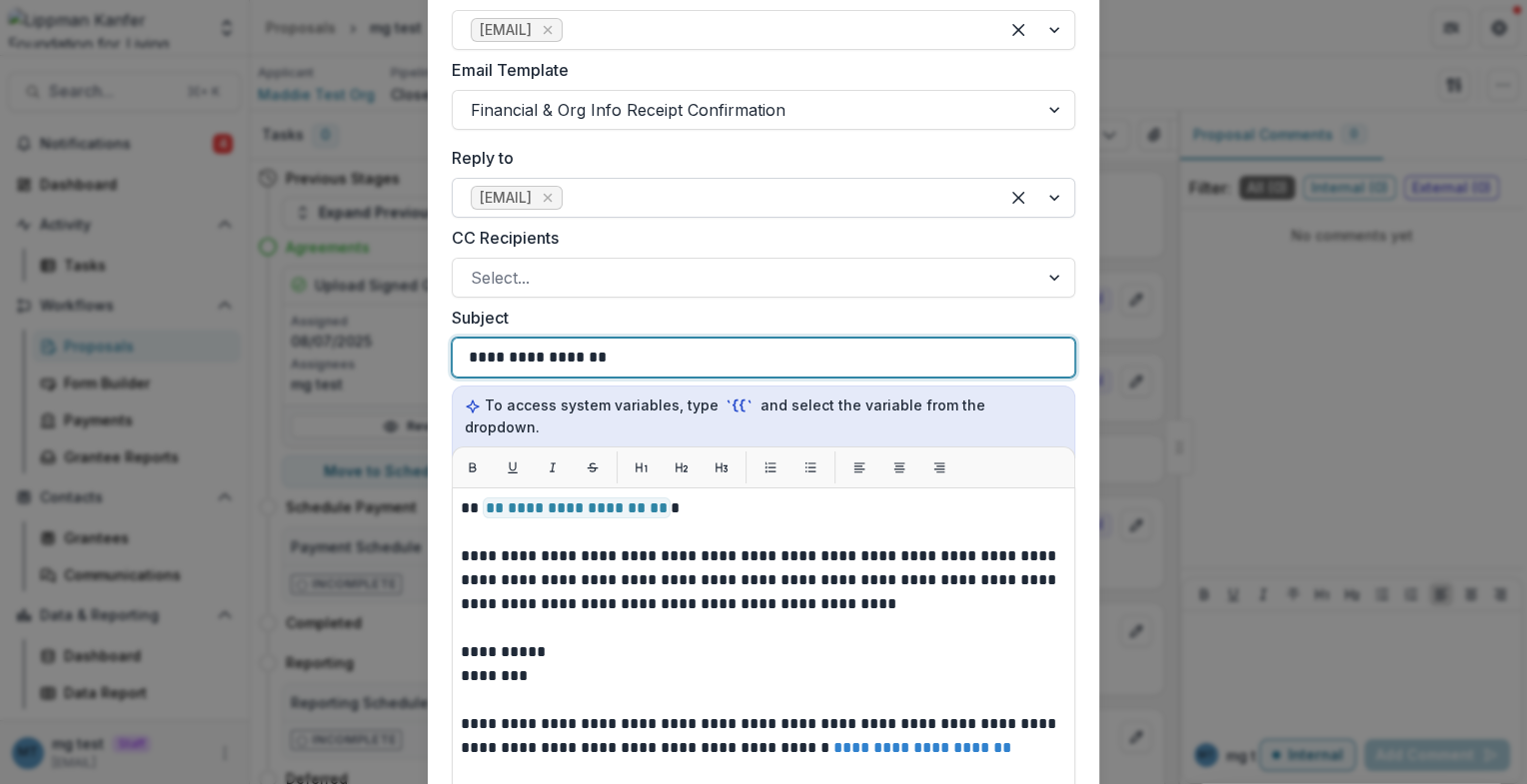 click on "**********" at bounding box center (764, 358) 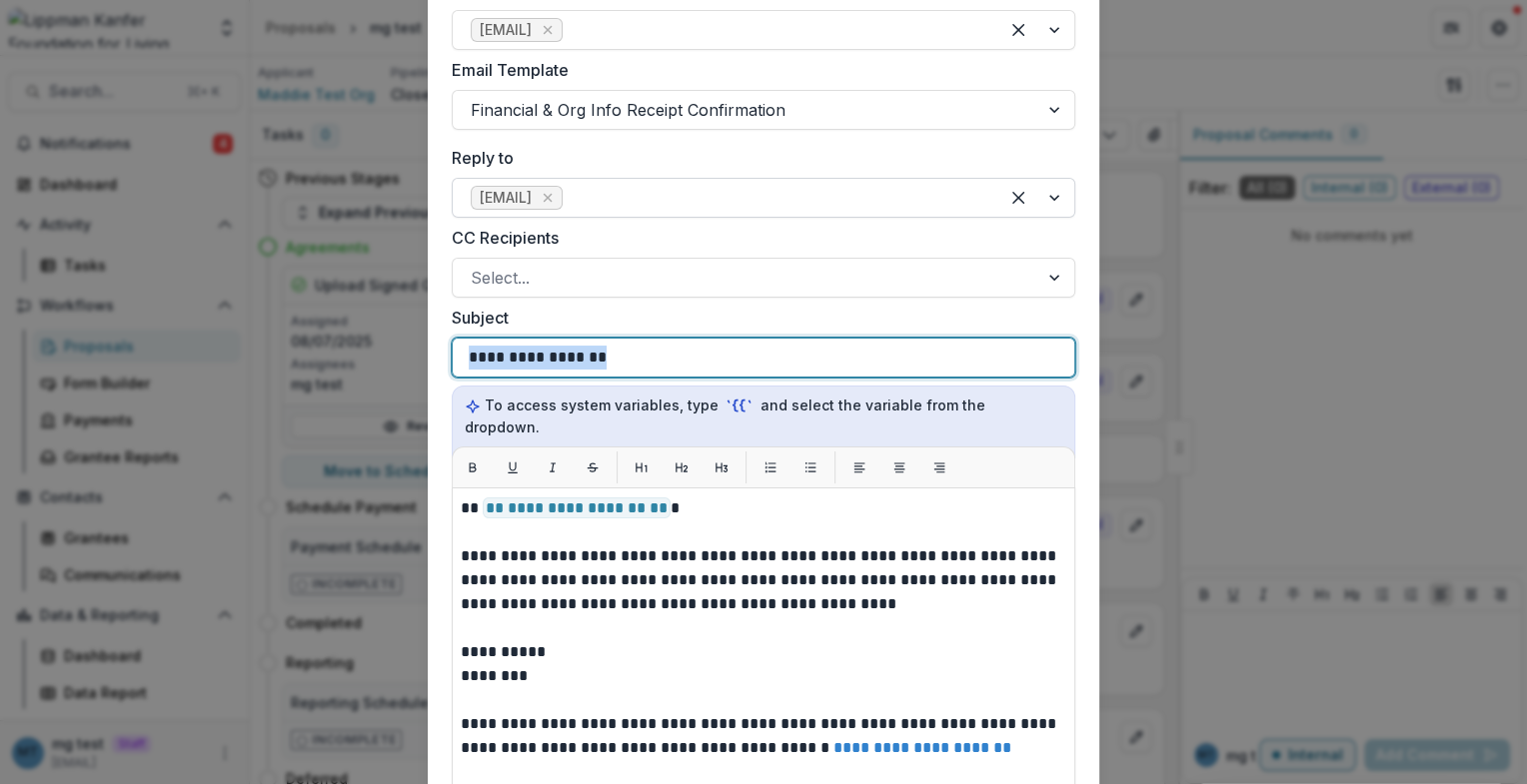 click on "**********" at bounding box center [764, 358] 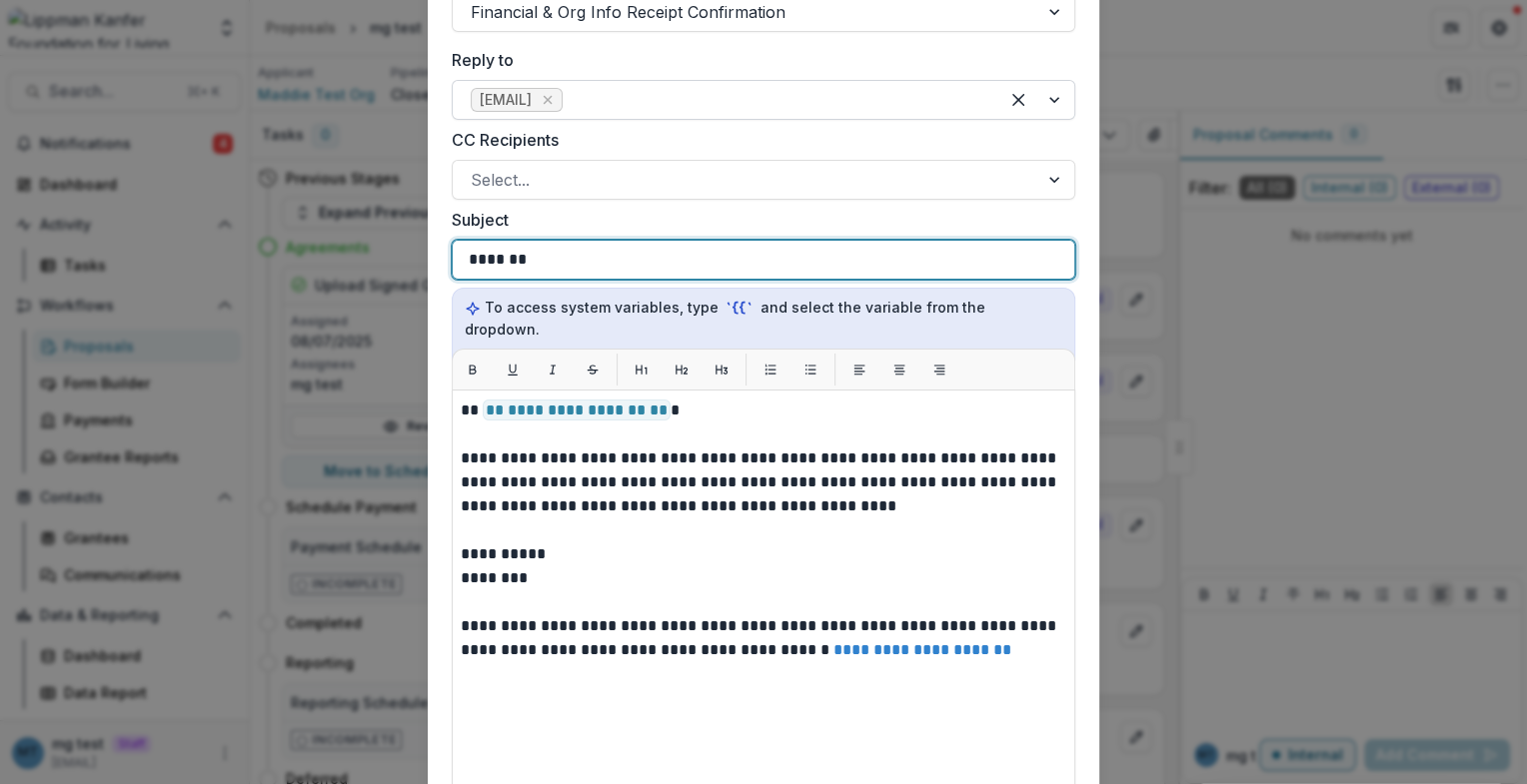 scroll, scrollTop: 975, scrollLeft: 0, axis: vertical 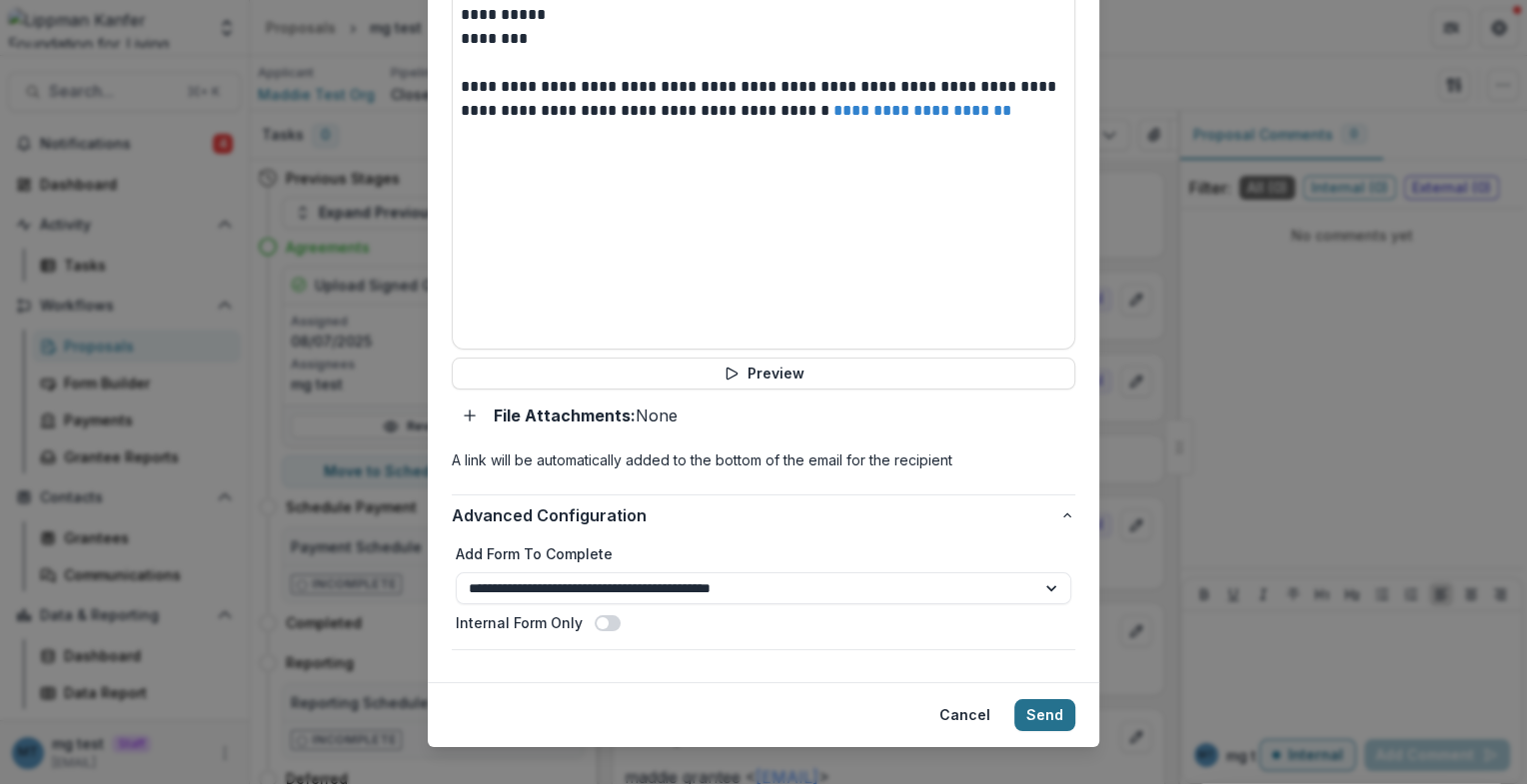 click on "Send" at bounding box center (1044, 715) 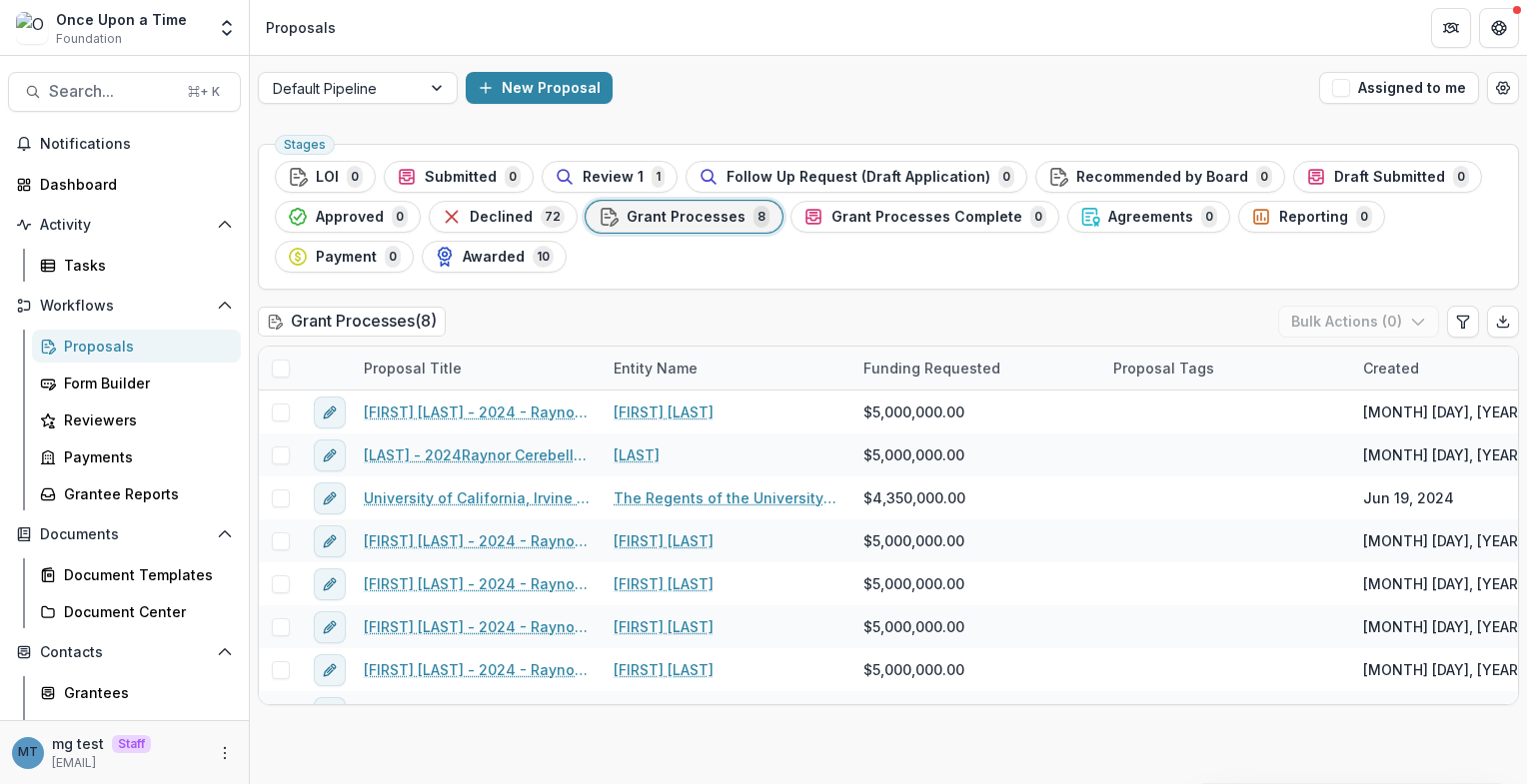 scroll, scrollTop: 0, scrollLeft: 0, axis: both 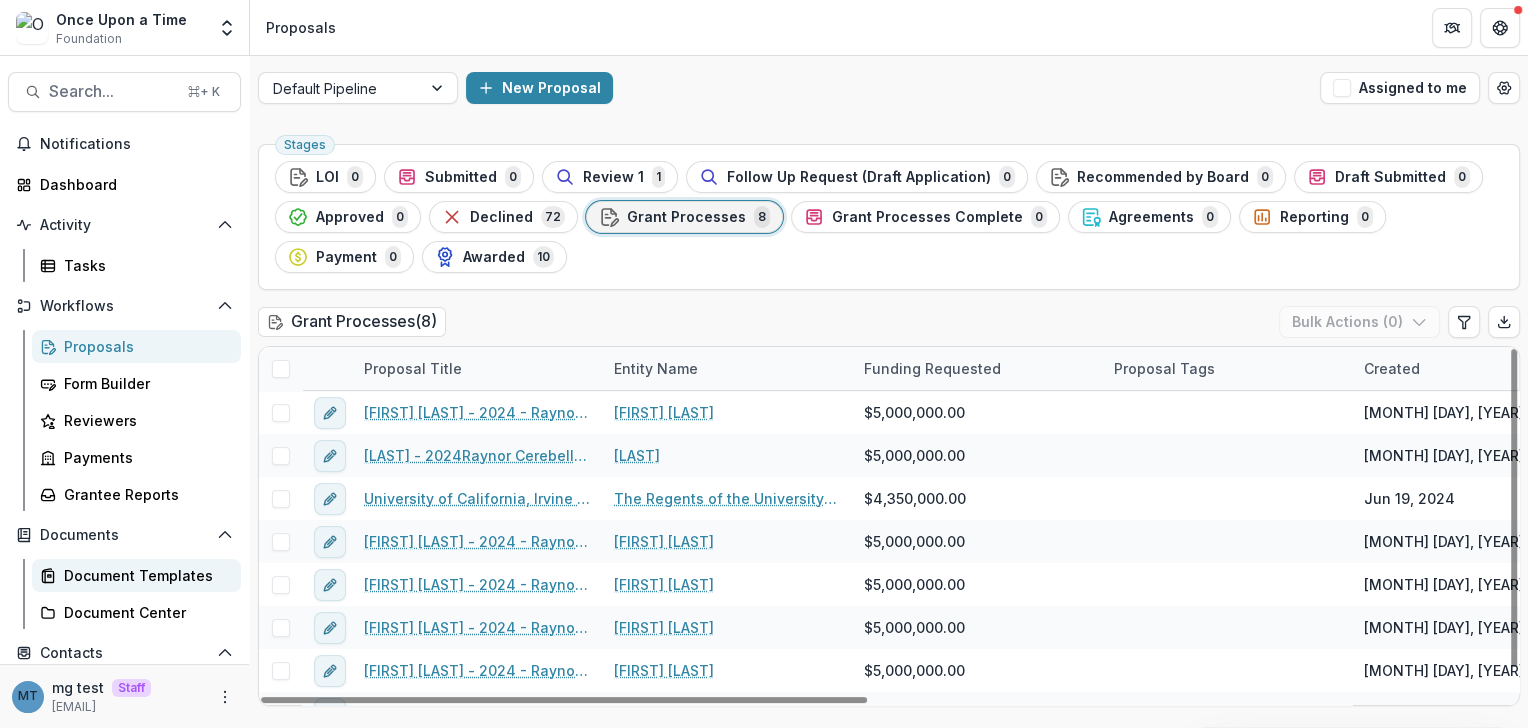 click on "Document Templates" at bounding box center (144, 575) 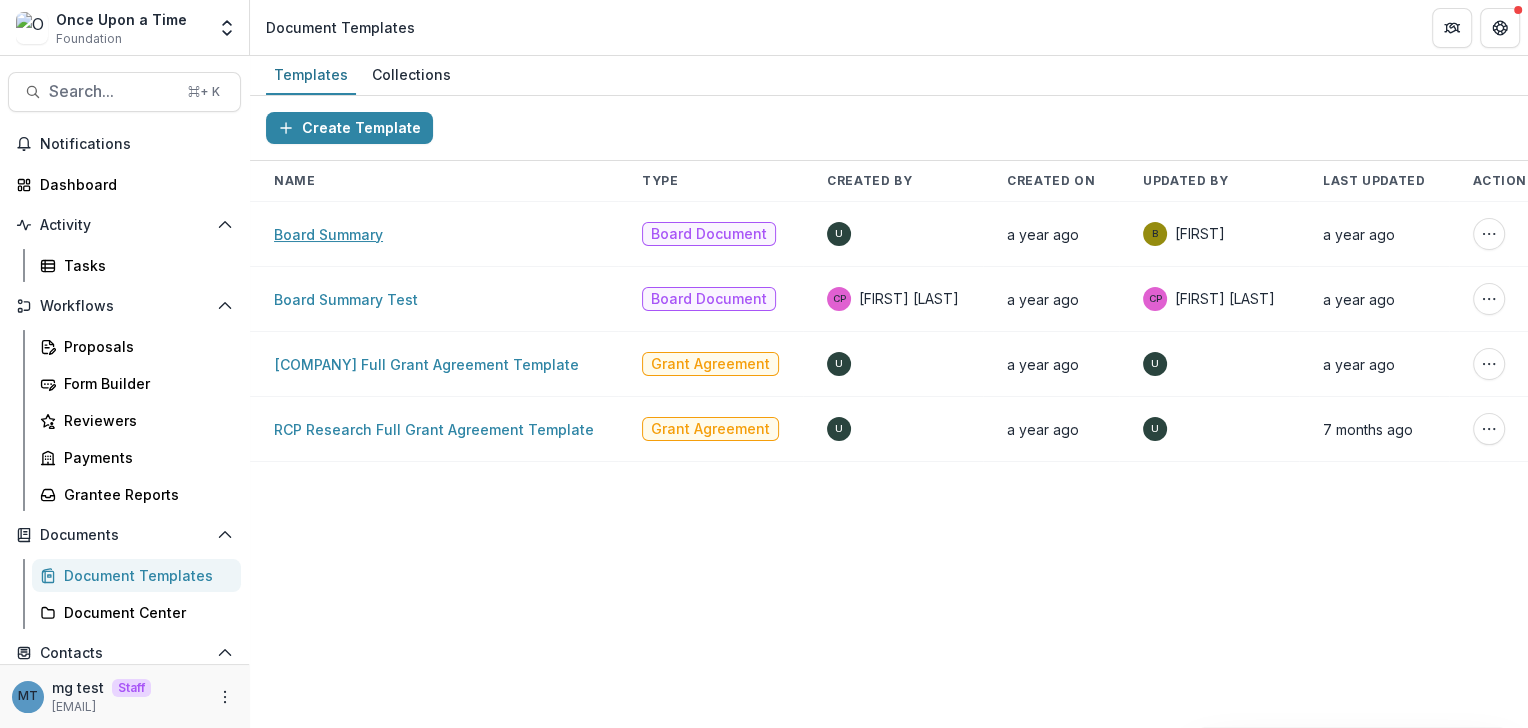 click on "Board Summary" at bounding box center (328, 234) 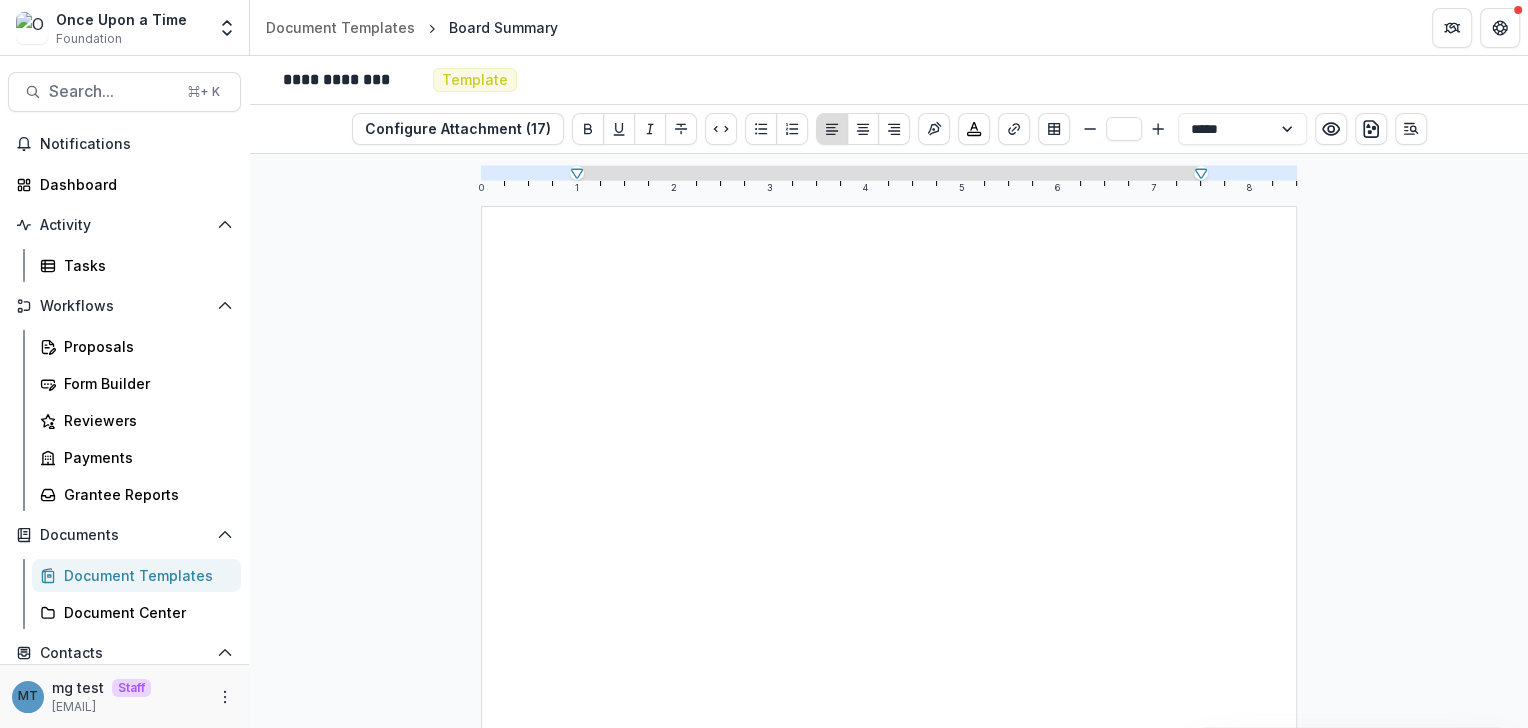 type 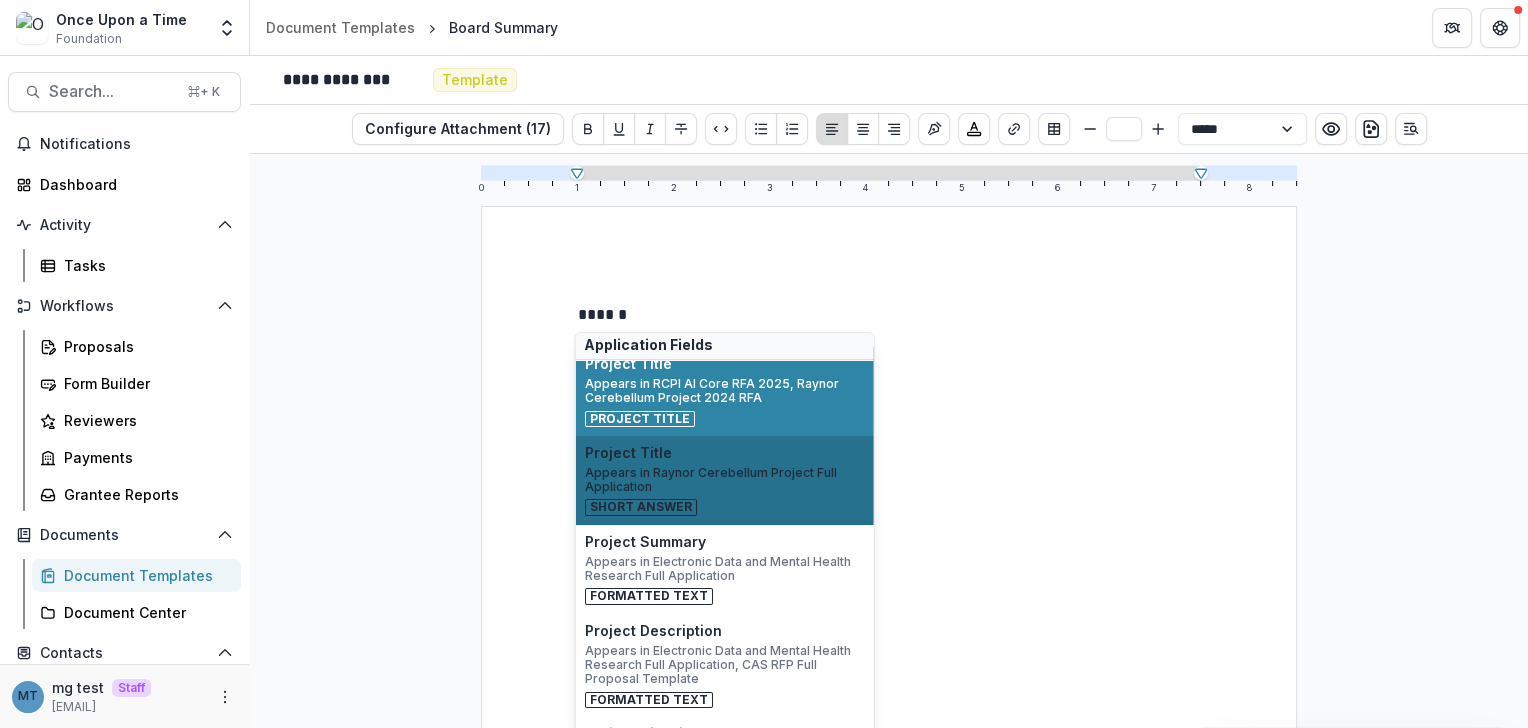scroll, scrollTop: 62, scrollLeft: 0, axis: vertical 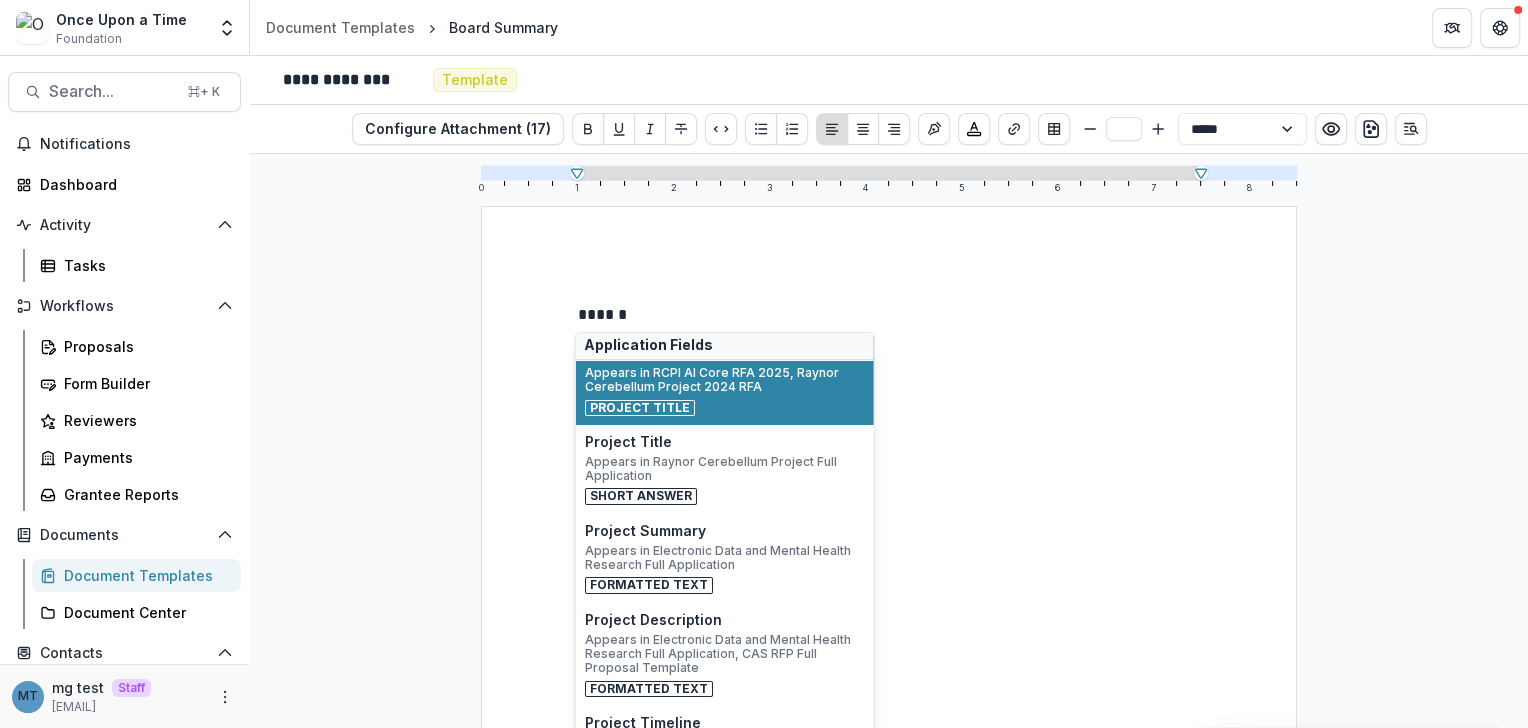 click on "******" at bounding box center (889, 315) 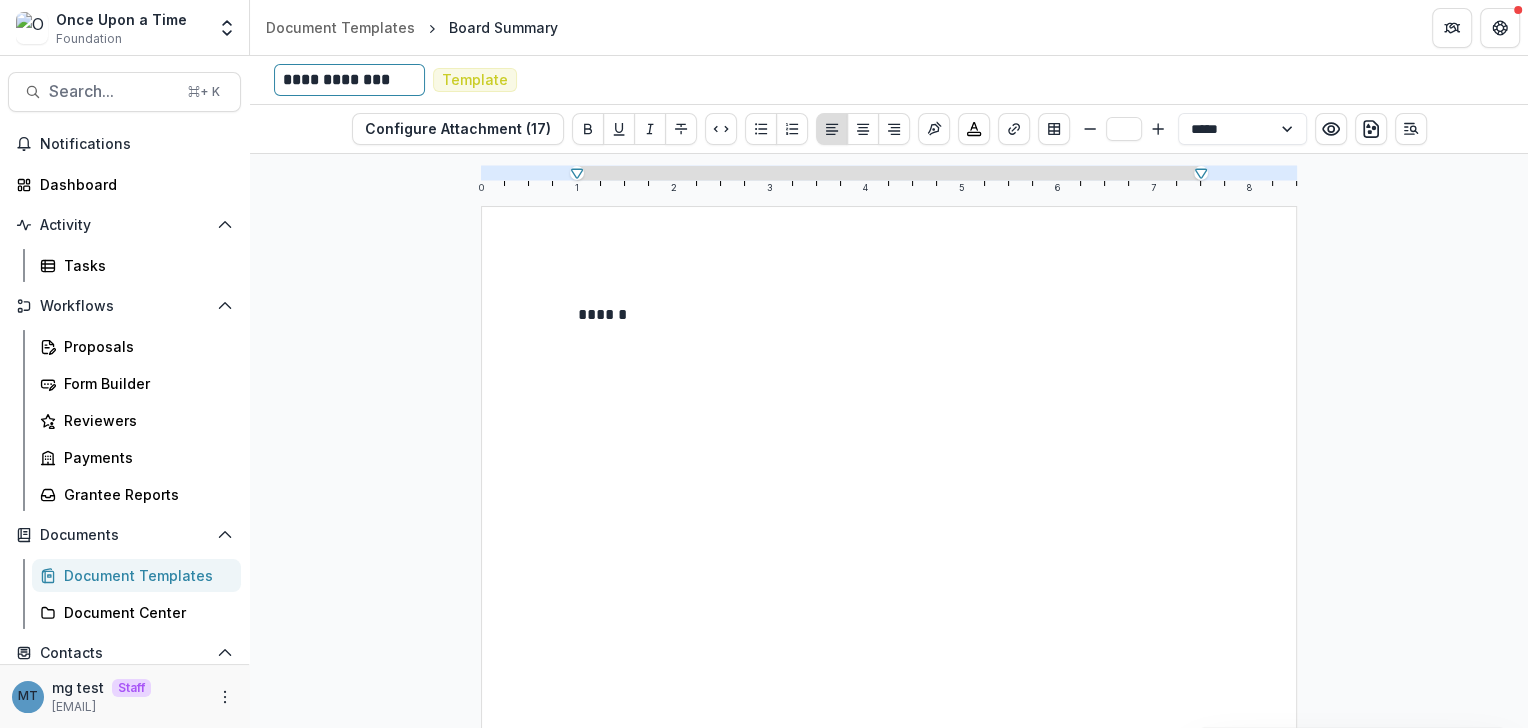 click on "**********" at bounding box center (349, 80) 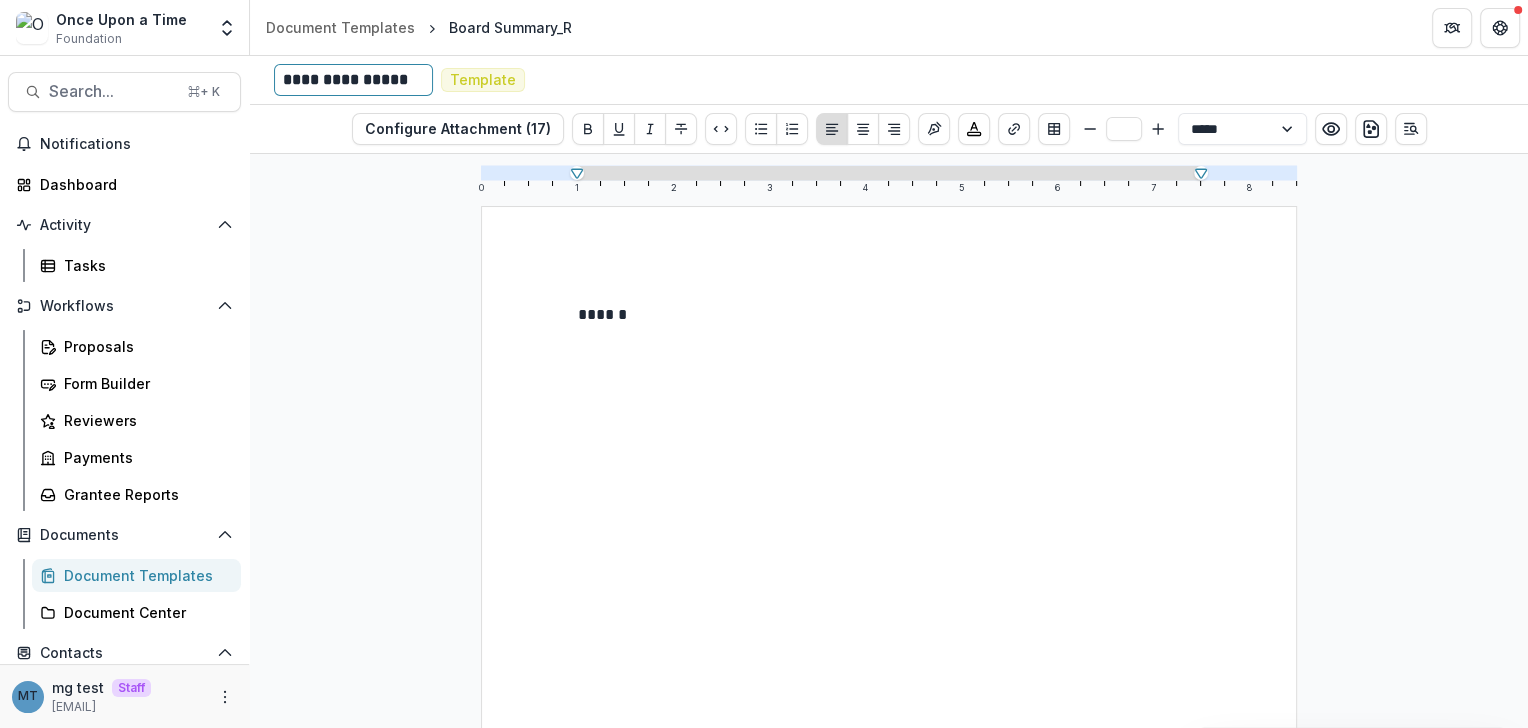 click on "**********" at bounding box center [353, 80] 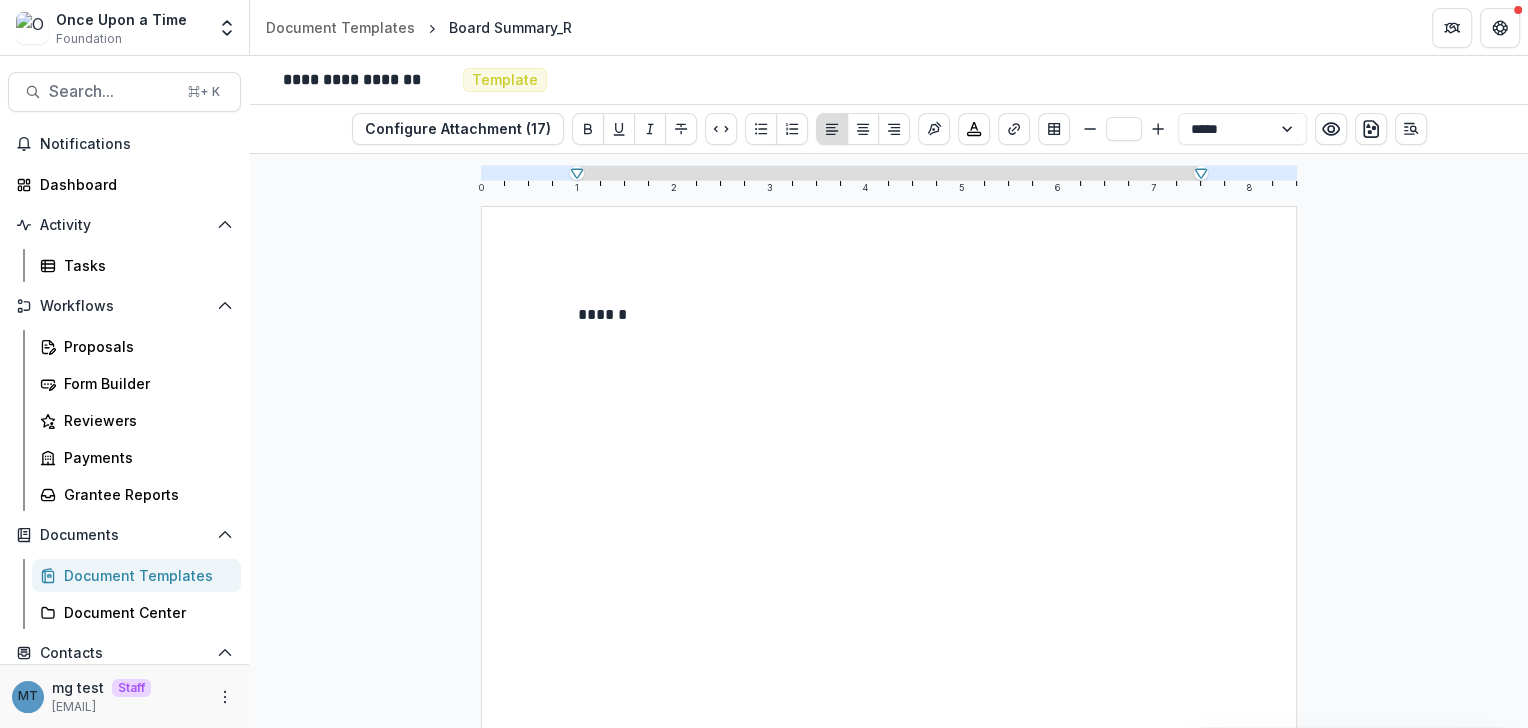 click on "******" at bounding box center (889, 734) 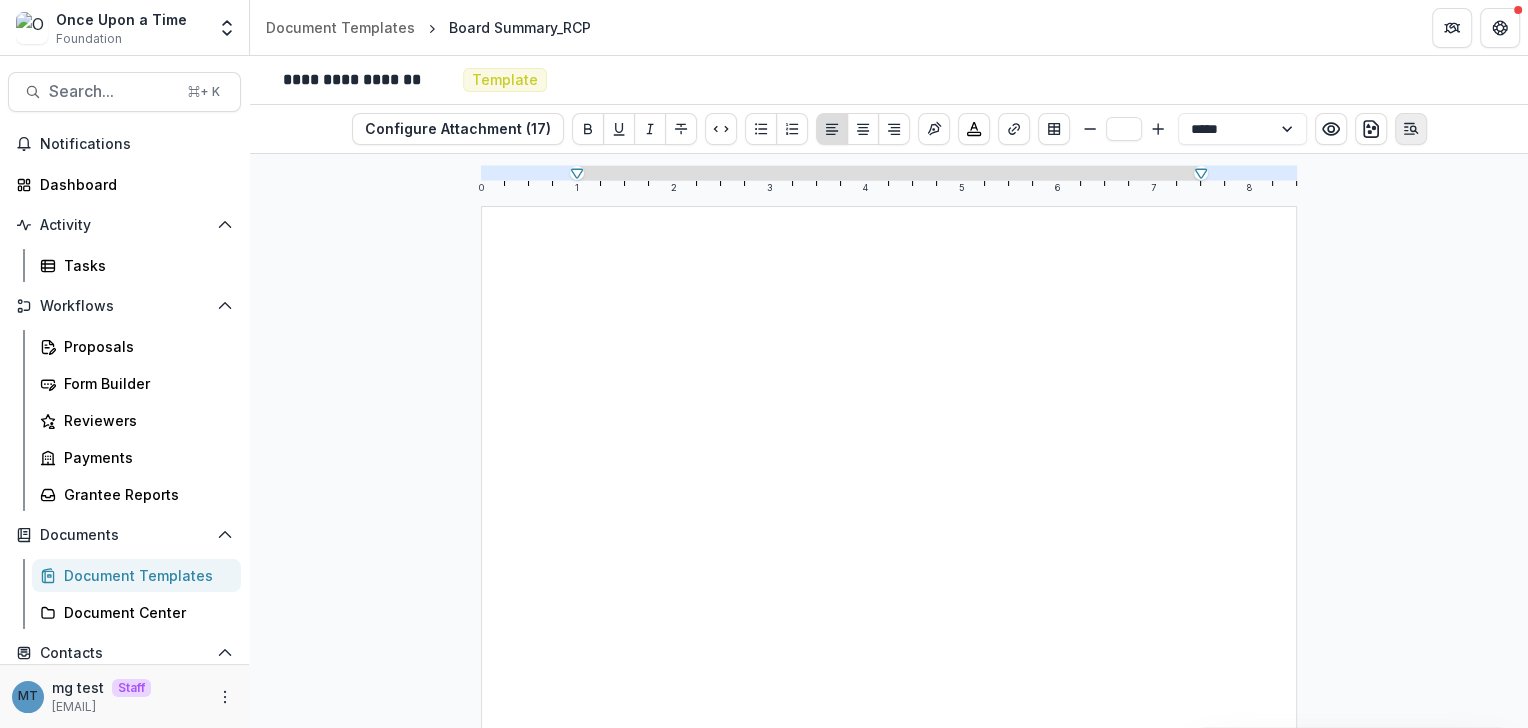 click 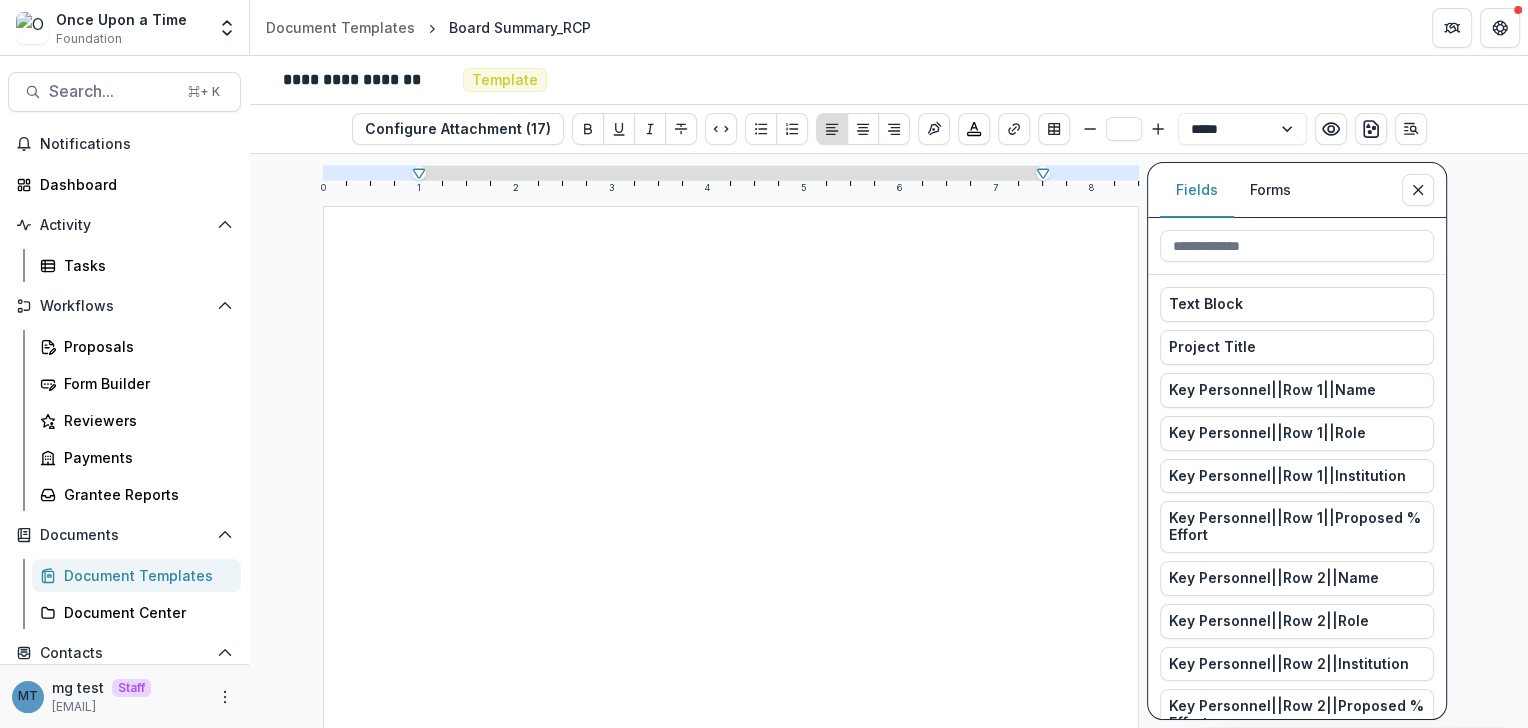click on "Forms" at bounding box center (1270, 190) 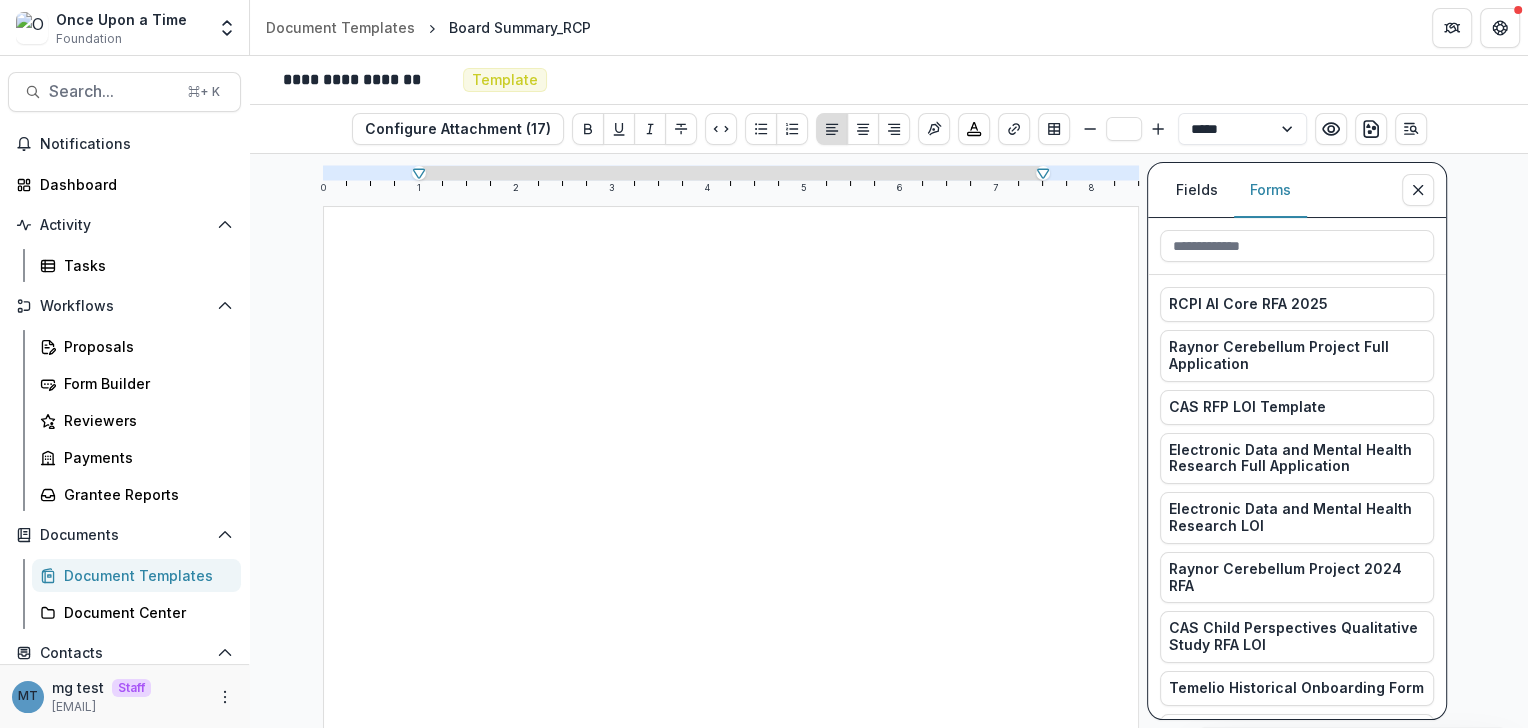 click at bounding box center (731, 734) 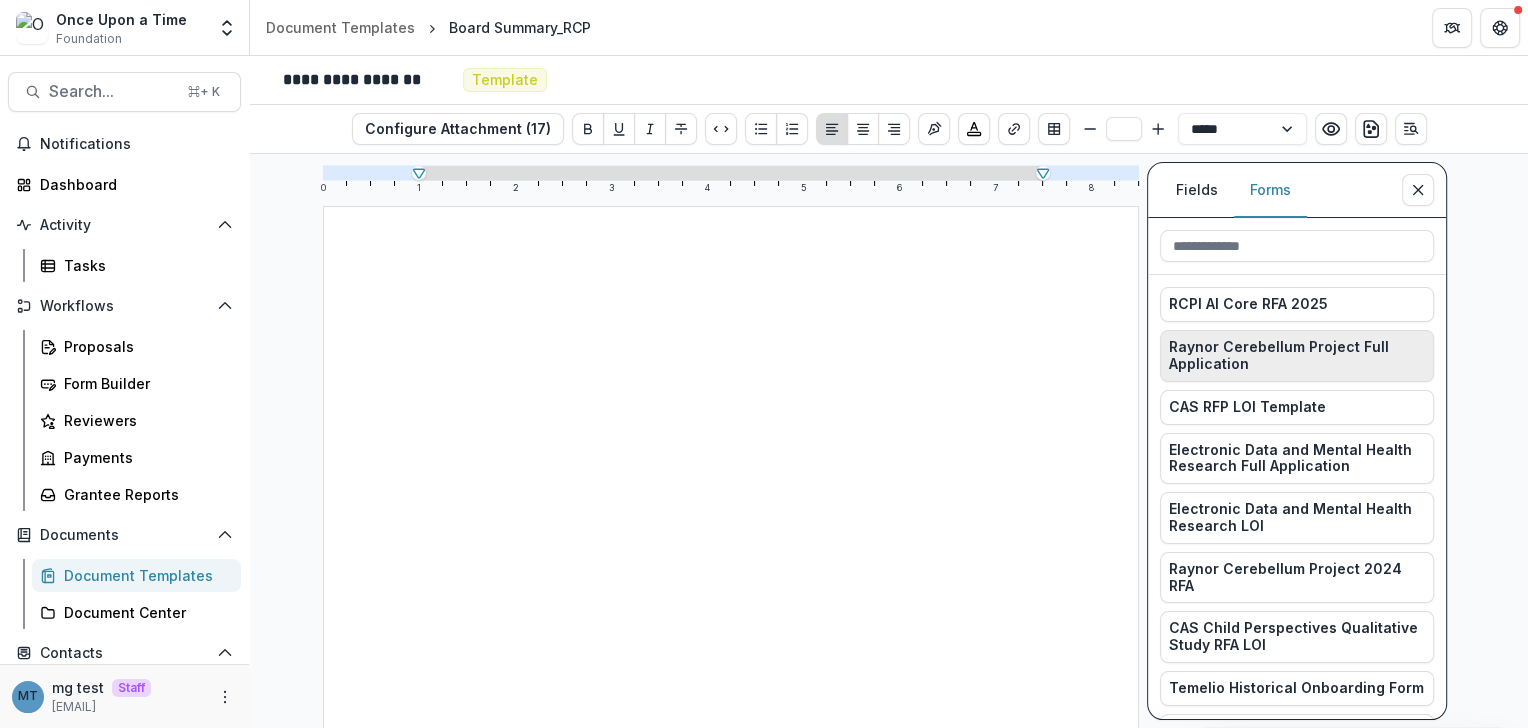 click on "Raynor Cerebellum Project Full Application" at bounding box center [1297, 356] 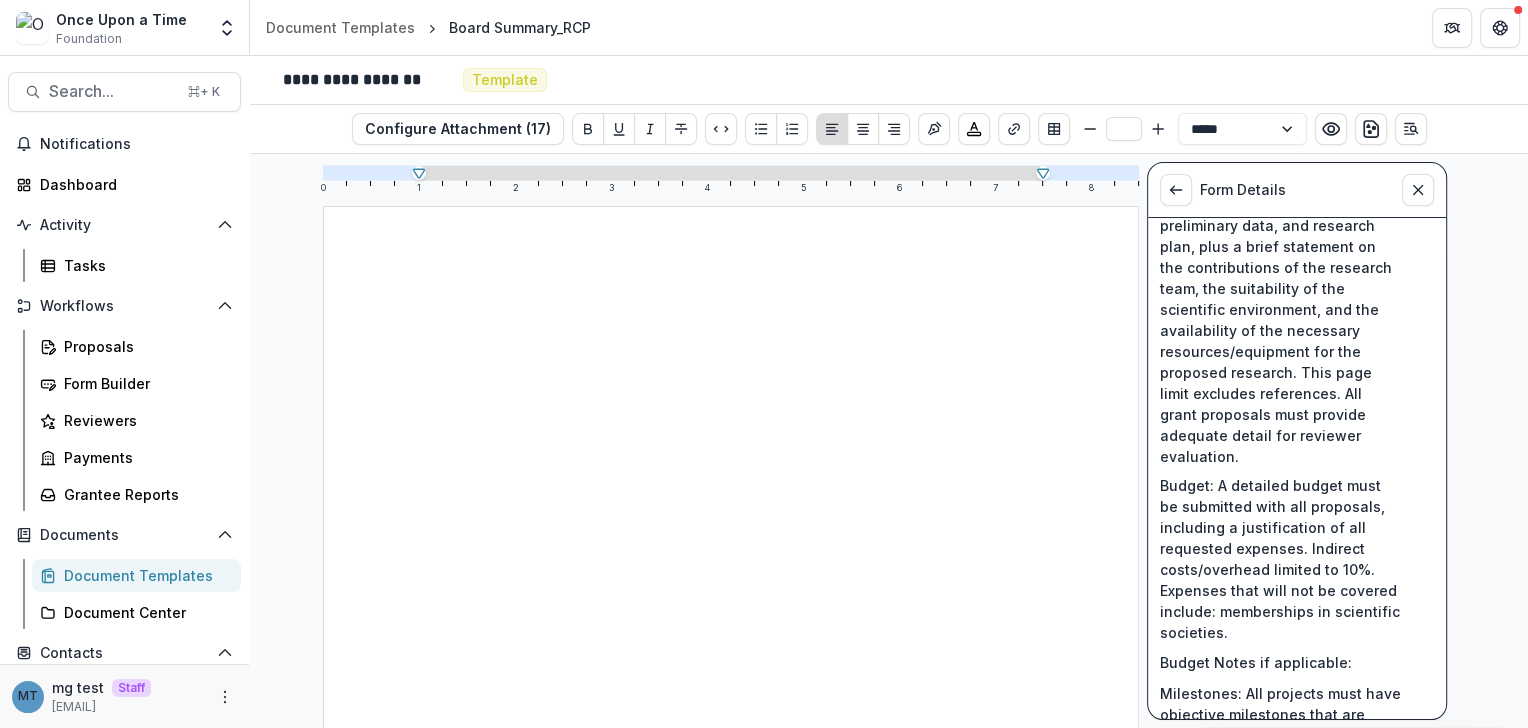 scroll, scrollTop: 236, scrollLeft: 0, axis: vertical 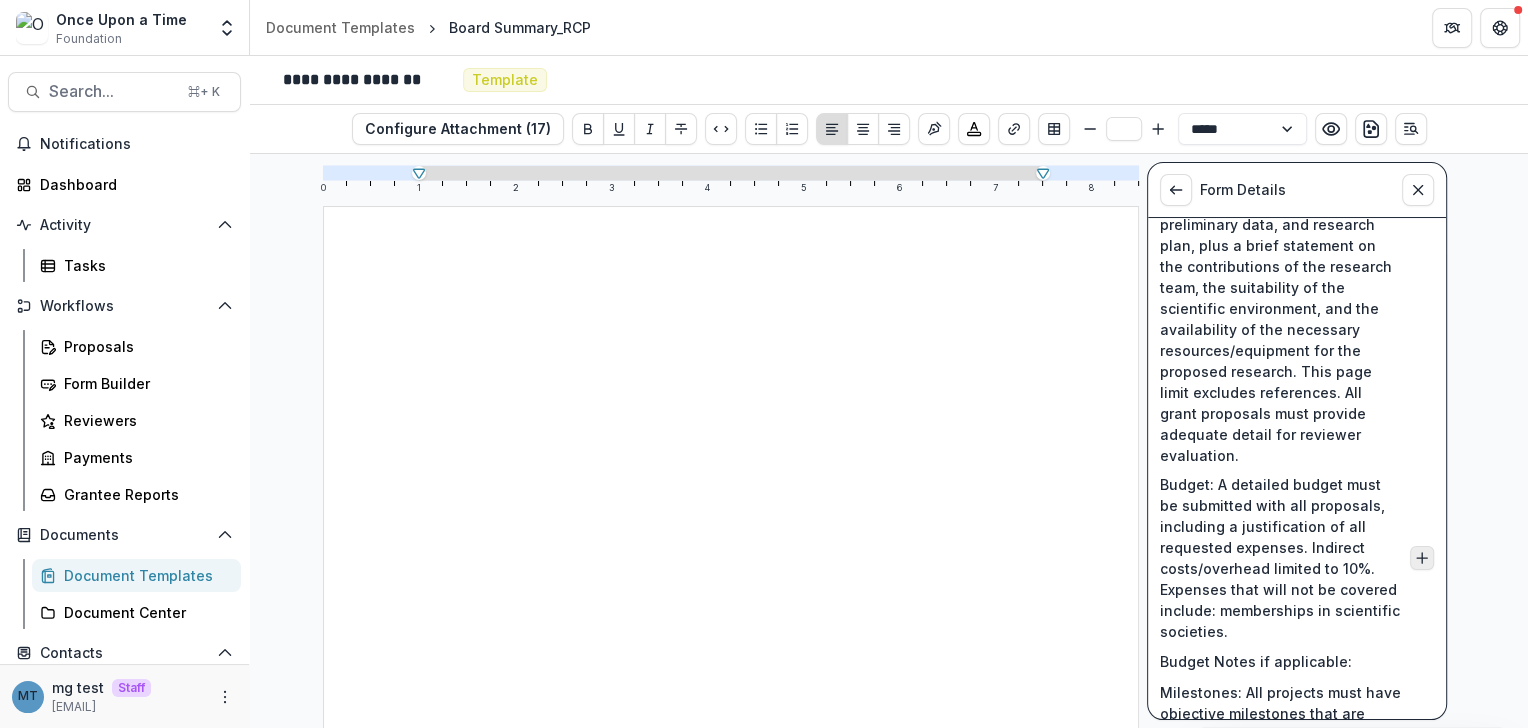 click 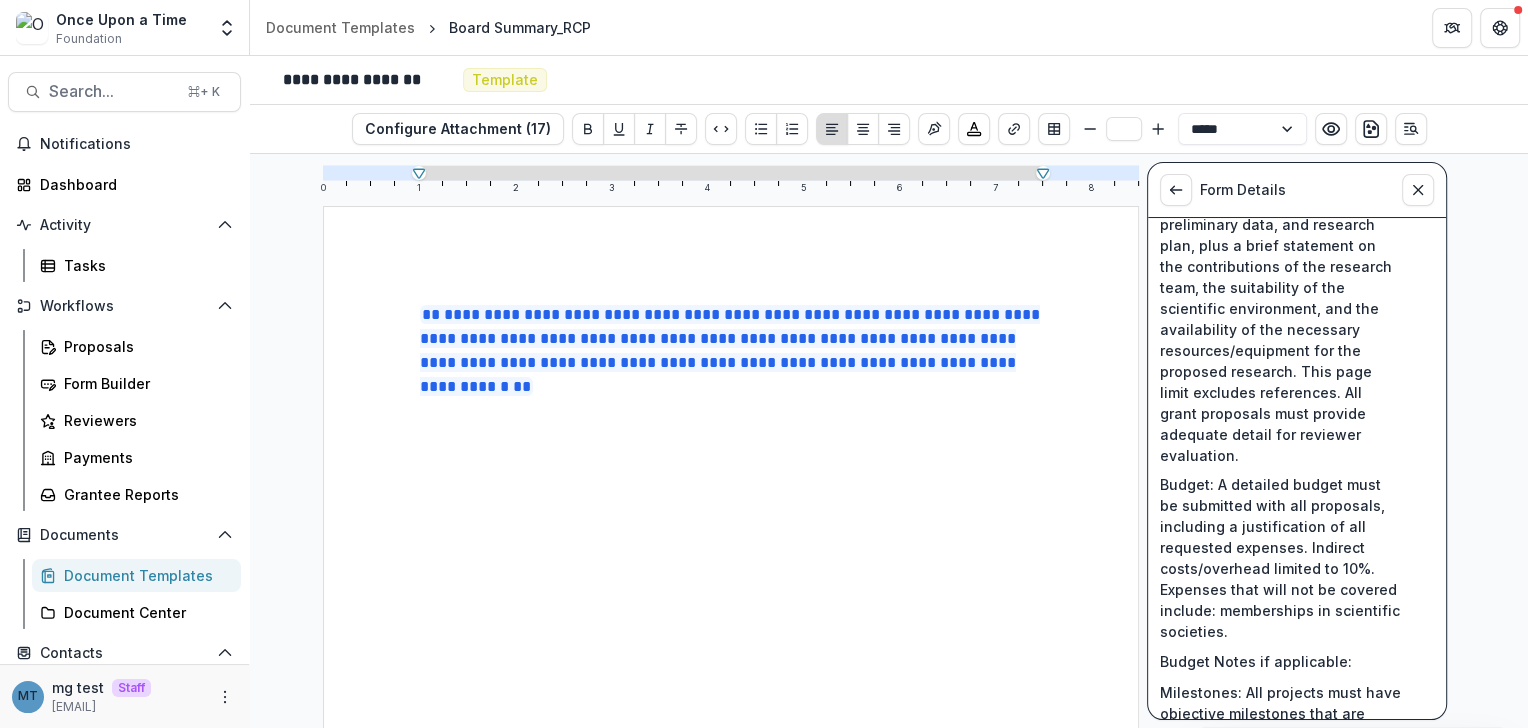 click on "**********" at bounding box center (731, 352) 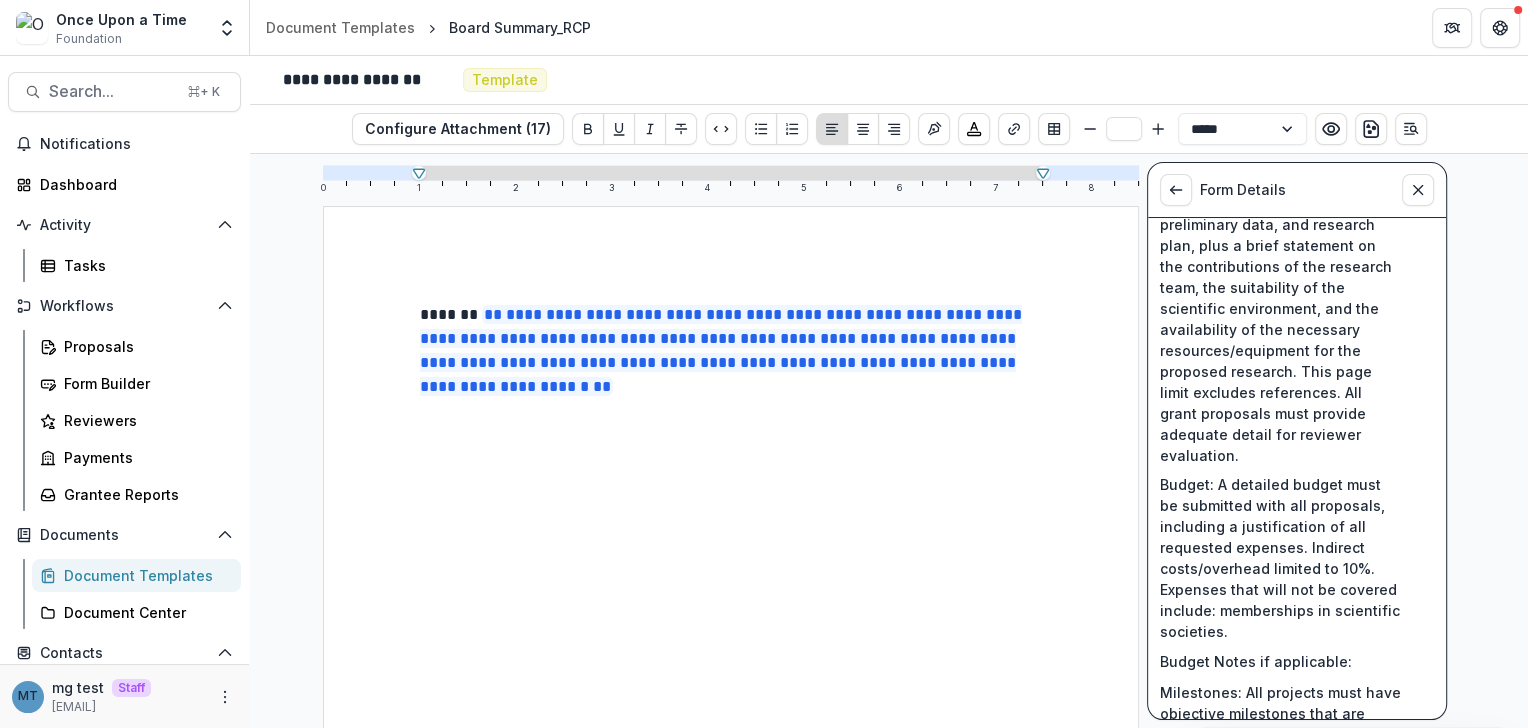 click on "**********" at bounding box center [731, 352] 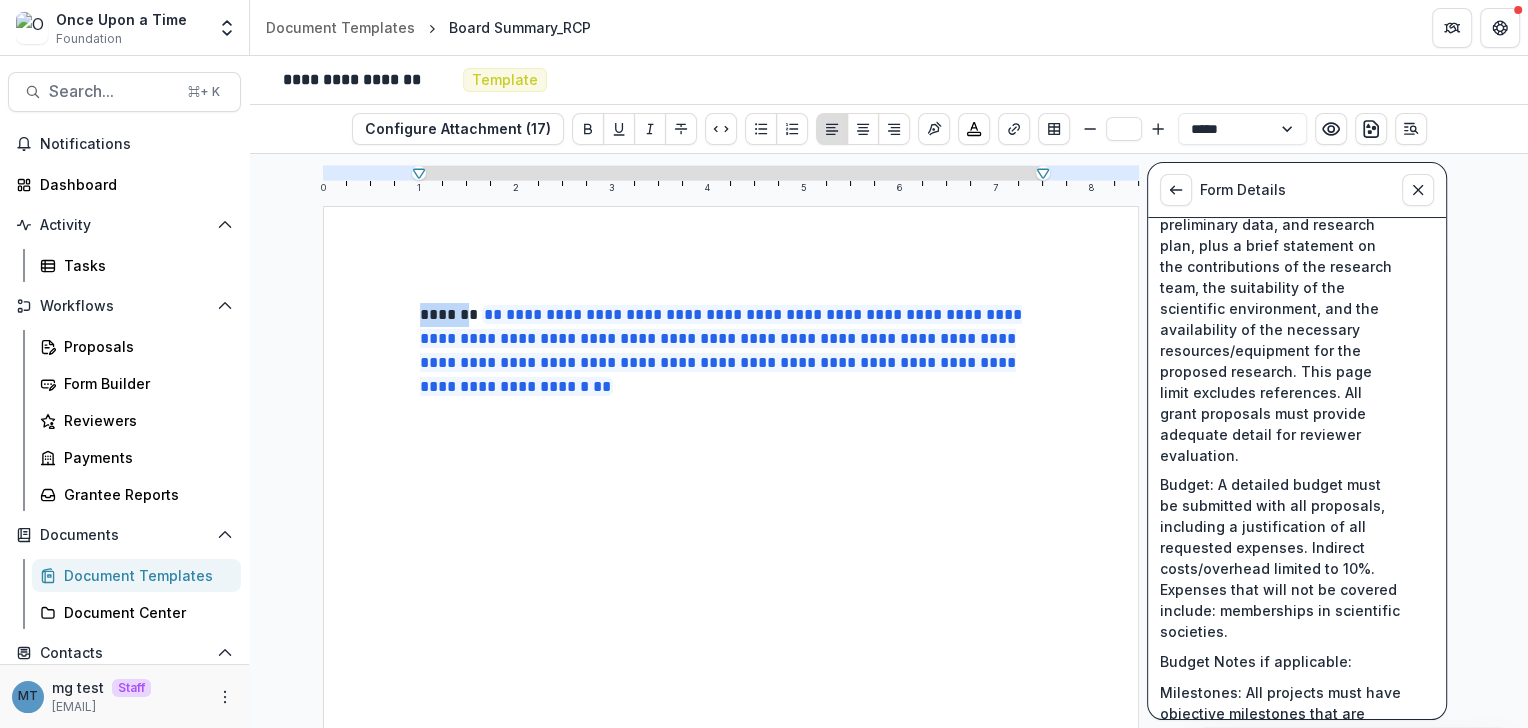 click on "**********" at bounding box center (731, 352) 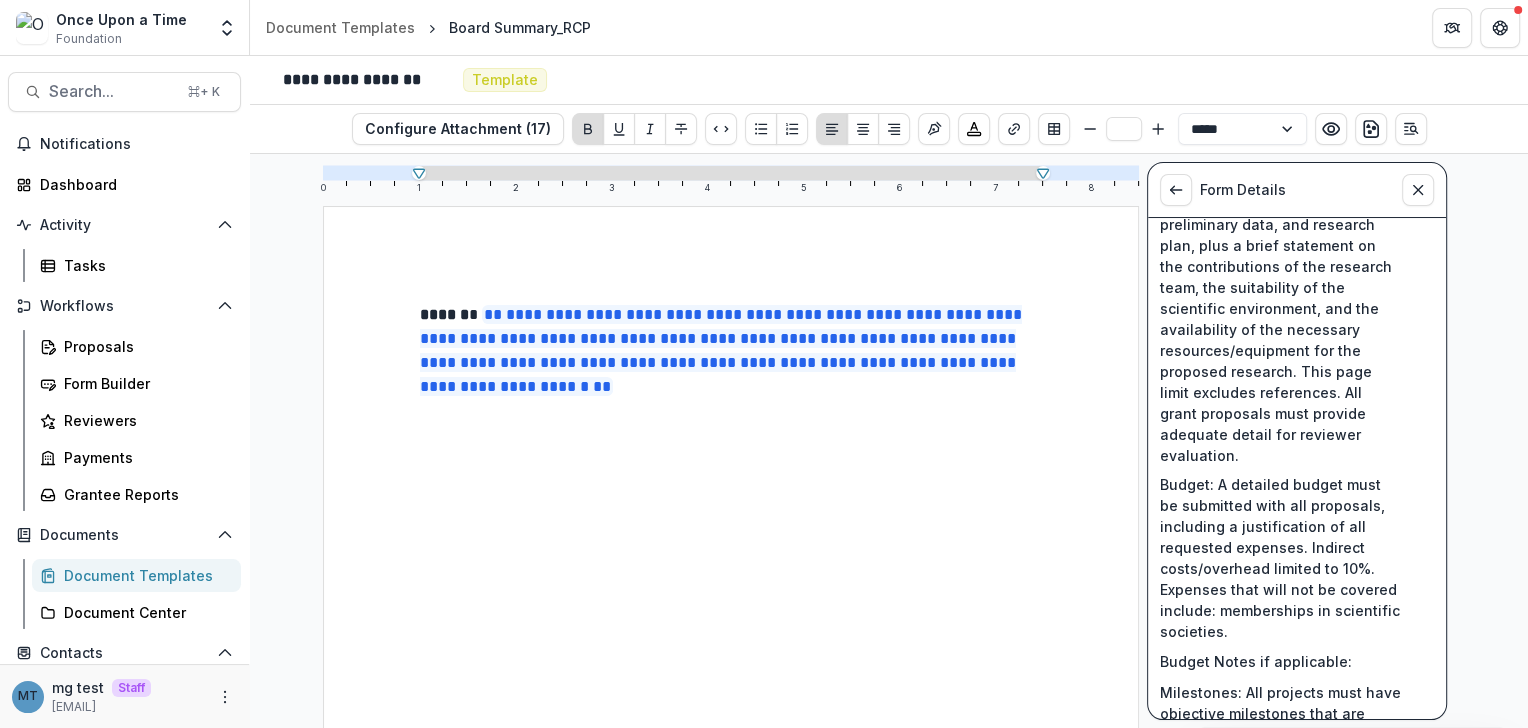 click on "**********" at bounding box center [731, 352] 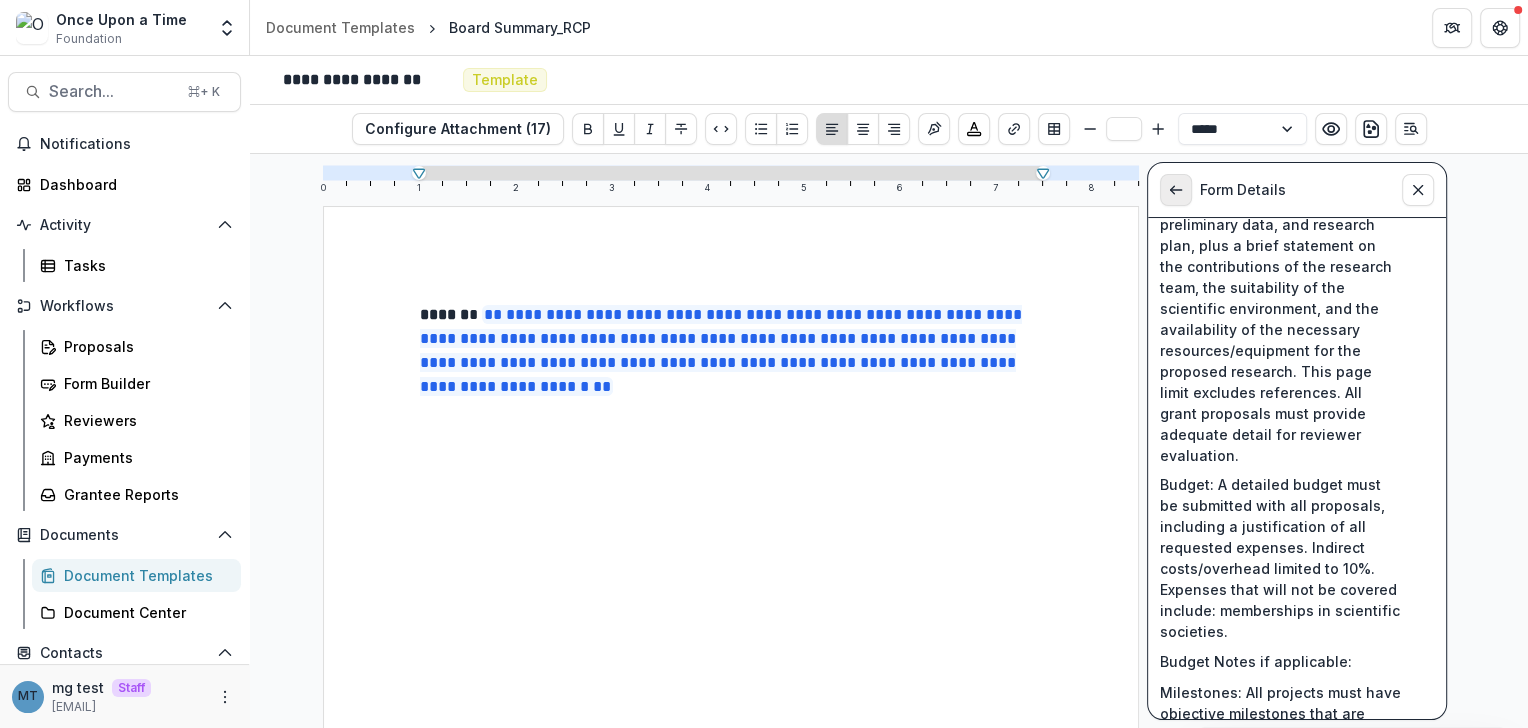 click 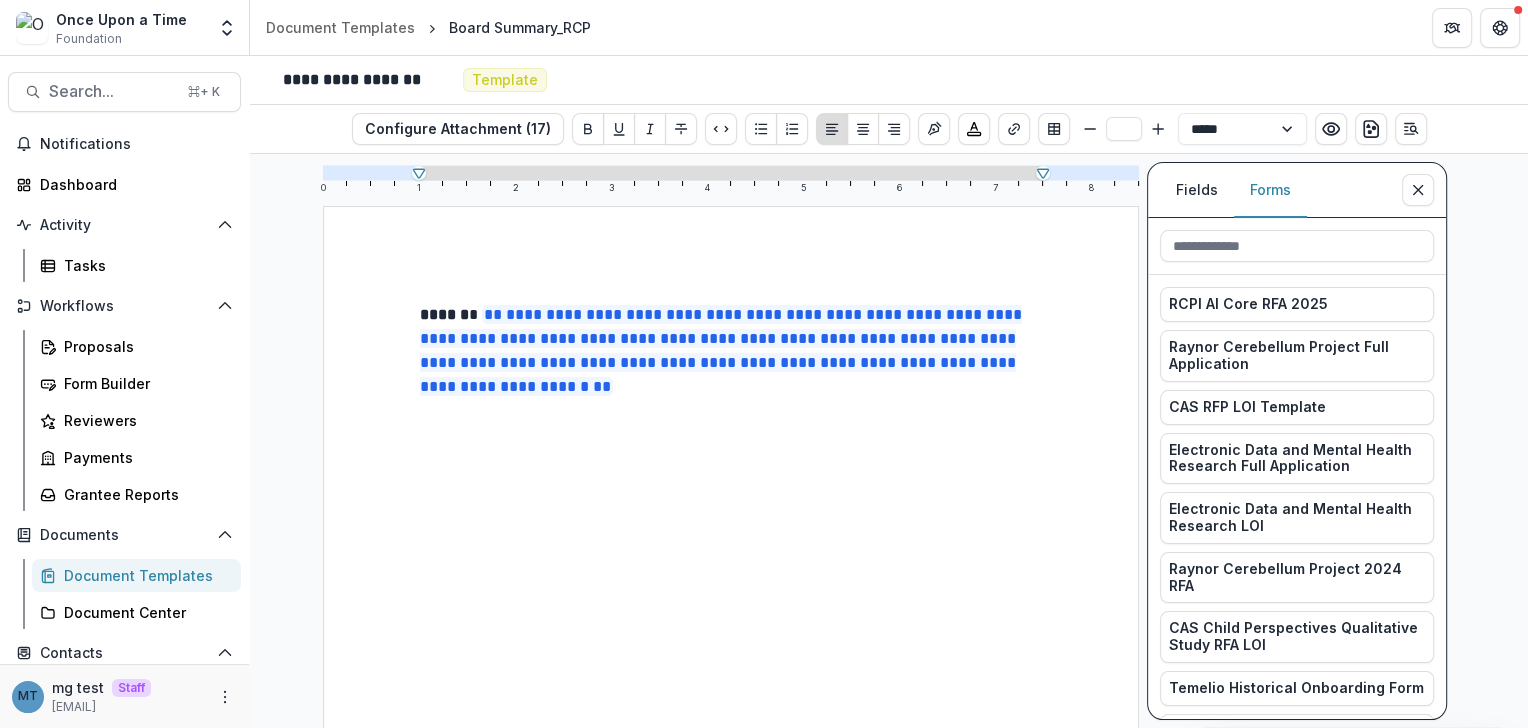 scroll, scrollTop: 0, scrollLeft: 0, axis: both 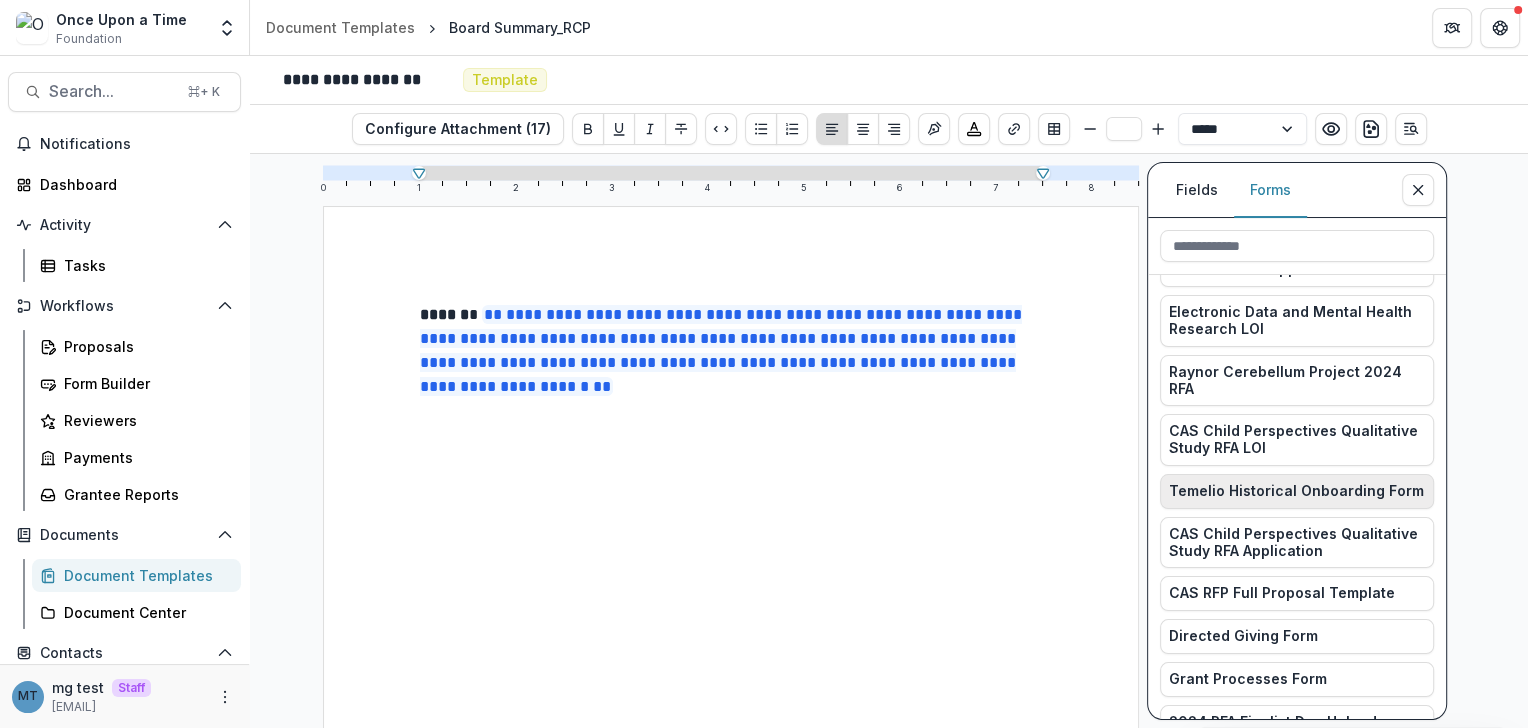 click on "Temelio Historical Onboarding Form" at bounding box center (1296, 491) 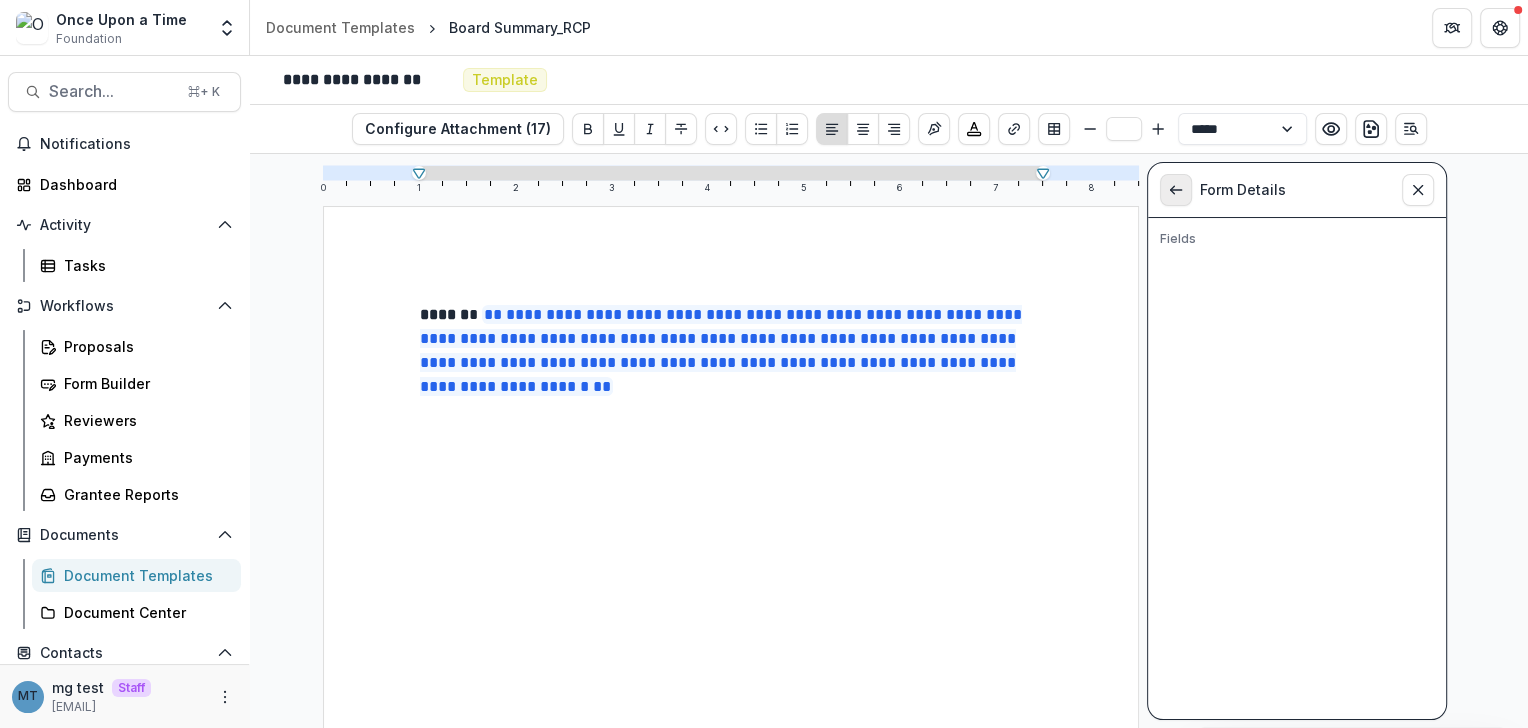 click 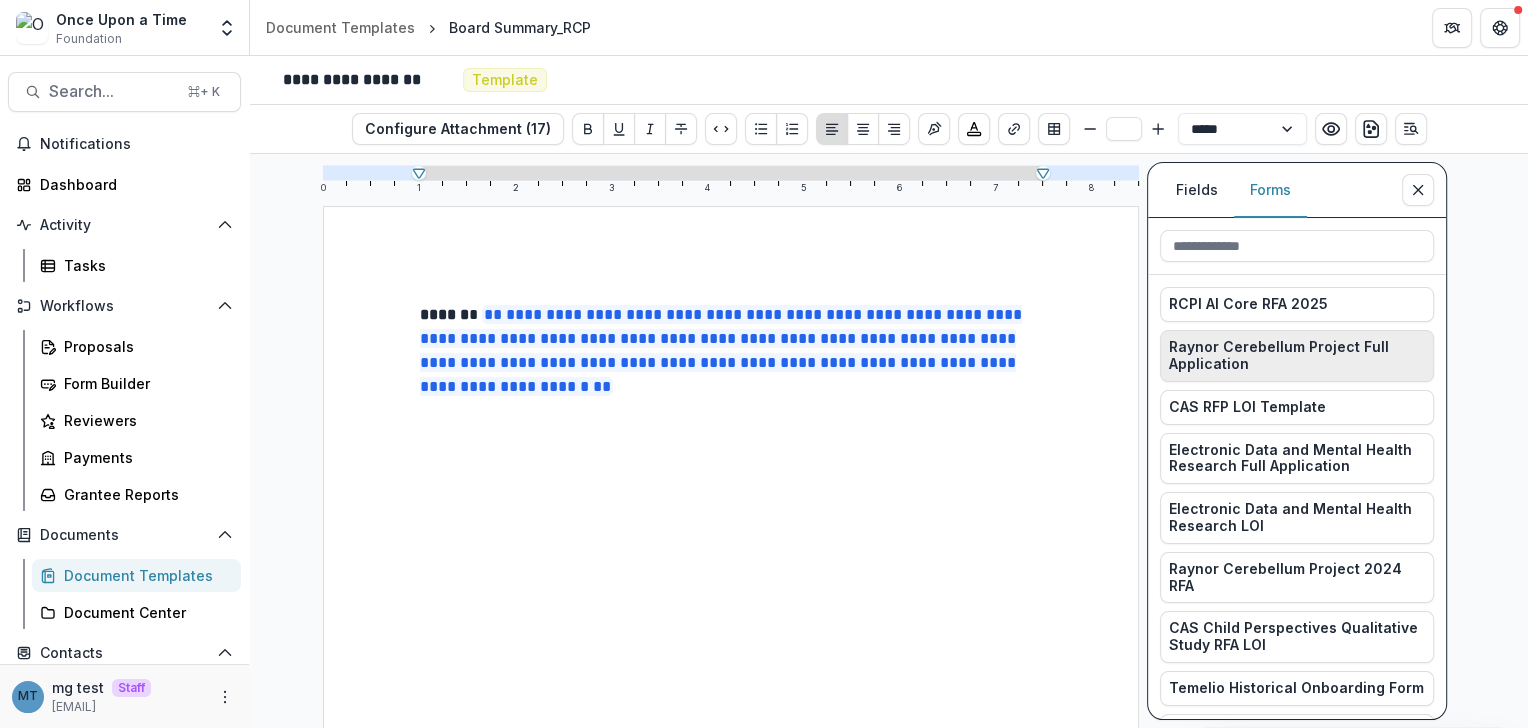 click on "Raynor Cerebellum Project Full Application" at bounding box center [1297, 356] 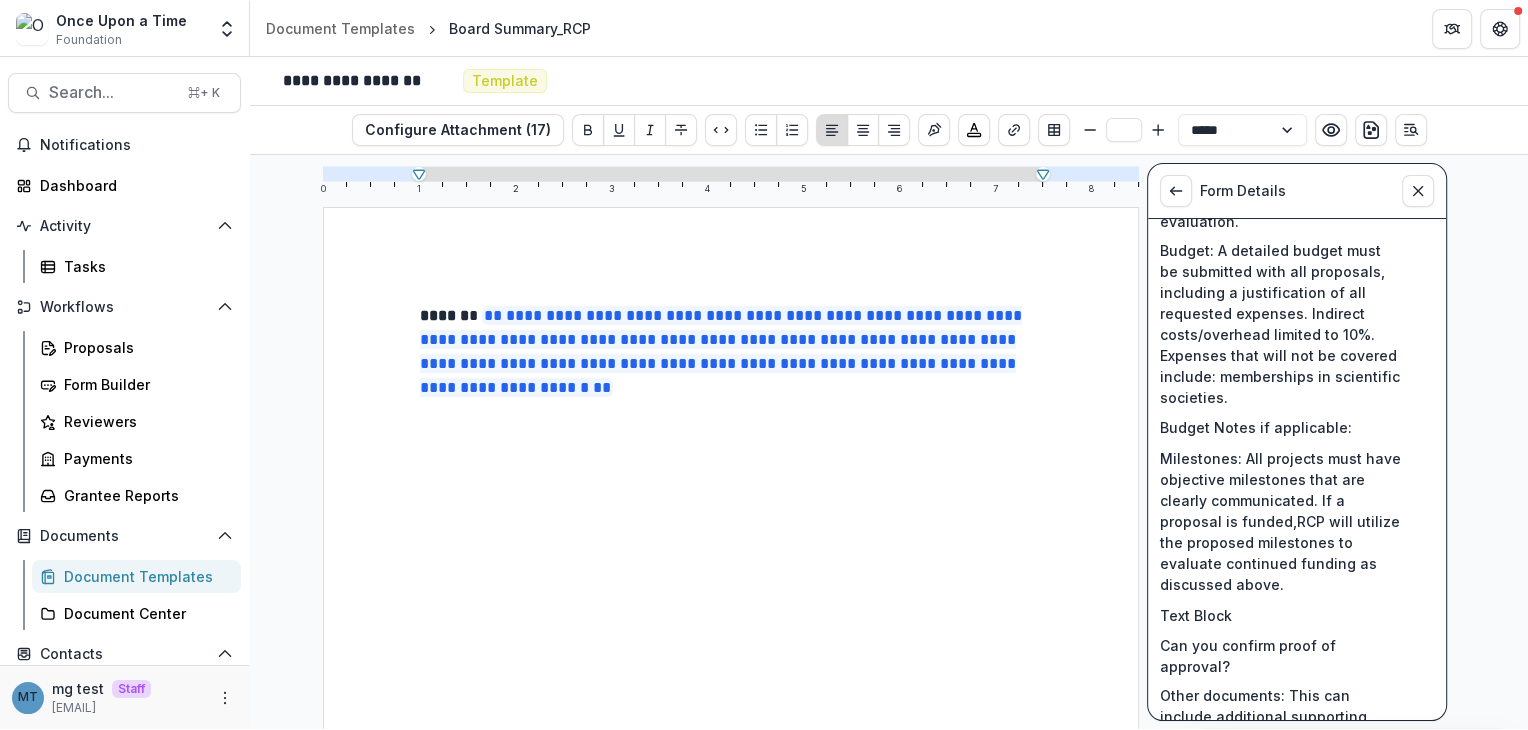 scroll, scrollTop: 500, scrollLeft: 0, axis: vertical 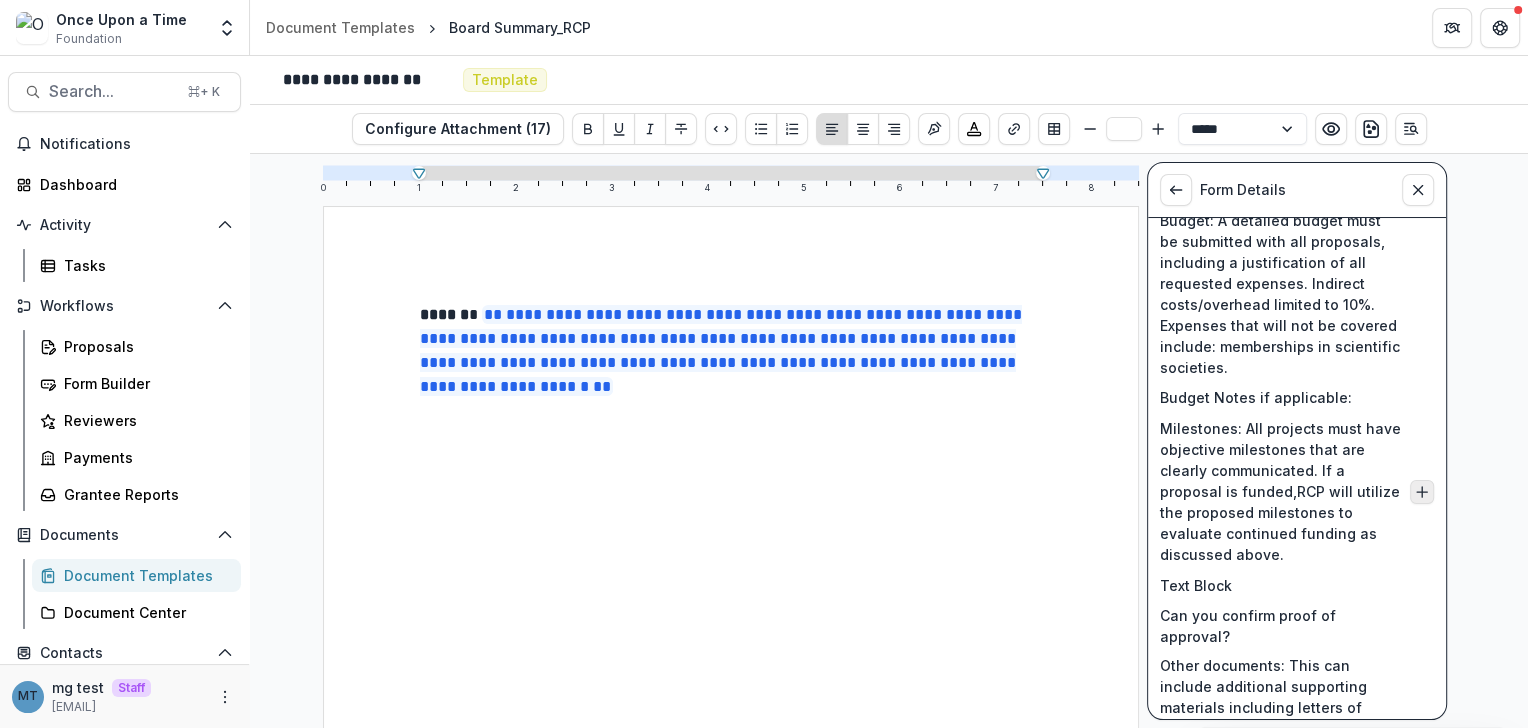 click 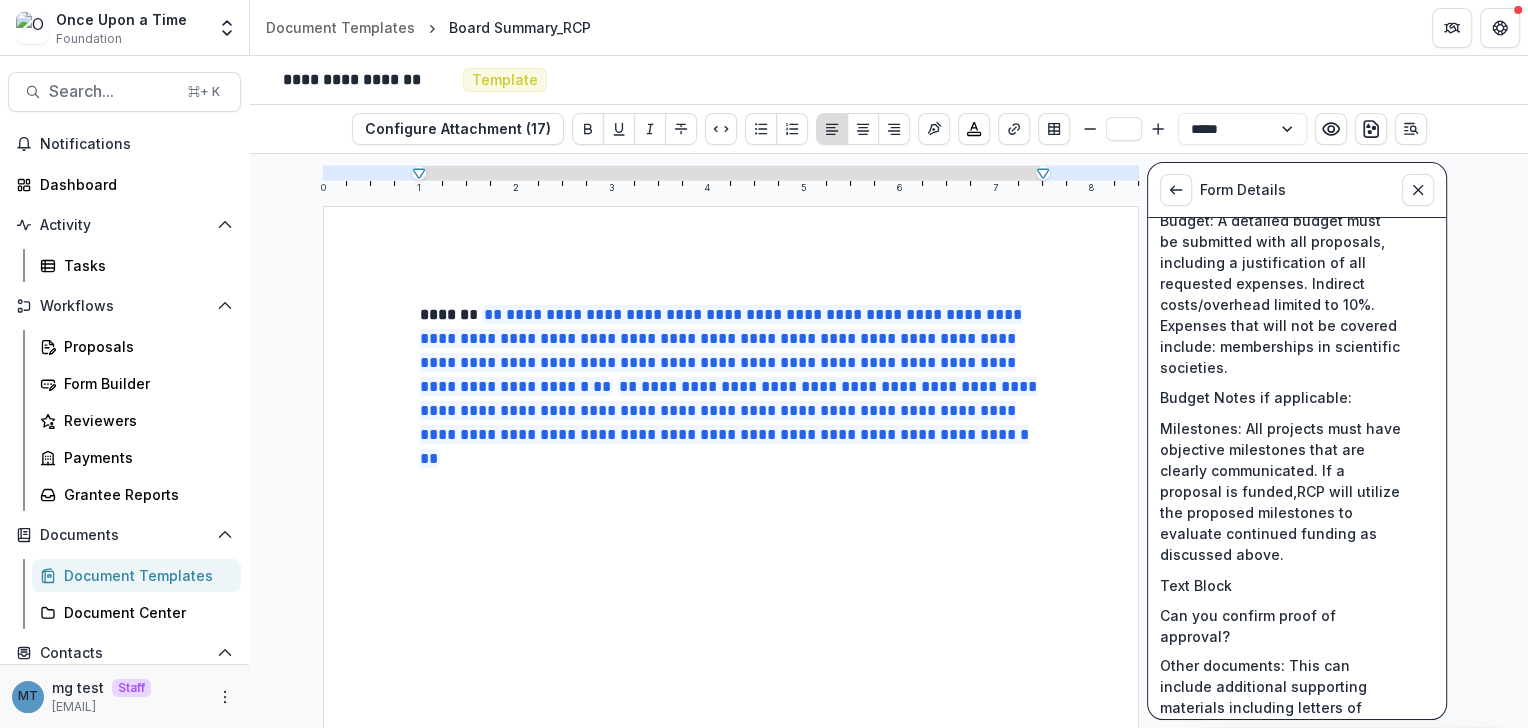 click on "**********" at bounding box center [731, 389] 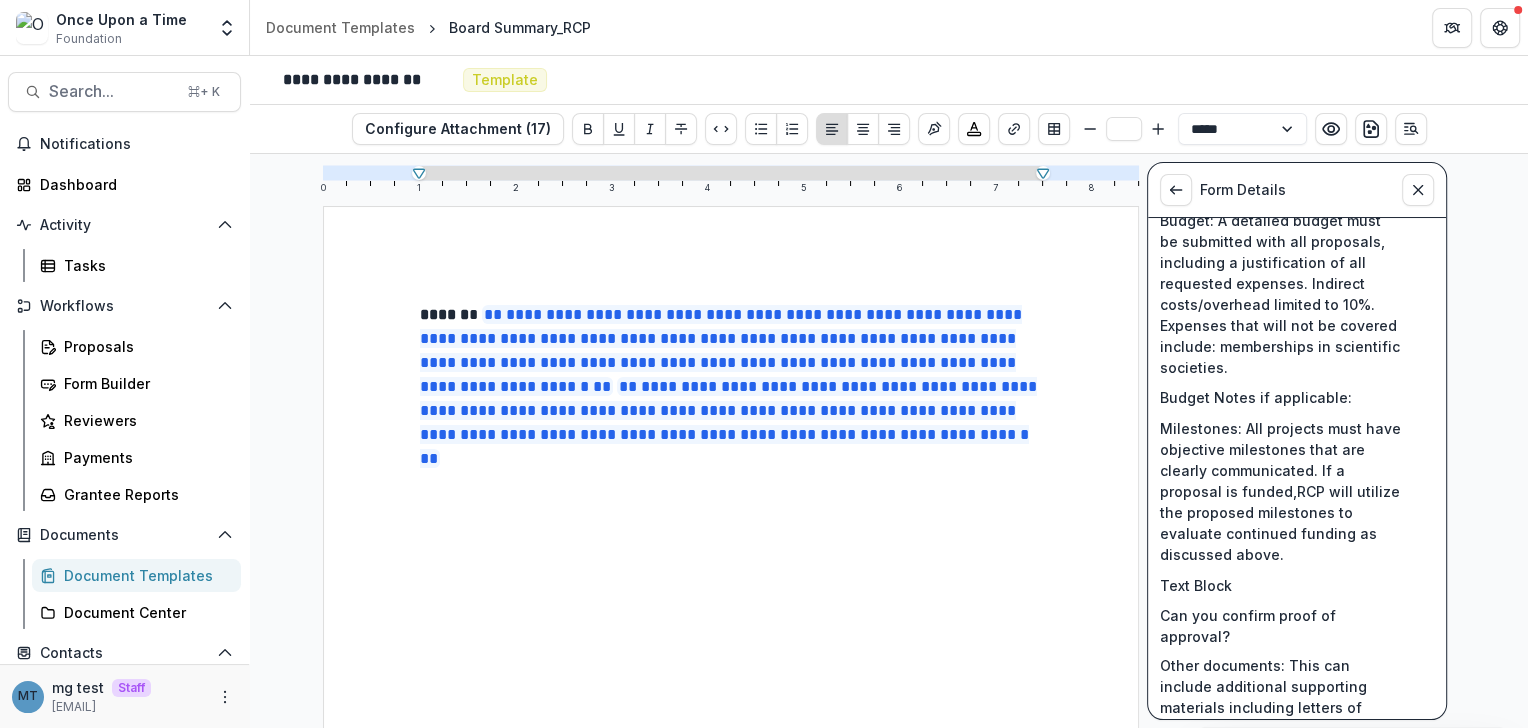 scroll, scrollTop: 500, scrollLeft: 0, axis: vertical 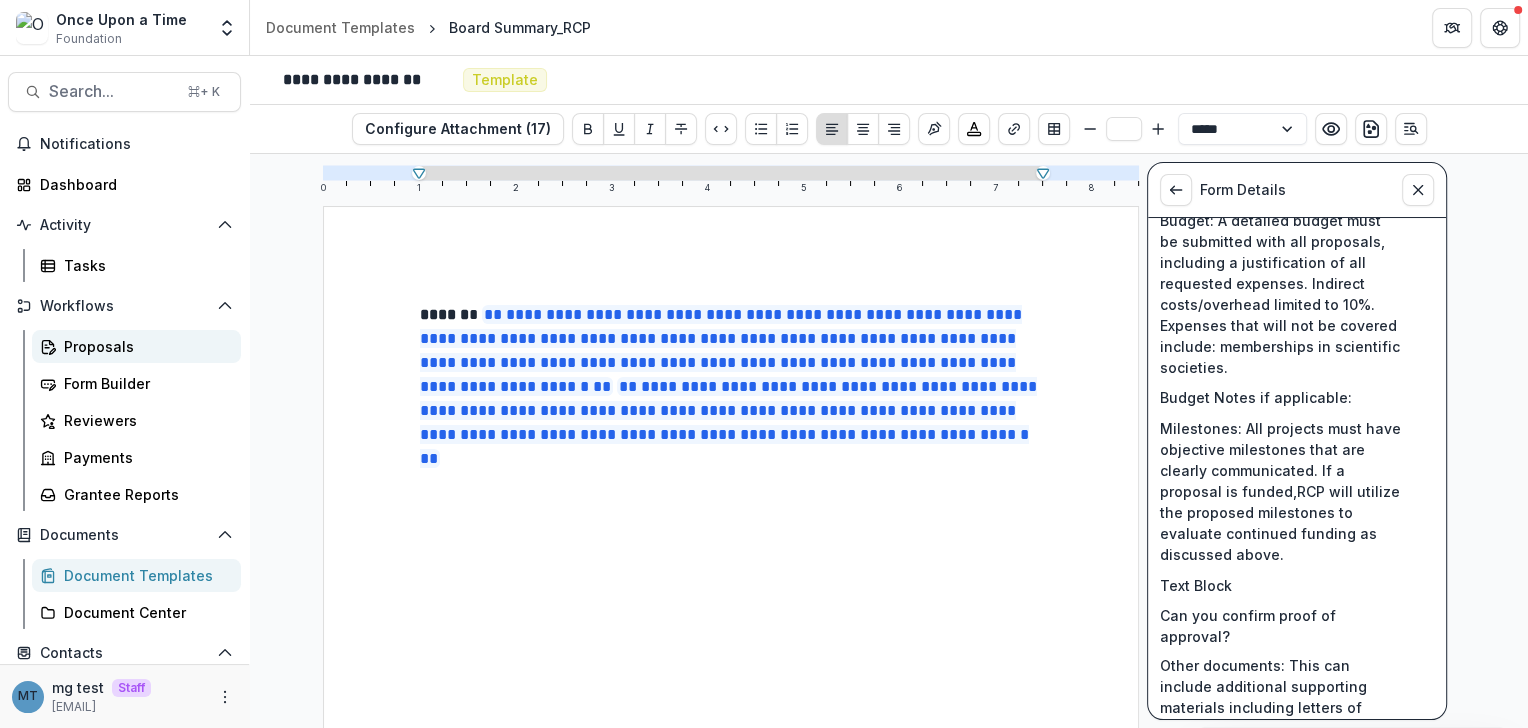 click on "Proposals" at bounding box center [144, 346] 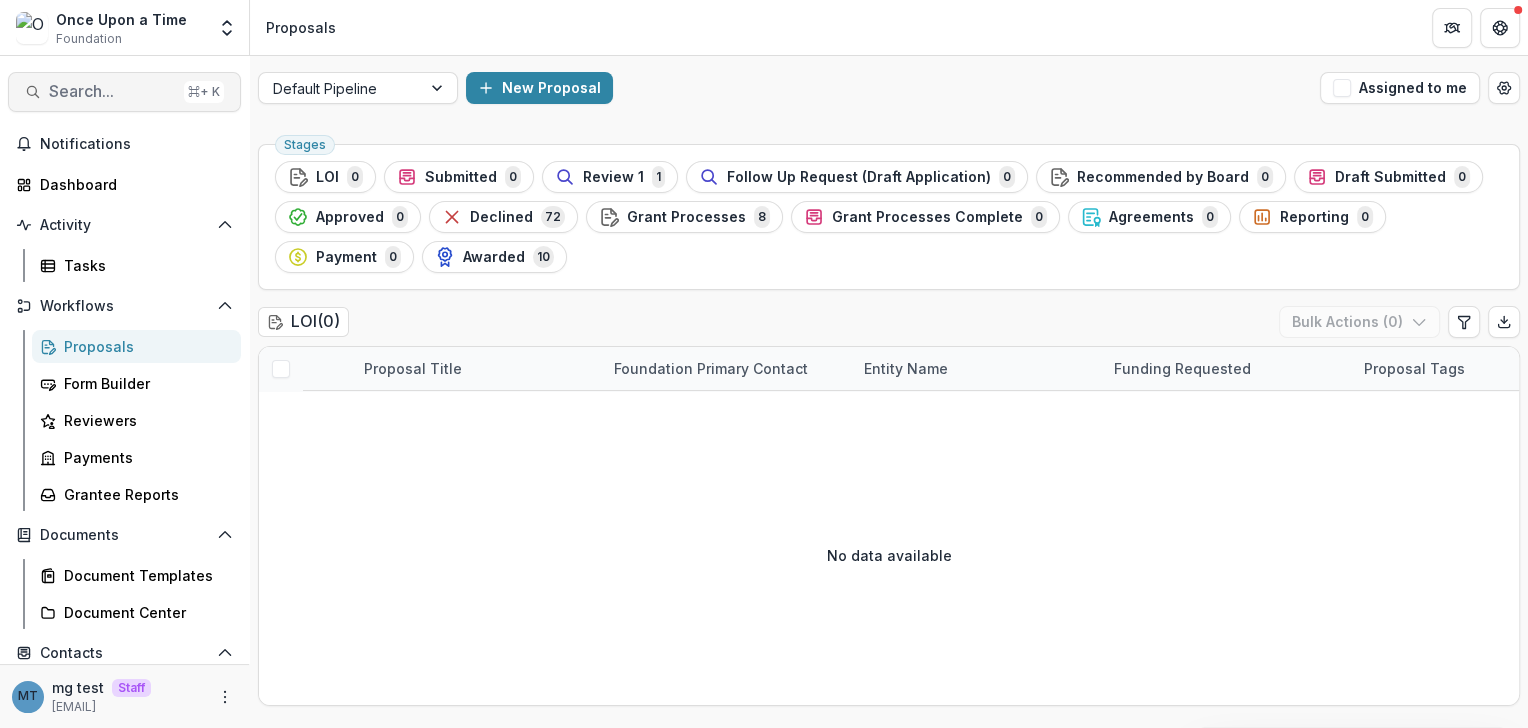 click on "Search..." at bounding box center [112, 91] 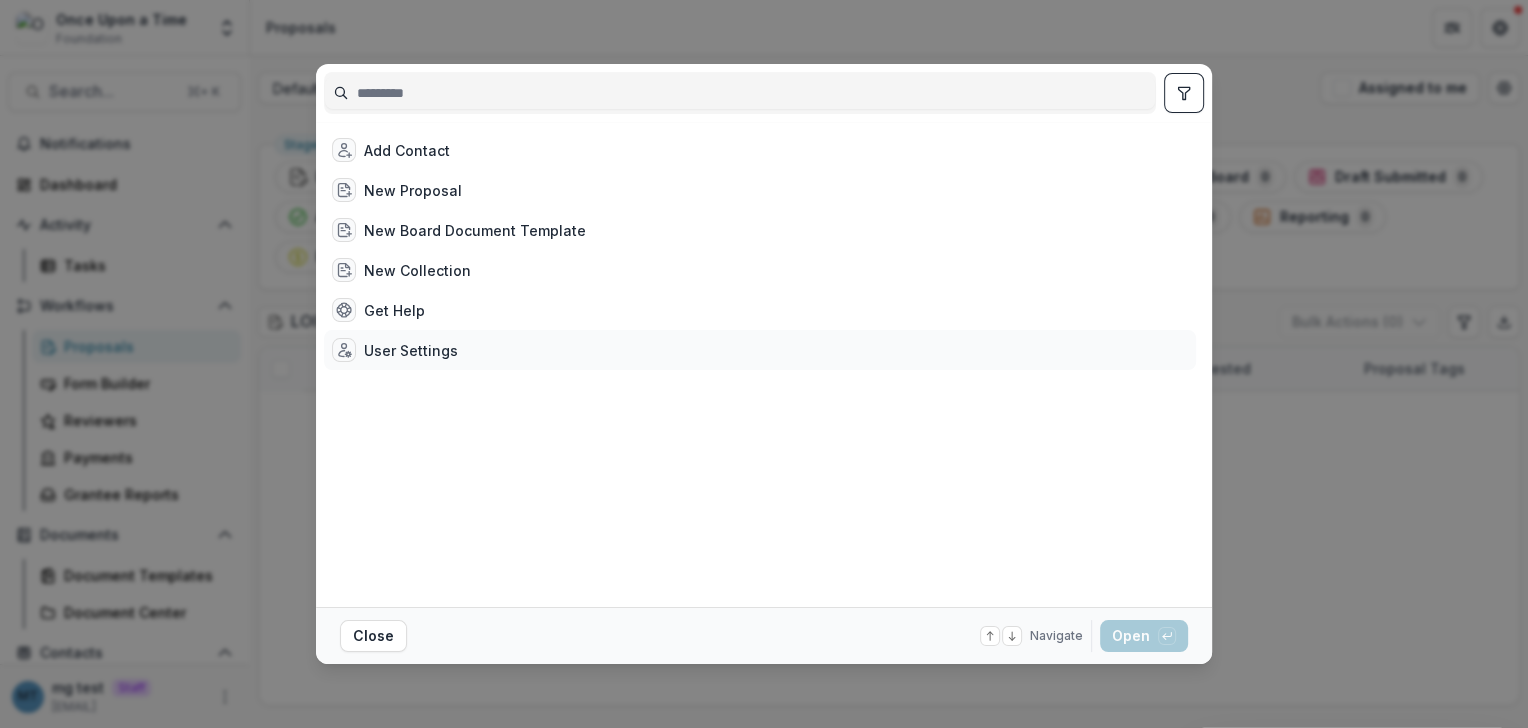 click on "User Settings" at bounding box center [411, 350] 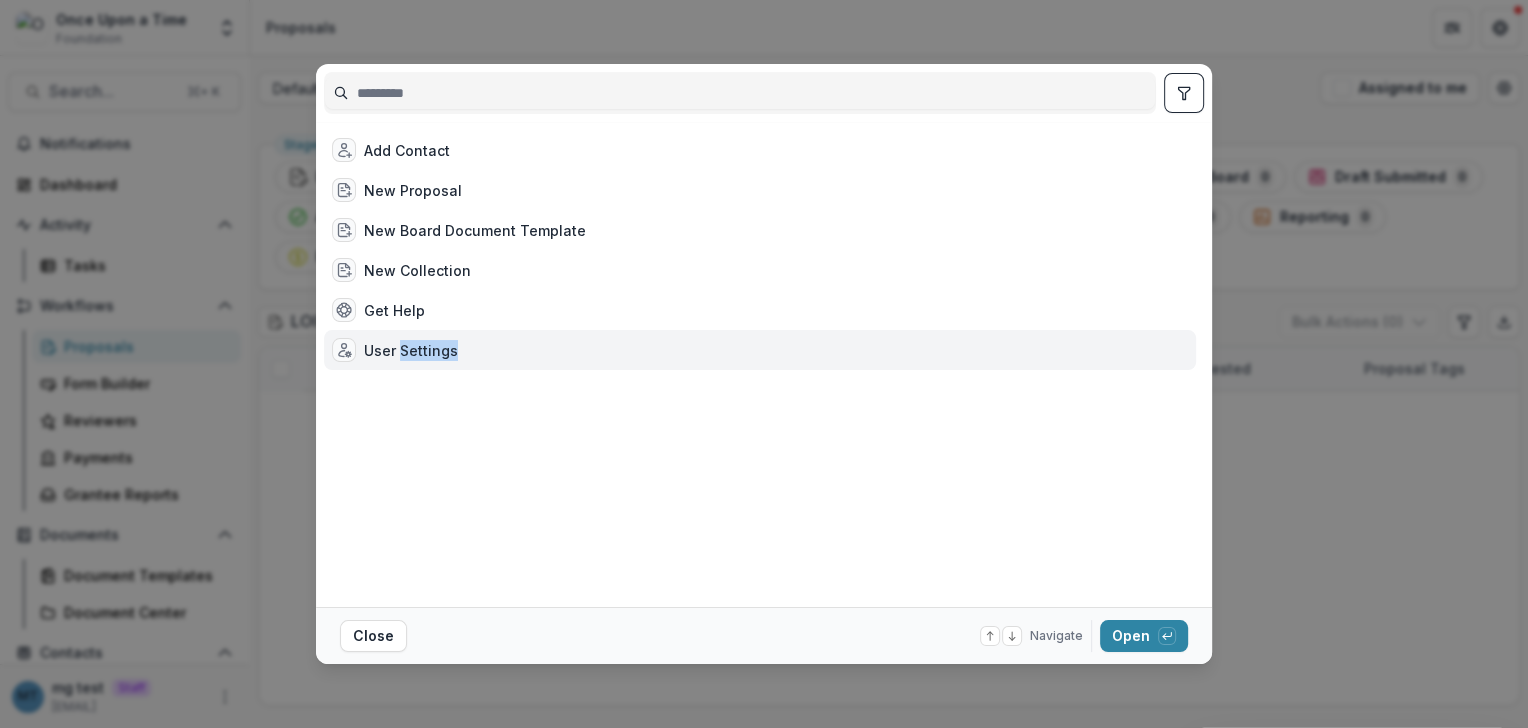click on "User Settings" at bounding box center (411, 350) 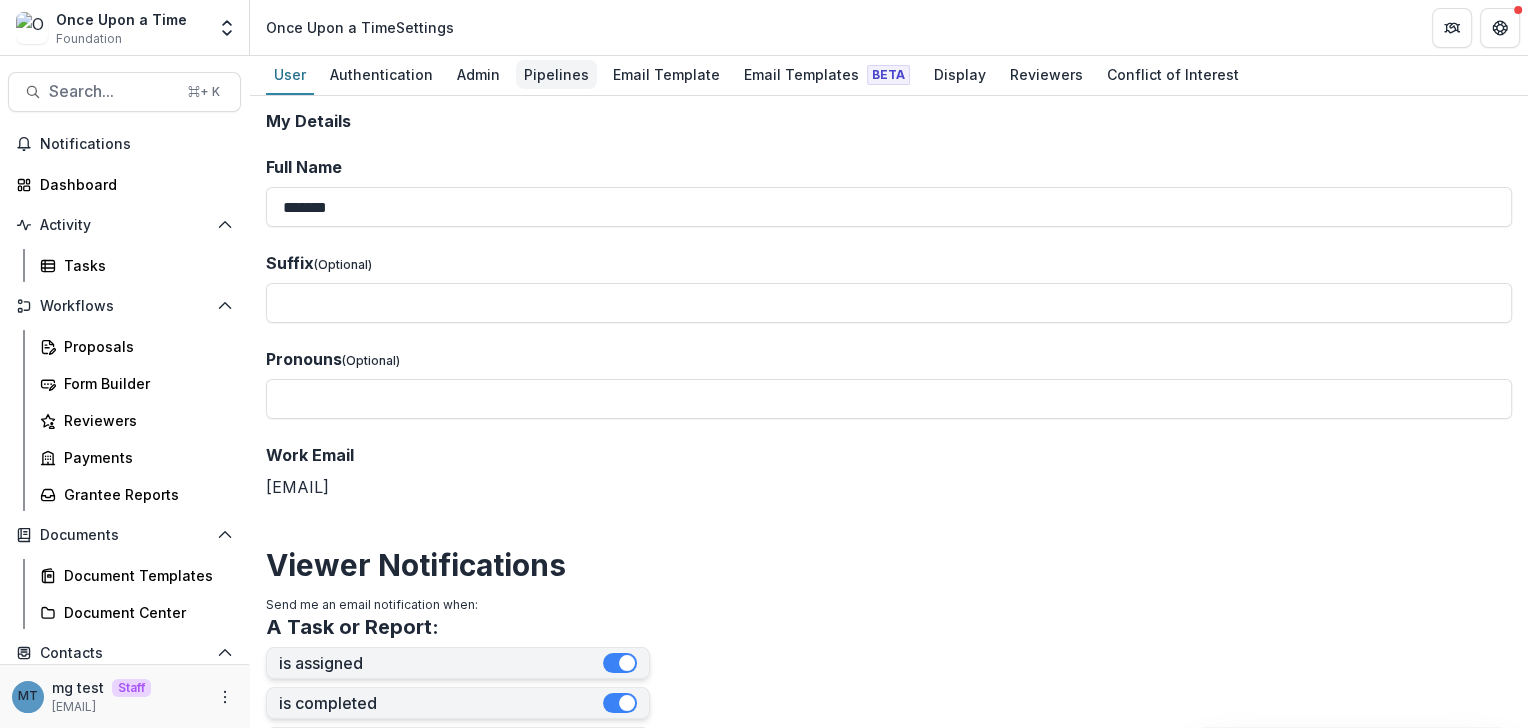 click on "Pipelines" at bounding box center [556, 74] 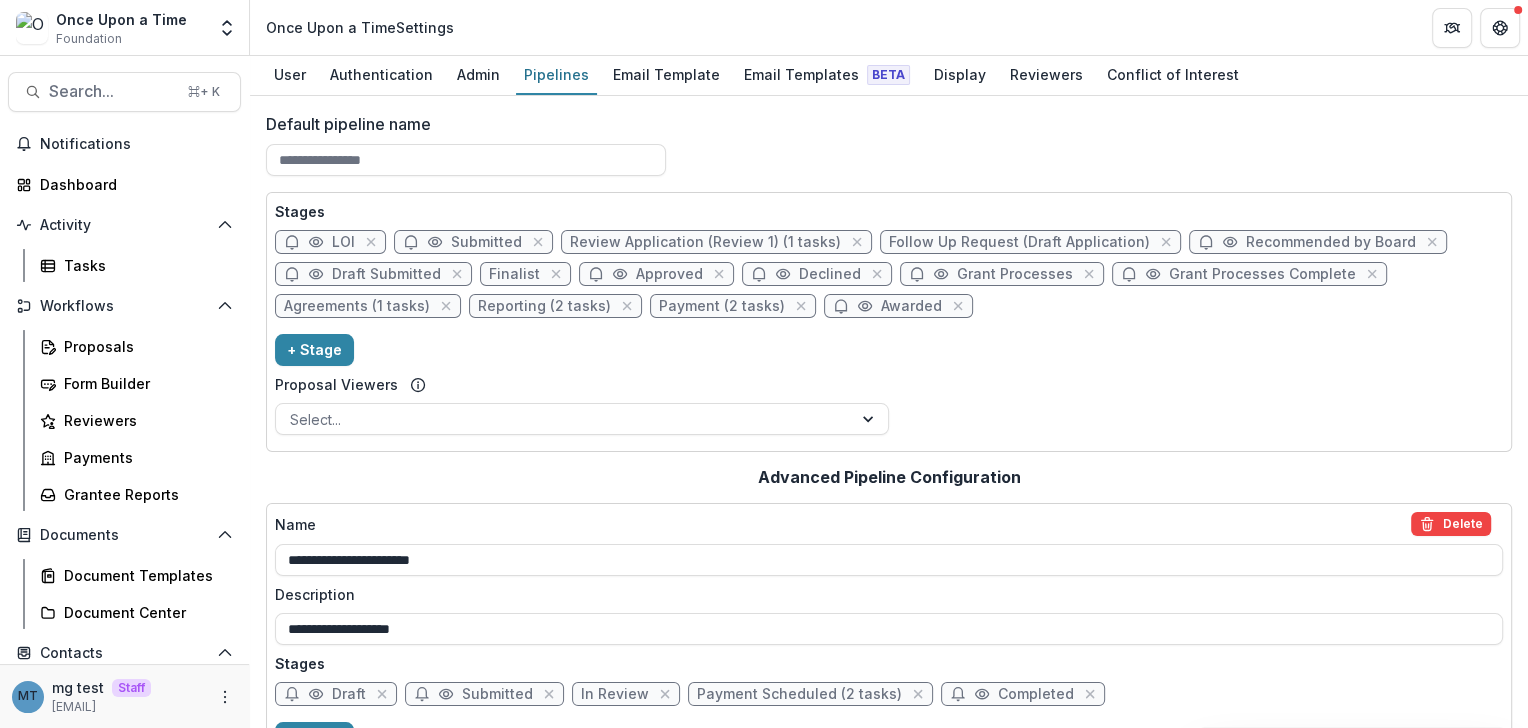 click on "Follow Up Request (Draft Application)" at bounding box center (1019, 242) 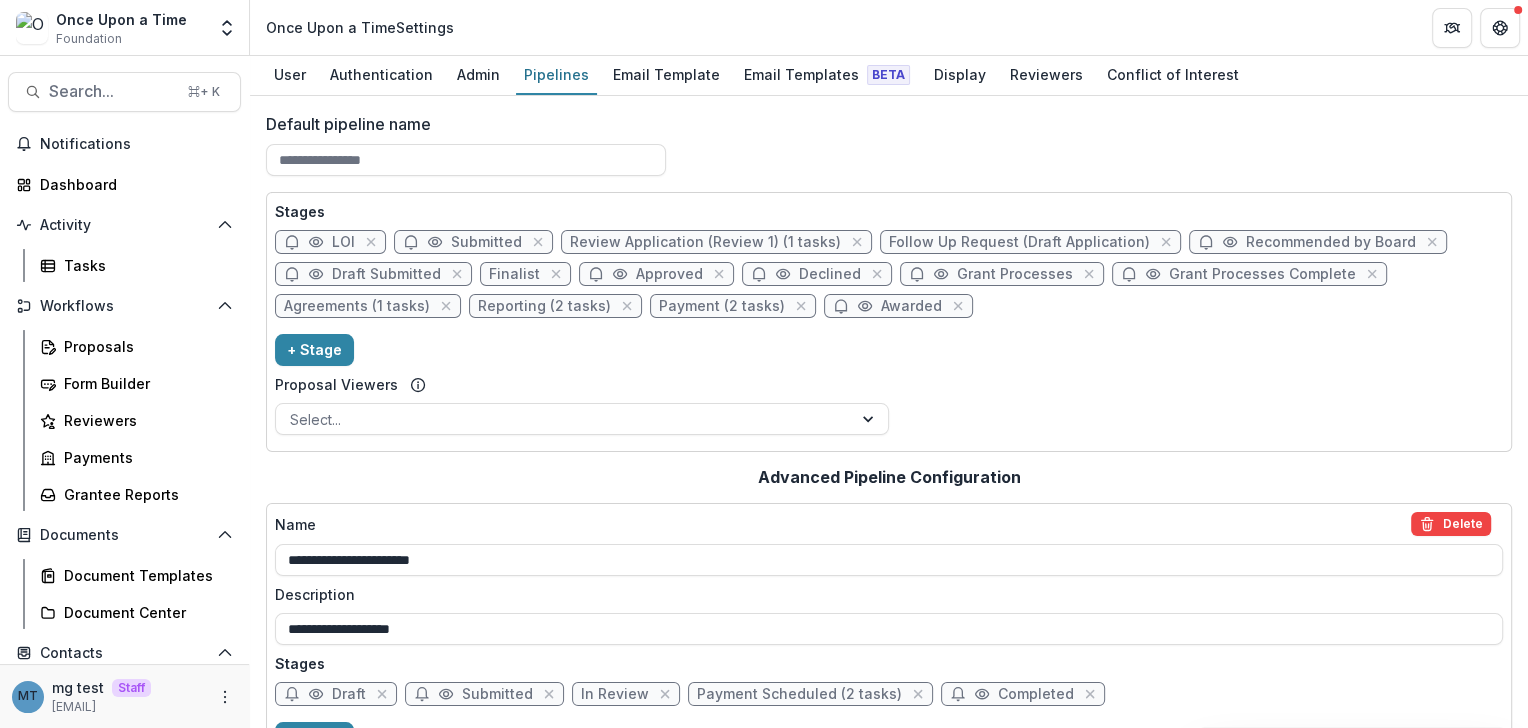 select on "******" 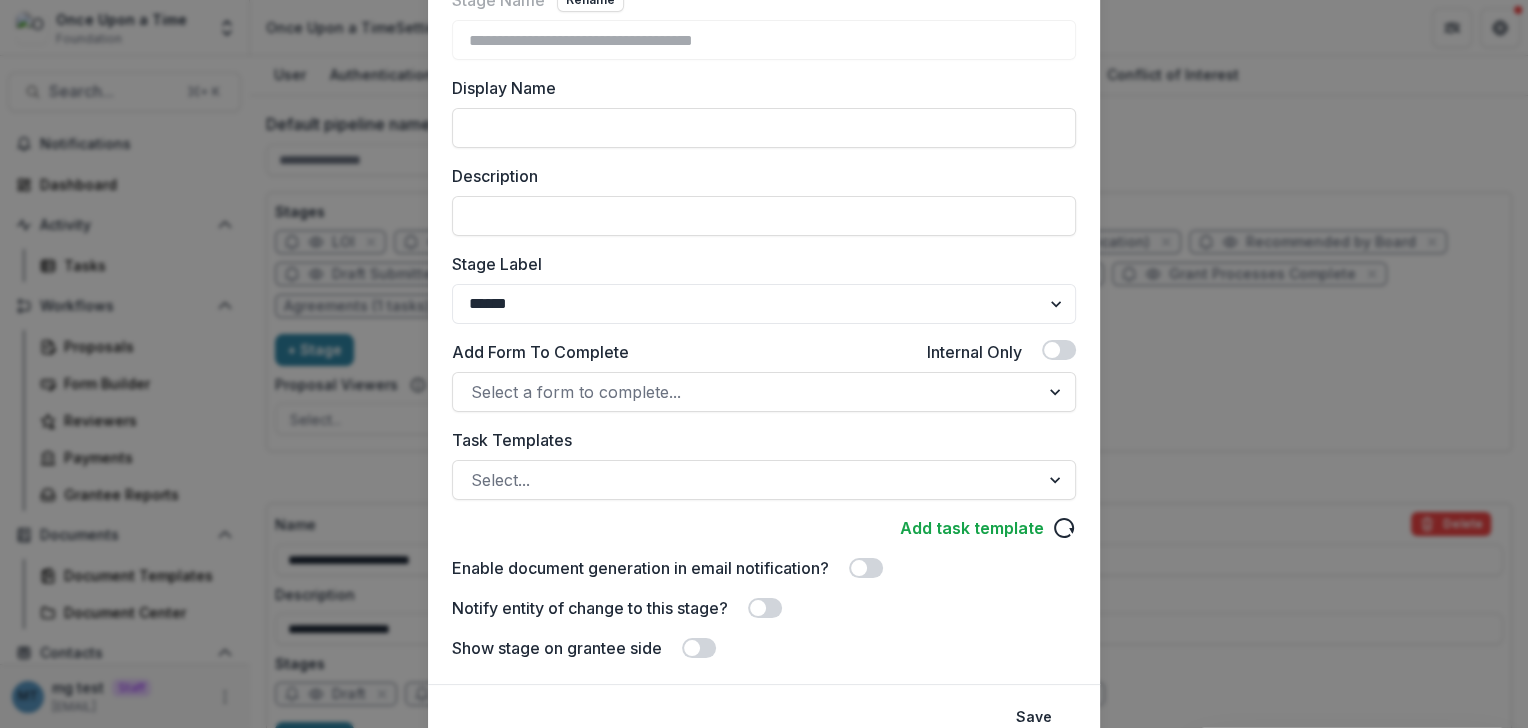 scroll, scrollTop: 190, scrollLeft: 0, axis: vertical 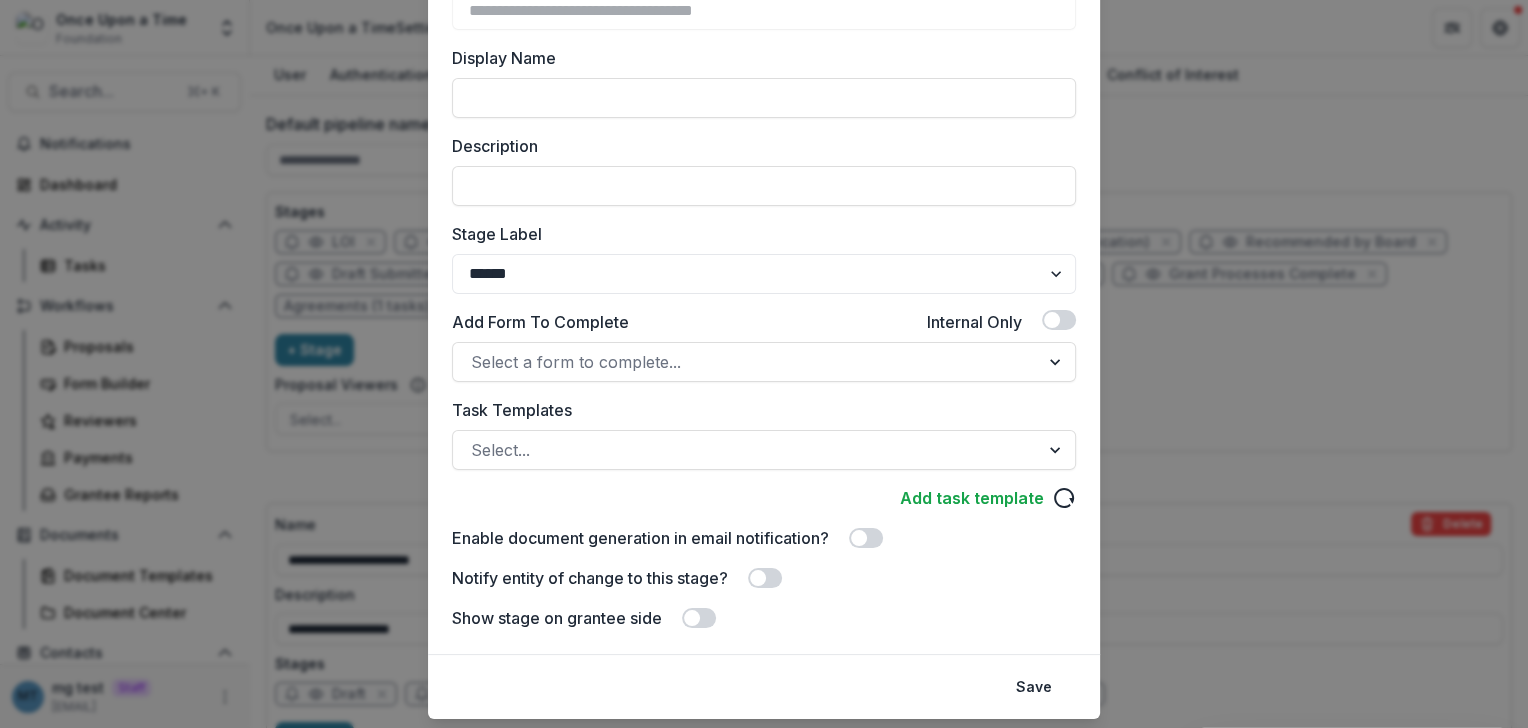 click on "**********" at bounding box center [764, 364] 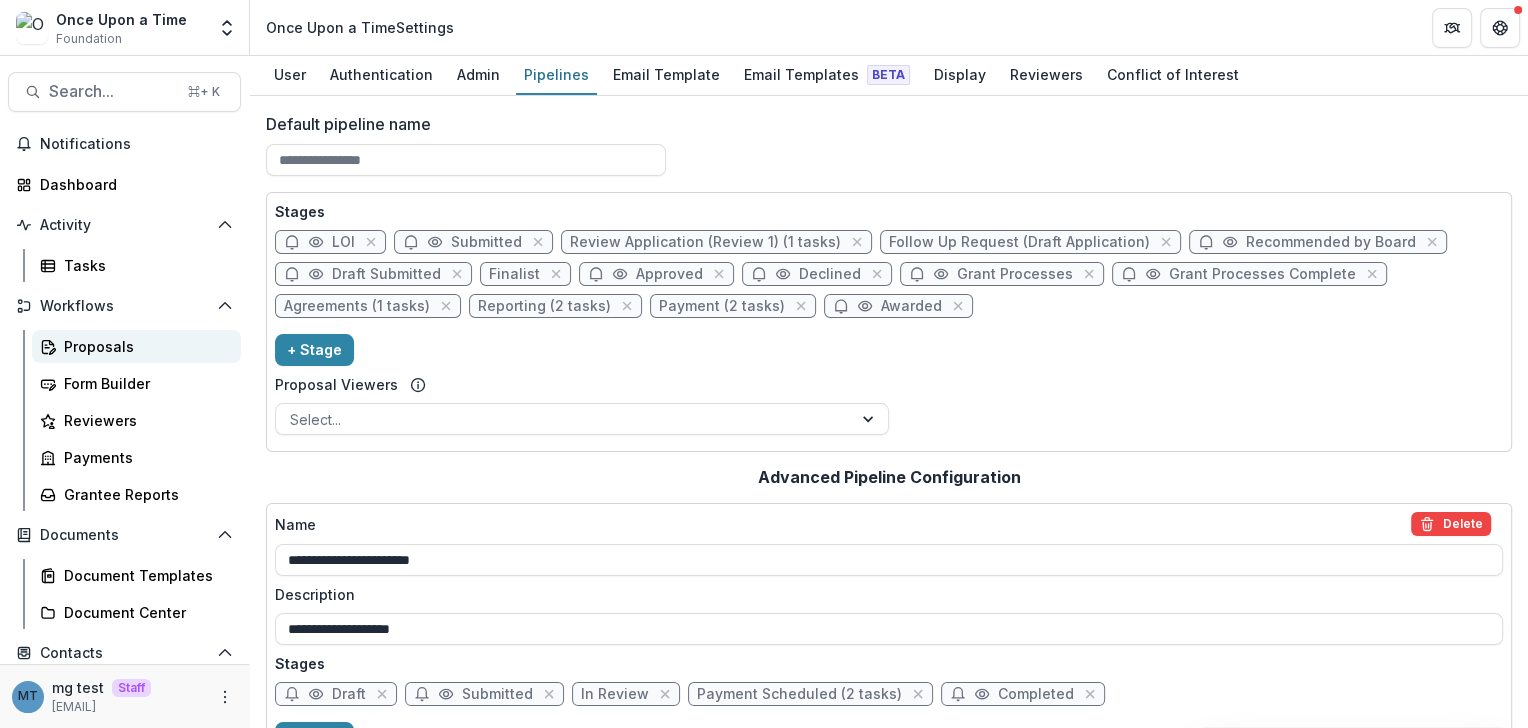 click on "Proposals" at bounding box center [144, 346] 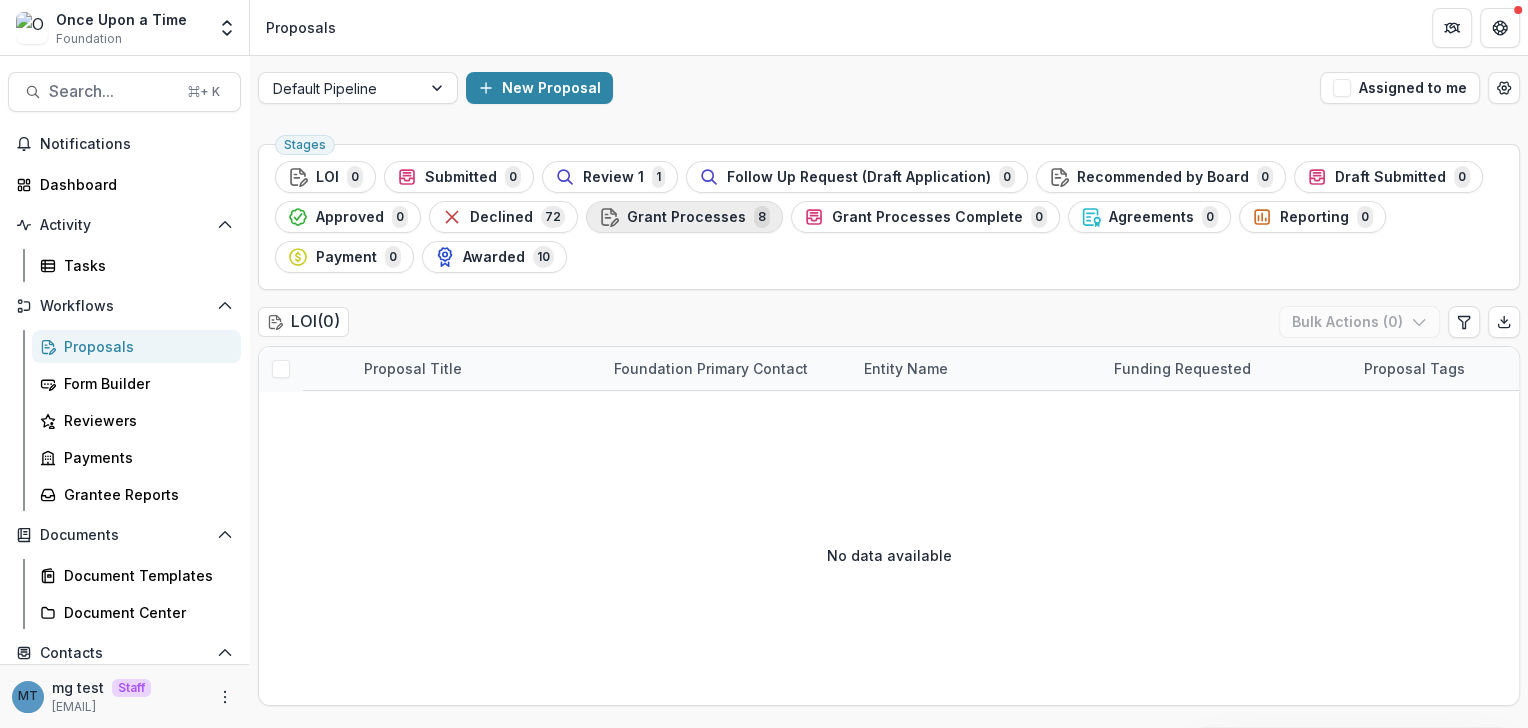 click on "Grant Processes" at bounding box center (686, 217) 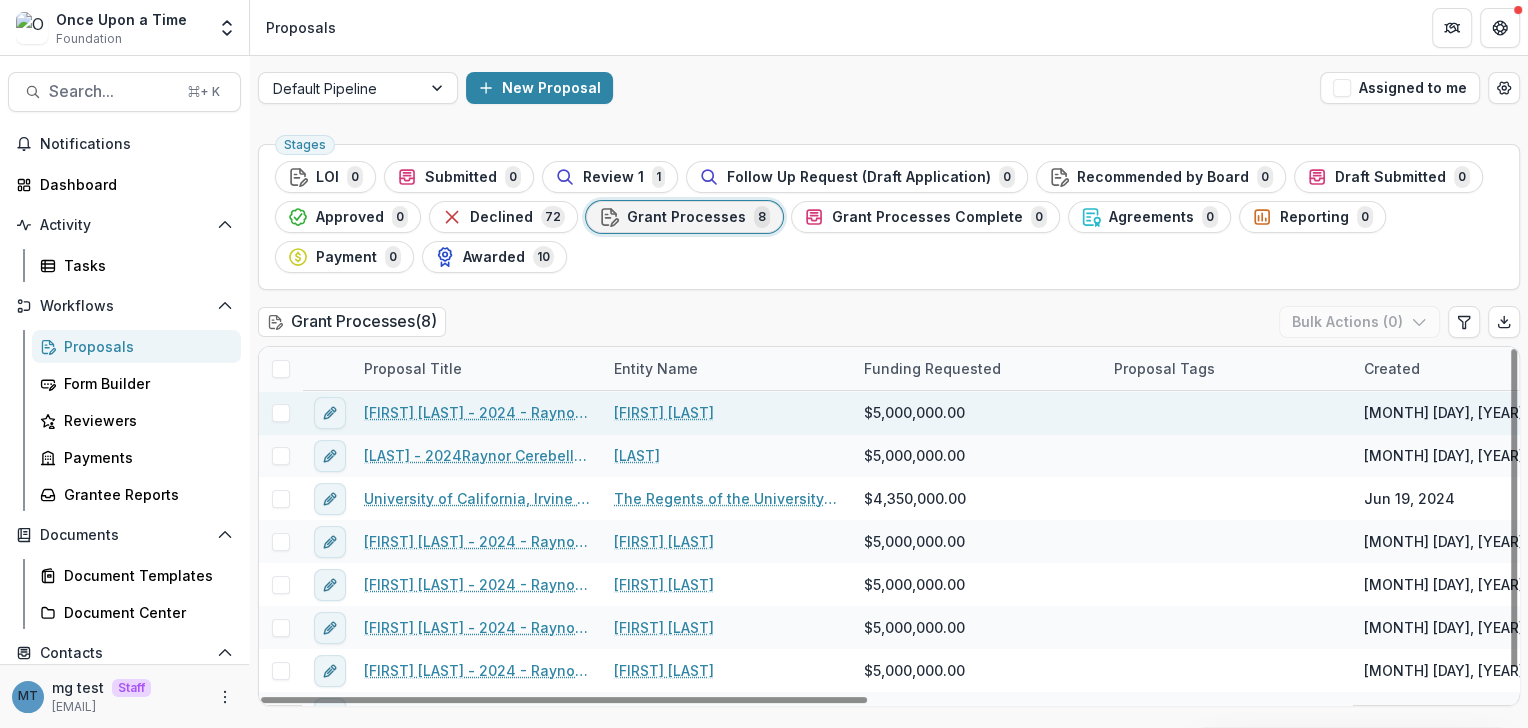 click on "[FIRST] [LAST] - 2024 - Raynor Cerebellum Project 2024 RFA" at bounding box center [477, 412] 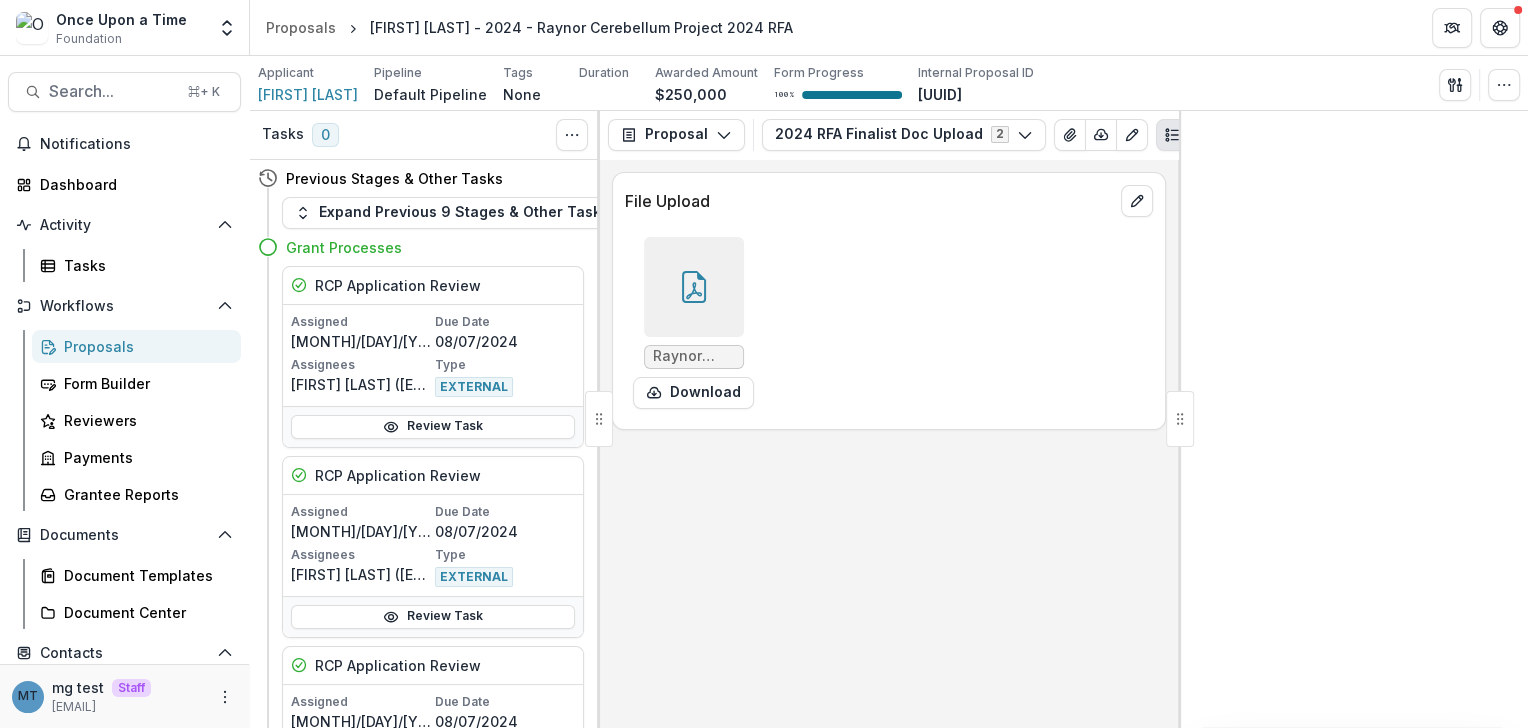 click on "Due Date" at bounding box center (505, 322) 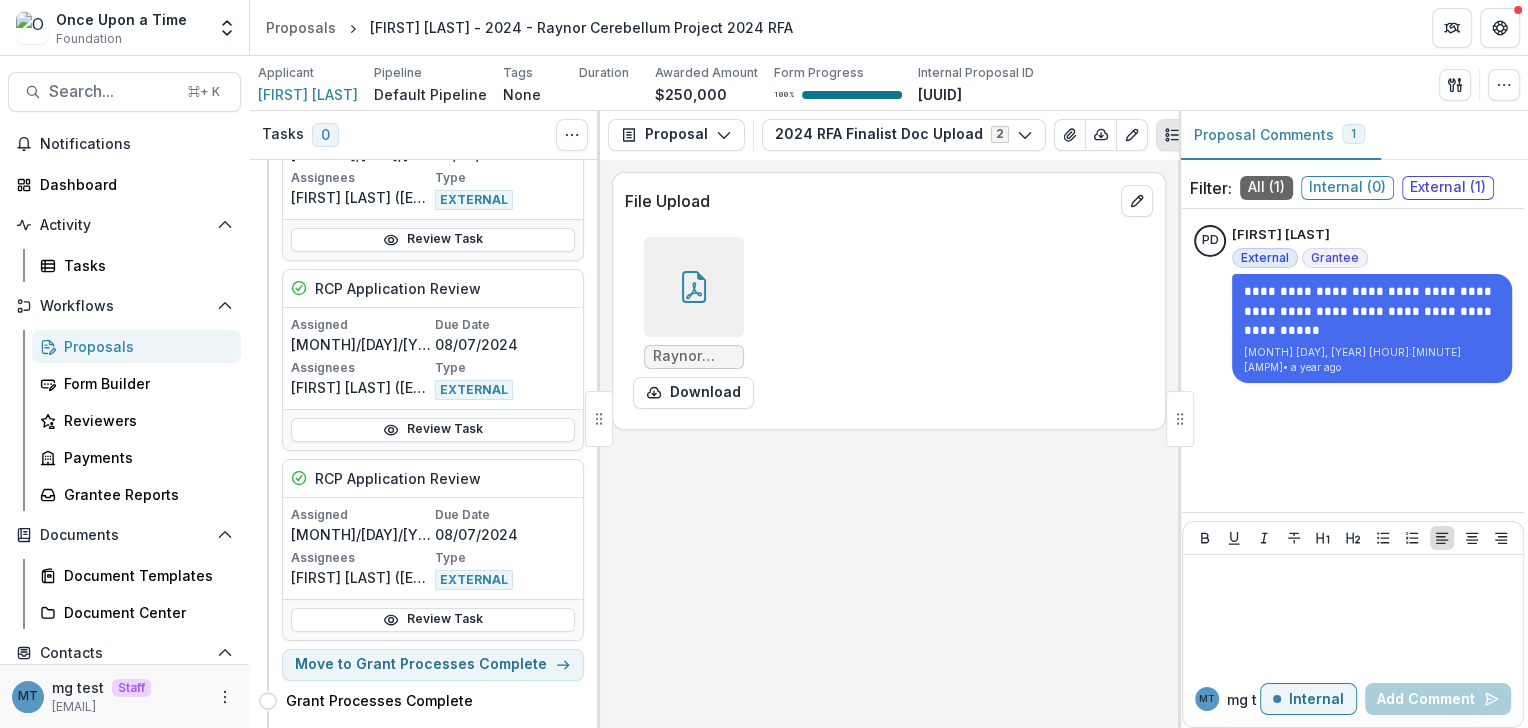 scroll, scrollTop: 275, scrollLeft: 0, axis: vertical 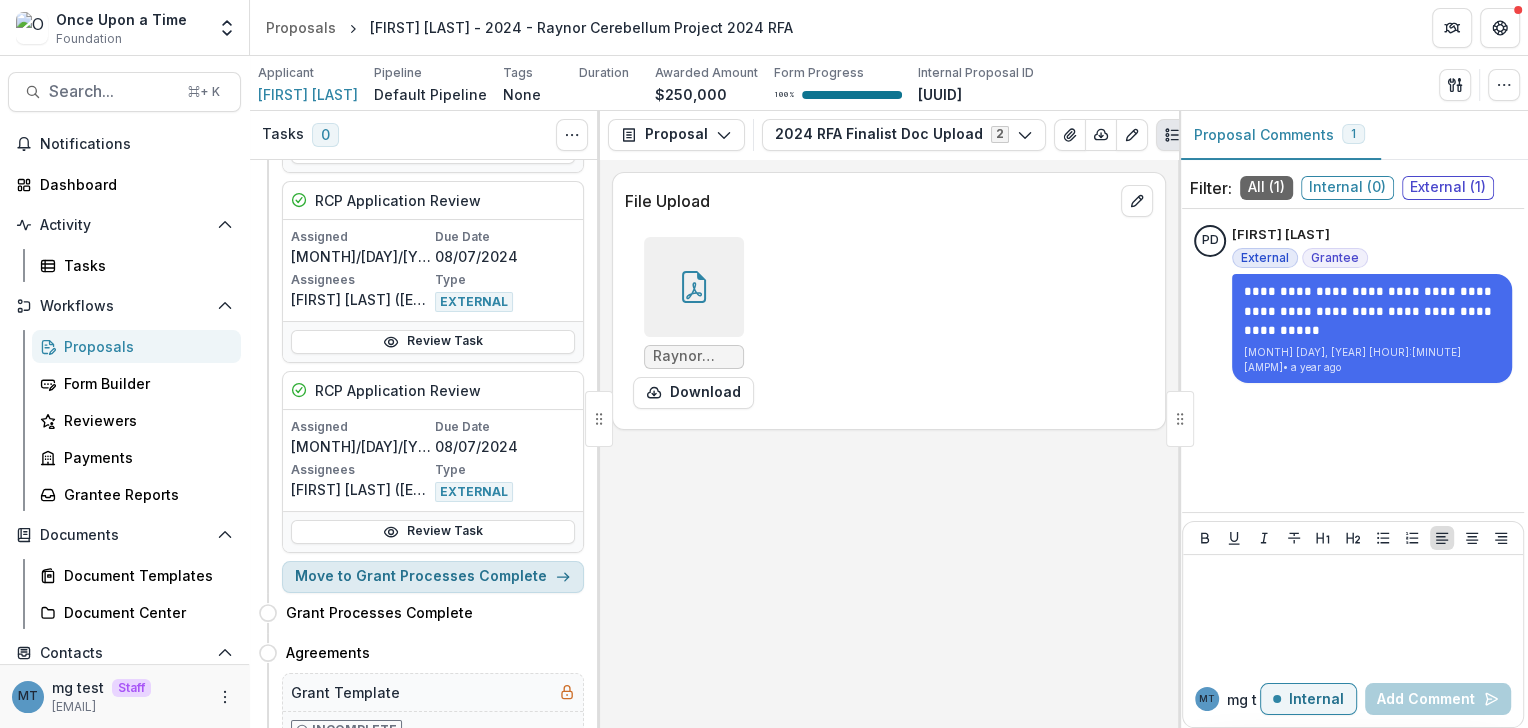 click on "Move to Grant Processes Complete" at bounding box center [433, 577] 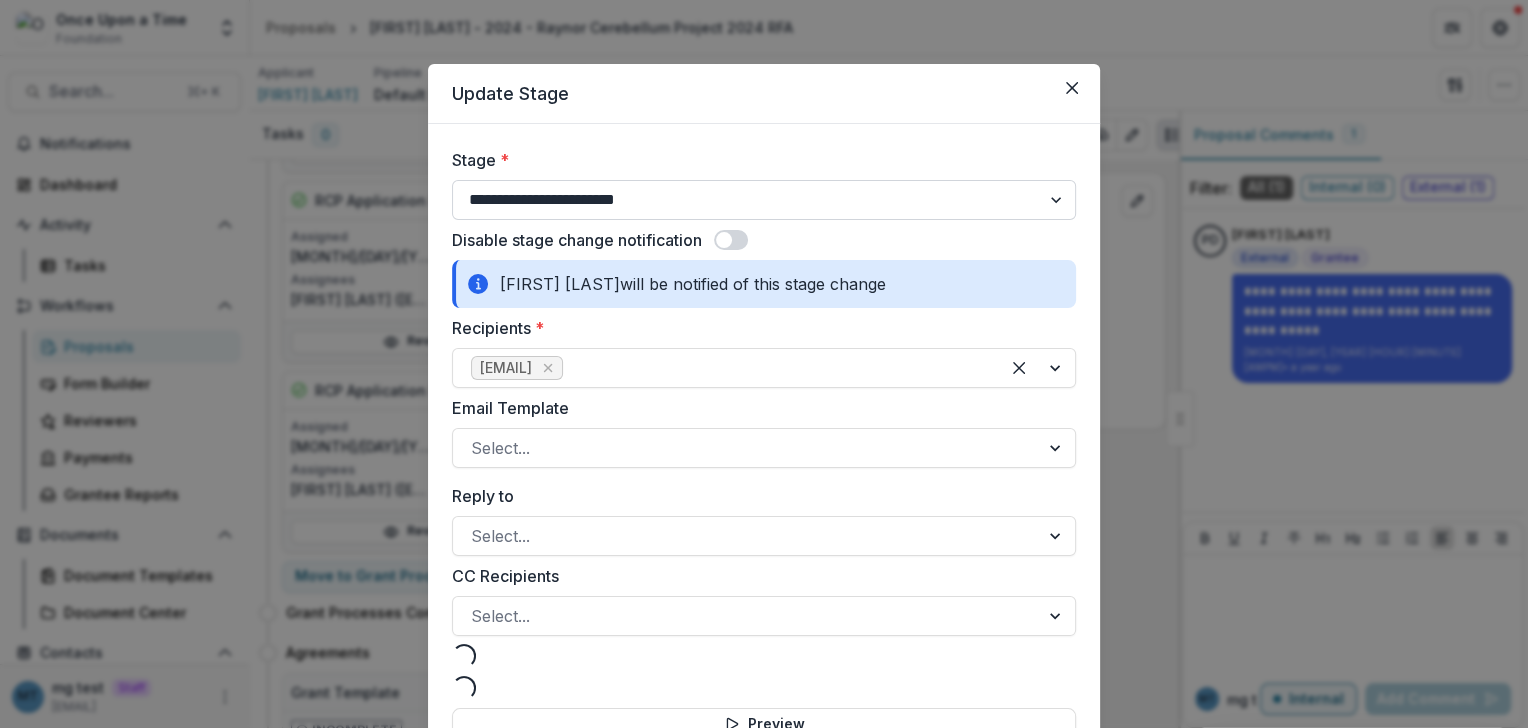 click on "**********" at bounding box center (764, 200) 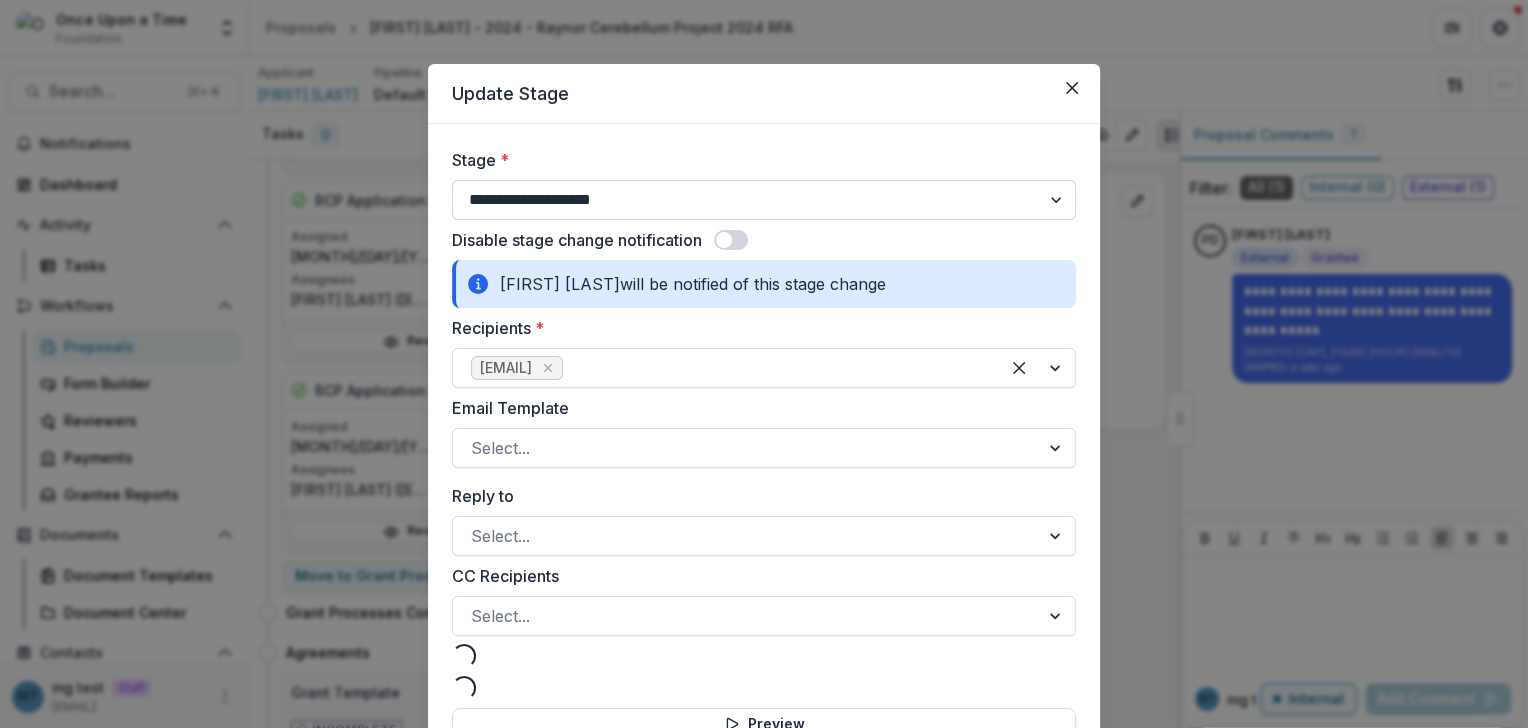 click on "**********" at bounding box center [764, 200] 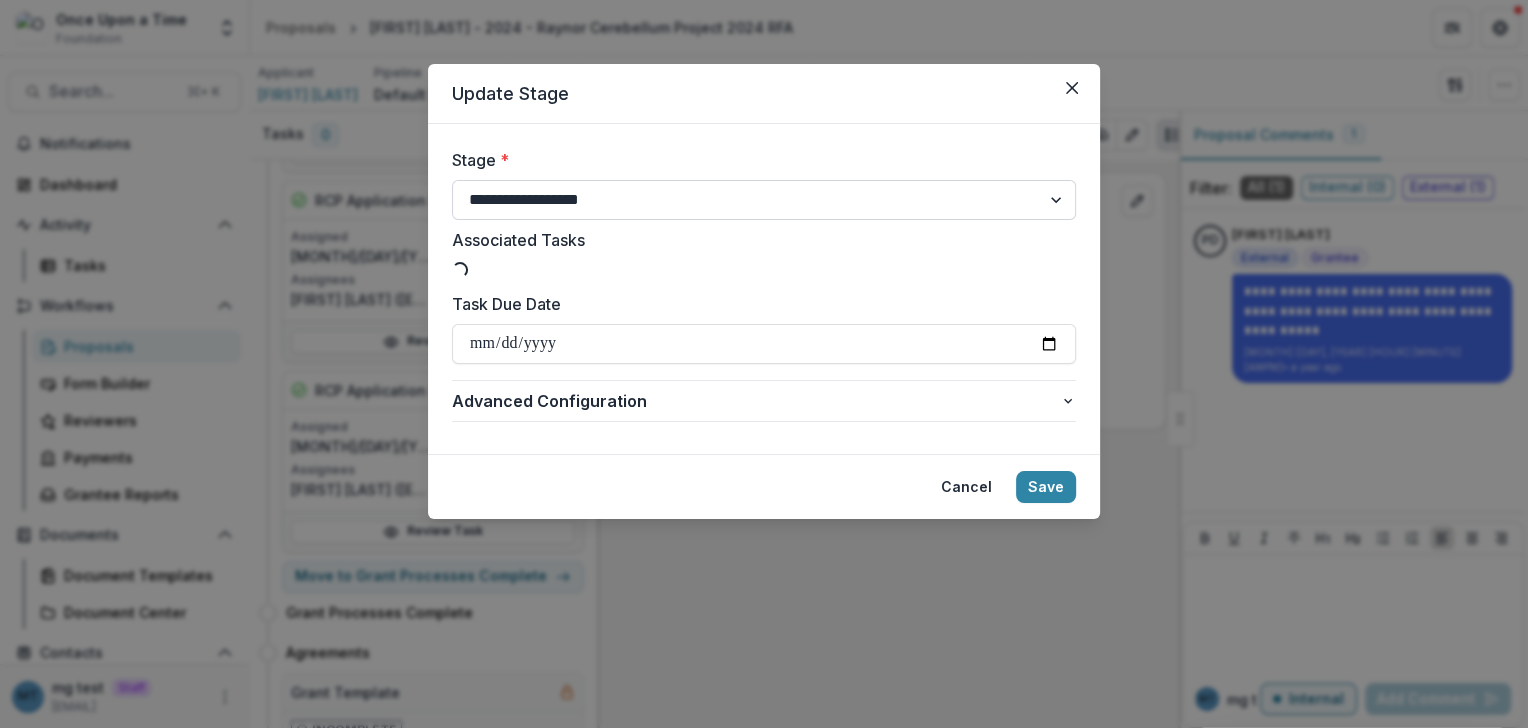 click on "**********" at bounding box center (764, 200) 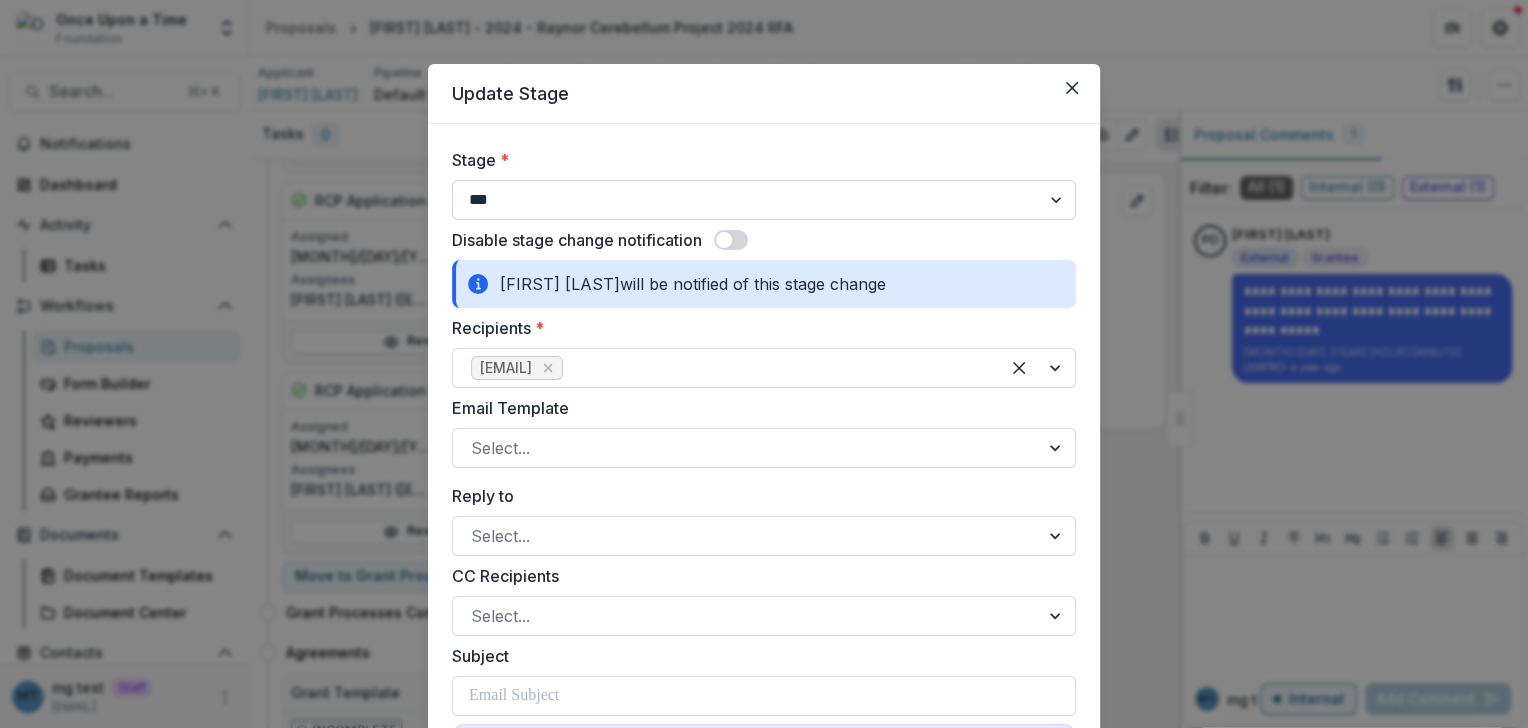 click on "**********" at bounding box center [764, 200] 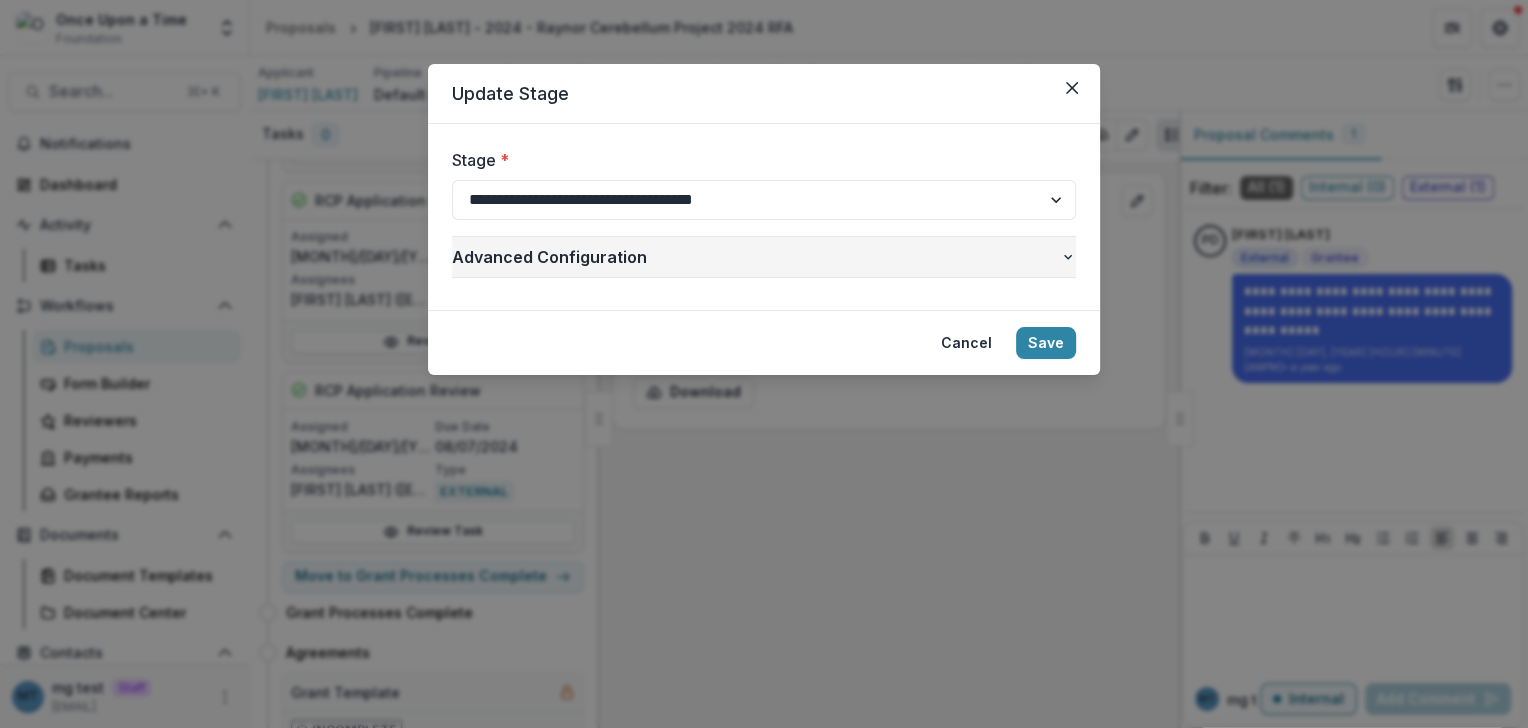 click on "Advanced Configuration" at bounding box center (756, 257) 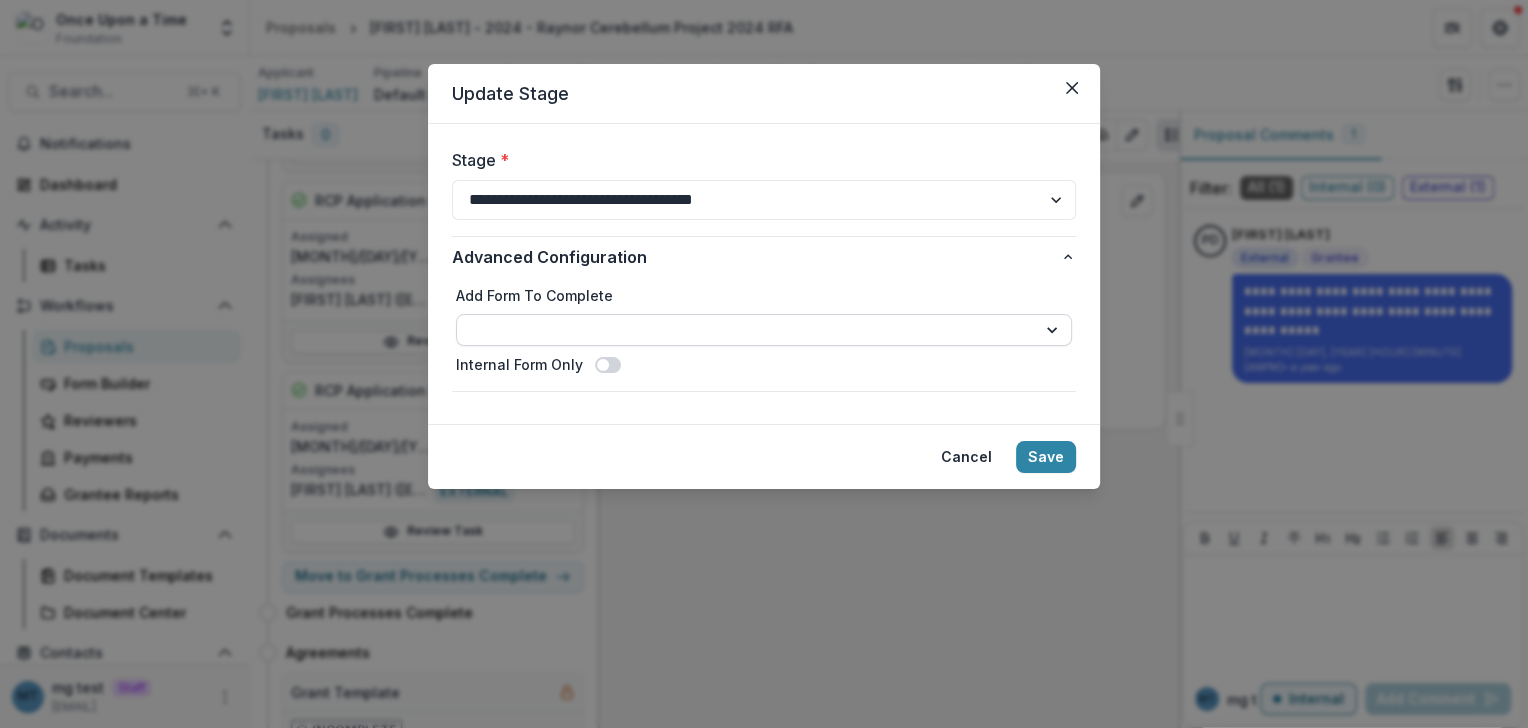 click on "**********" at bounding box center [764, 330] 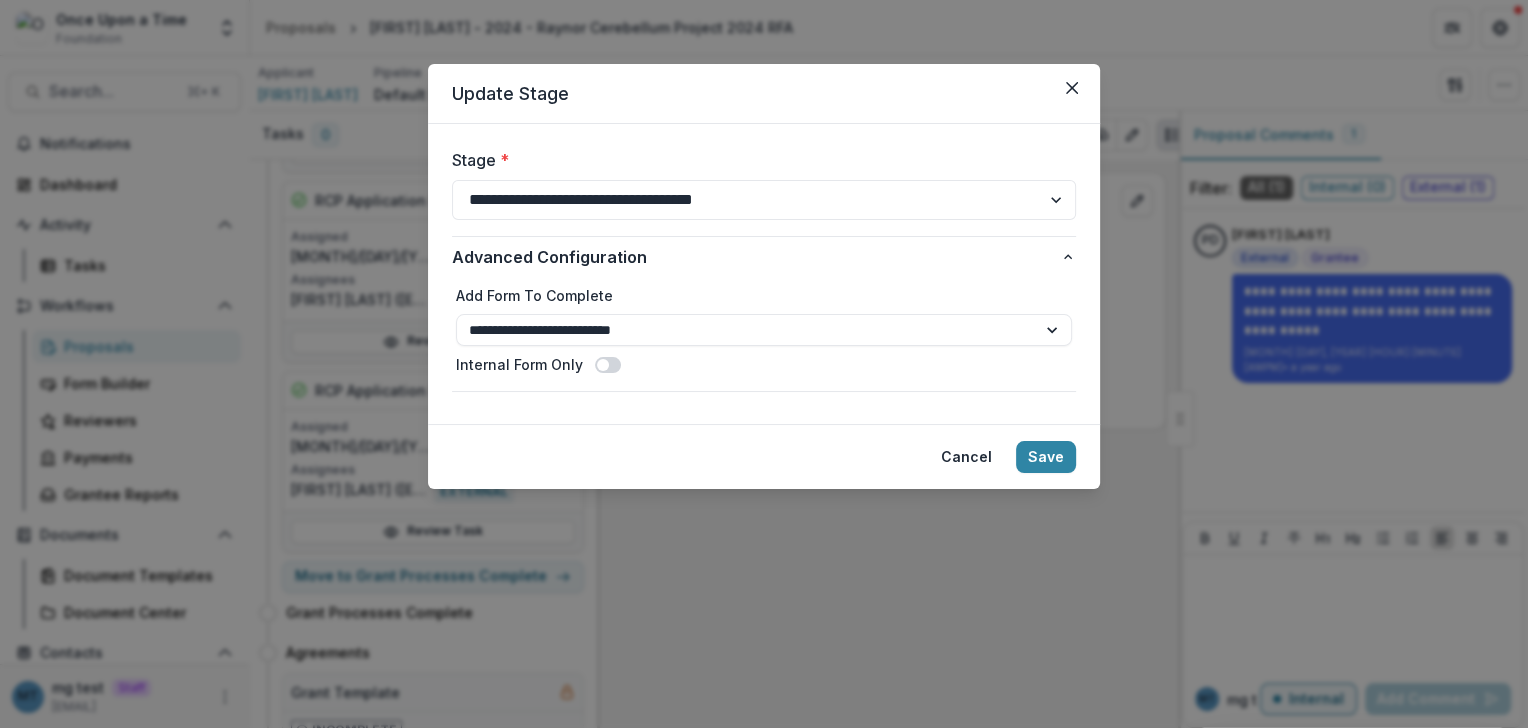 select on "**********" 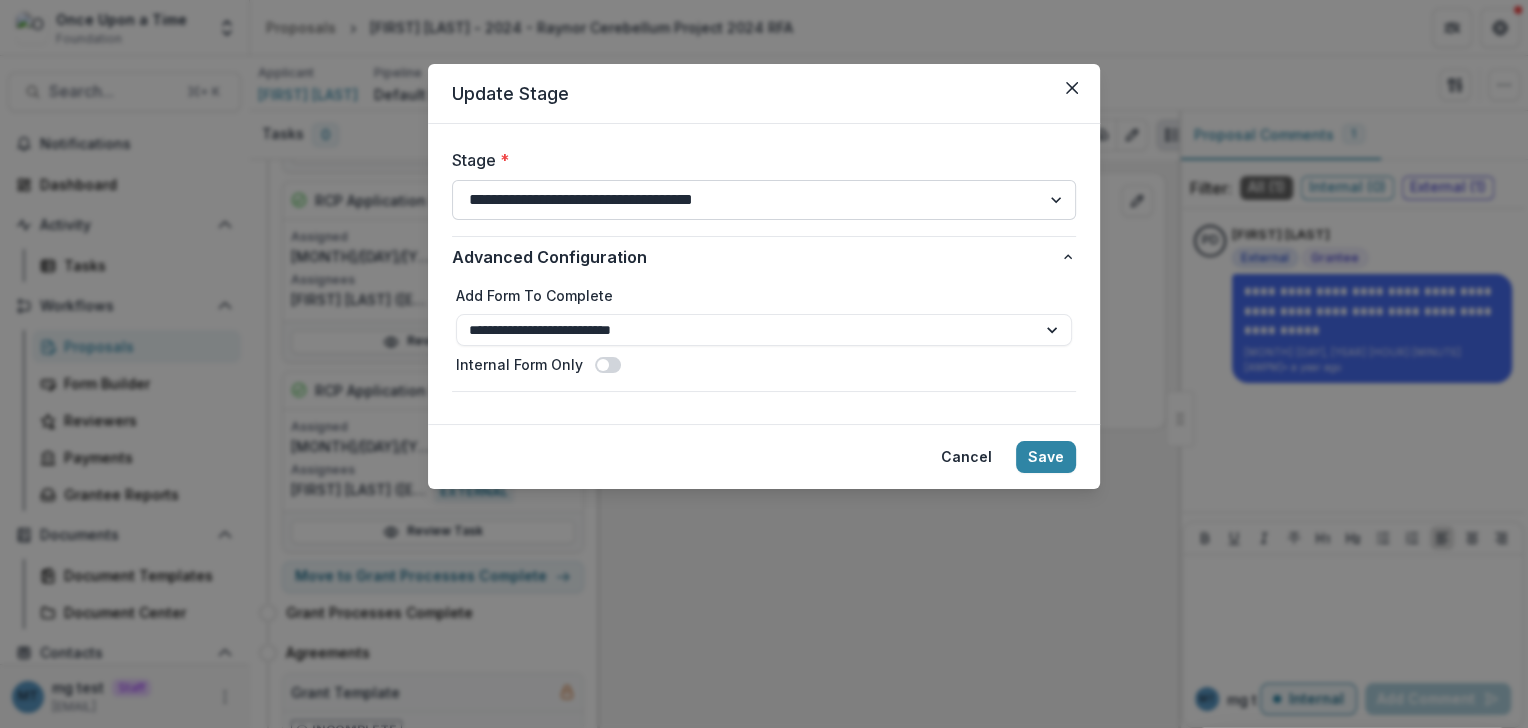 click on "**********" at bounding box center (764, 200) 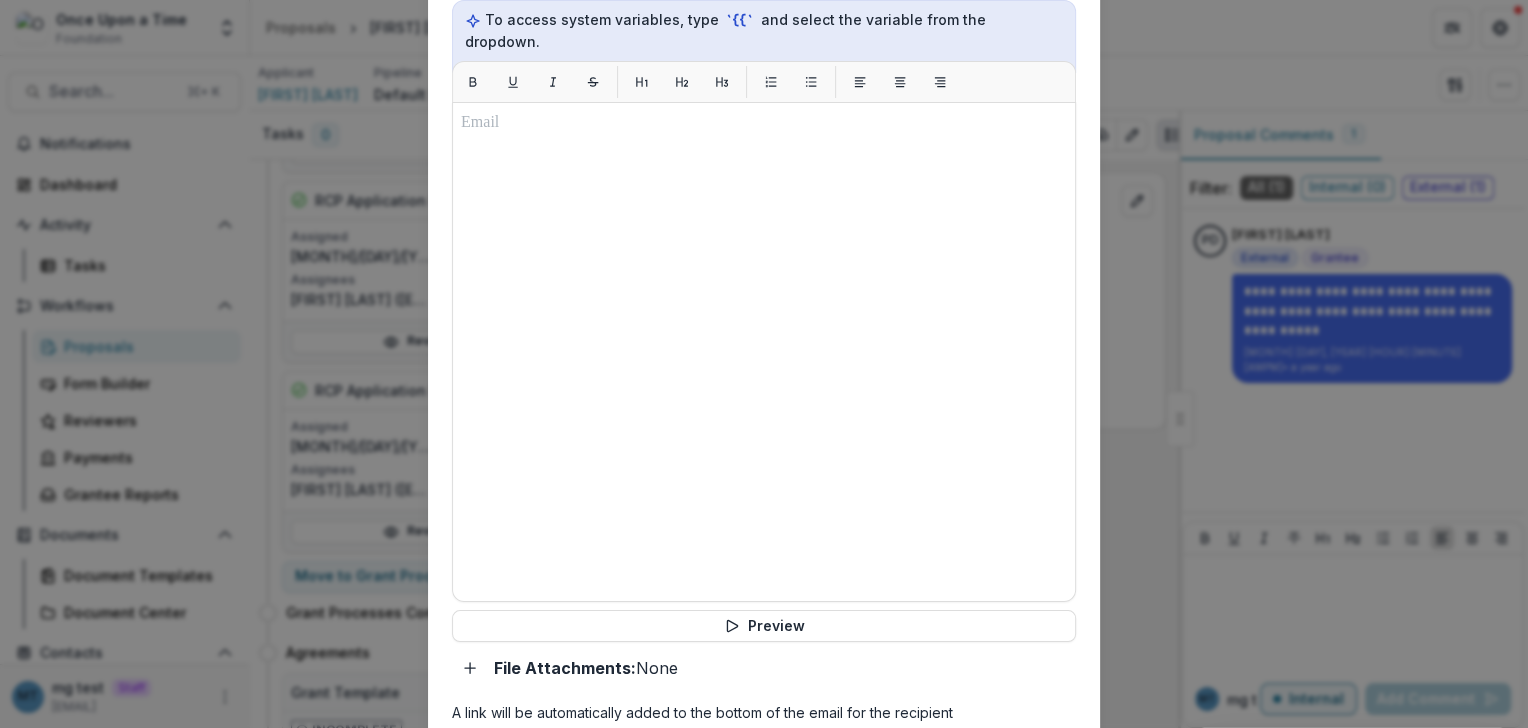 scroll, scrollTop: 920, scrollLeft: 0, axis: vertical 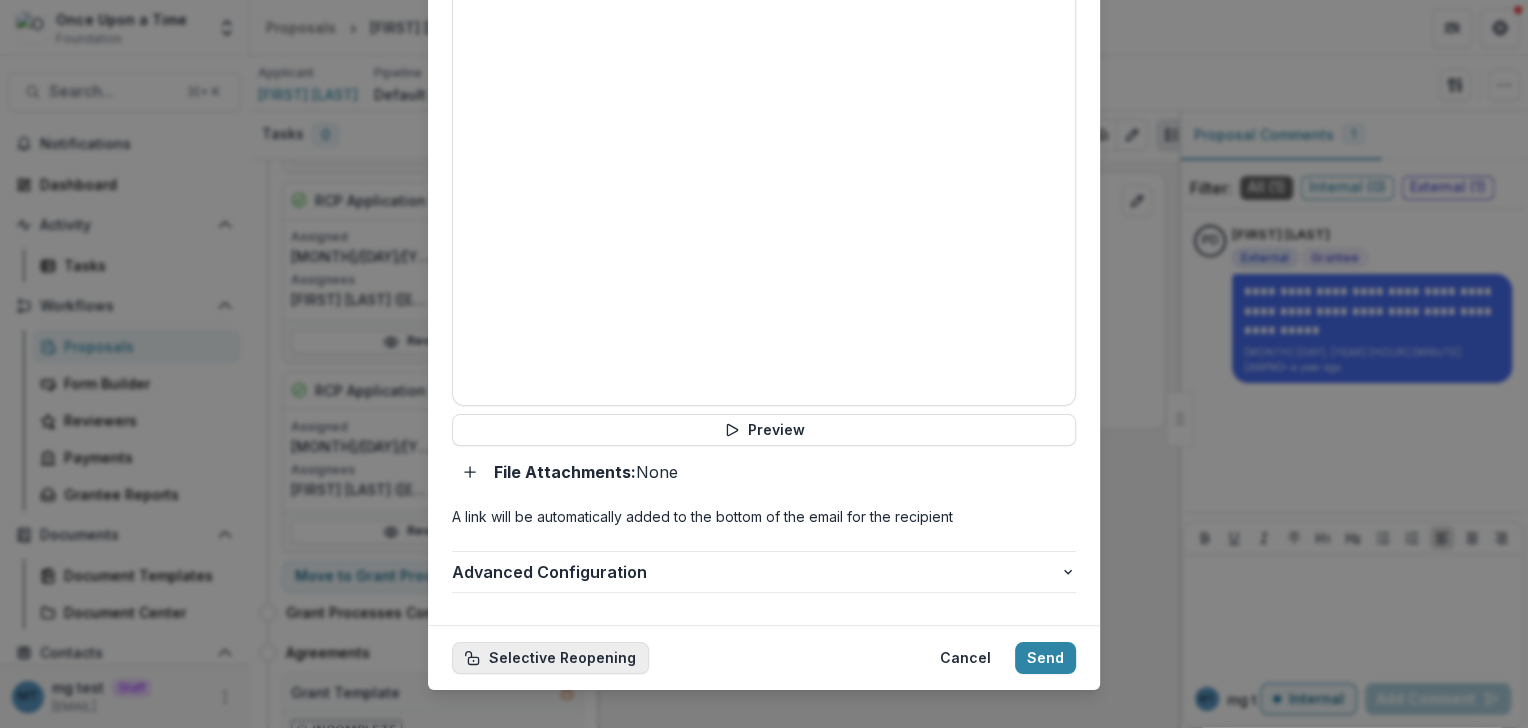 click on "Selective Reopening" at bounding box center [550, 658] 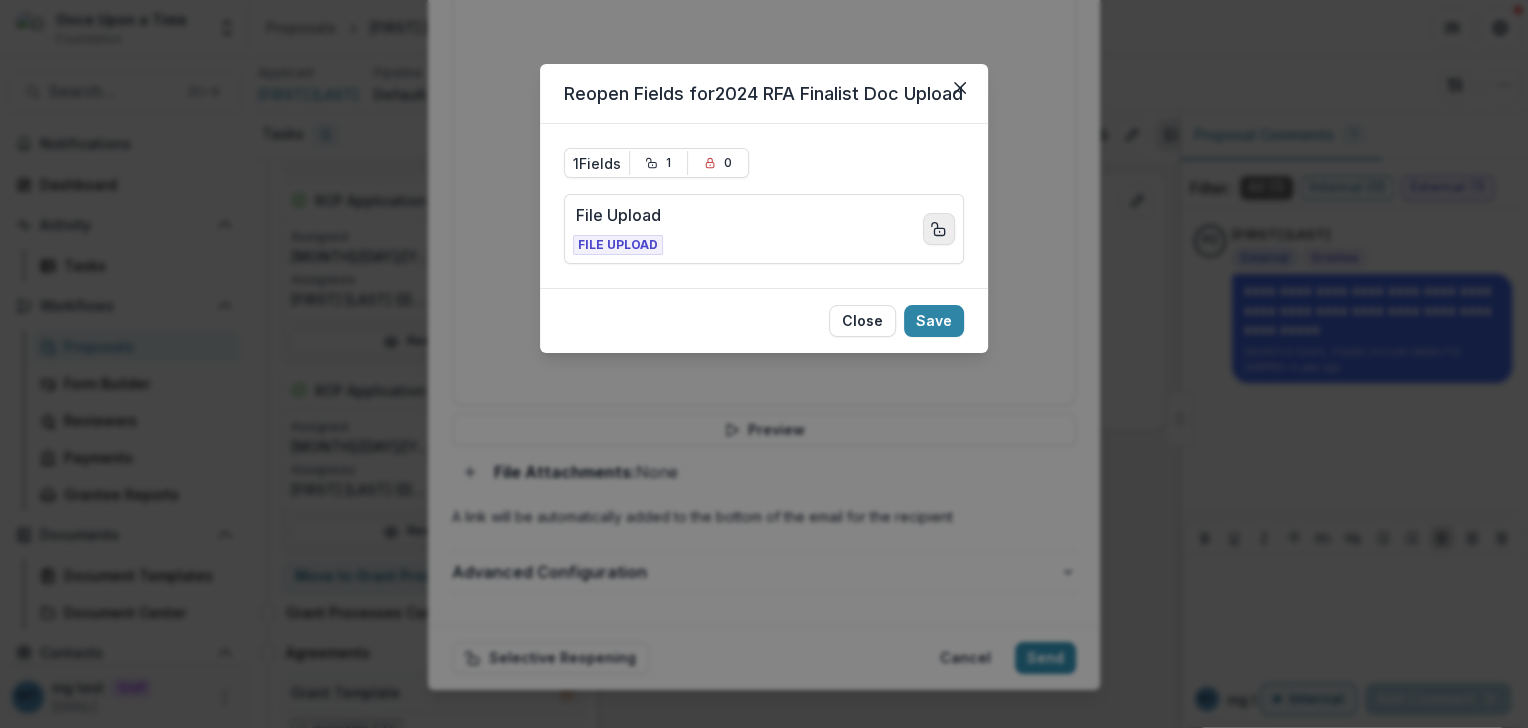 click 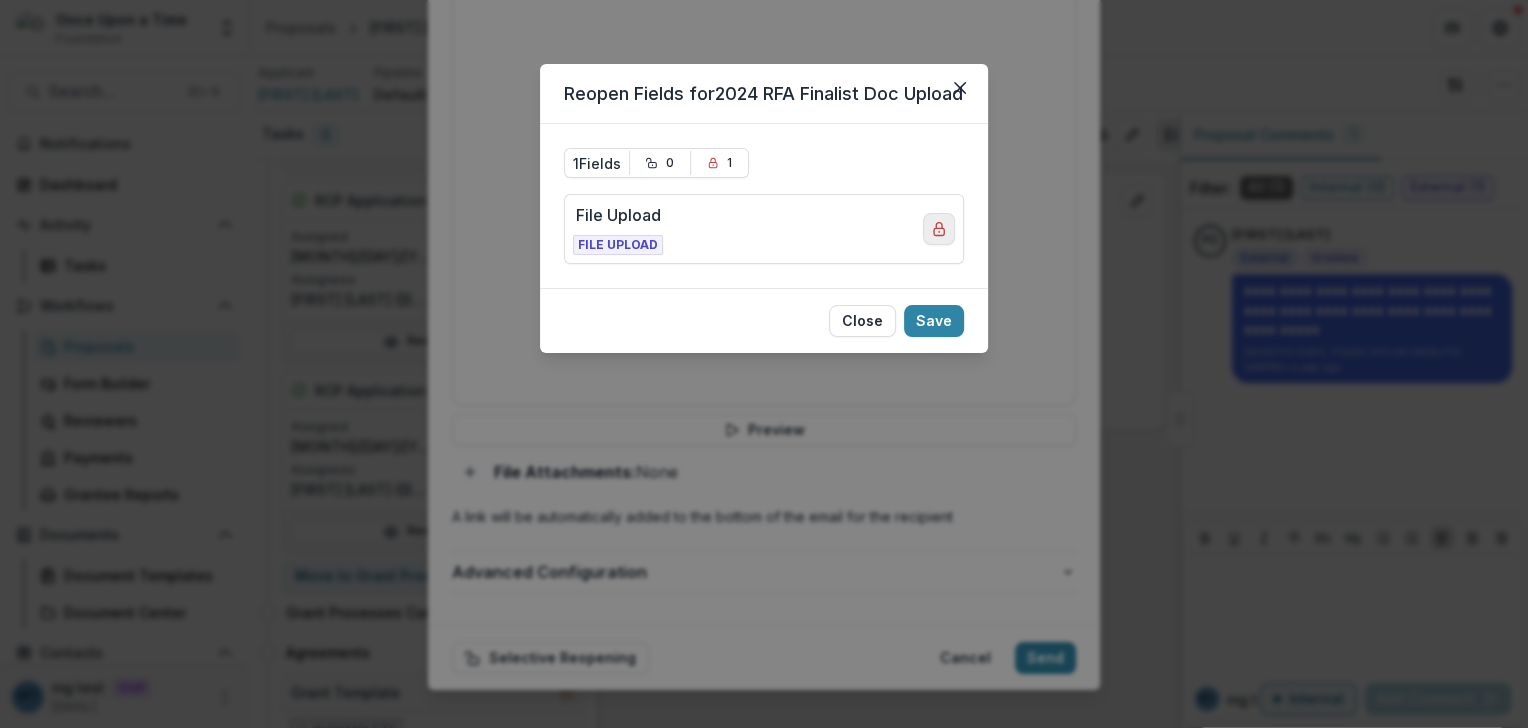 click 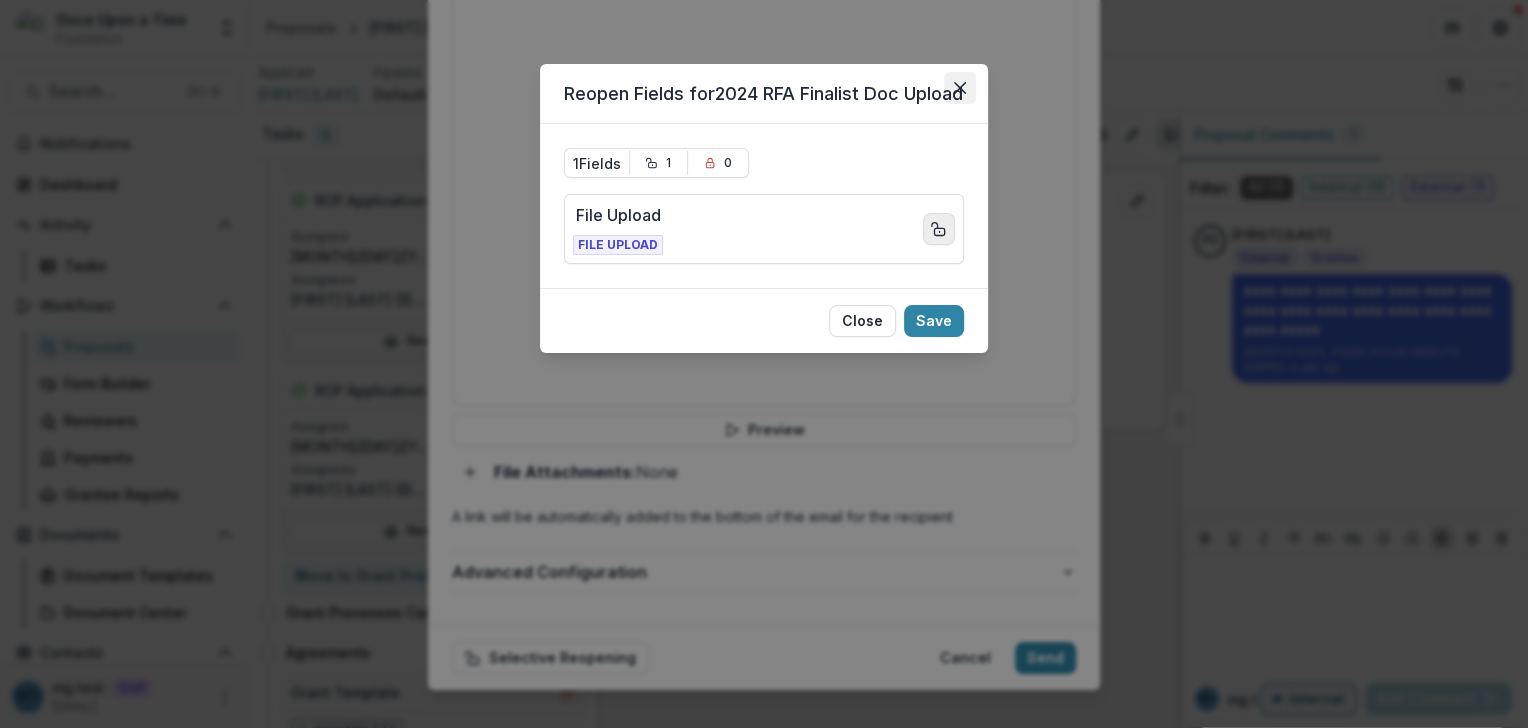 click at bounding box center (960, 88) 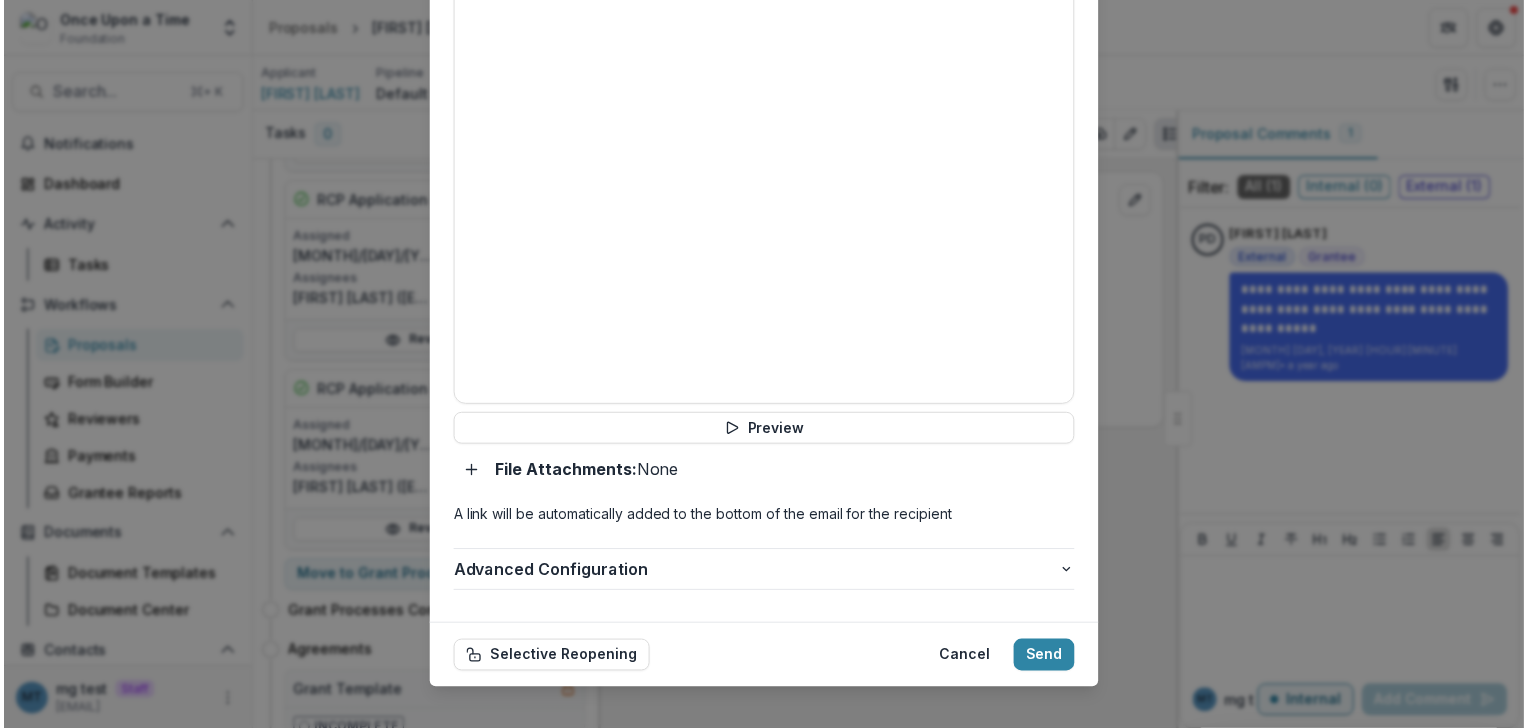 scroll, scrollTop: 890, scrollLeft: 0, axis: vertical 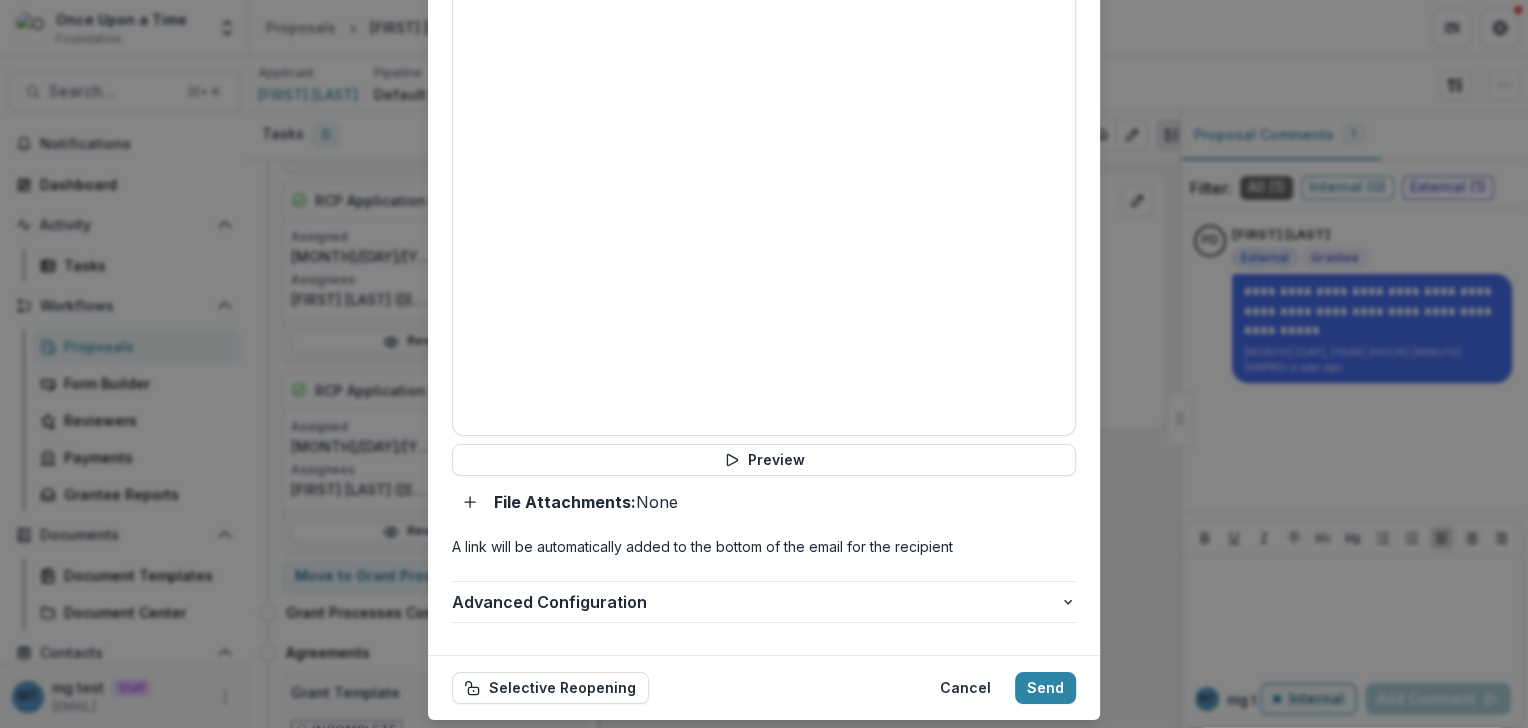 click on "**********" at bounding box center (764, 364) 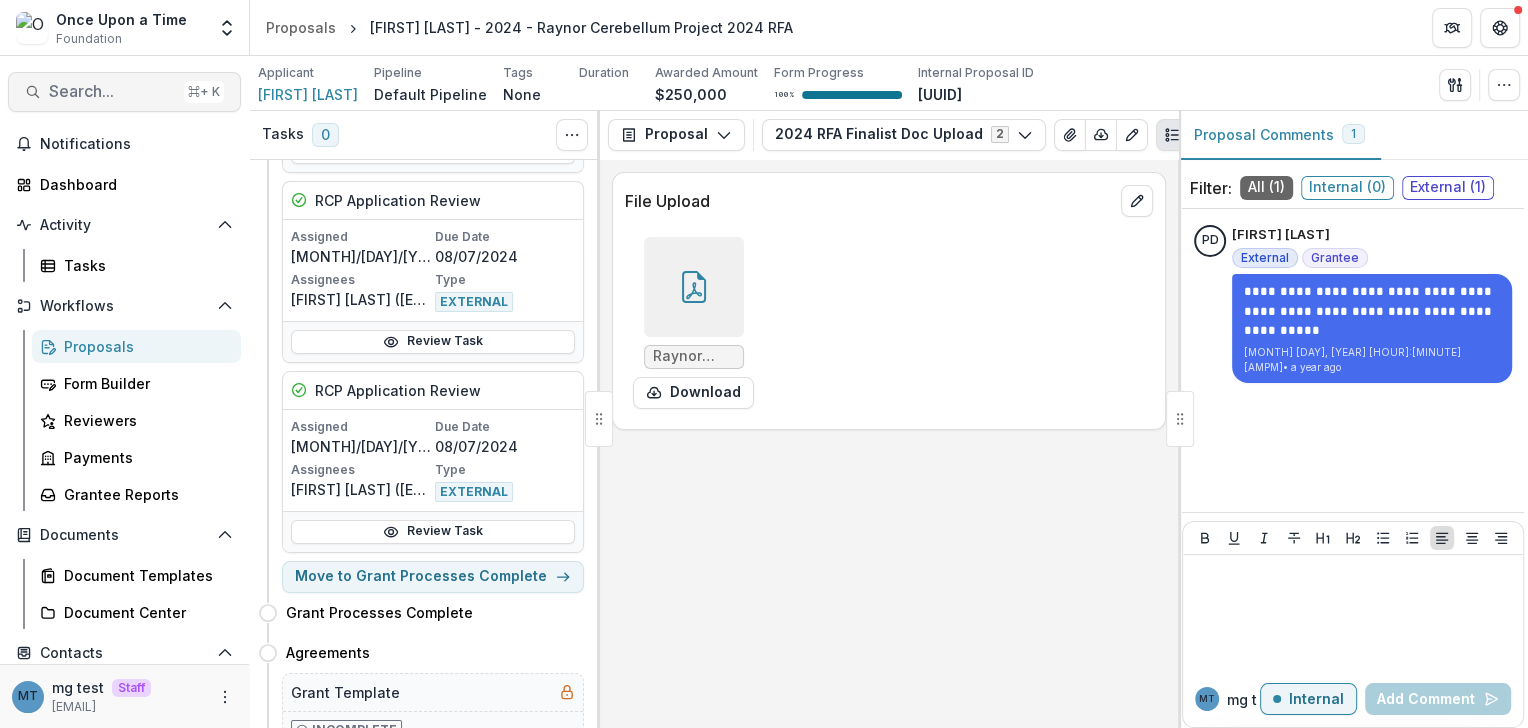click on "Search..." at bounding box center [112, 91] 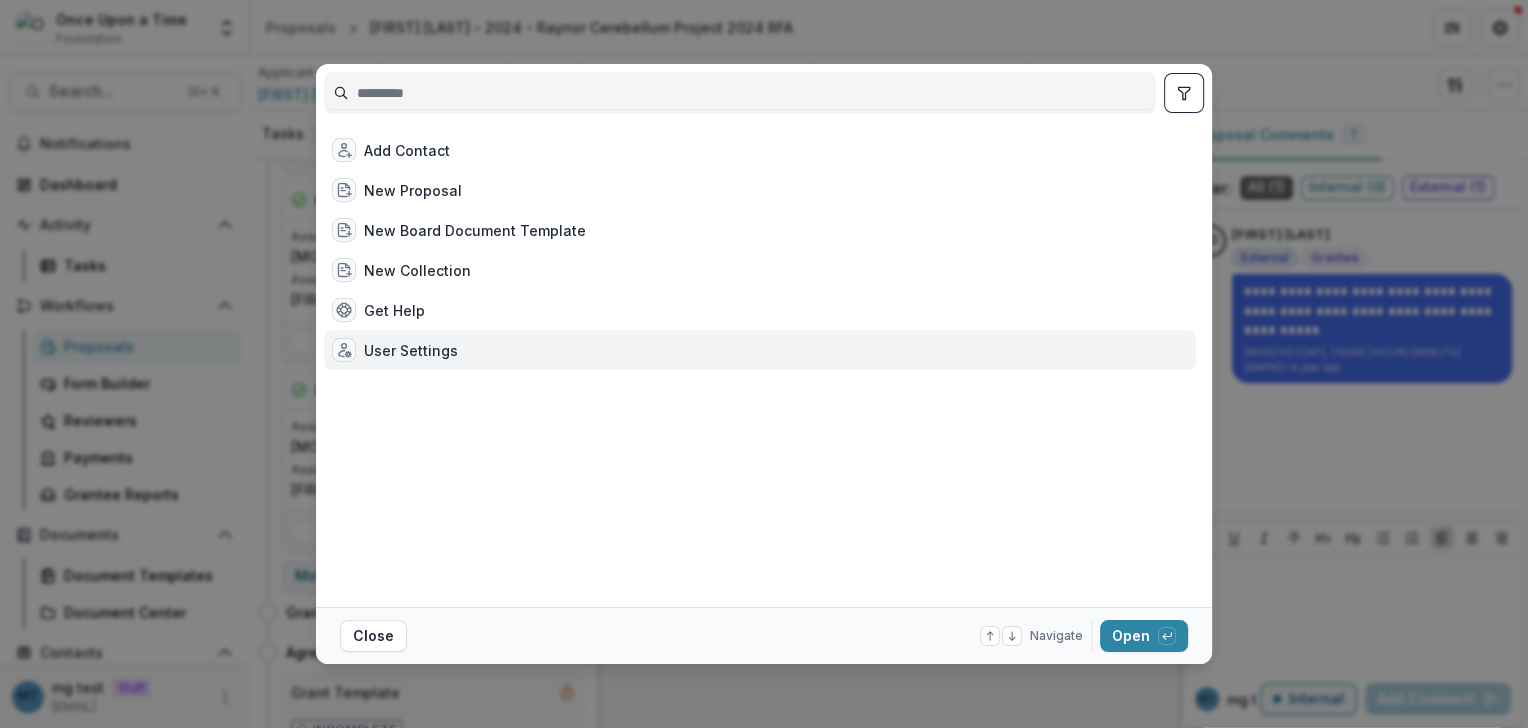 click on "Add Contact New Proposal New Board Document Template New Collection Get Help User Settings Close Navigate up and down with arrow keys Open with enter key" at bounding box center (764, 364) 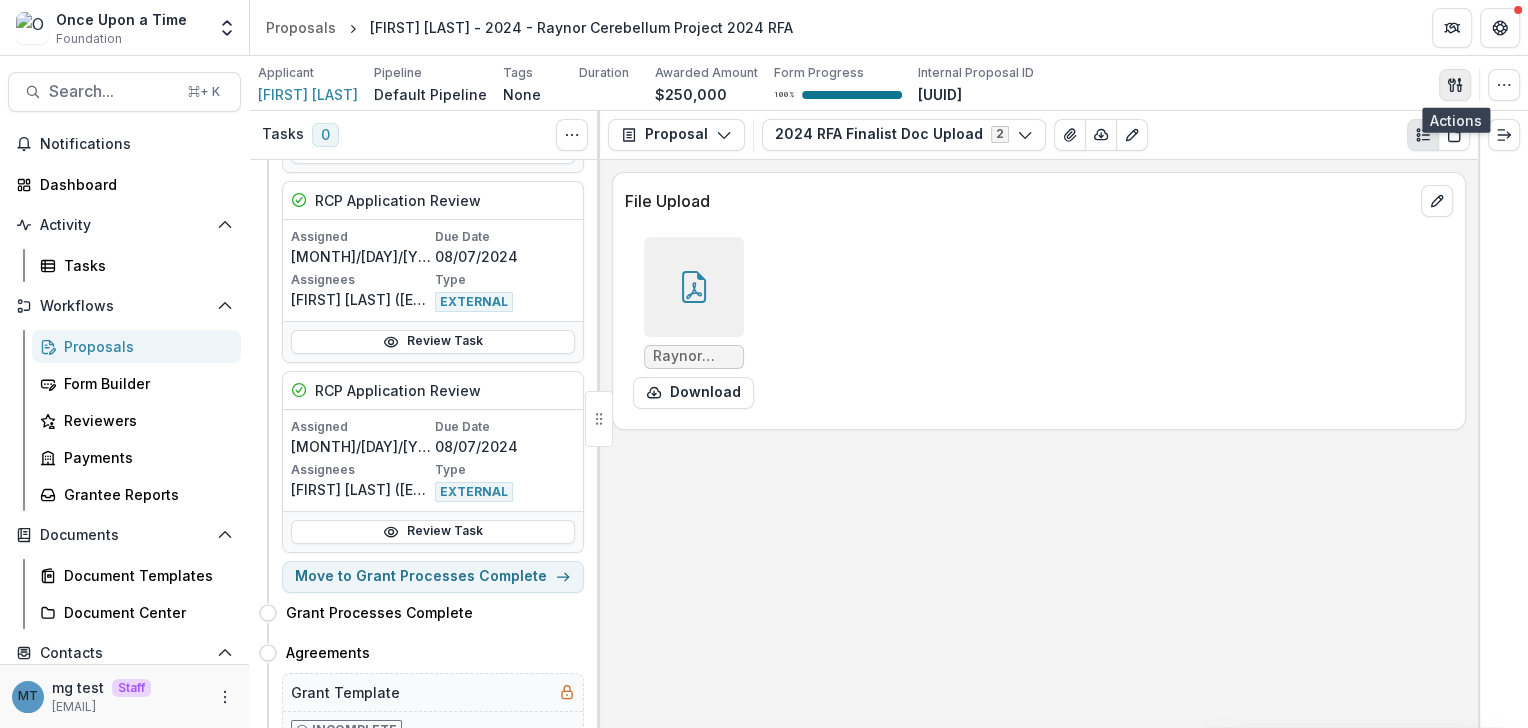 click 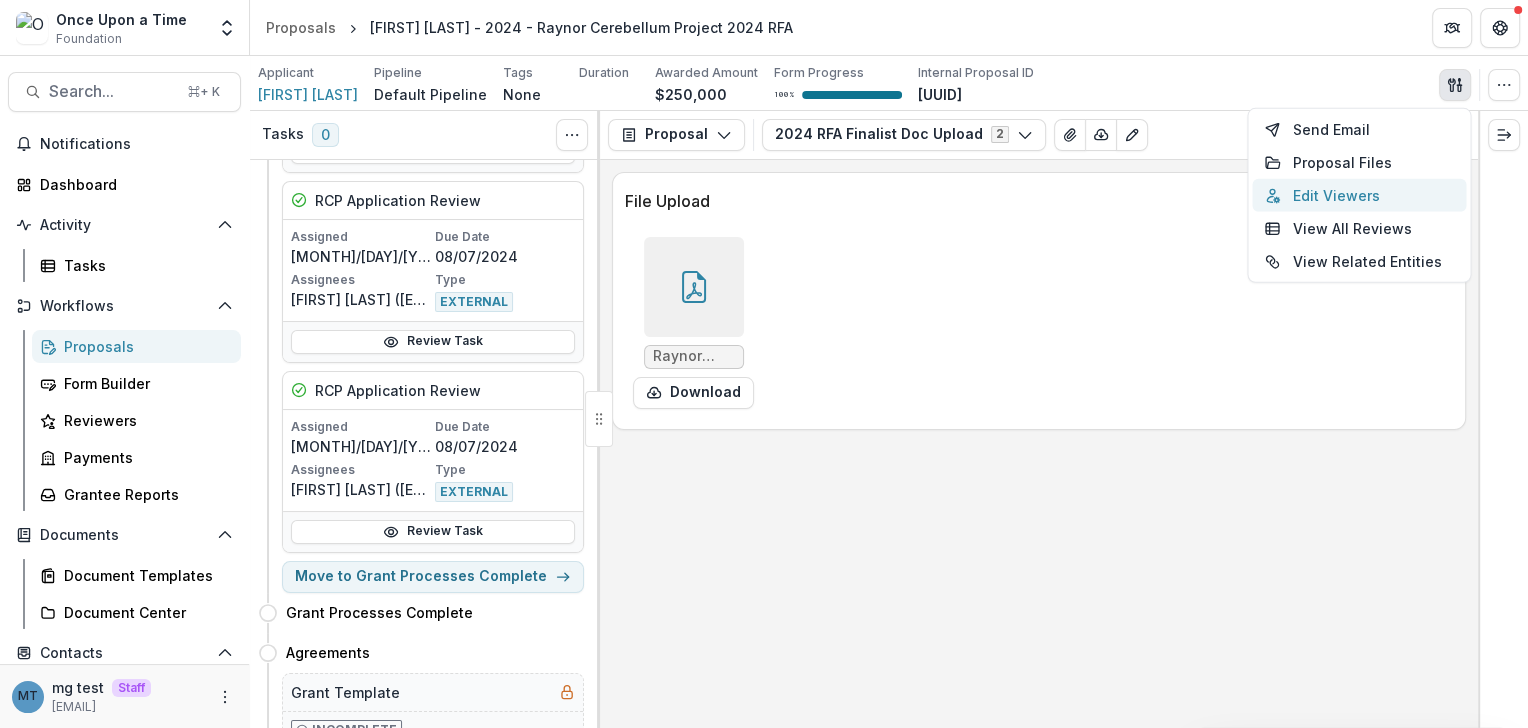 click on "Edit Viewers" at bounding box center [1359, 195] 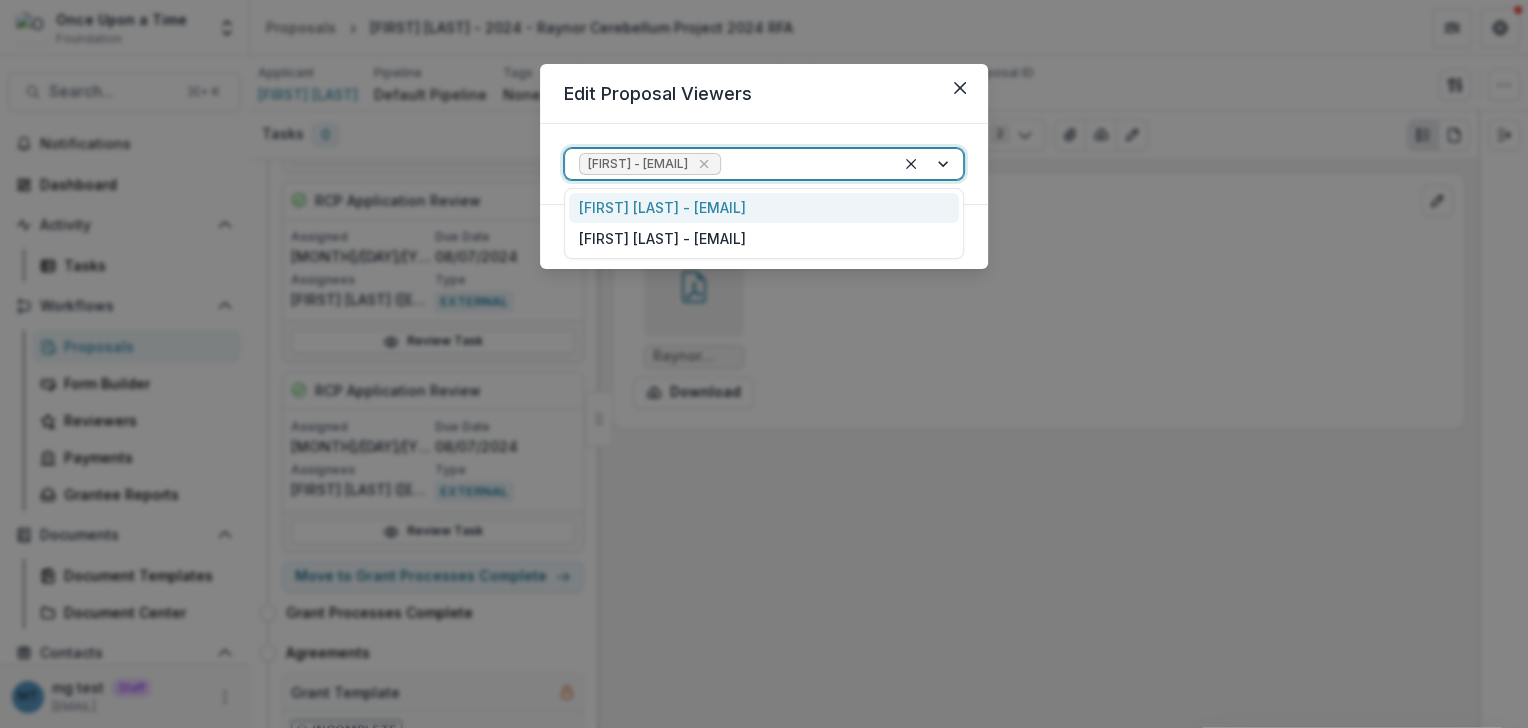 click at bounding box center (803, 164) 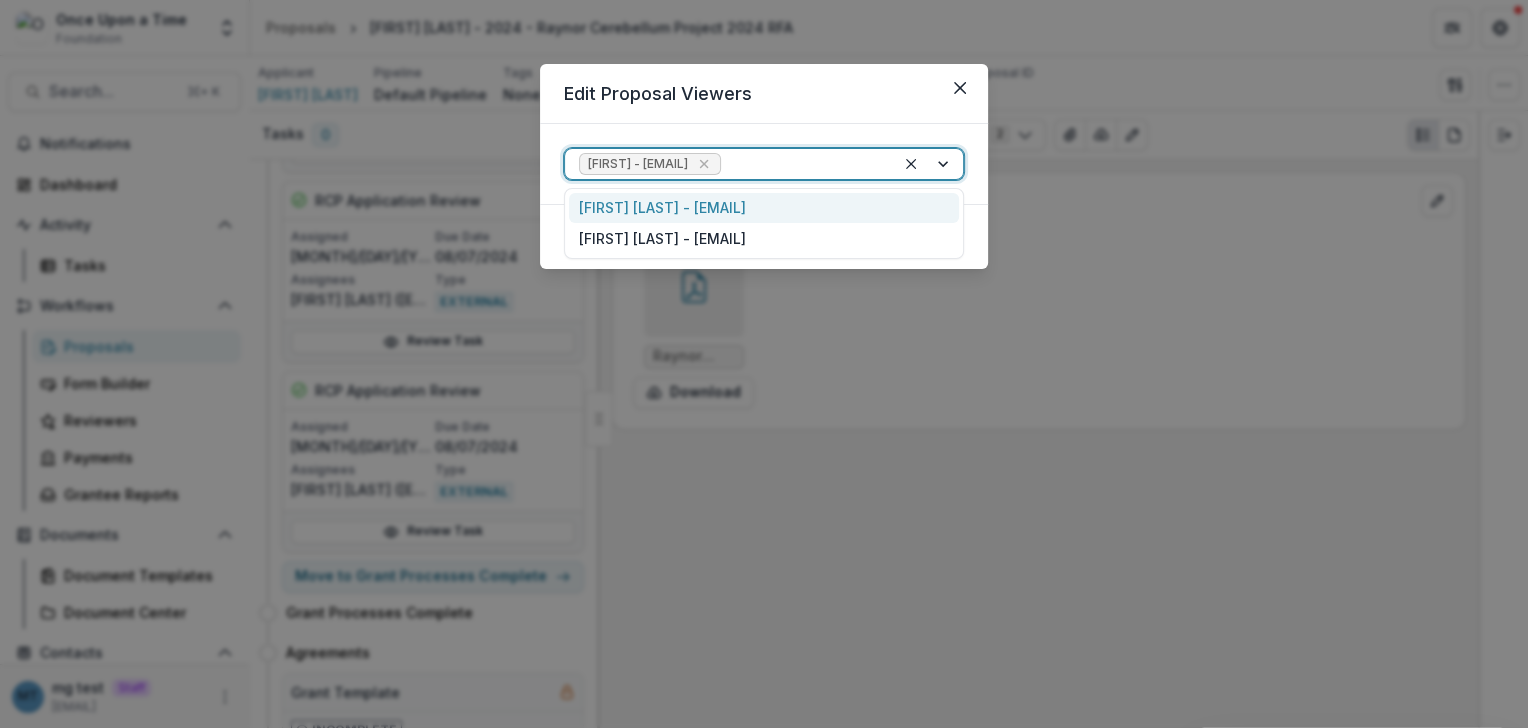 click on "Edit Proposal Viewers [FIRST] [LAST] - [EMAIL], 1 of 2. 2 results available. Use Up and Down to choose options, press Enter to select the currently focused option, press Escape to exit the menu, press Tab to select the option and exit the menu. [FIRST] - [EMAIL] Close" at bounding box center [764, 364] 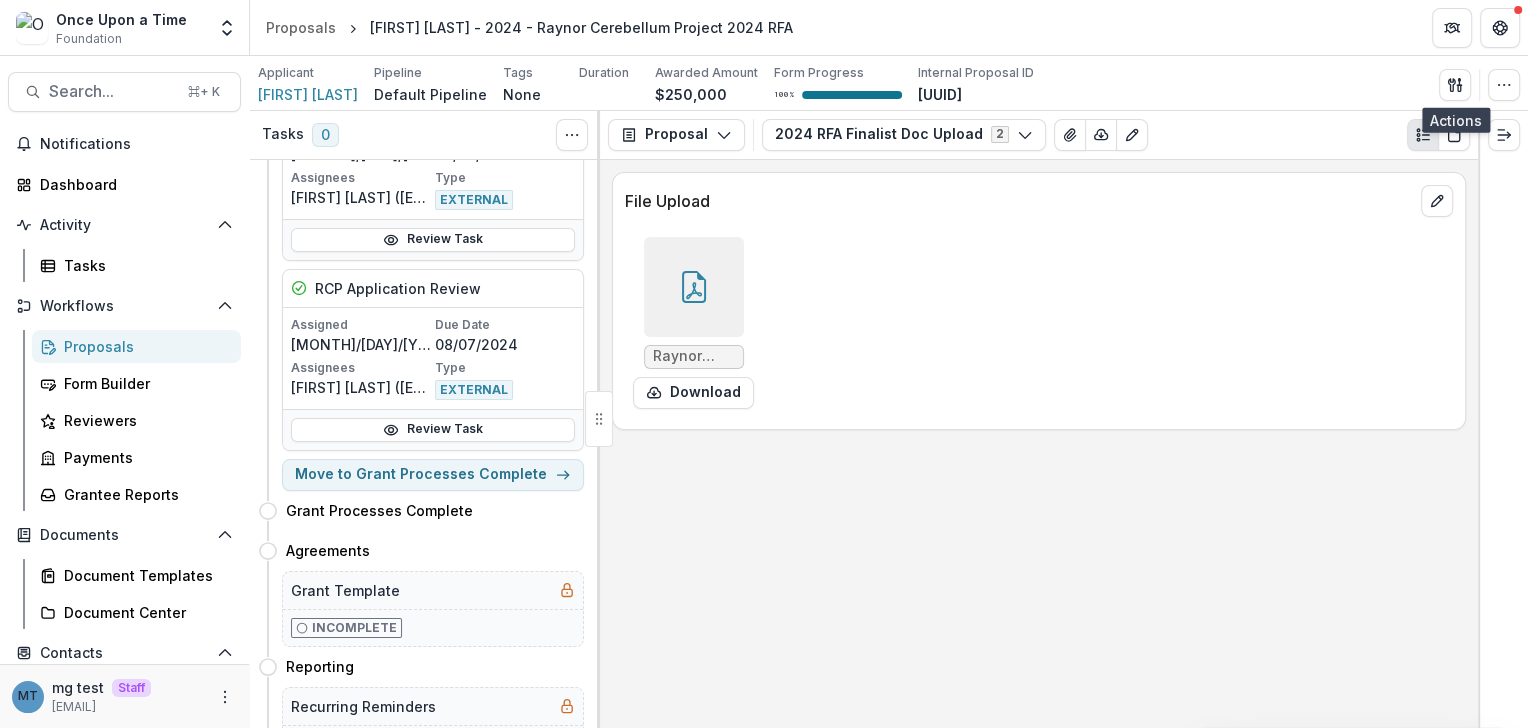 scroll, scrollTop: 339, scrollLeft: 0, axis: vertical 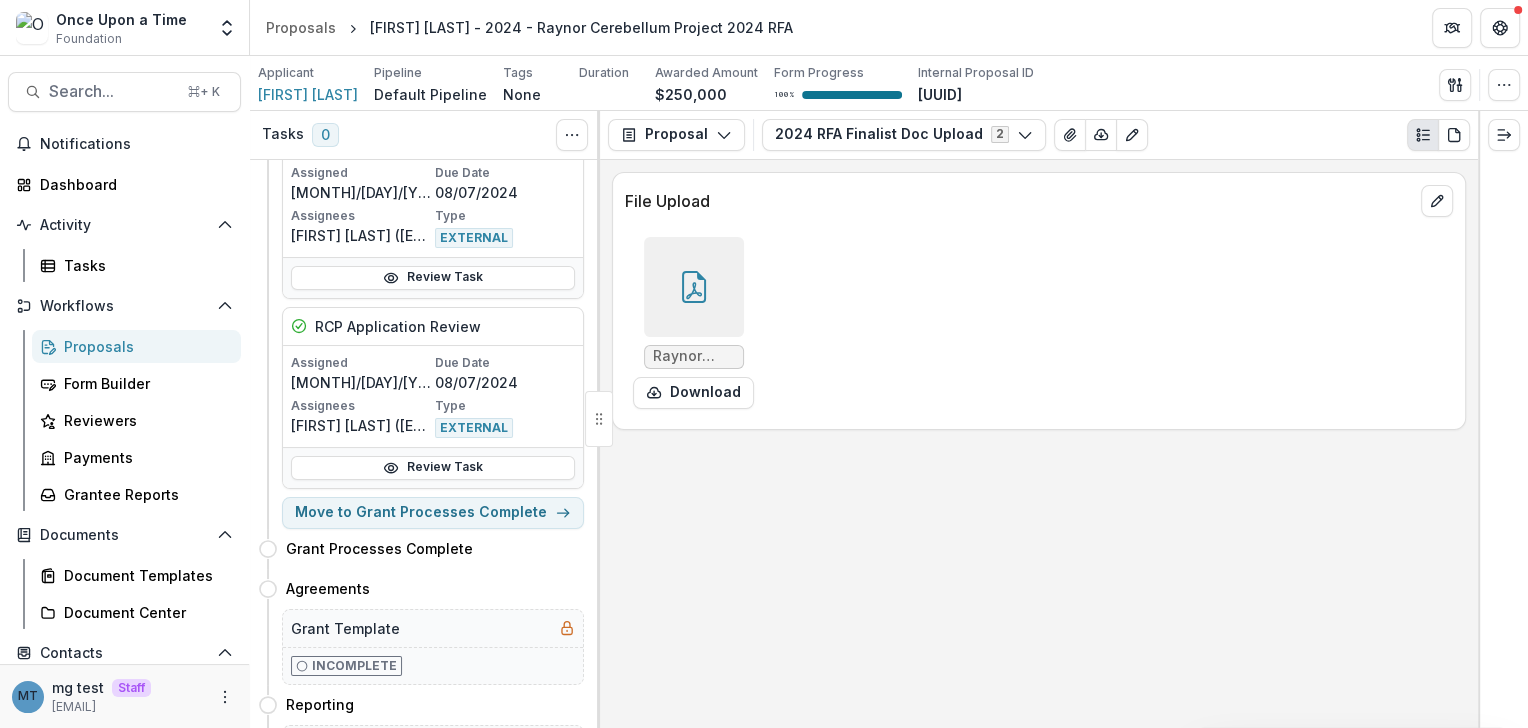 click on "Proposals" at bounding box center (144, 346) 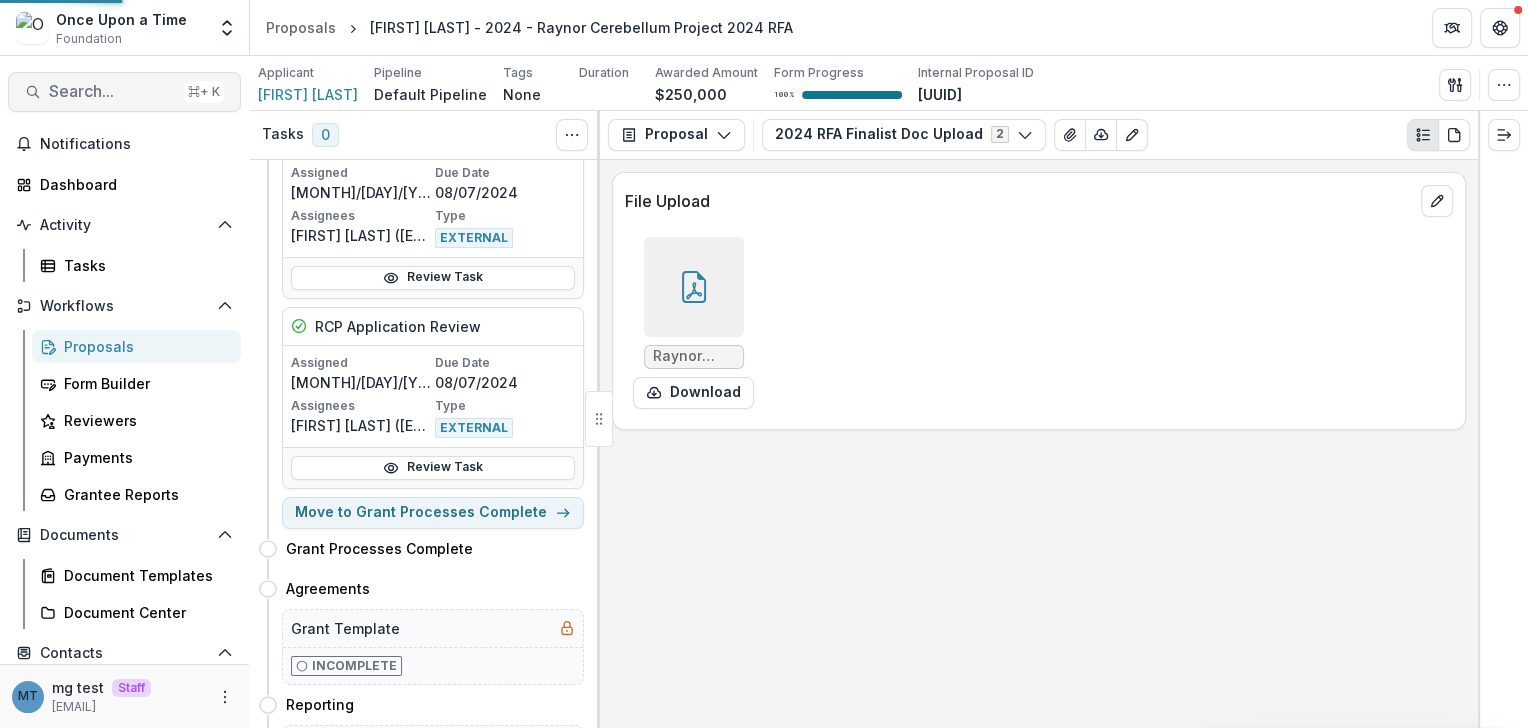 click on "Search..." at bounding box center (112, 91) 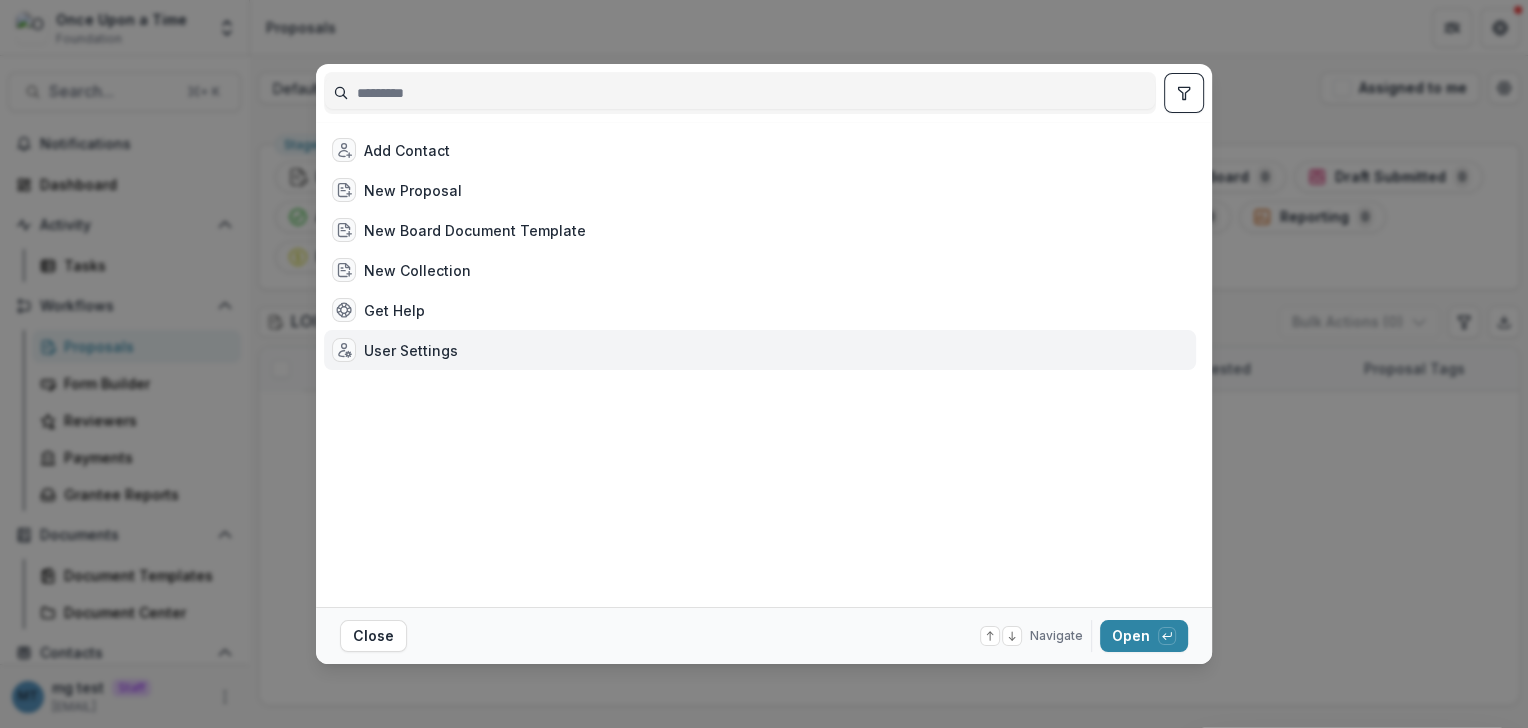 click on "User Settings" at bounding box center (411, 350) 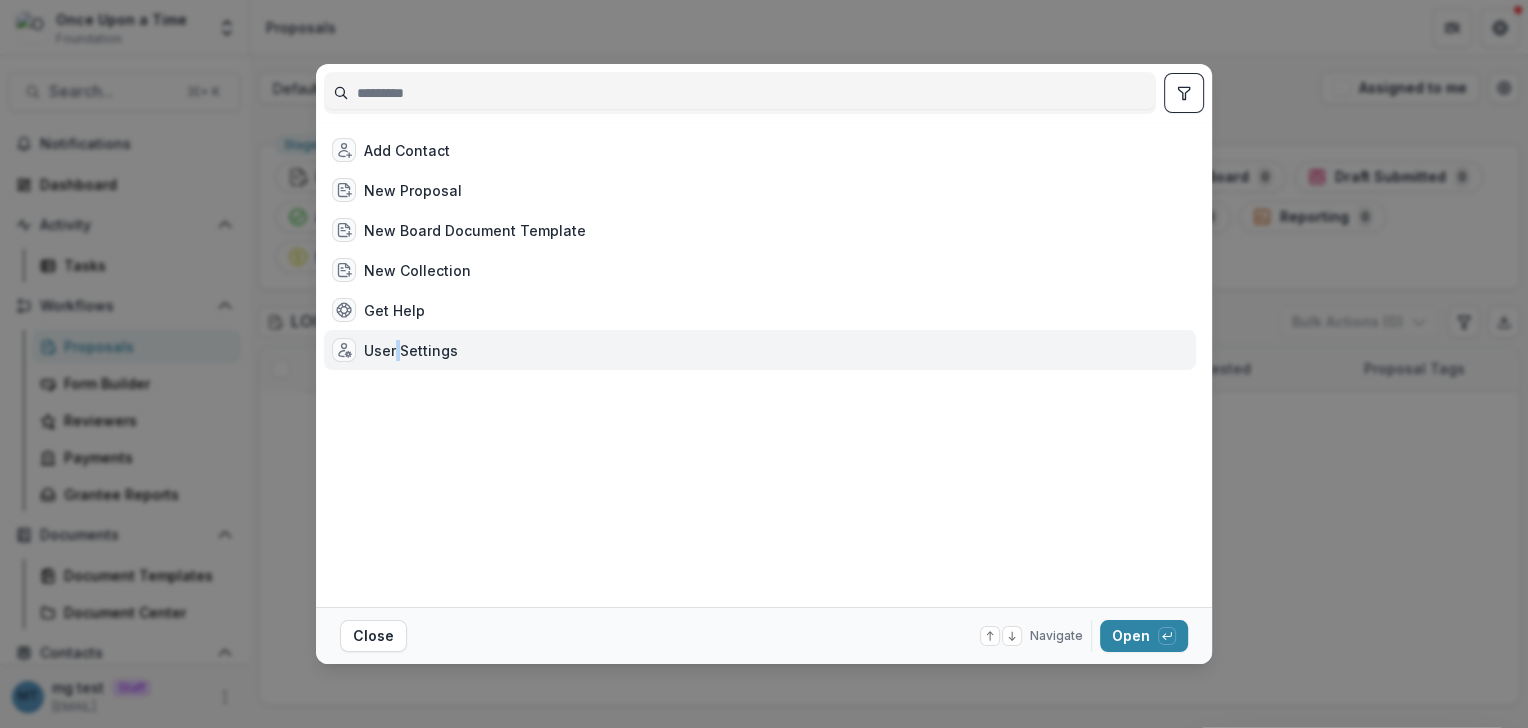 click on "User Settings" at bounding box center (411, 350) 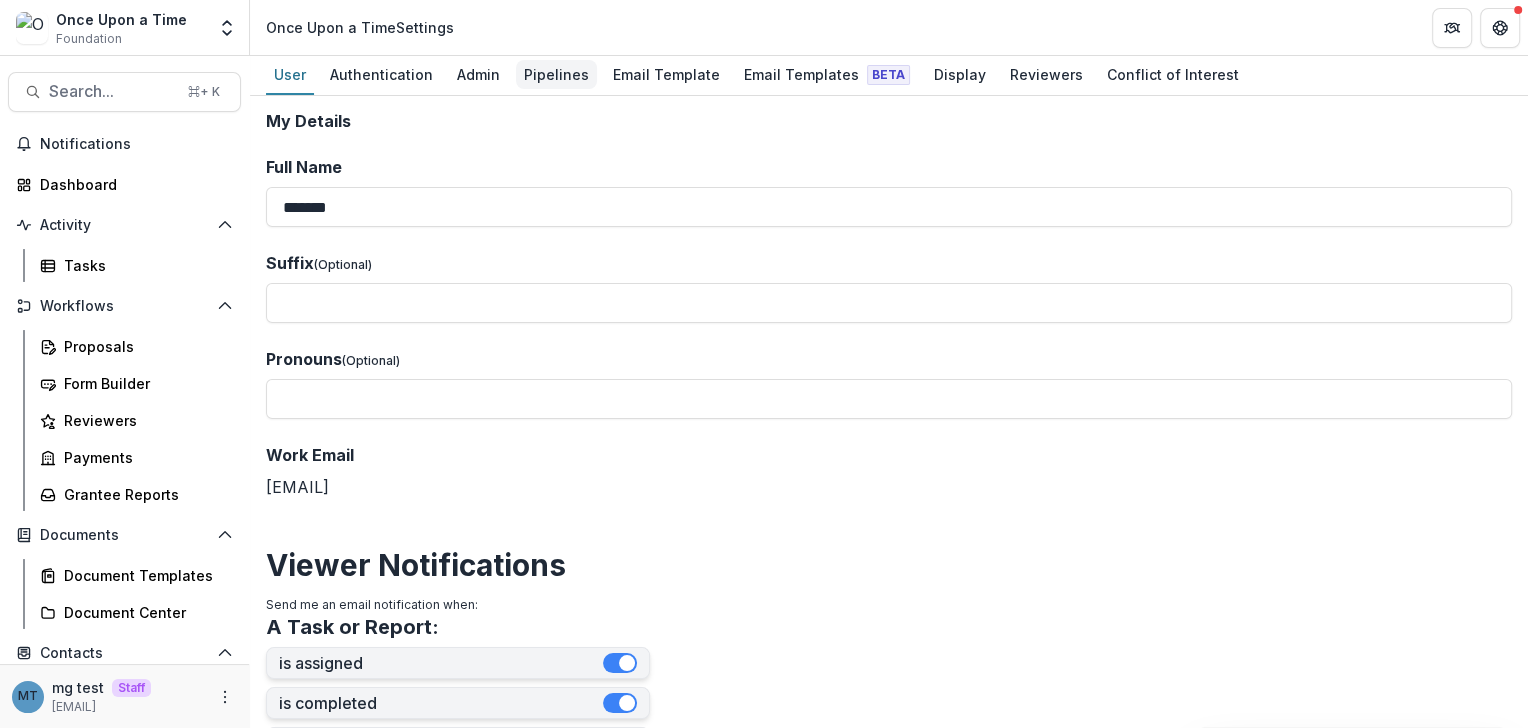 click on "Pipelines" at bounding box center [556, 74] 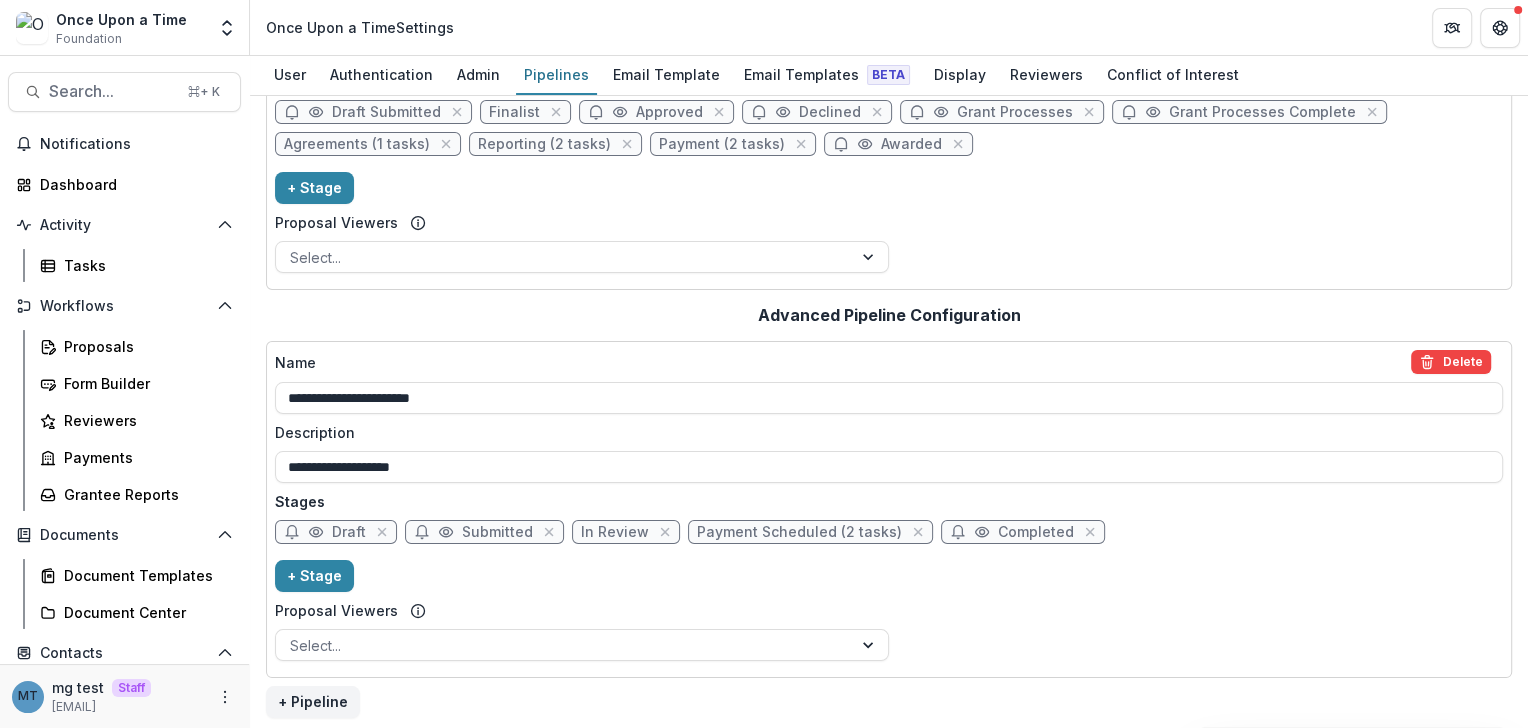 scroll, scrollTop: 165, scrollLeft: 0, axis: vertical 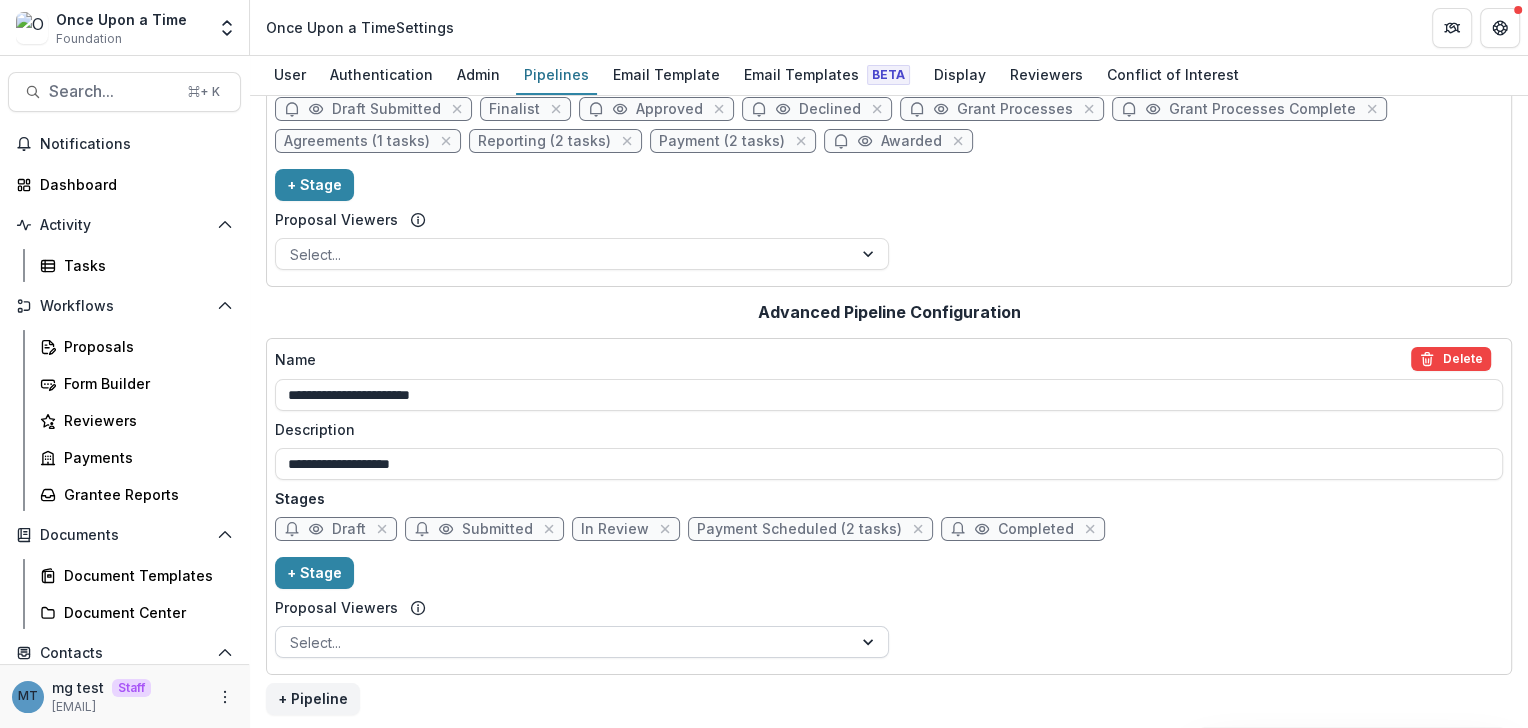 click at bounding box center [564, 642] 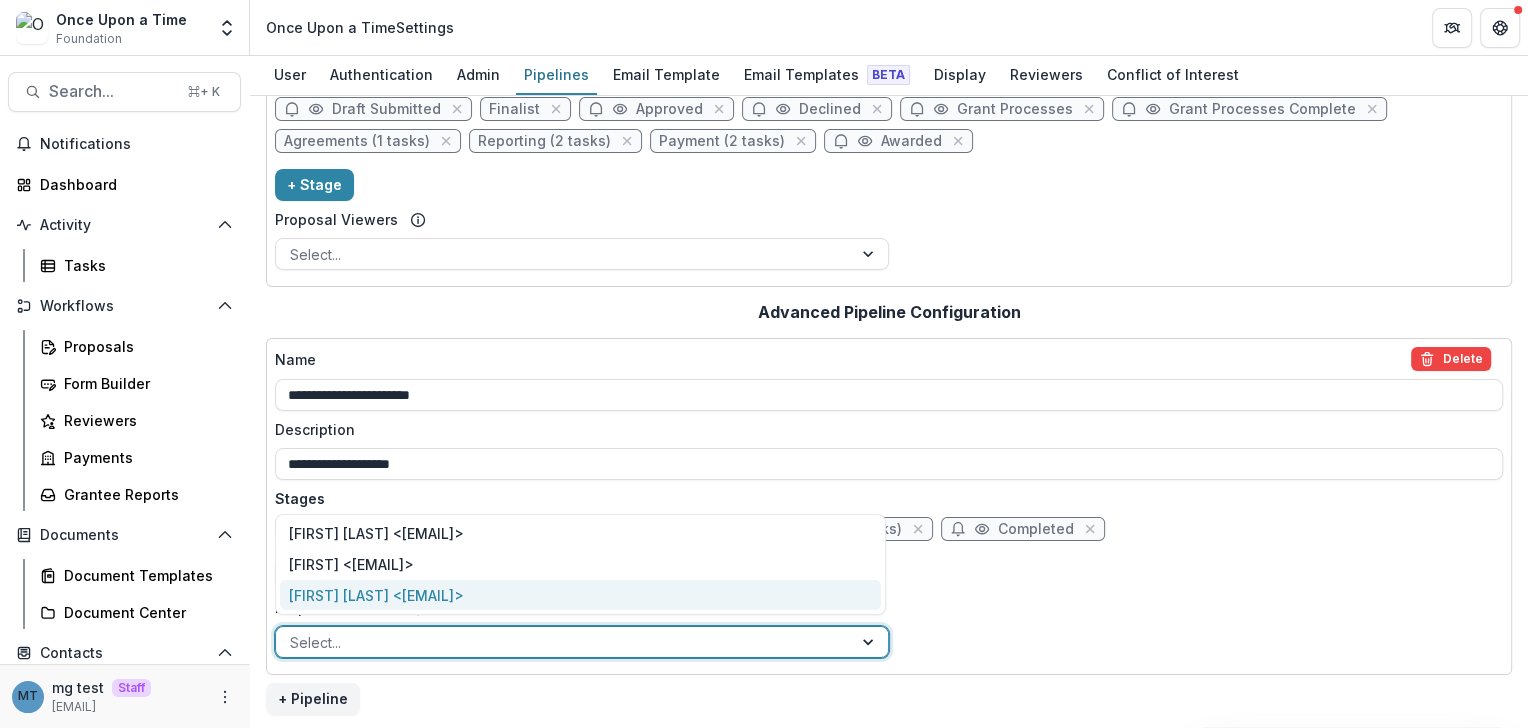 click on "Lauryn Lents <llents@onceuponatime.org>" at bounding box center [581, 595] 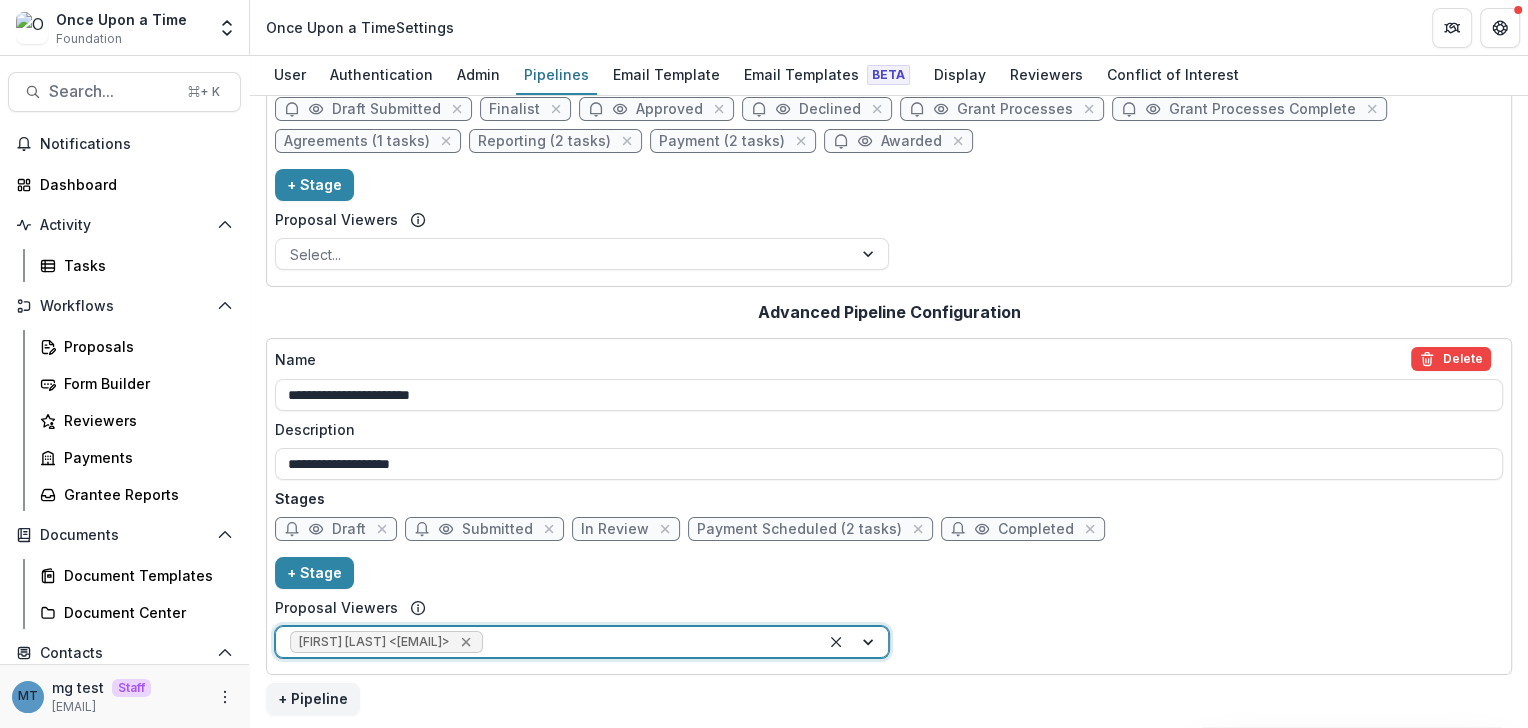 click 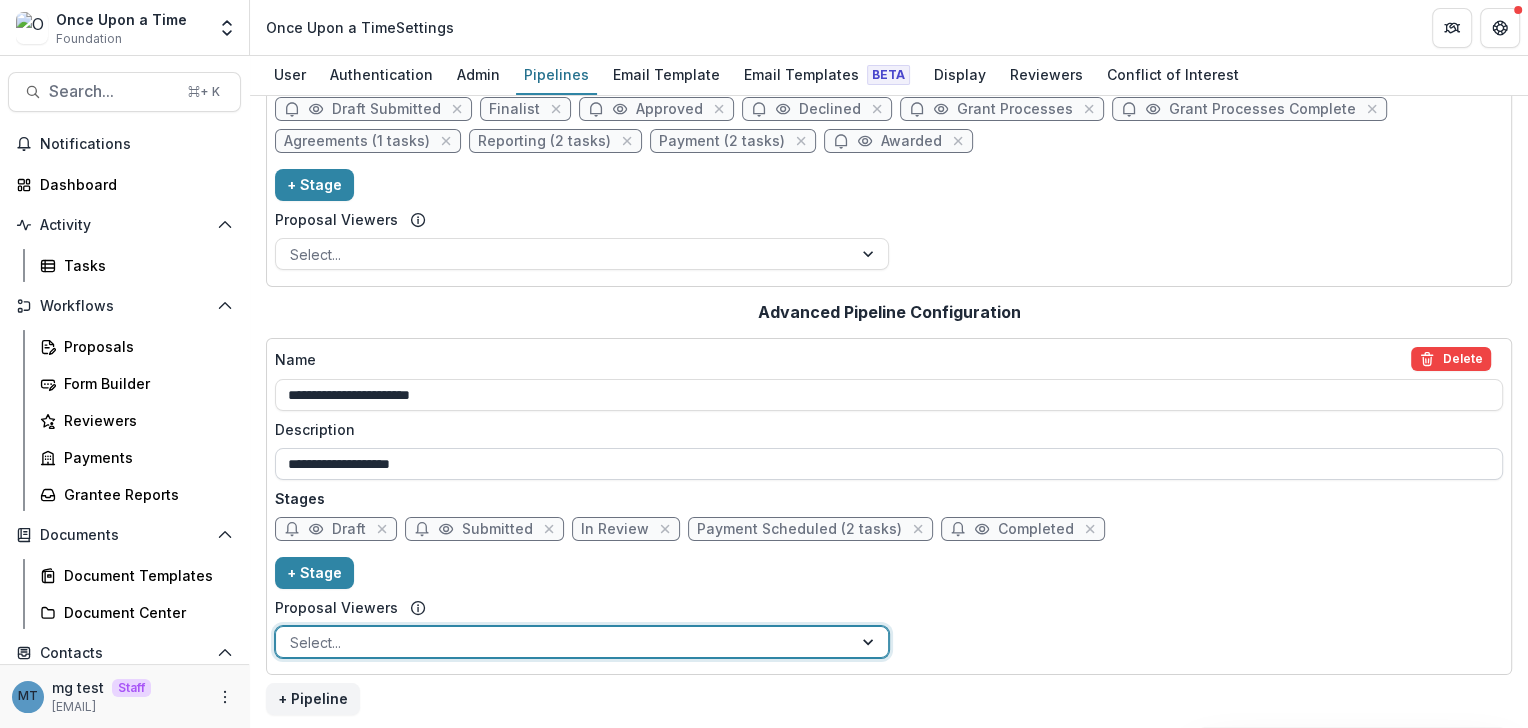 scroll, scrollTop: 0, scrollLeft: 0, axis: both 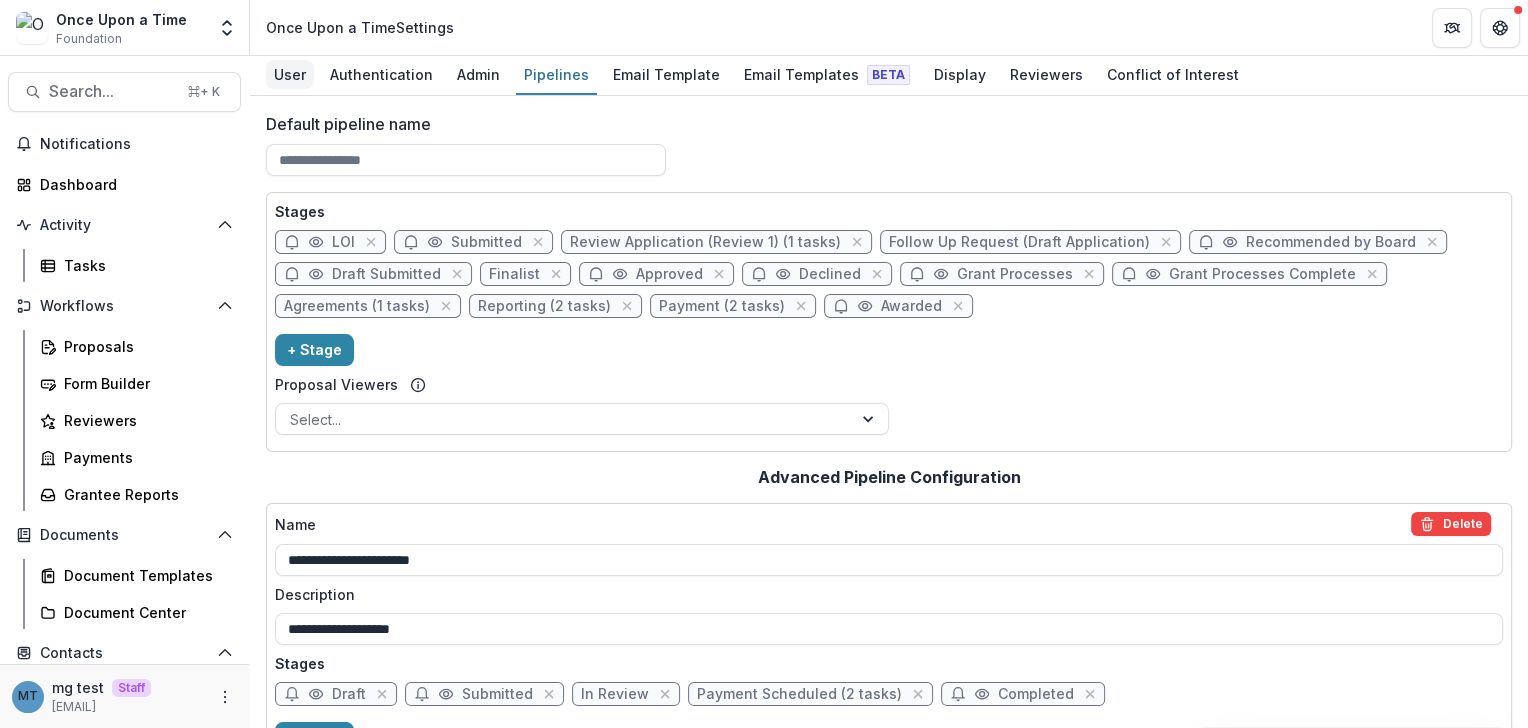 click on "User" at bounding box center [290, 74] 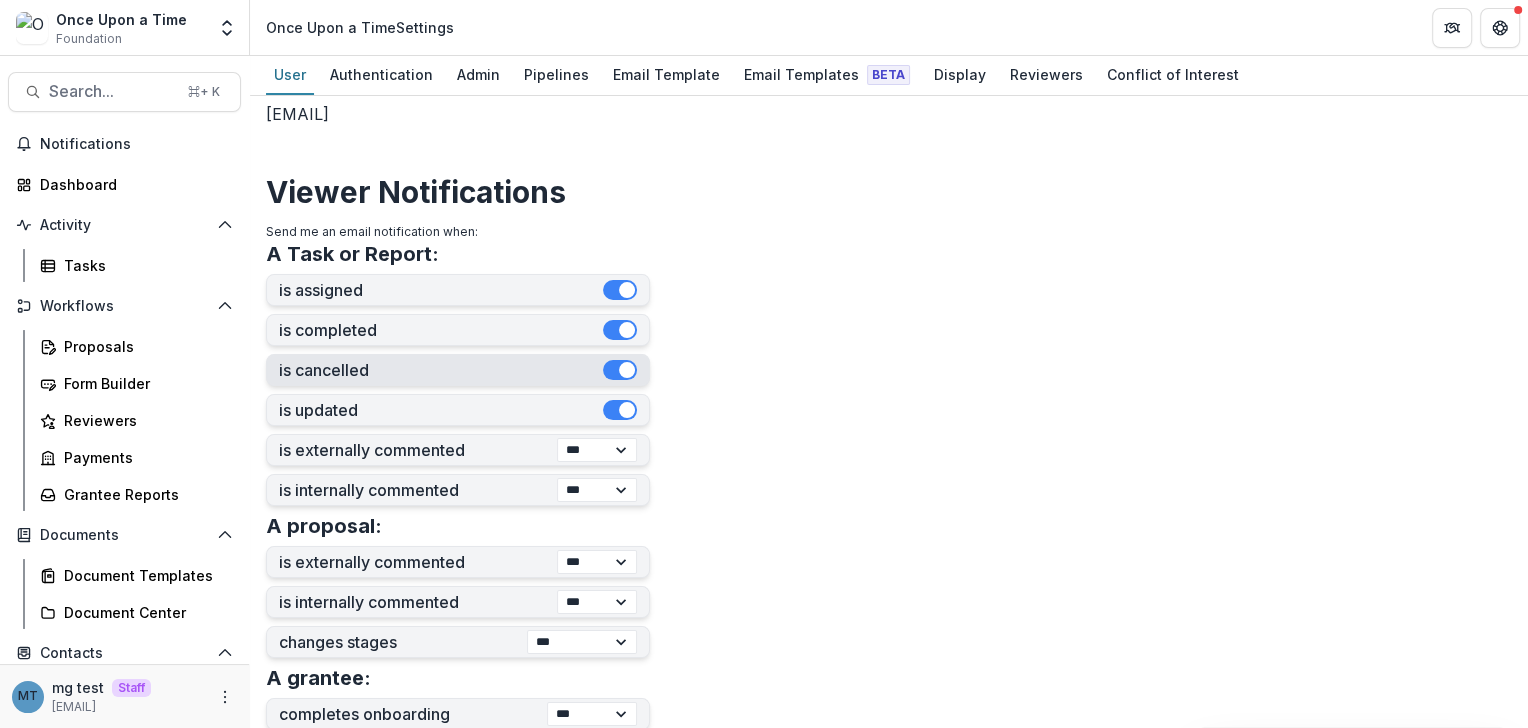 scroll, scrollTop: 413, scrollLeft: 0, axis: vertical 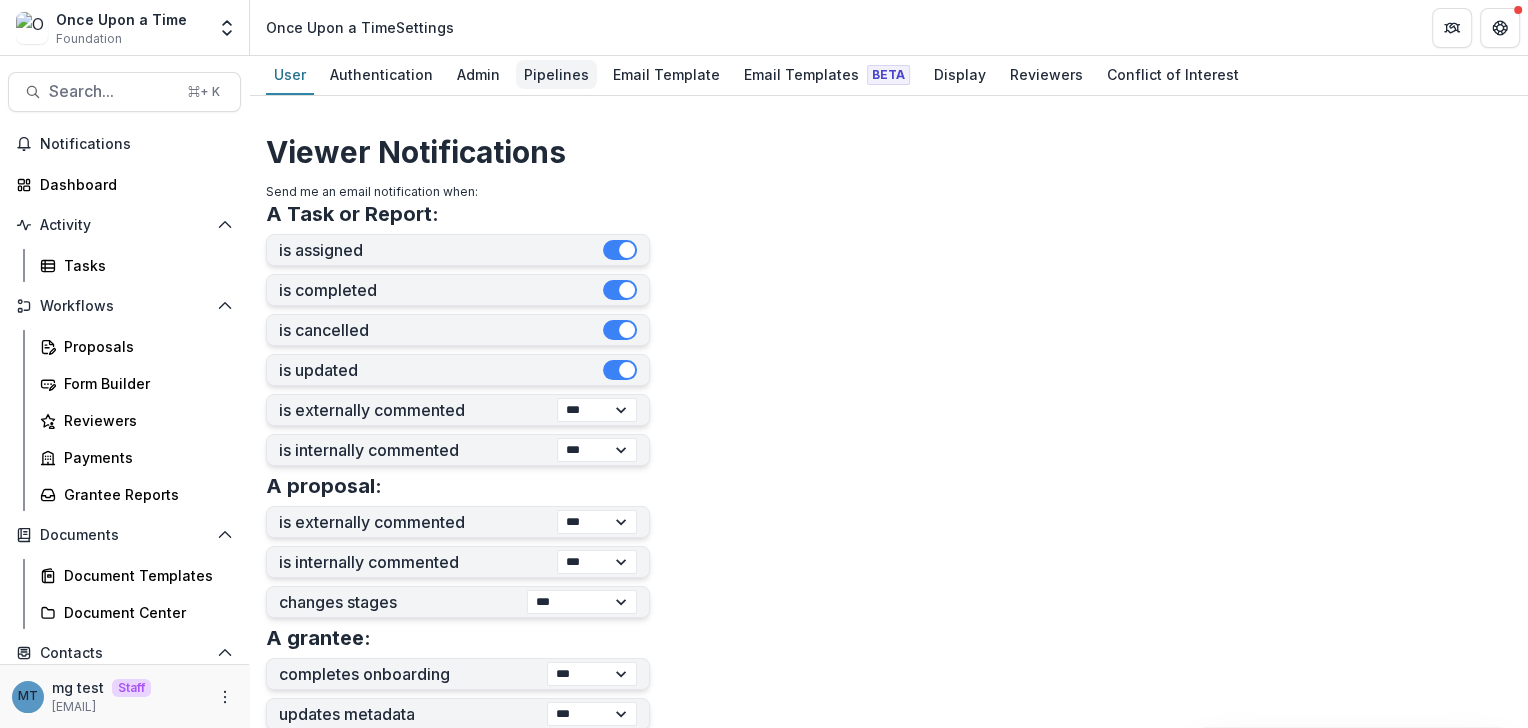 click on "Pipelines" at bounding box center [556, 74] 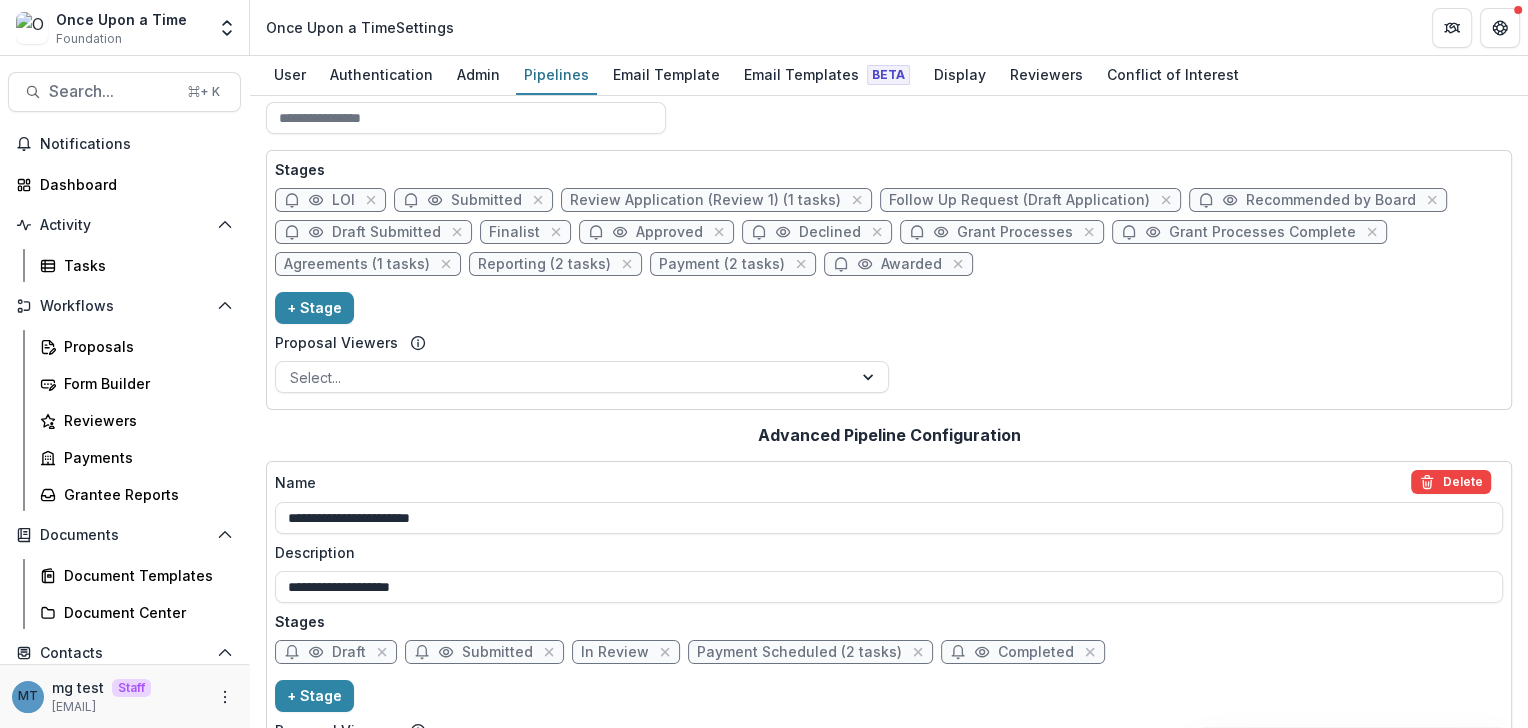 scroll, scrollTop: 0, scrollLeft: 0, axis: both 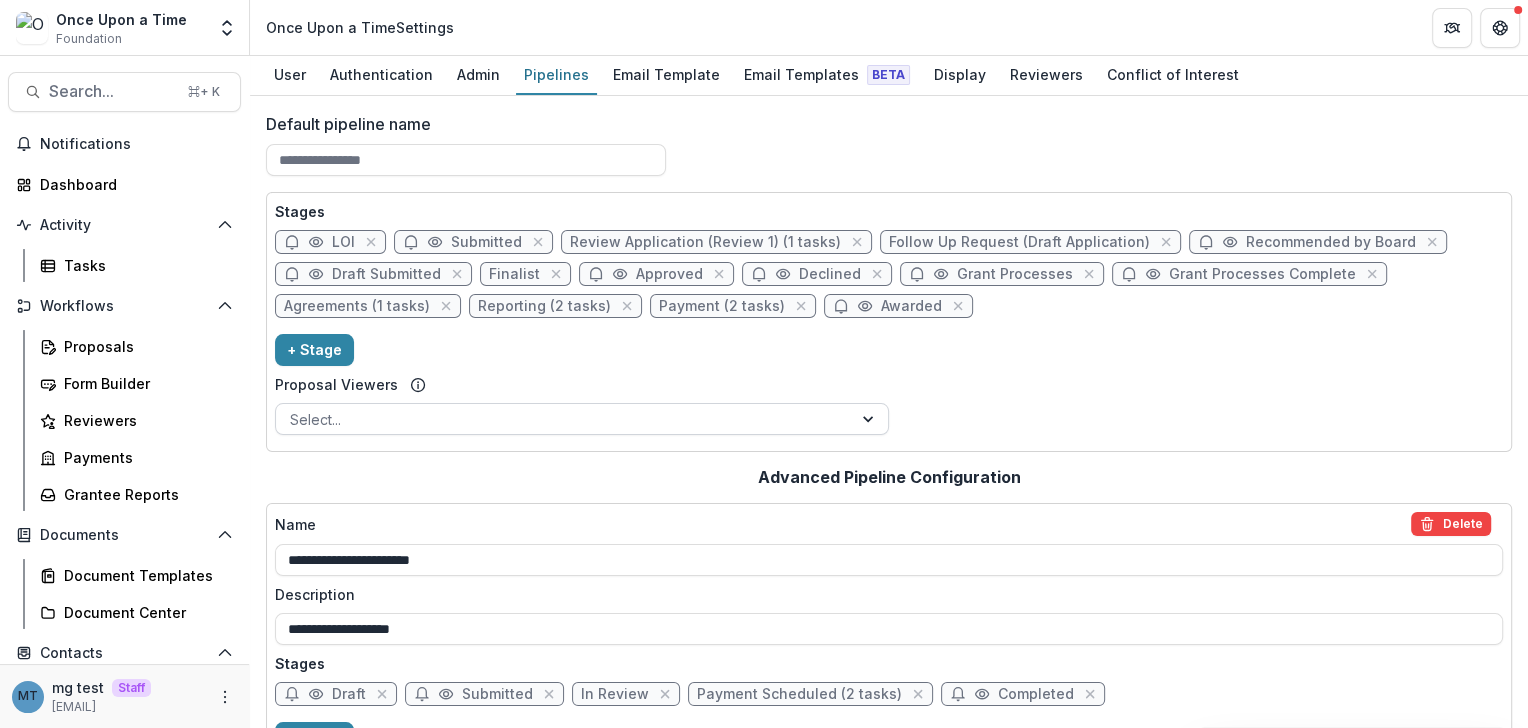 click at bounding box center (564, 419) 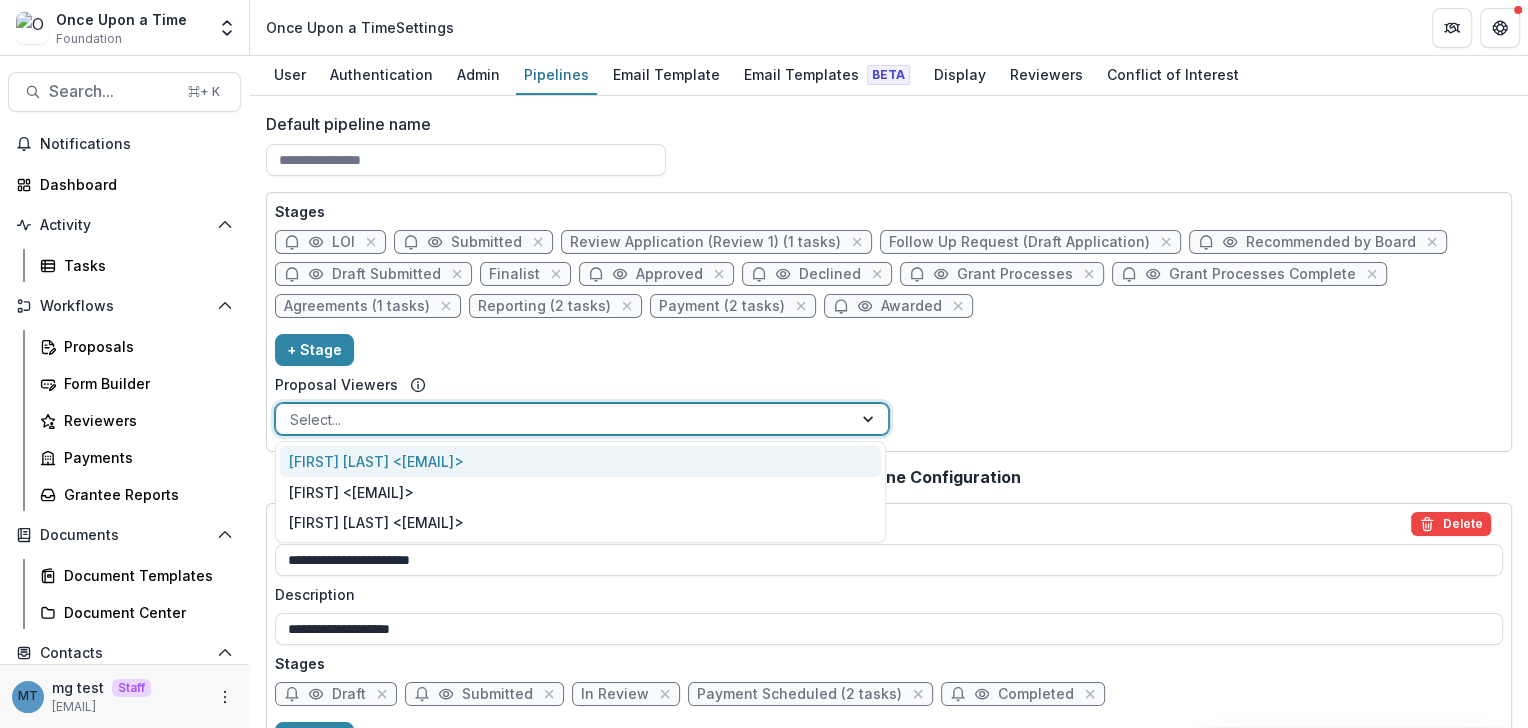 click on "Stages LOI Submitted Review Application (Review 1) (1 tasks) Follow Up Request (Draft Application) Recommended by Board Draft Submitted Finalist Approved Declined Grant Processes Grant Processes Complete Agreements (1 tasks) Reporting (2 tasks) Payment (2 tasks) Awarded + Stage Proposal Viewers Carter Plaster <cplaster@thephilanthropylab.org>, 1 of 3. 3 results available. Use Up and Down to choose options, press Enter to select the currently focused option, press Escape to exit the menu, press Tab to select the option and exit the menu. Select..." at bounding box center (889, 322) 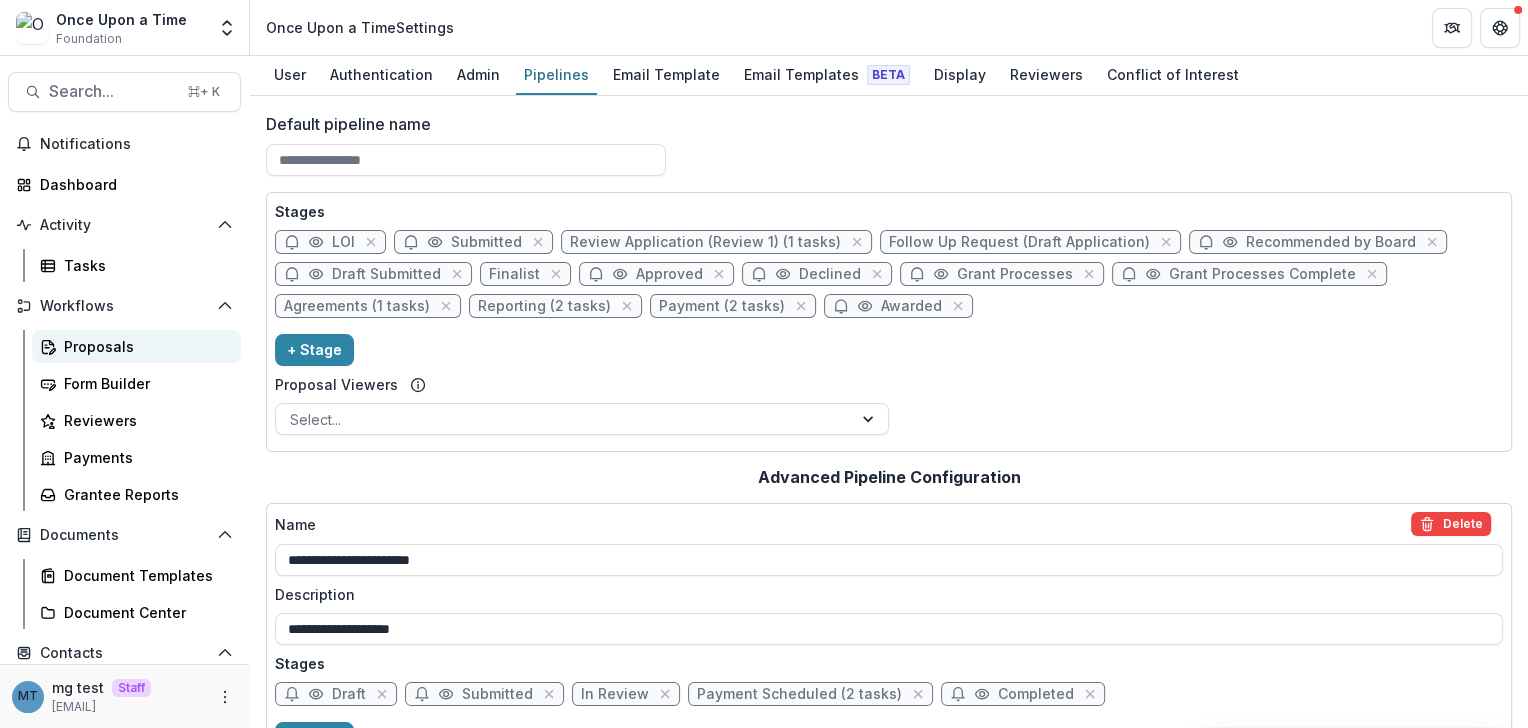 click on "Proposals" at bounding box center [144, 346] 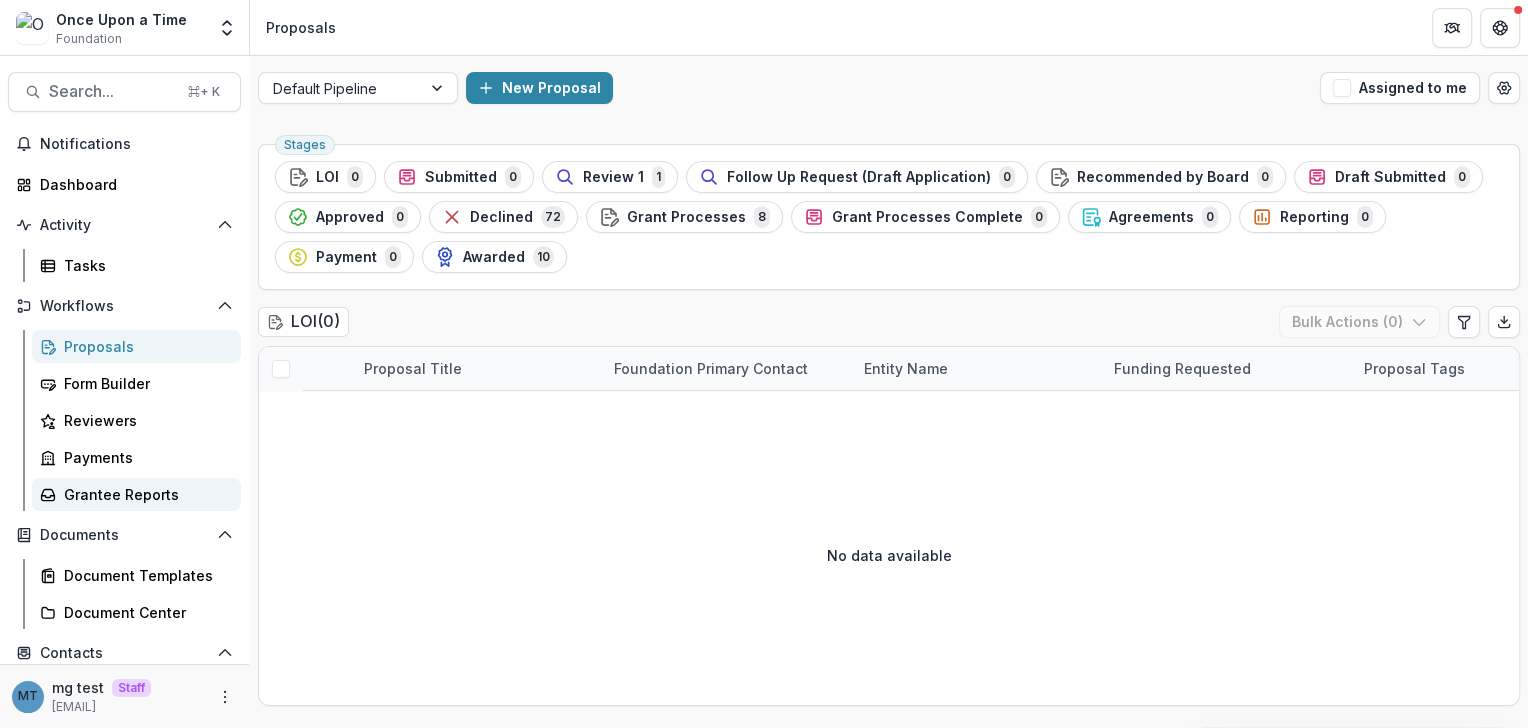 click on "Grantee Reports" at bounding box center (144, 494) 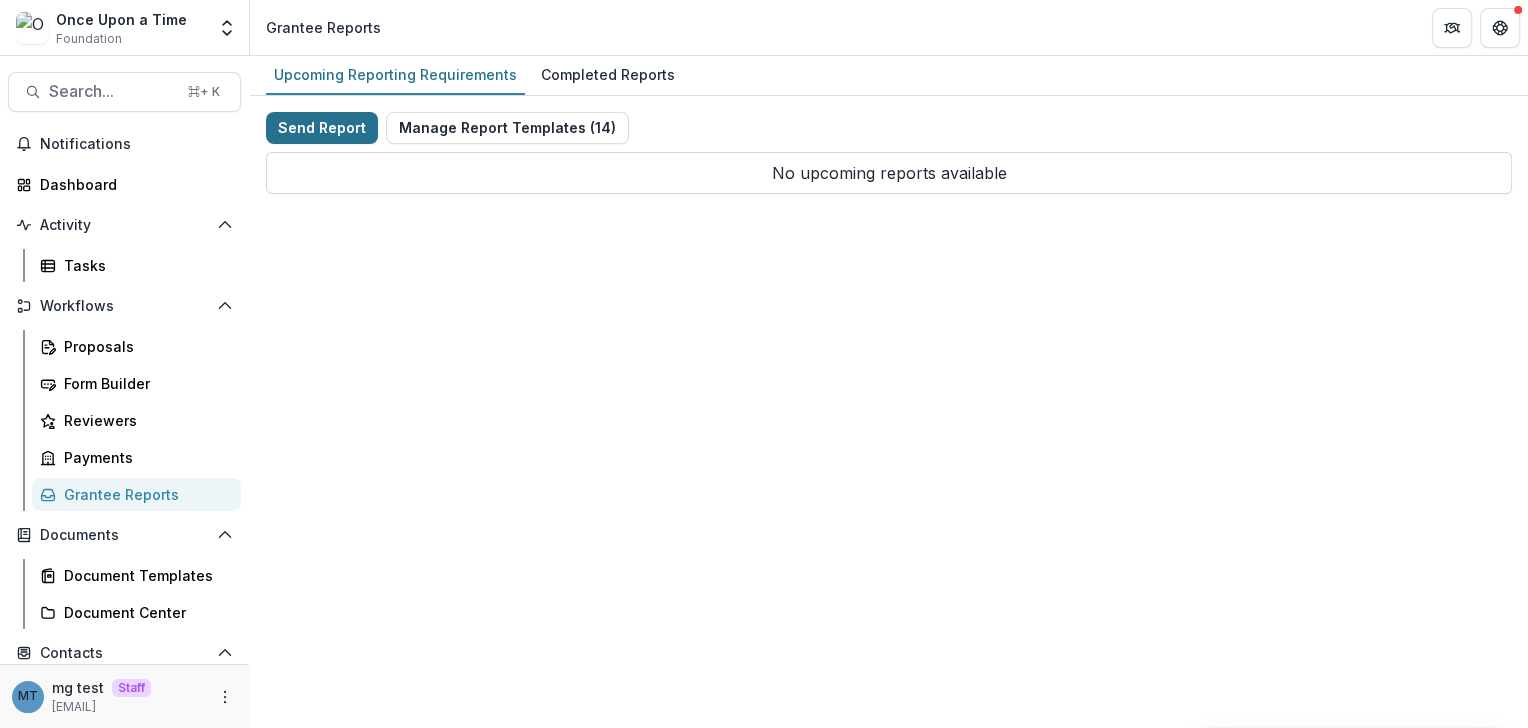 click on "Send Report" at bounding box center (322, 128) 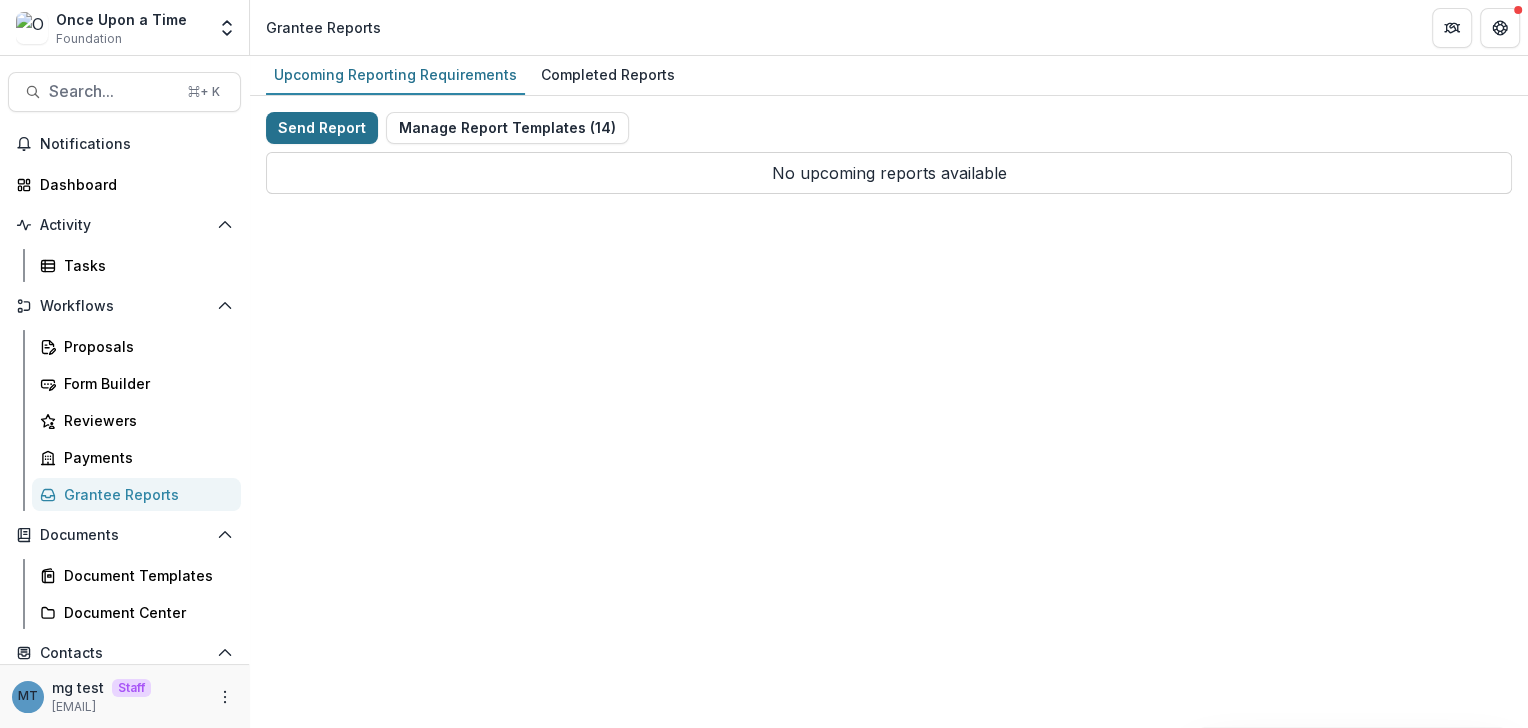 select on "********" 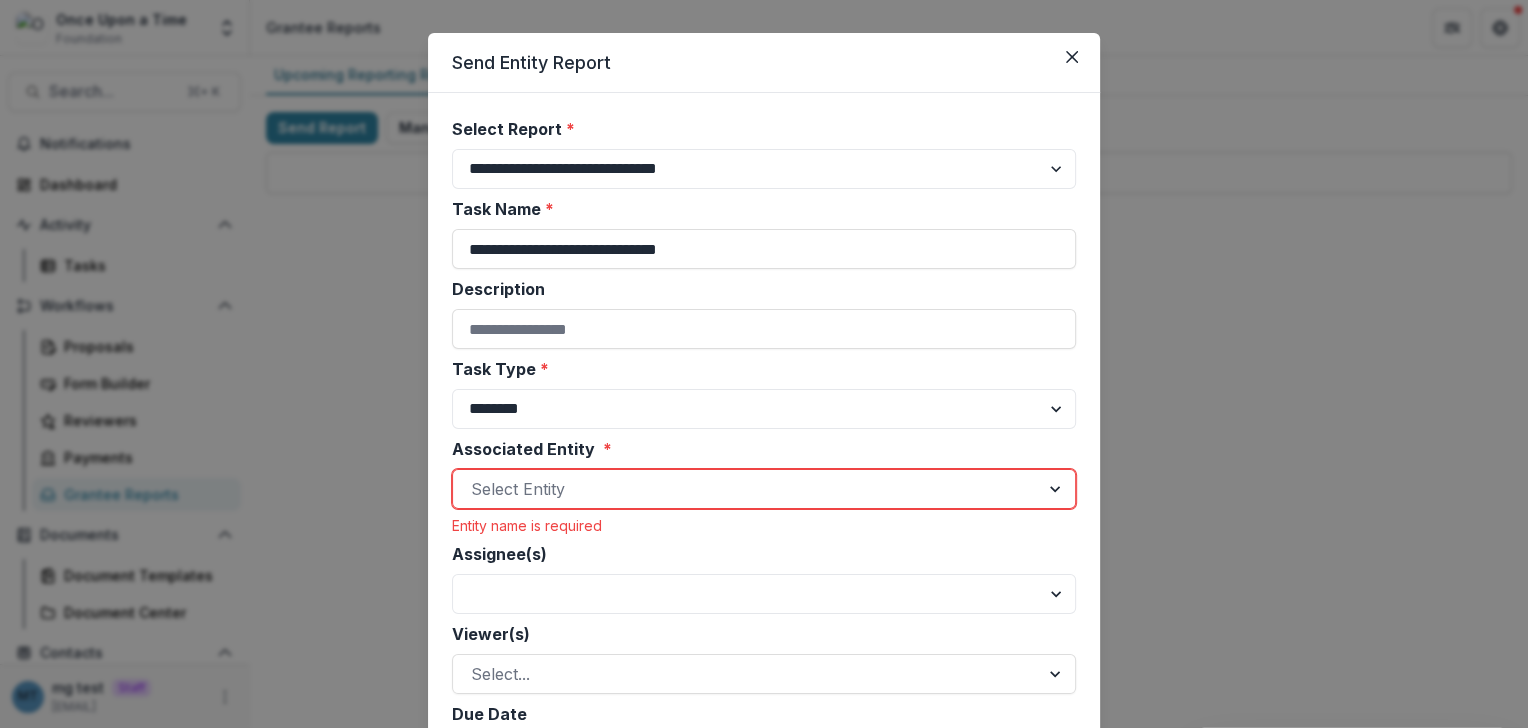 scroll, scrollTop: 100, scrollLeft: 0, axis: vertical 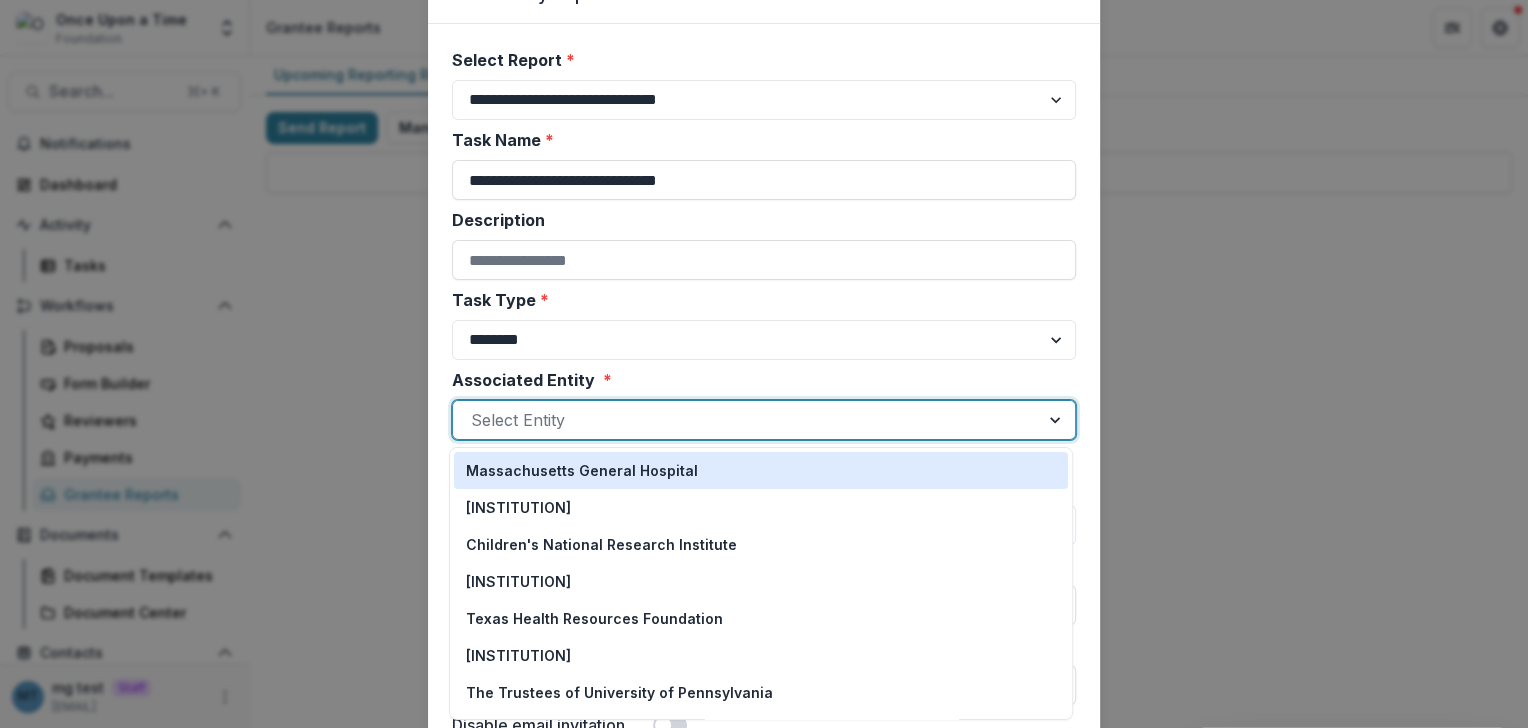 click at bounding box center (746, 420) 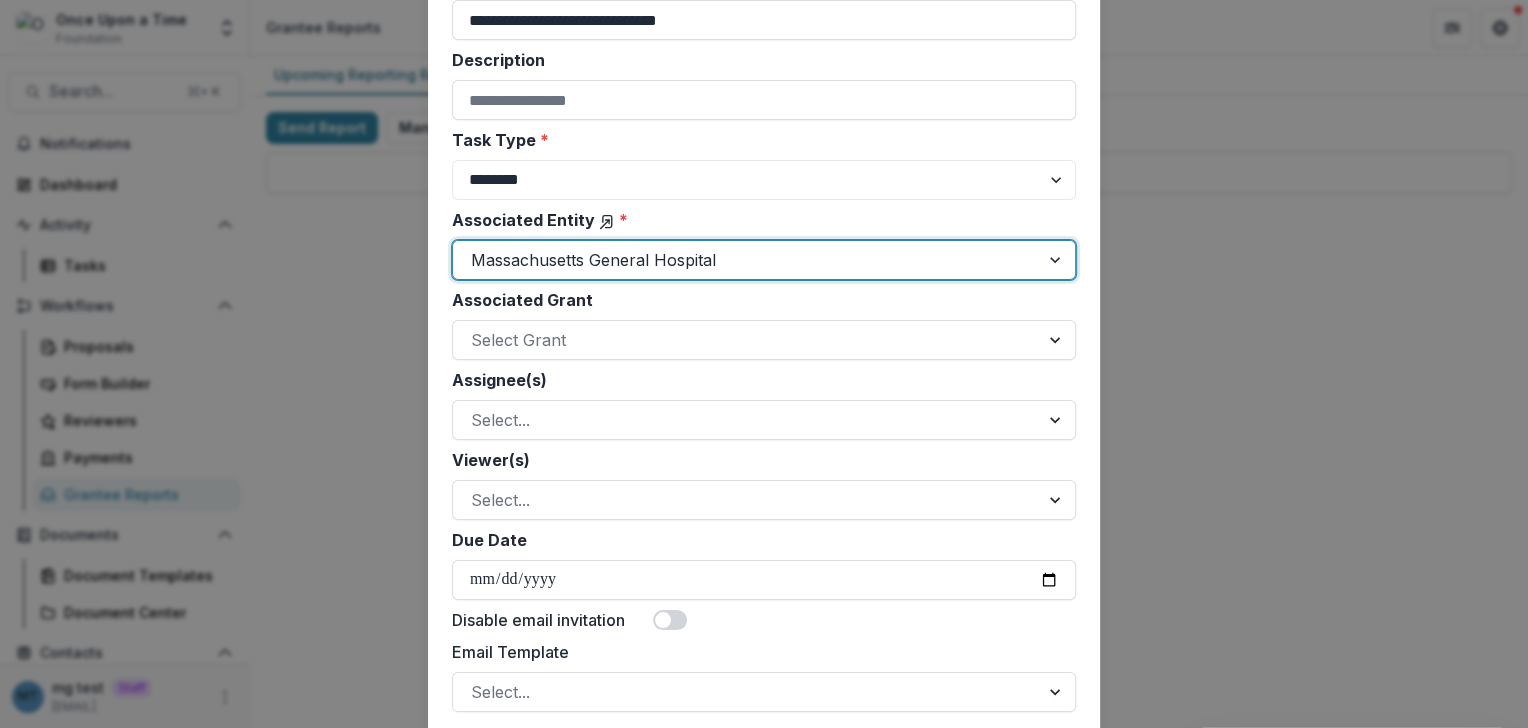 scroll, scrollTop: 265, scrollLeft: 0, axis: vertical 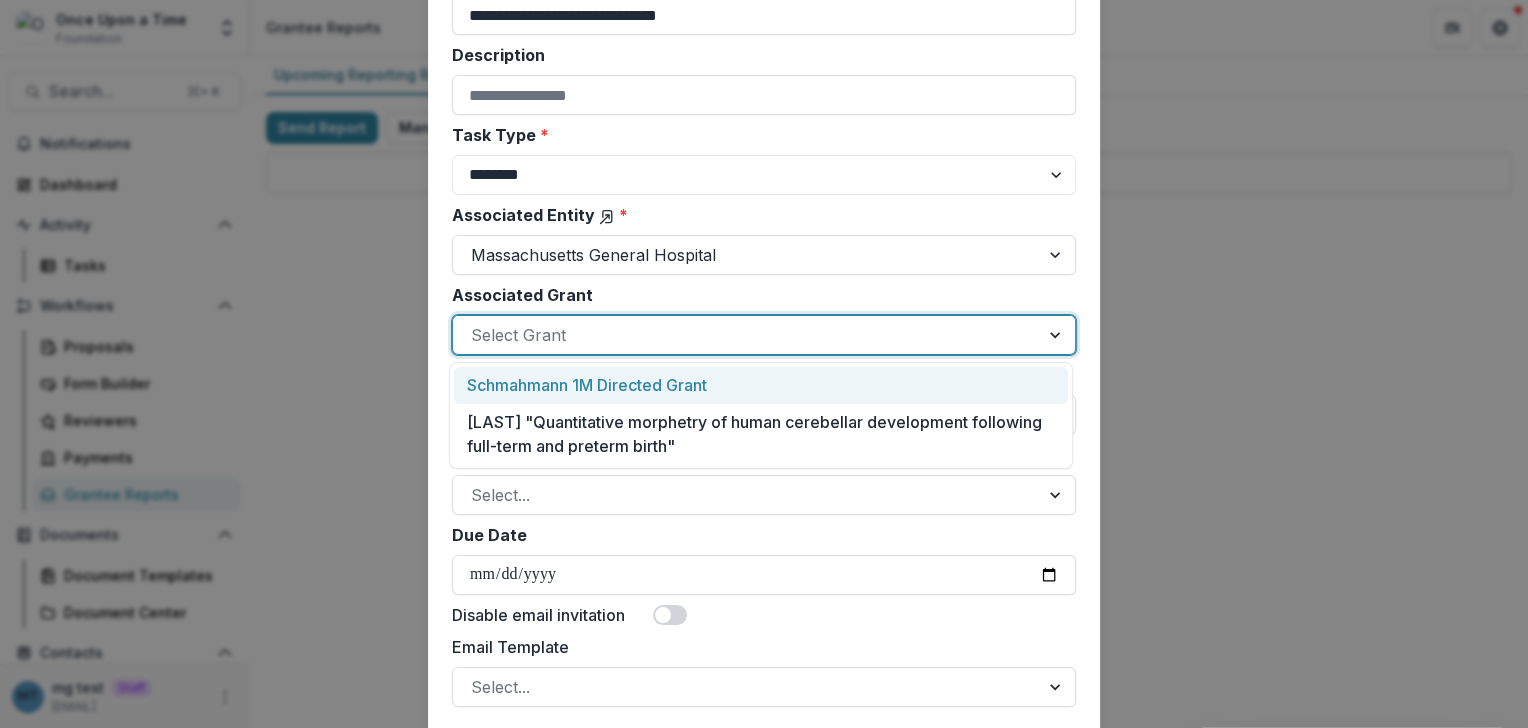 click at bounding box center [746, 335] 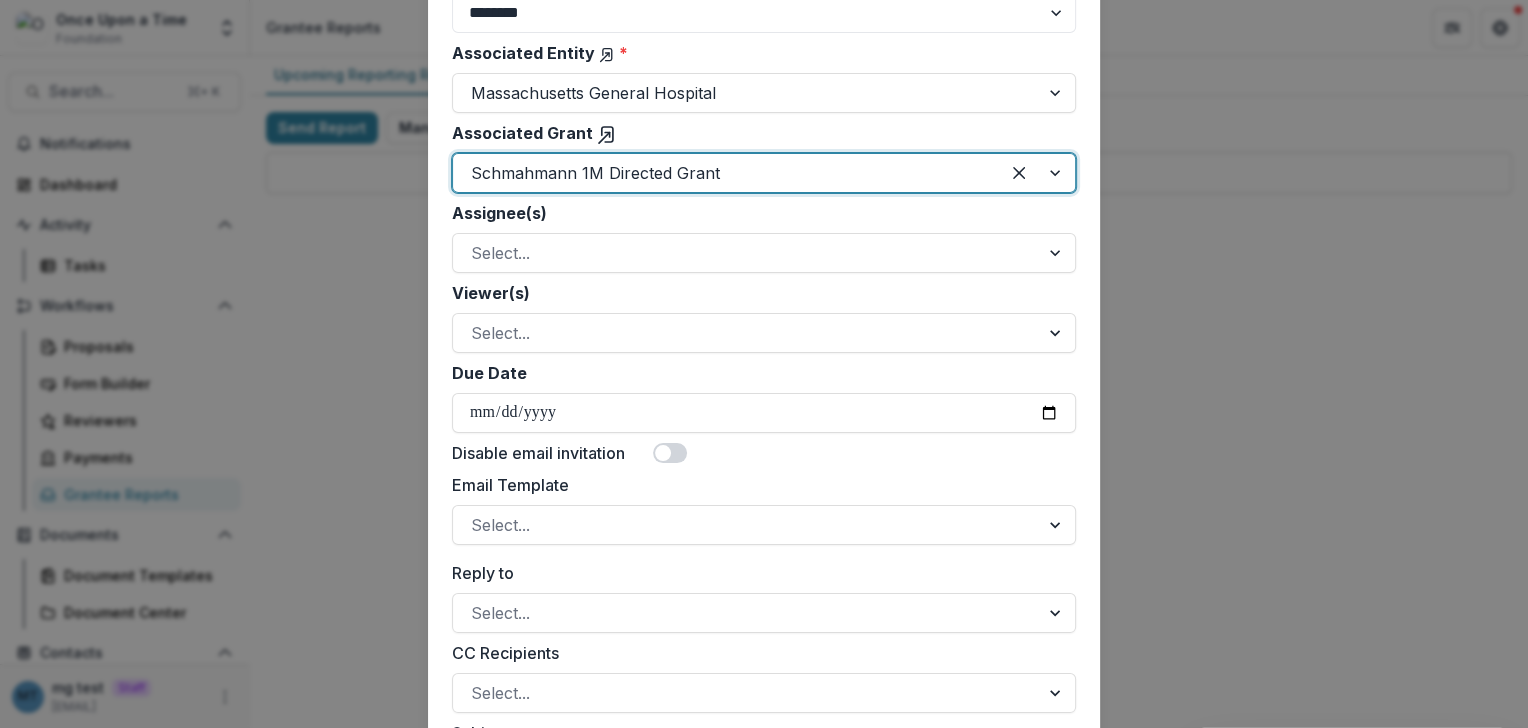 scroll, scrollTop: 428, scrollLeft: 0, axis: vertical 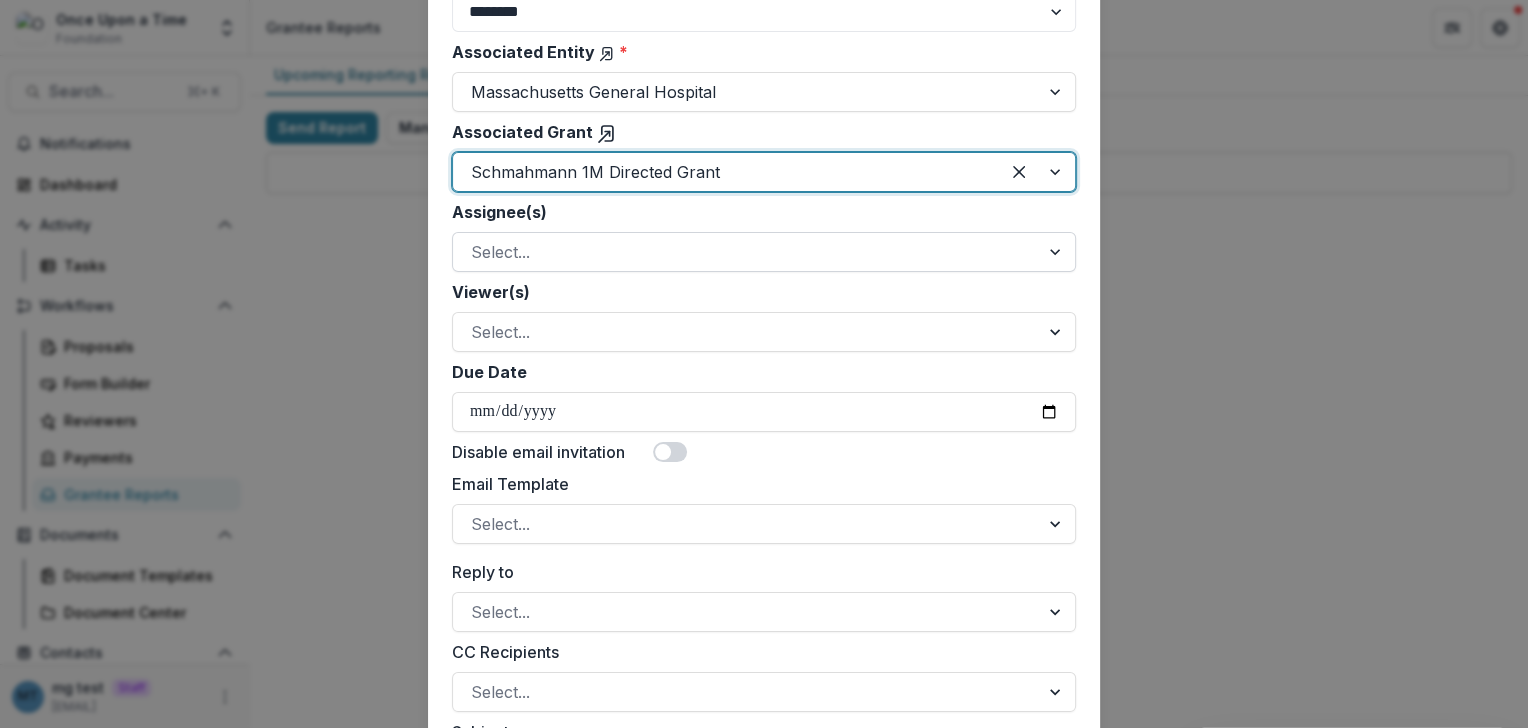 click at bounding box center [746, 252] 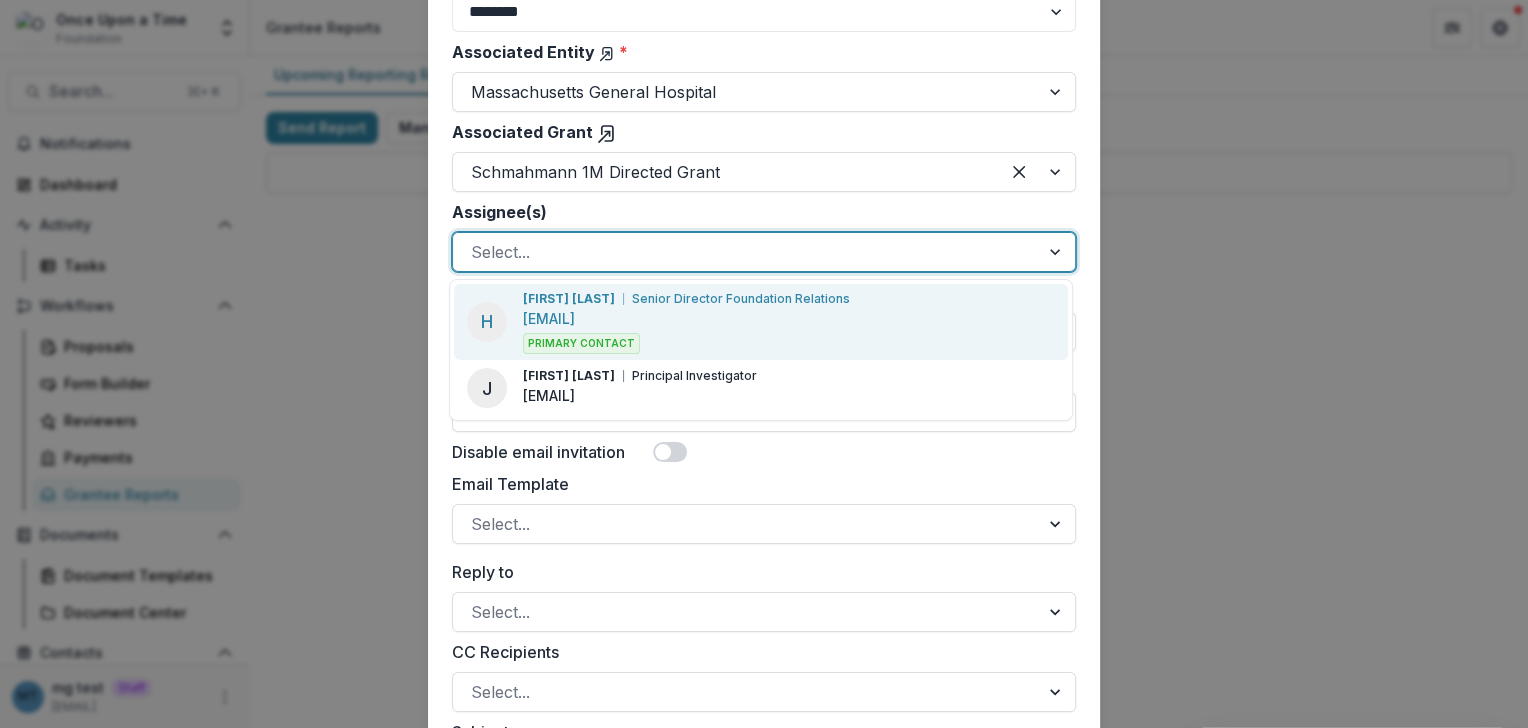 click on "hhoffman@mgh.harvard.edu" at bounding box center [549, 318] 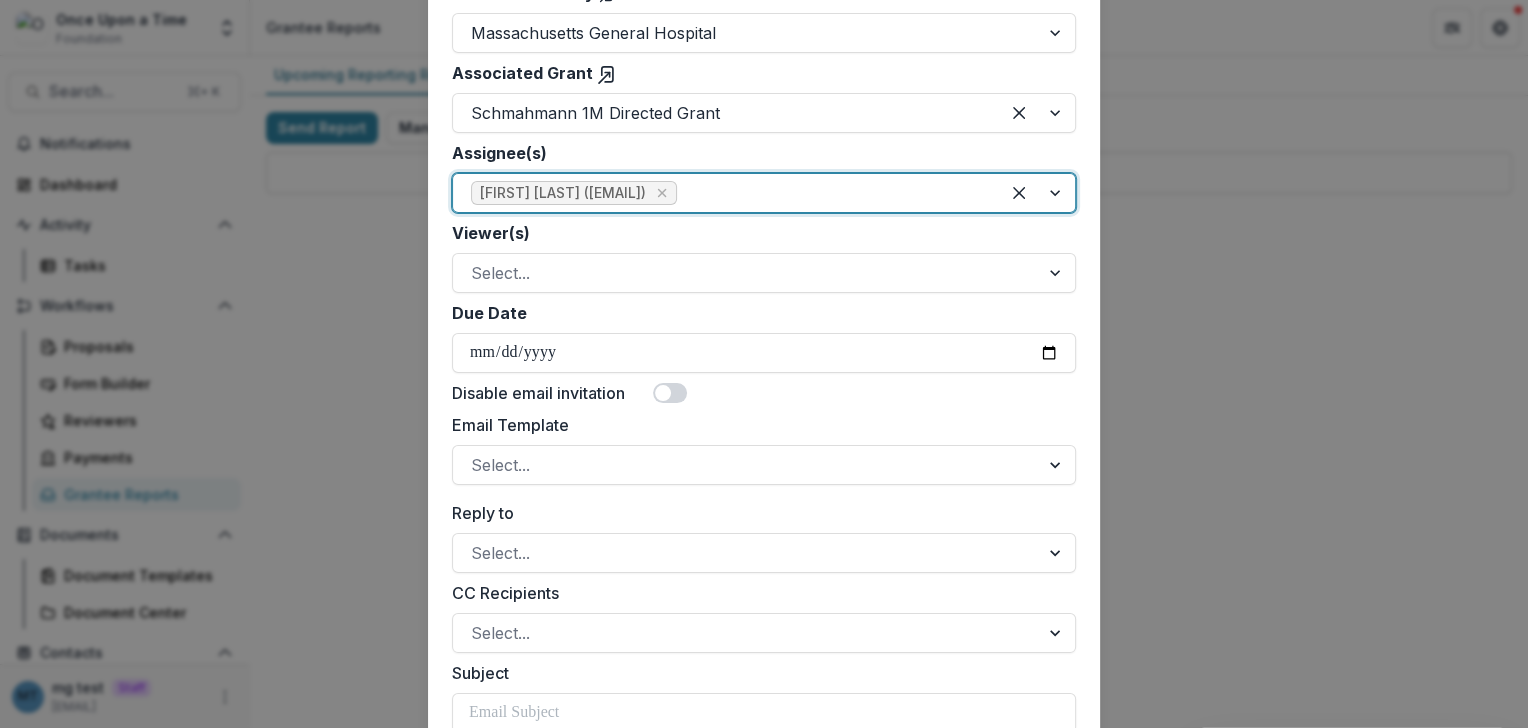 scroll, scrollTop: 511, scrollLeft: 0, axis: vertical 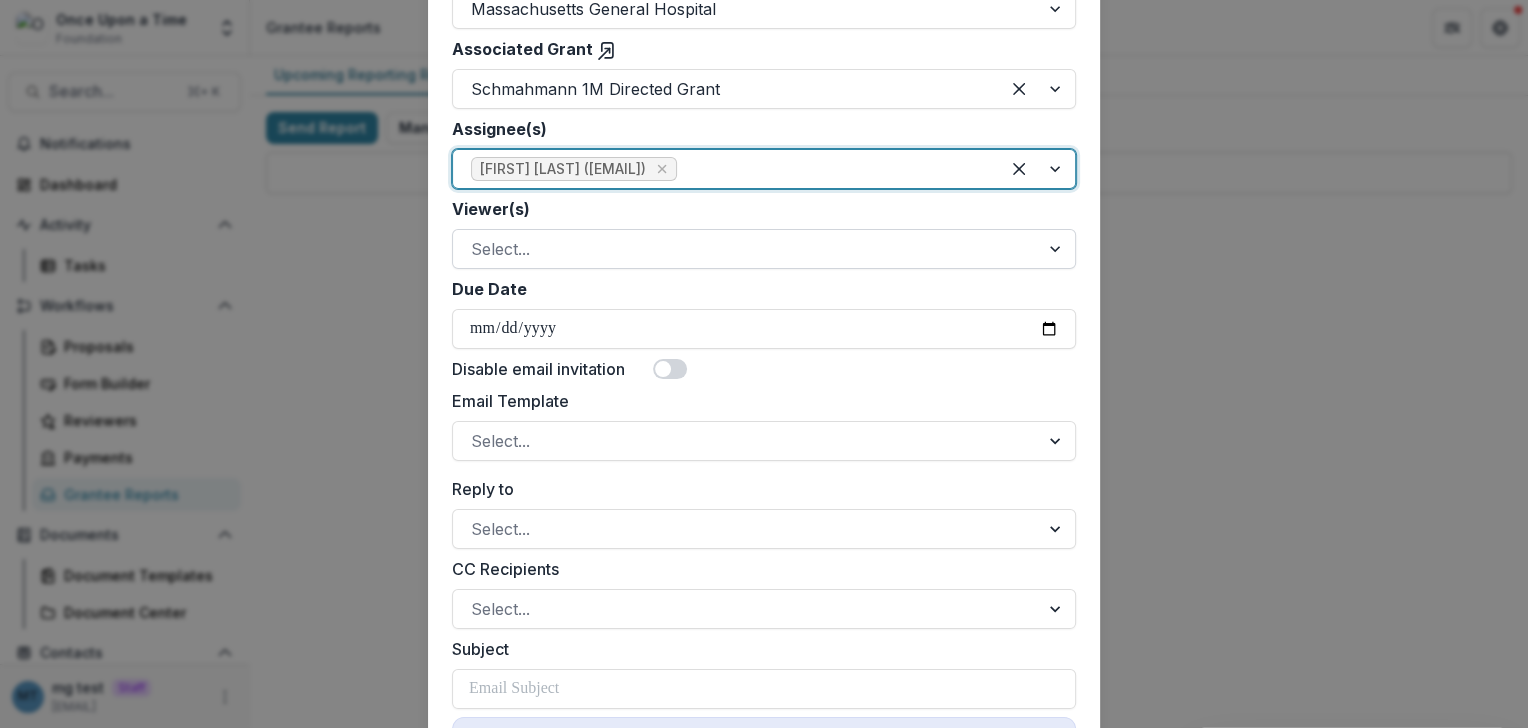 click at bounding box center [746, 249] 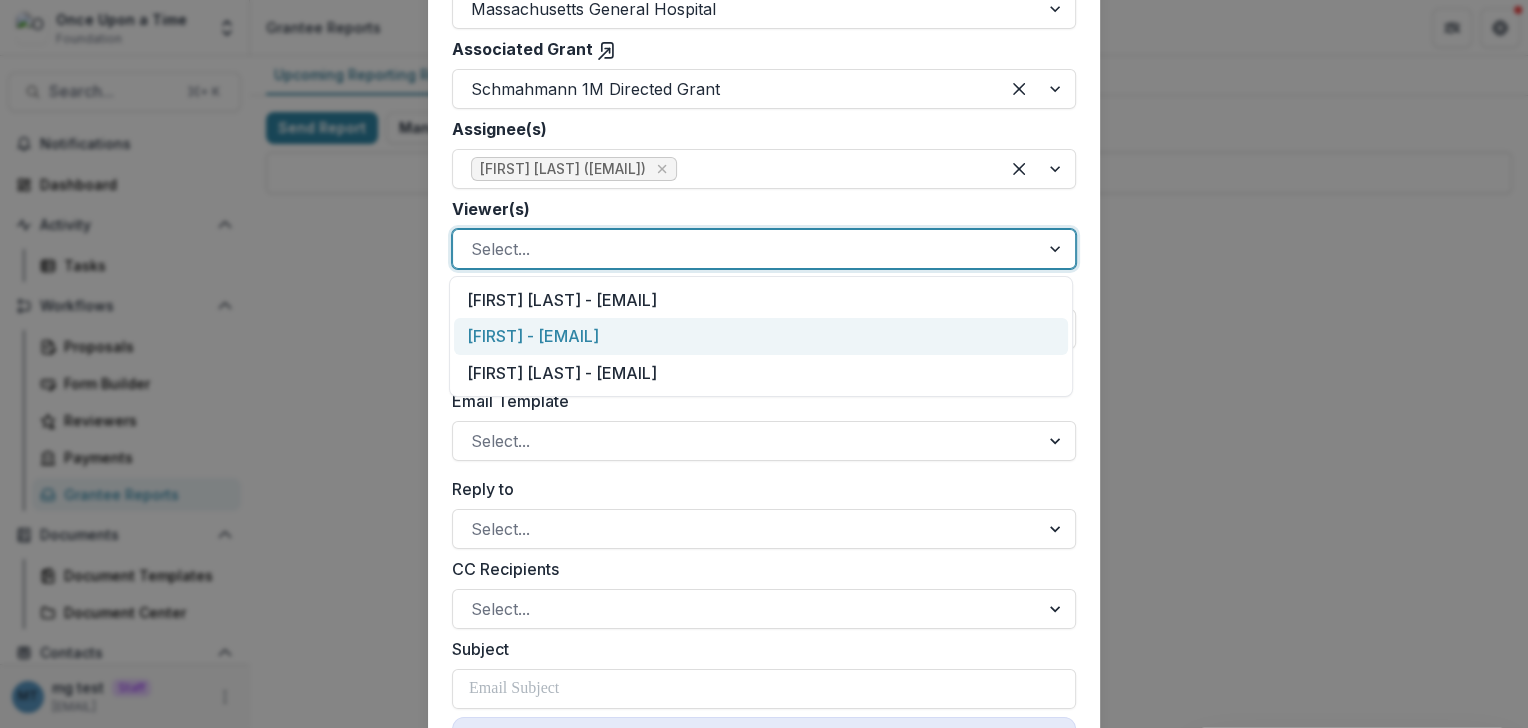 click on "bethany - bcale@onceuponatime.org" at bounding box center [761, 336] 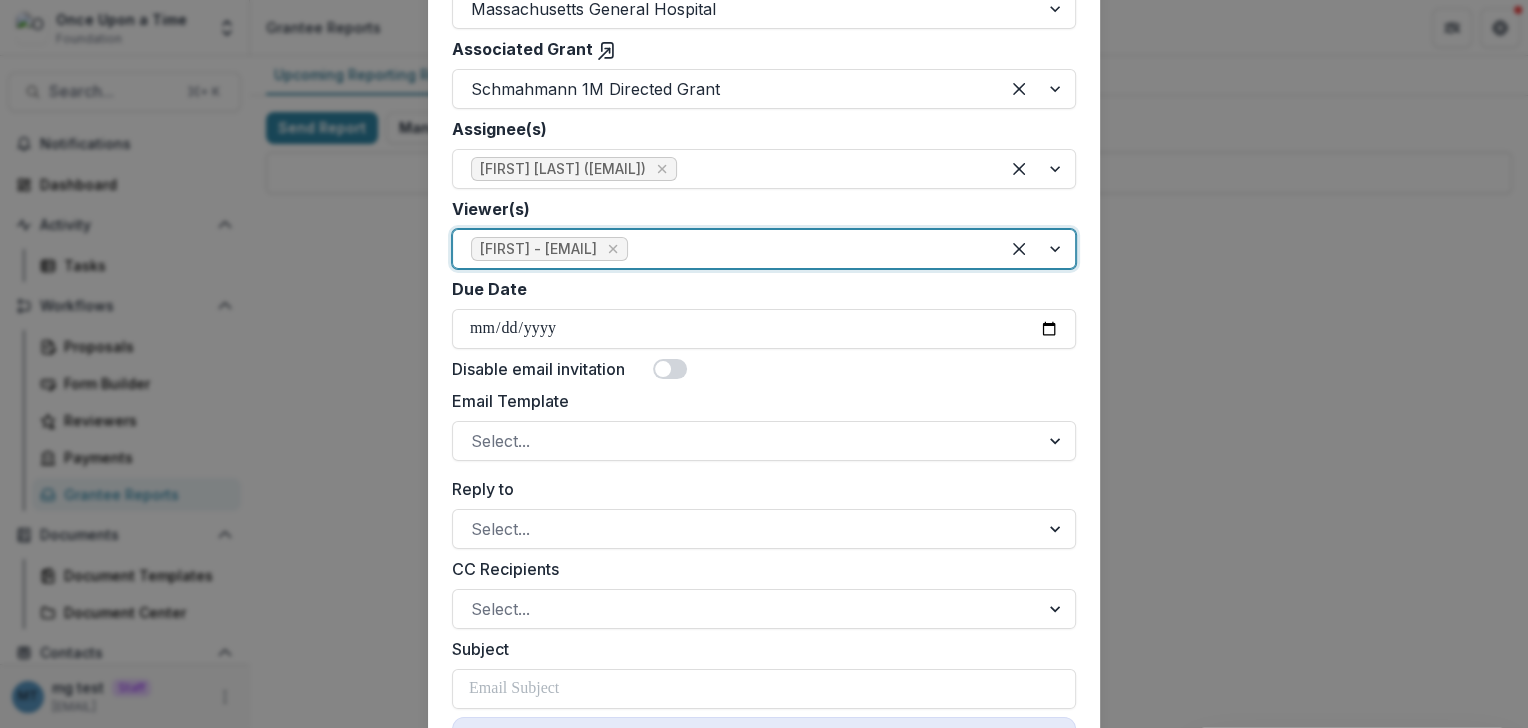 click at bounding box center [806, 249] 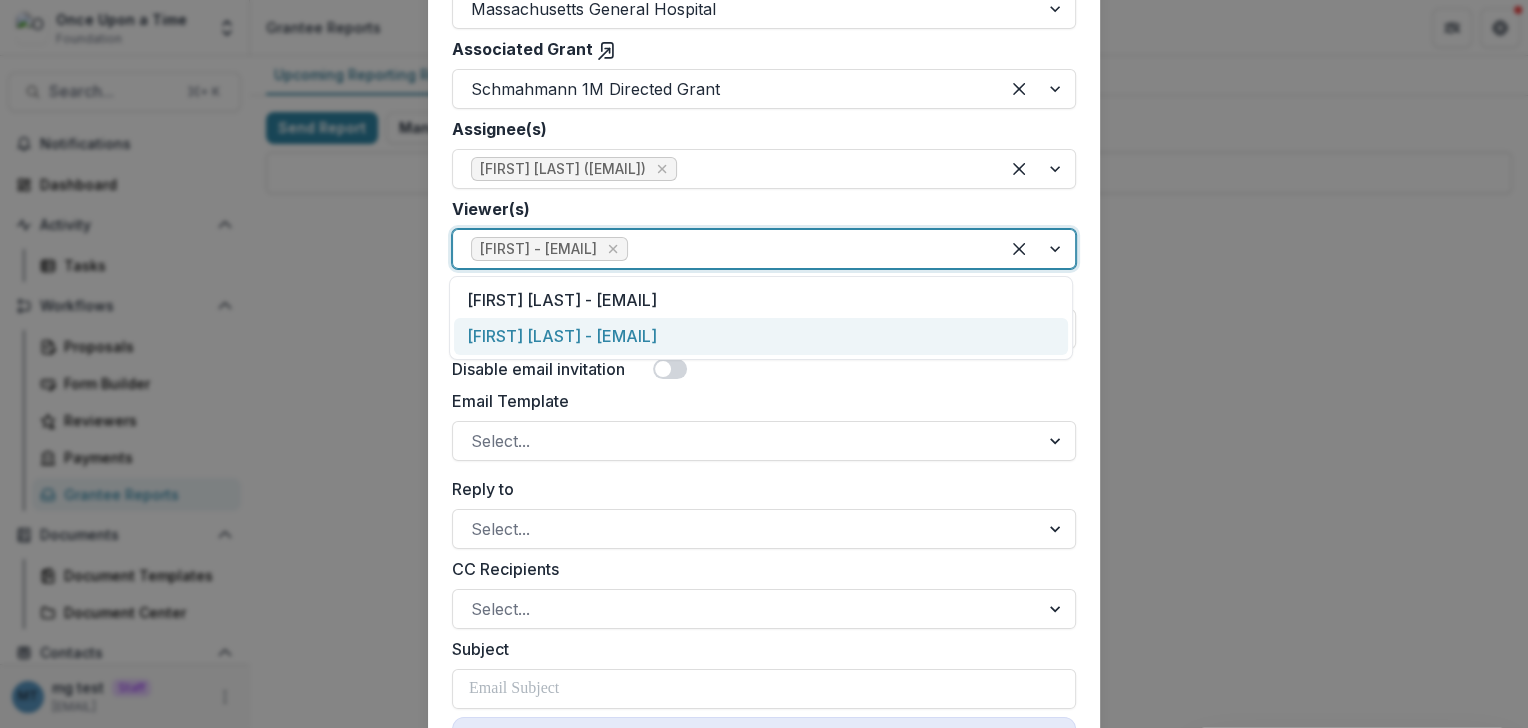 click on "Lauryn Lents - llents@onceuponatime.org" at bounding box center [761, 336] 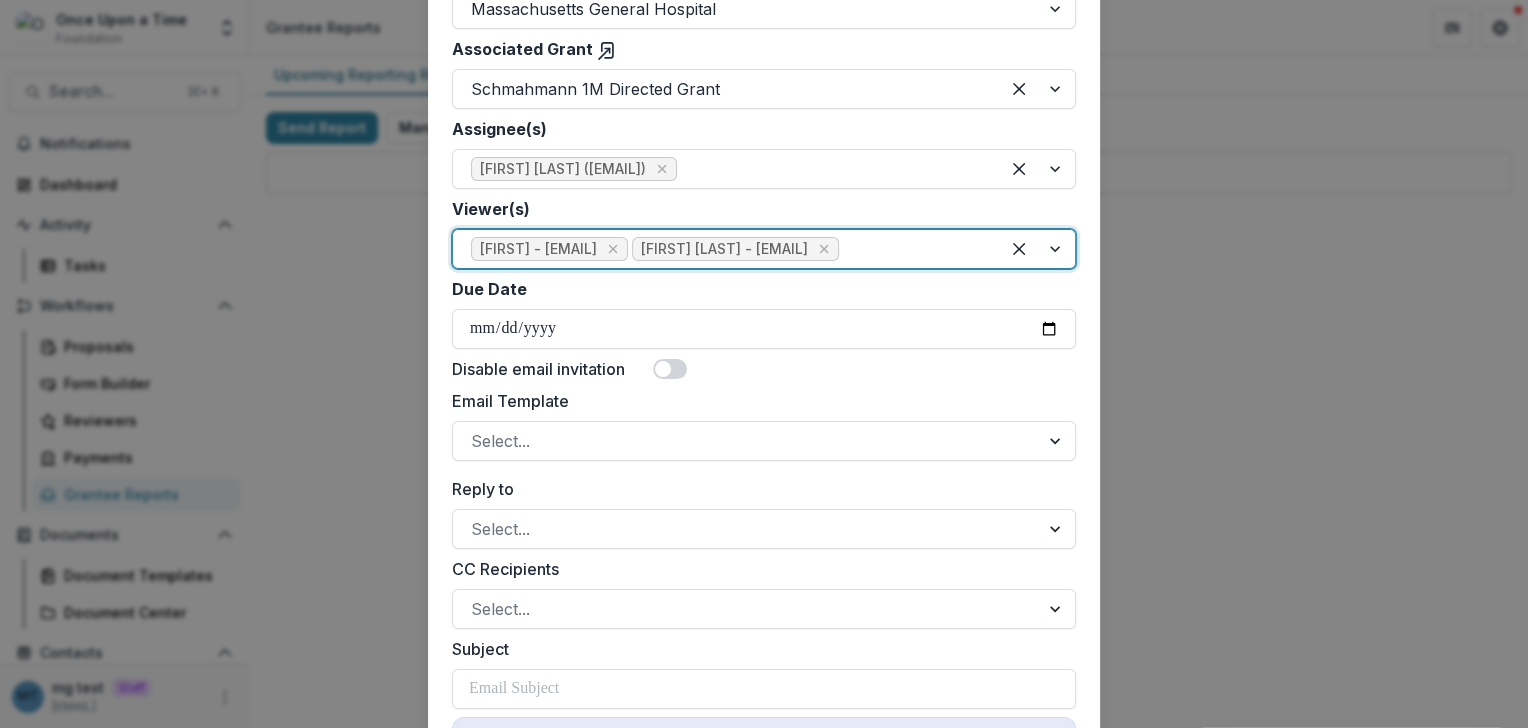click on "**********" at bounding box center [764, 364] 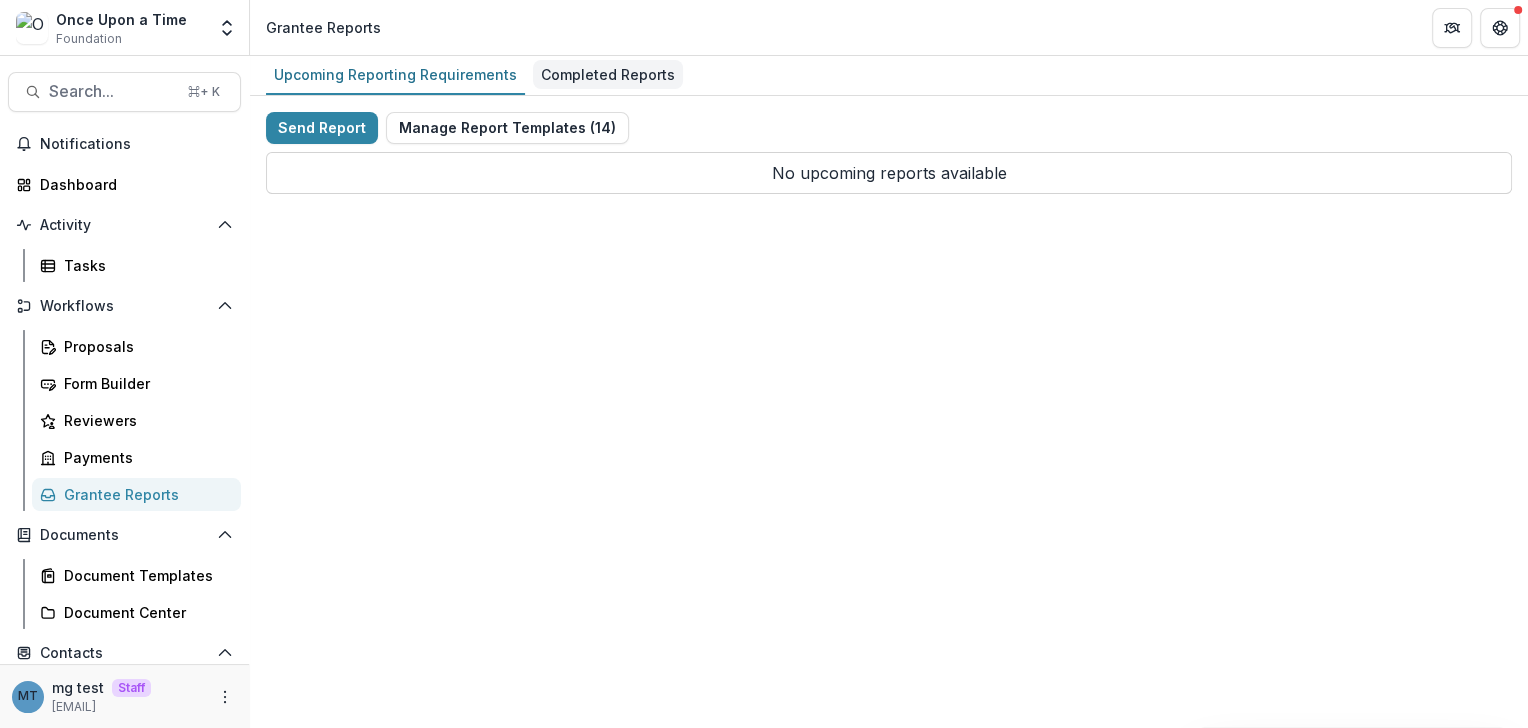 click on "Completed Reports" at bounding box center [608, 74] 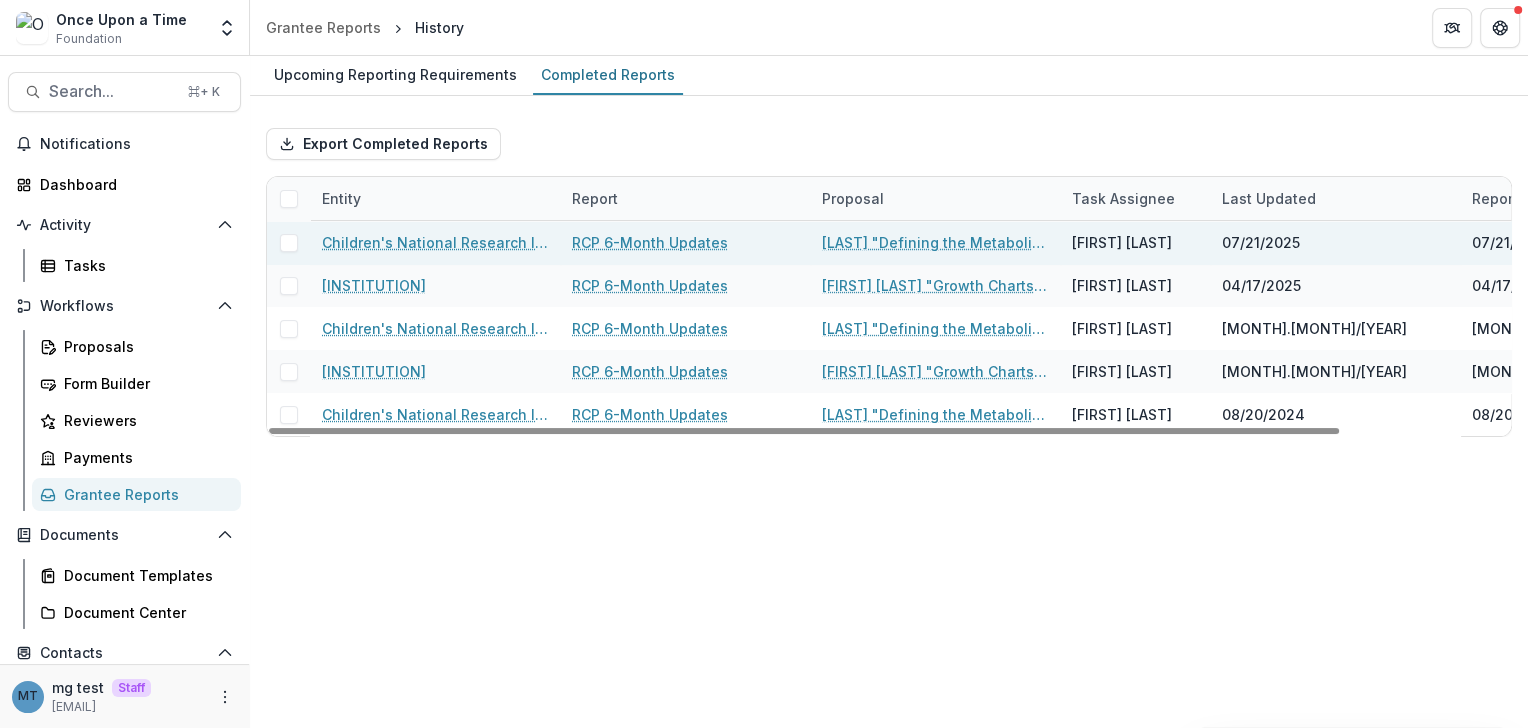 click on "RCP 6-Month Updates" at bounding box center (650, 242) 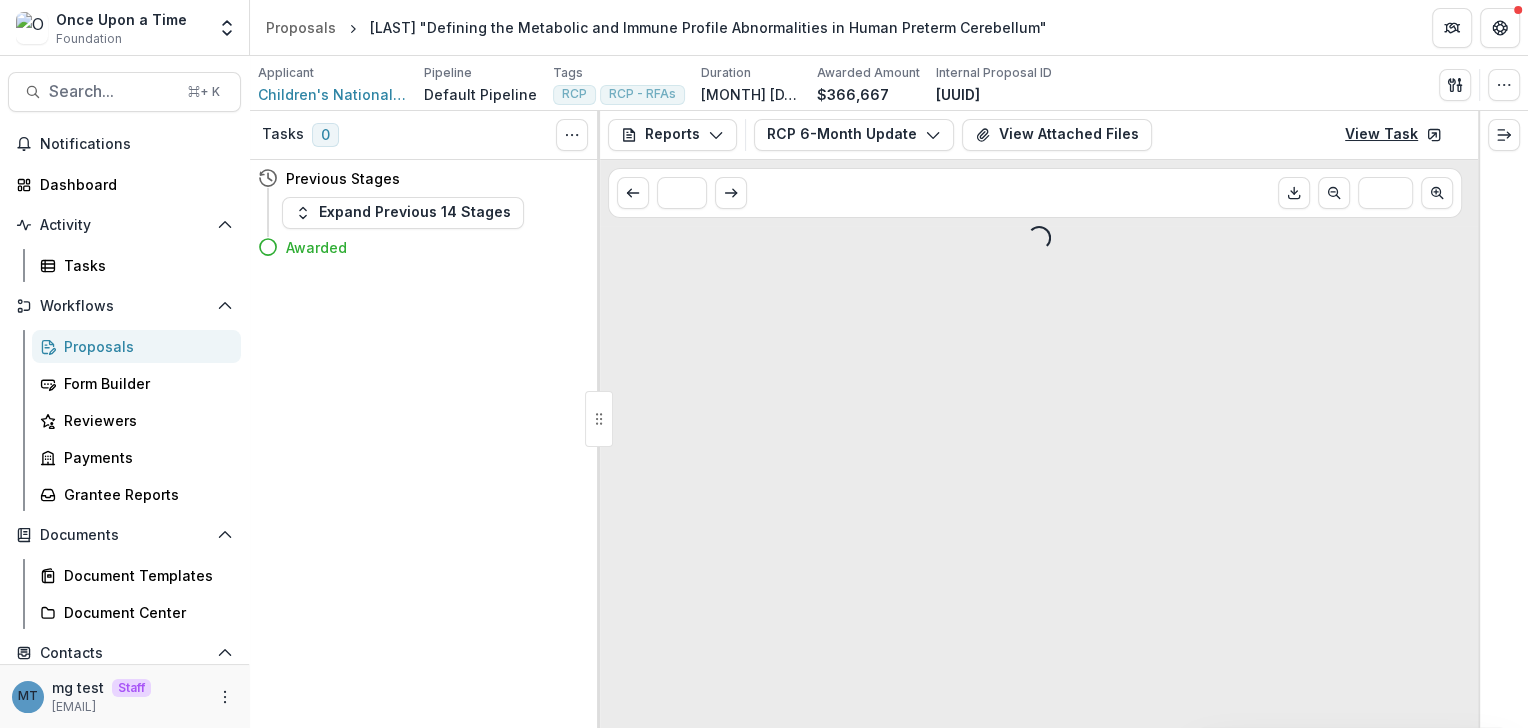 click 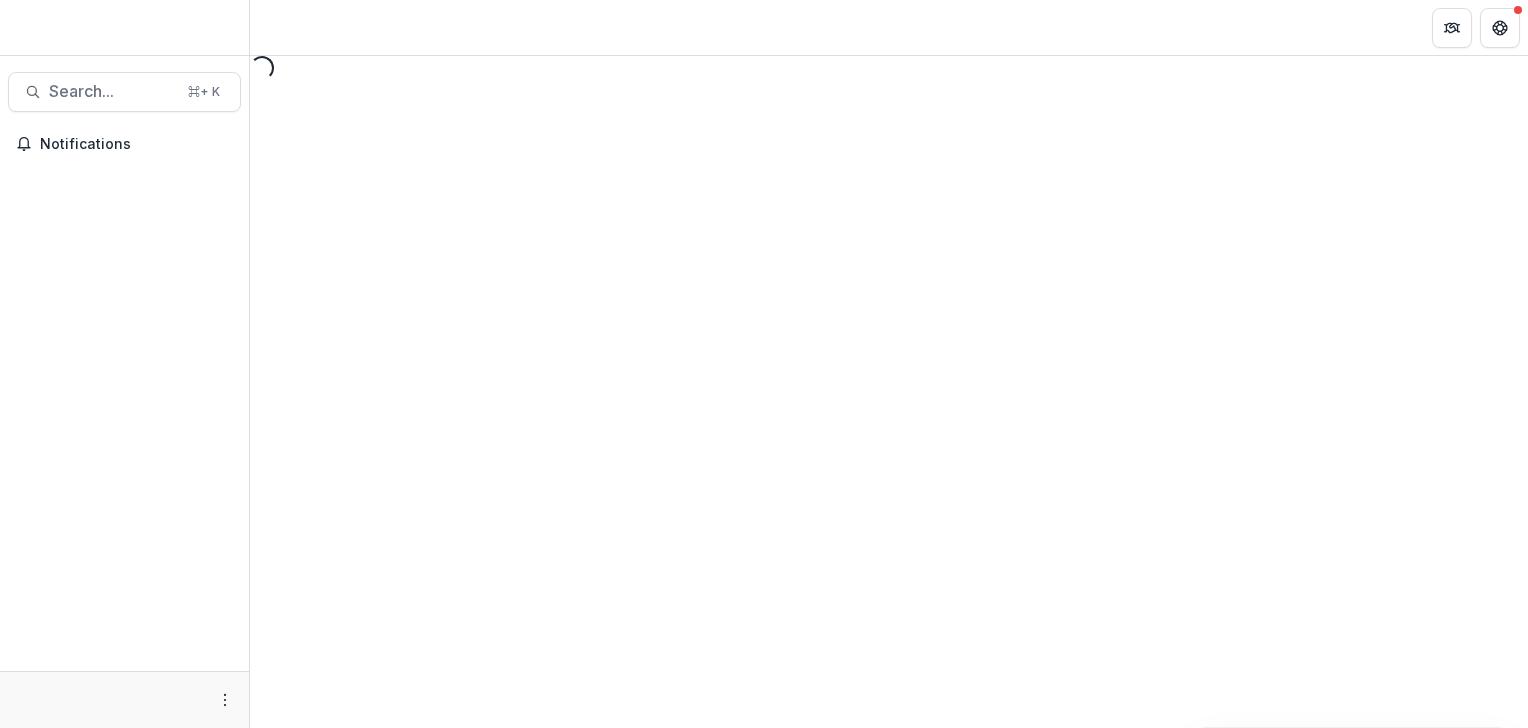 scroll, scrollTop: 0, scrollLeft: 0, axis: both 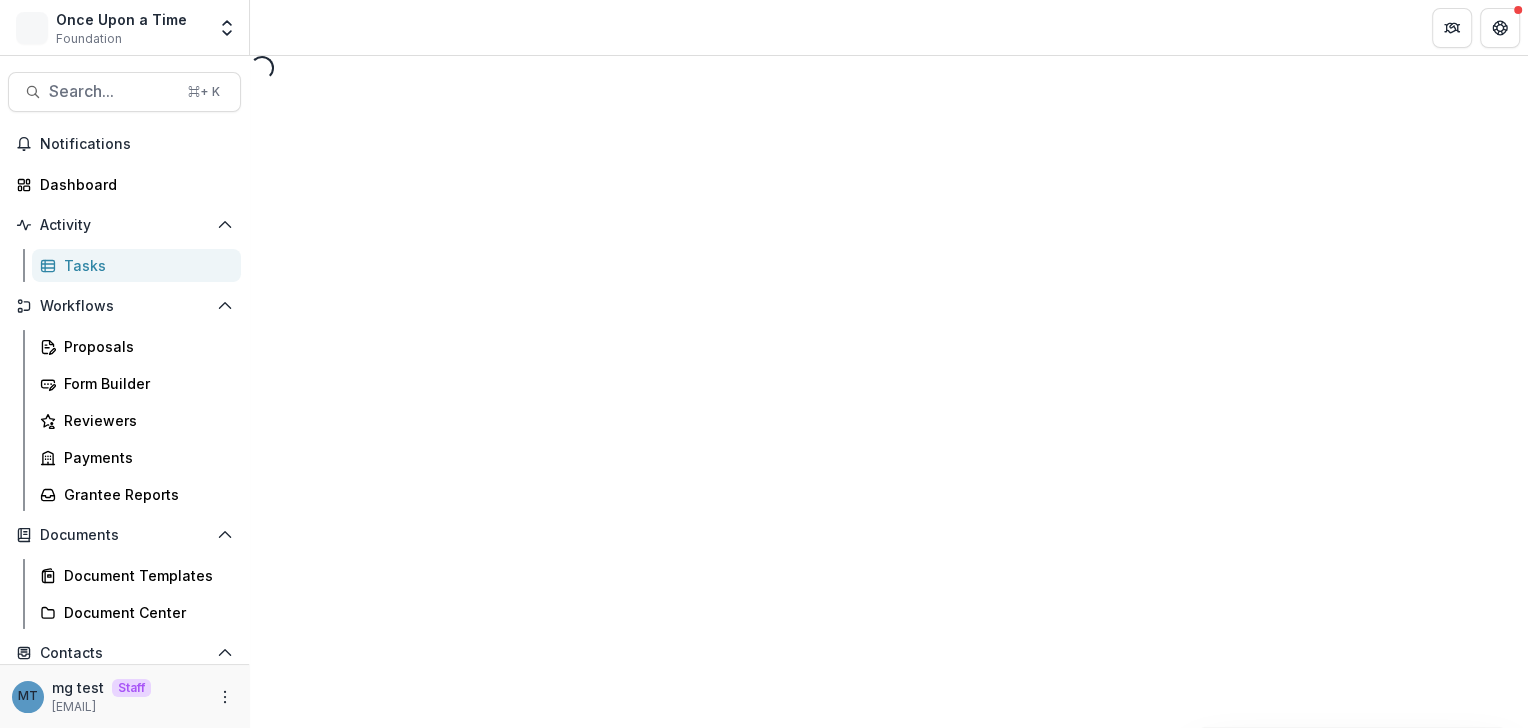 select on "********" 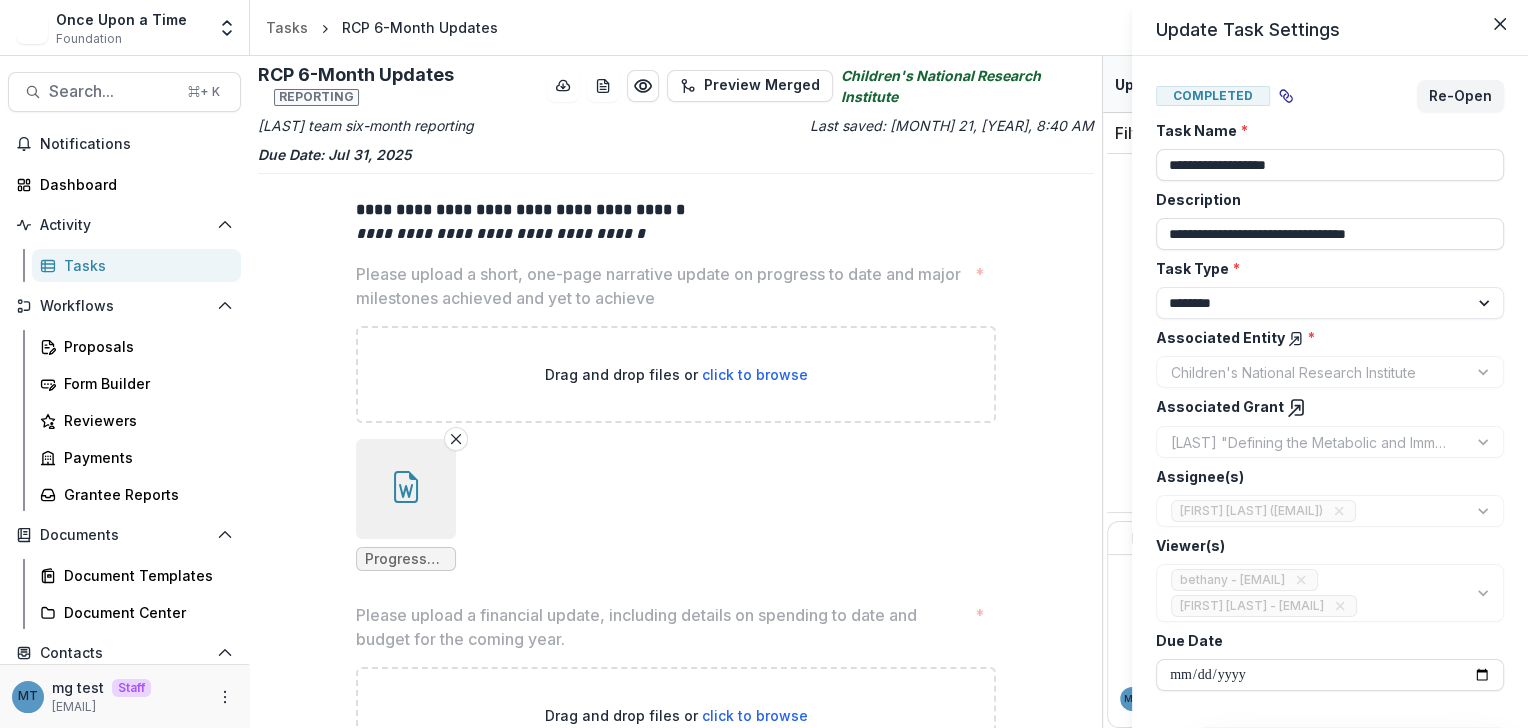 scroll, scrollTop: 12, scrollLeft: 0, axis: vertical 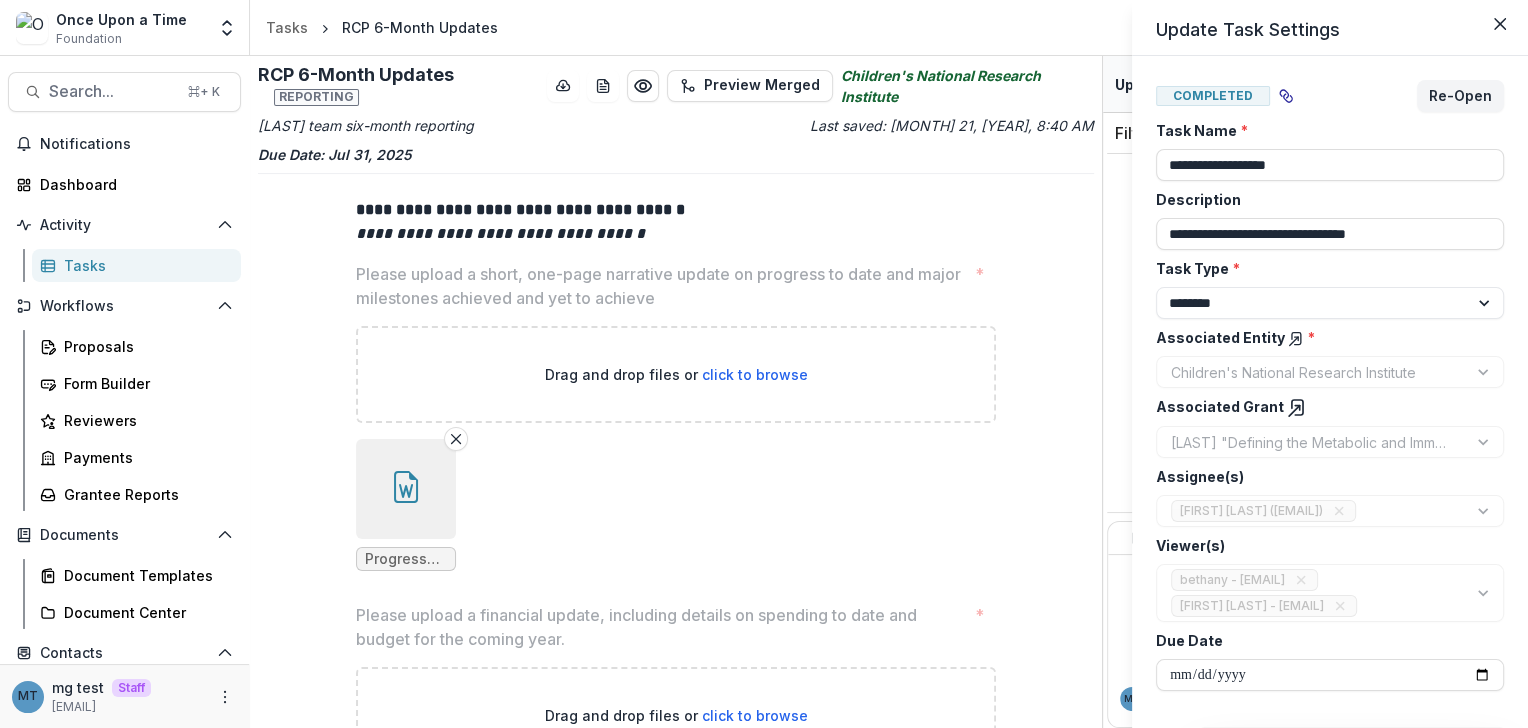 click on "**********" at bounding box center (764, 364) 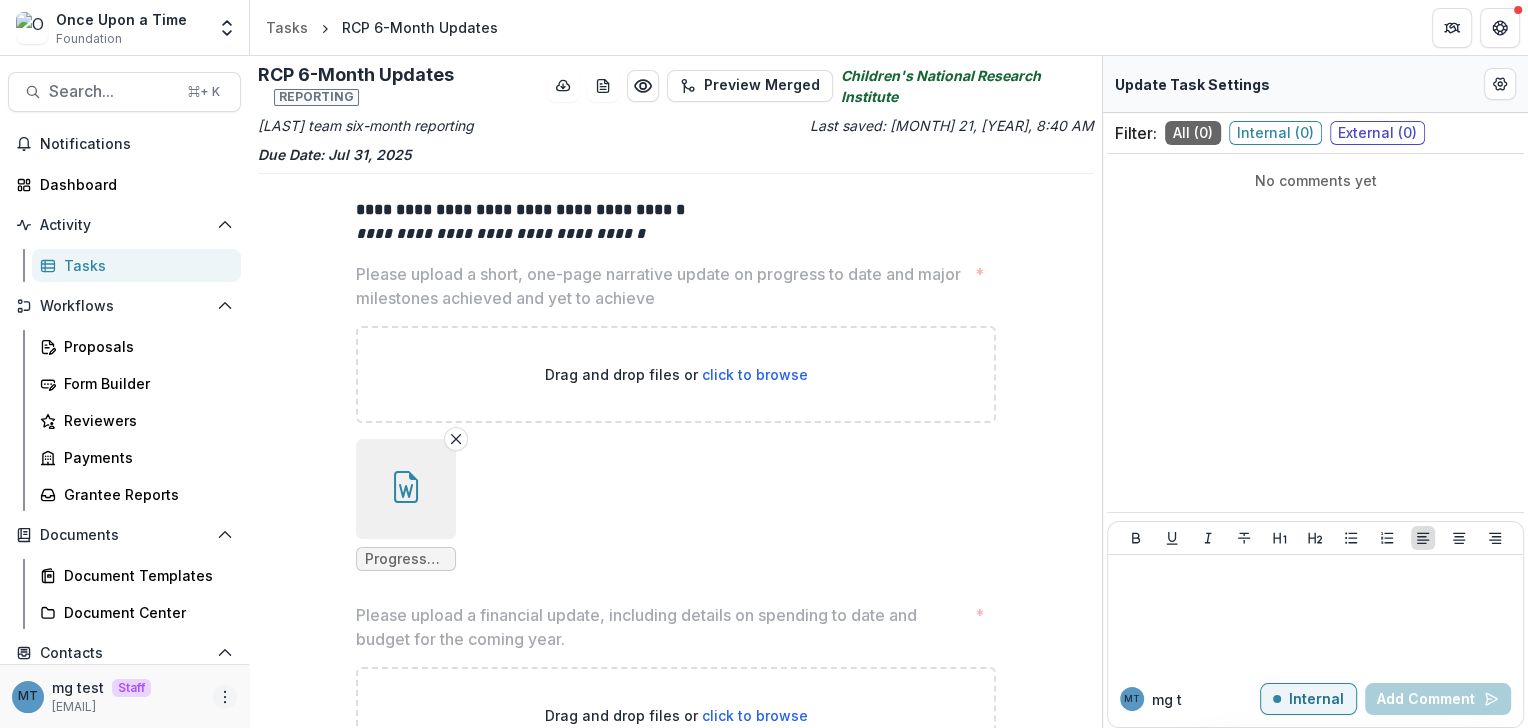 click 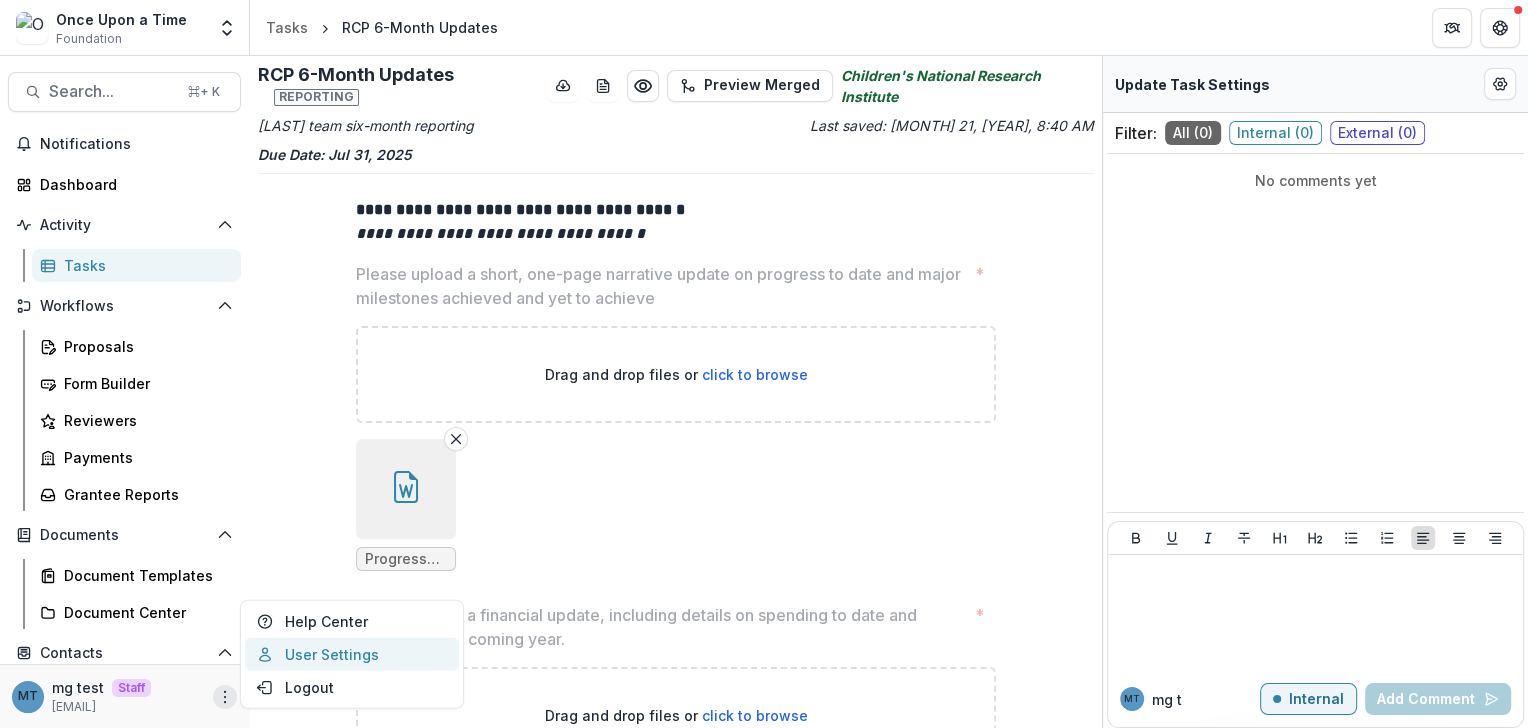 click on "User Settings" at bounding box center [352, 654] 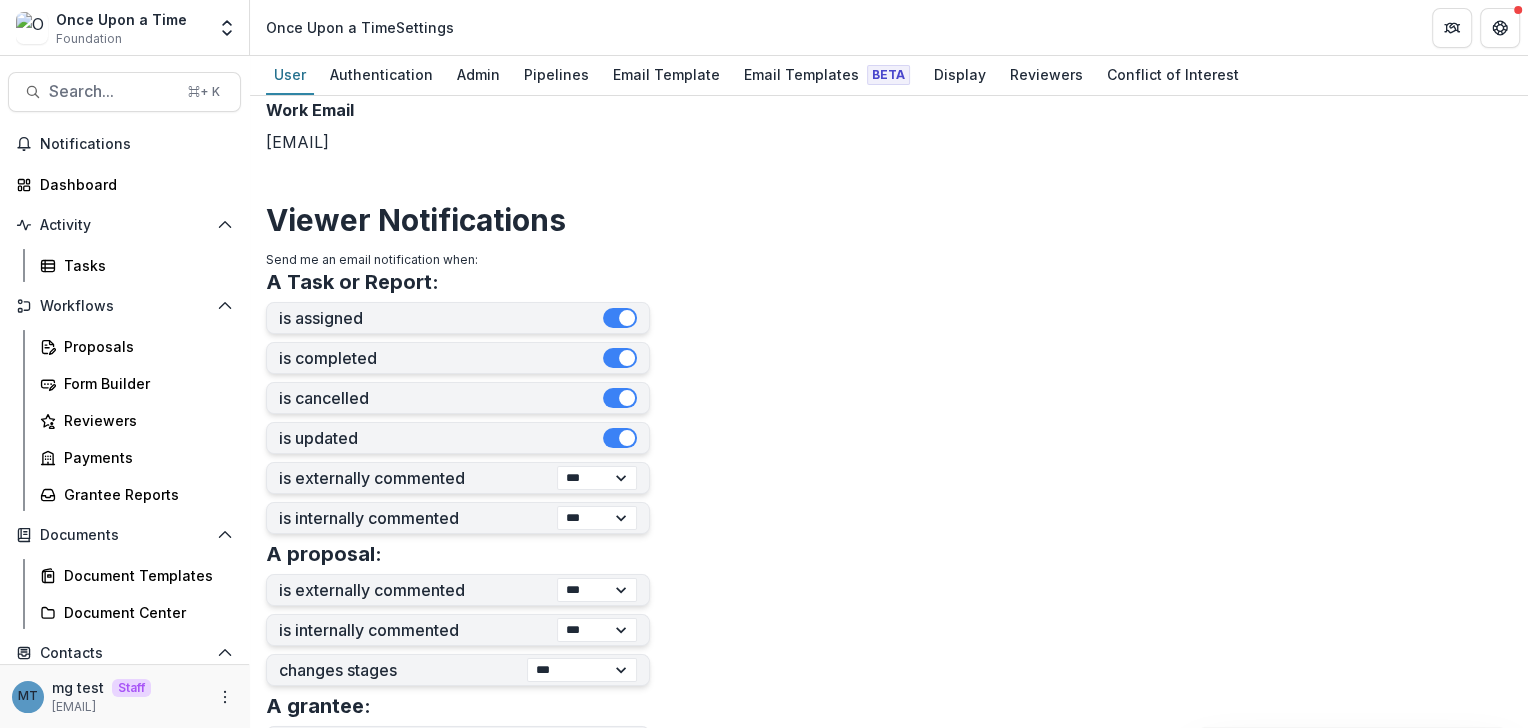 scroll, scrollTop: 348, scrollLeft: 0, axis: vertical 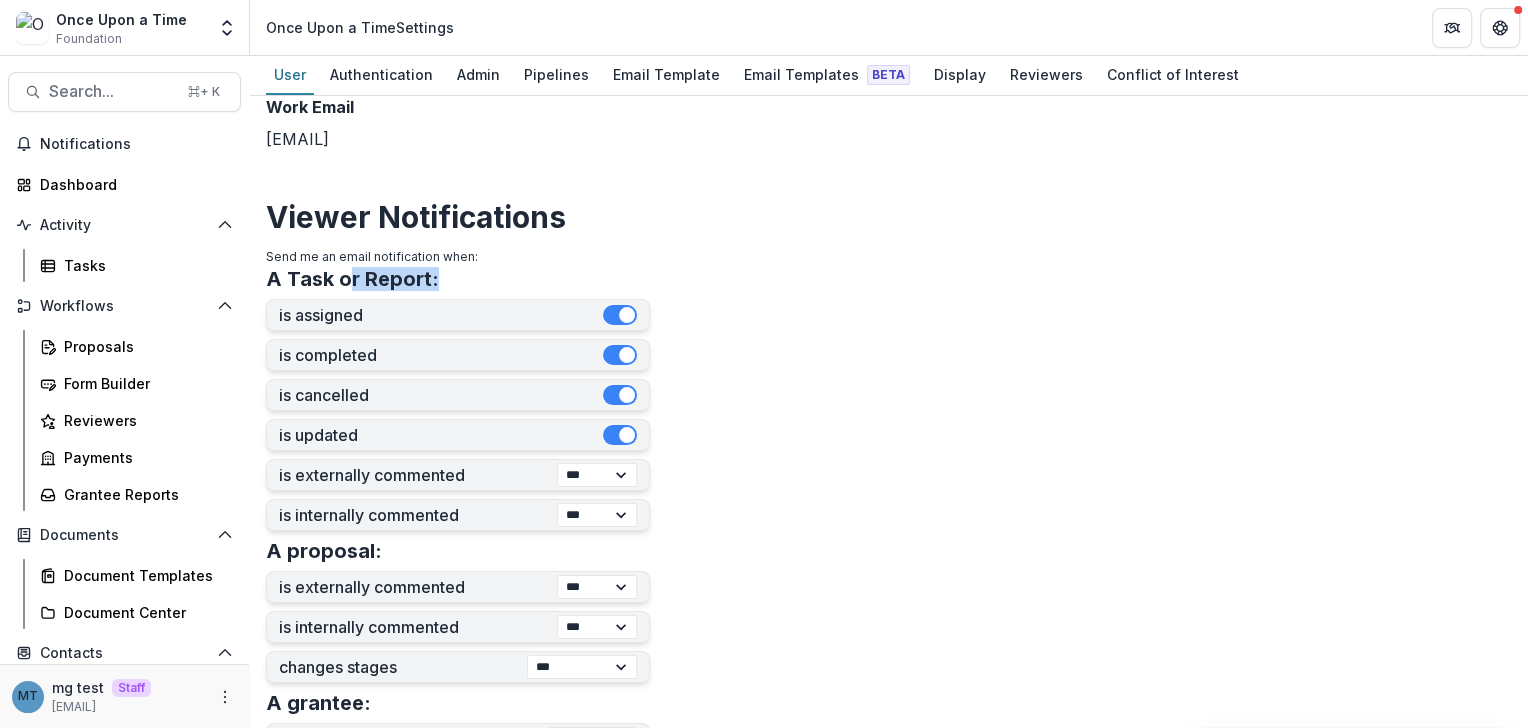 drag, startPoint x: 443, startPoint y: 278, endPoint x: 353, endPoint y: 276, distance: 90.02222 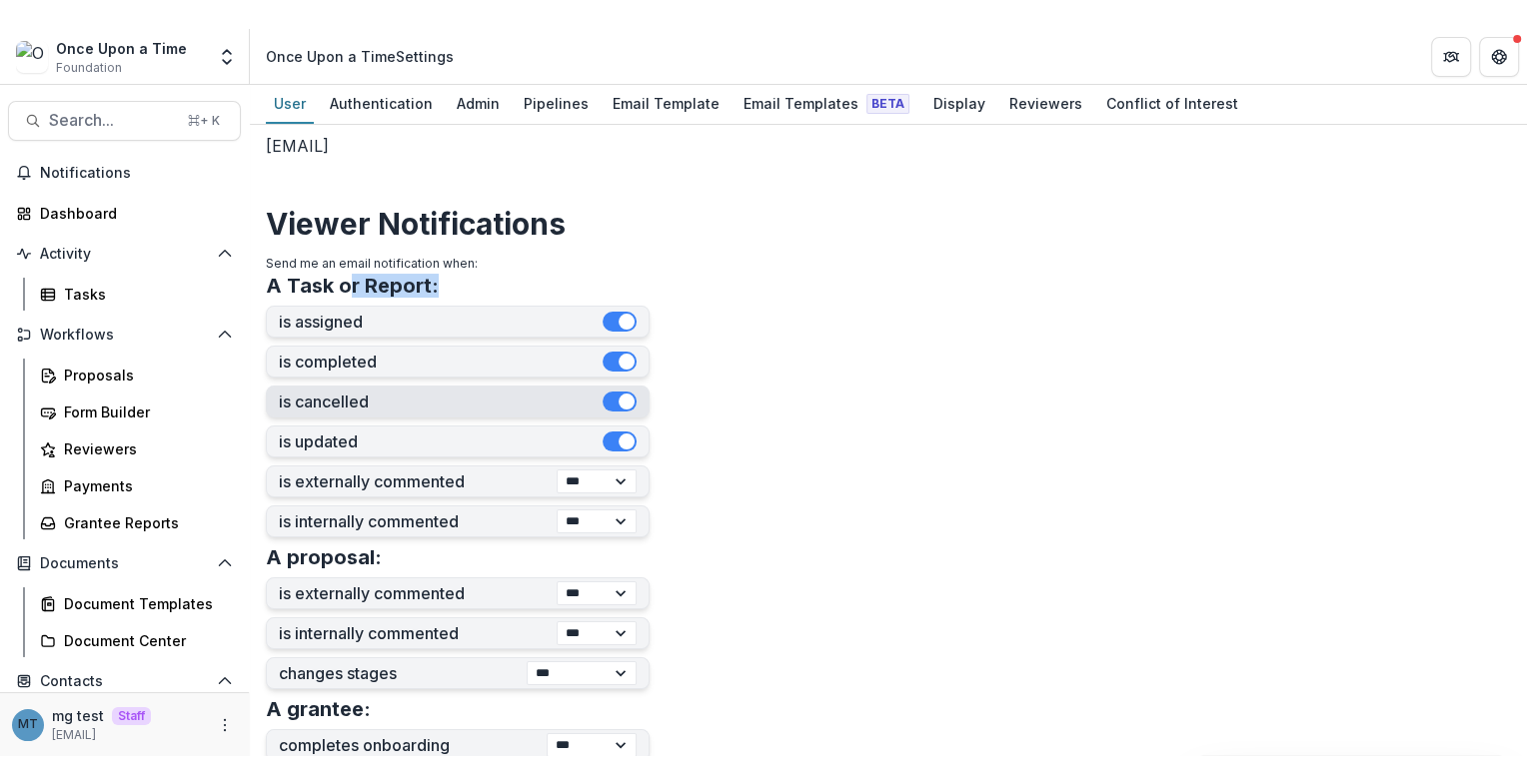 scroll, scrollTop: 372, scrollLeft: 0, axis: vertical 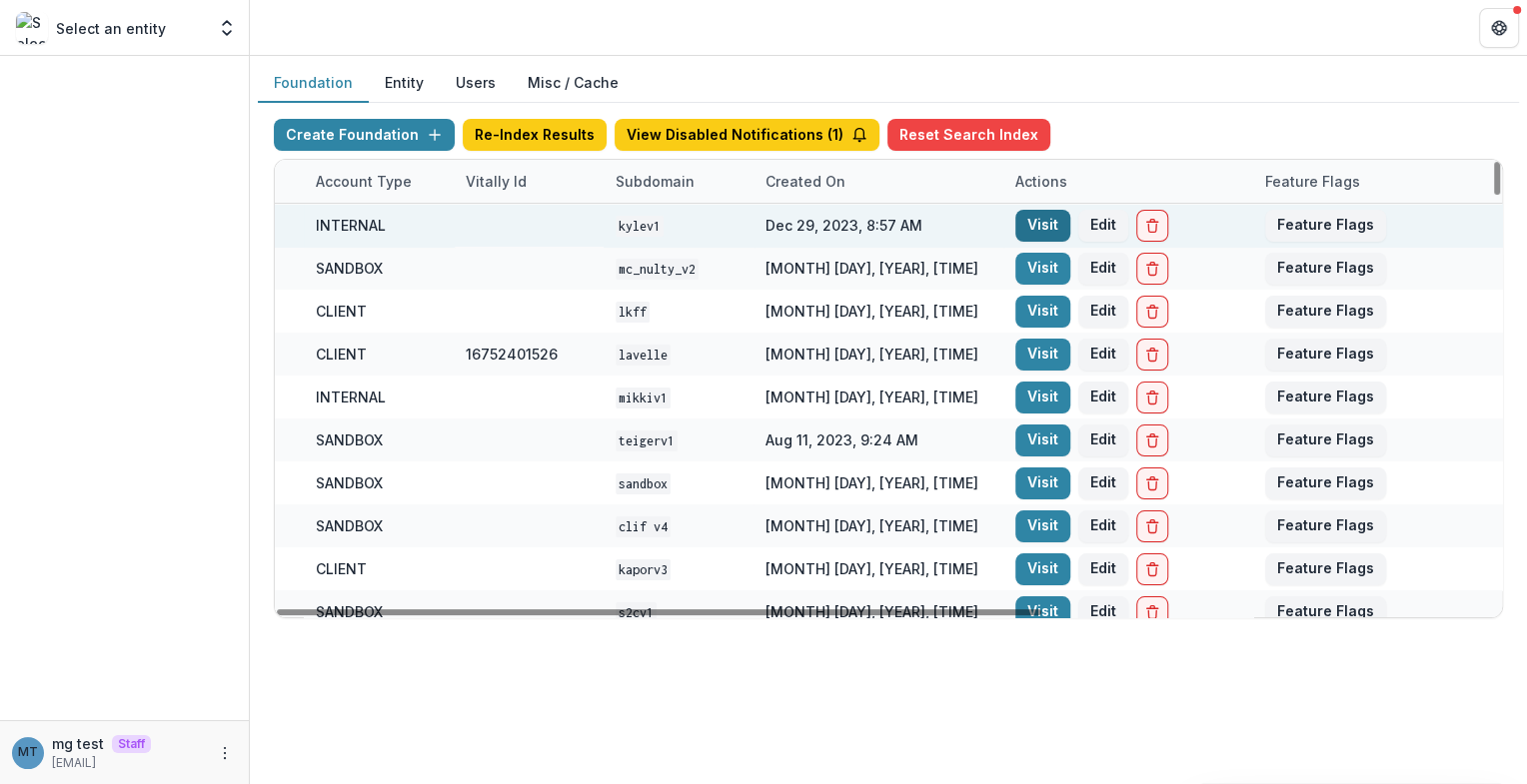 click on "Visit" at bounding box center (1042, 226) 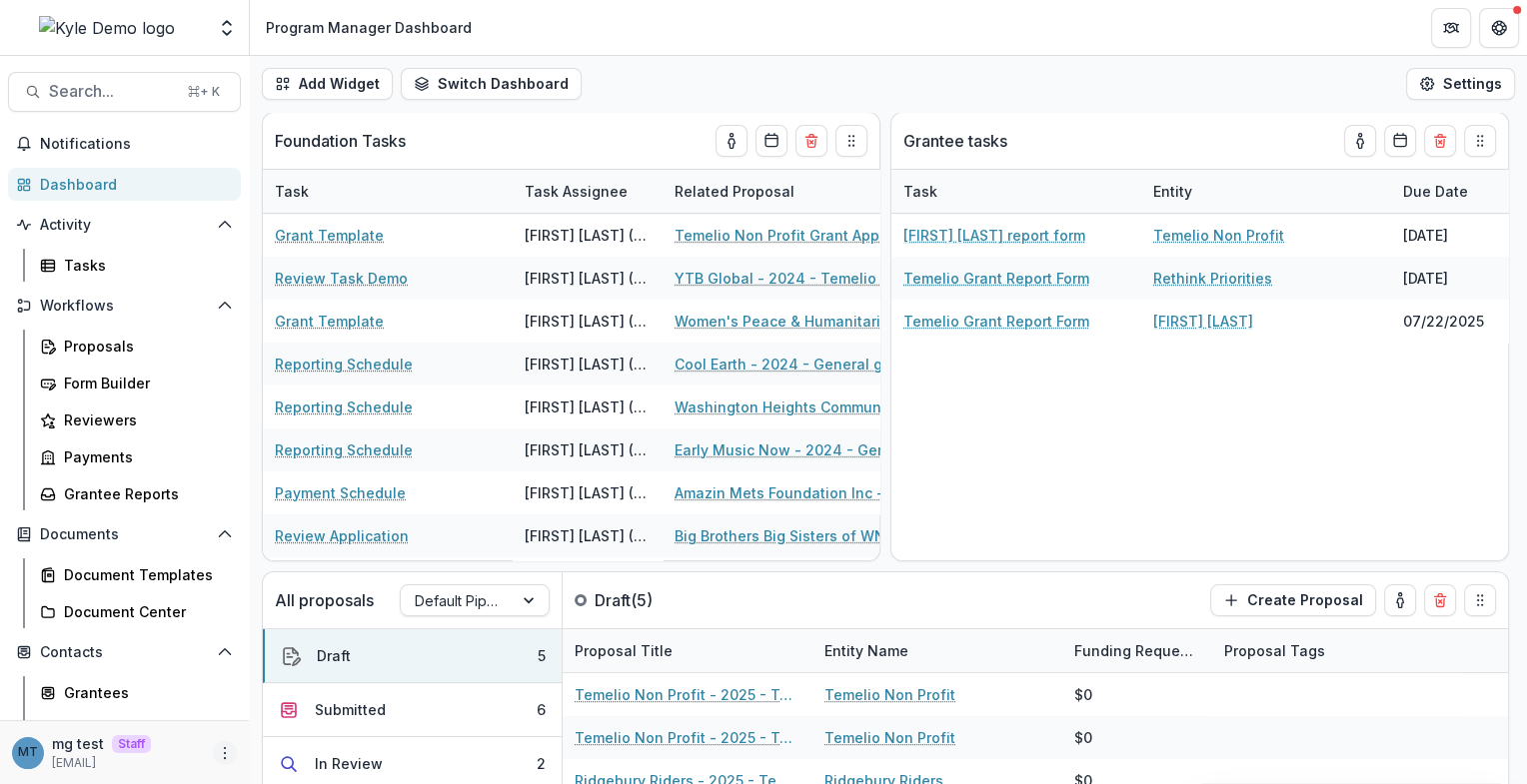 click 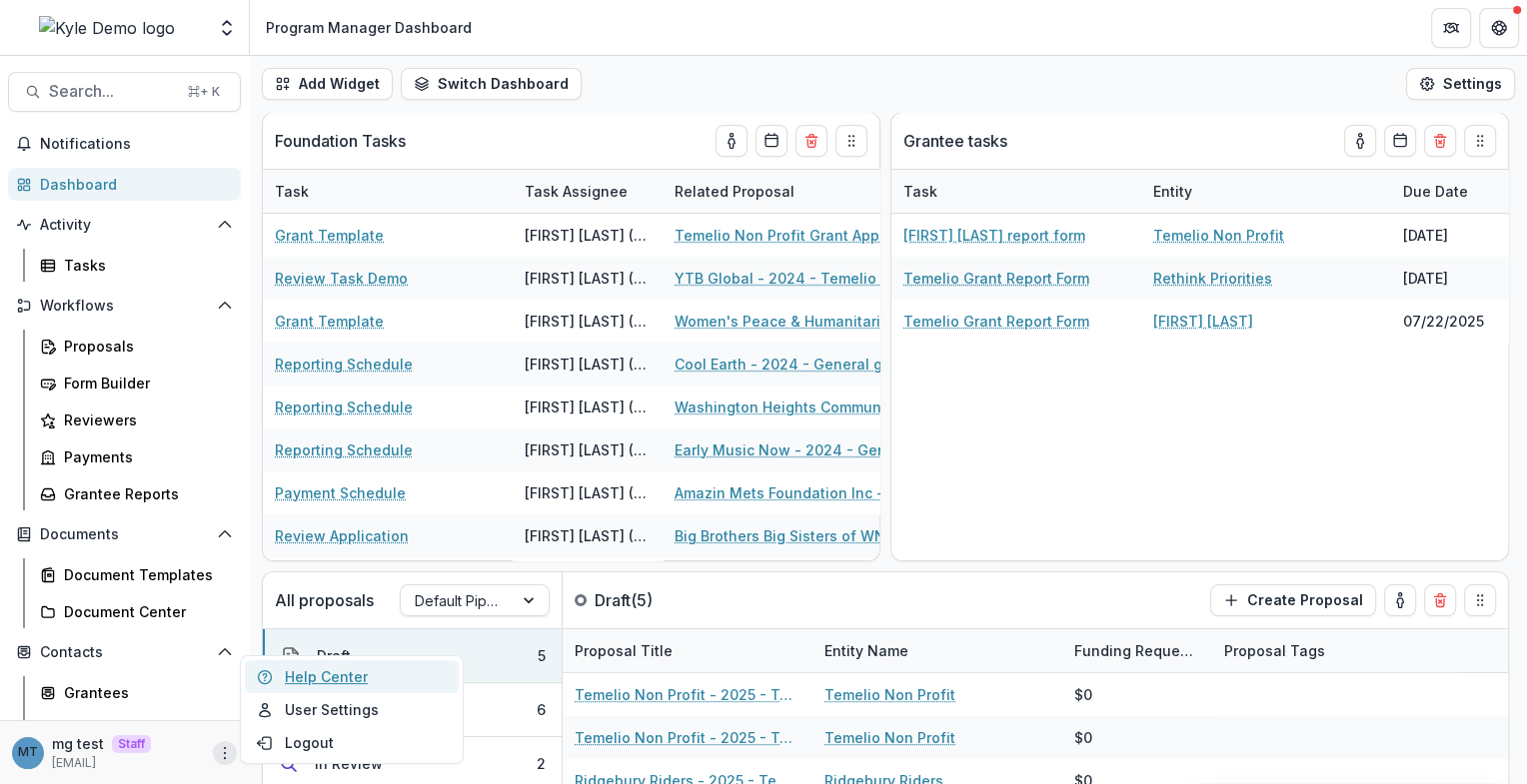 click on "Help Center" at bounding box center [352, 676] 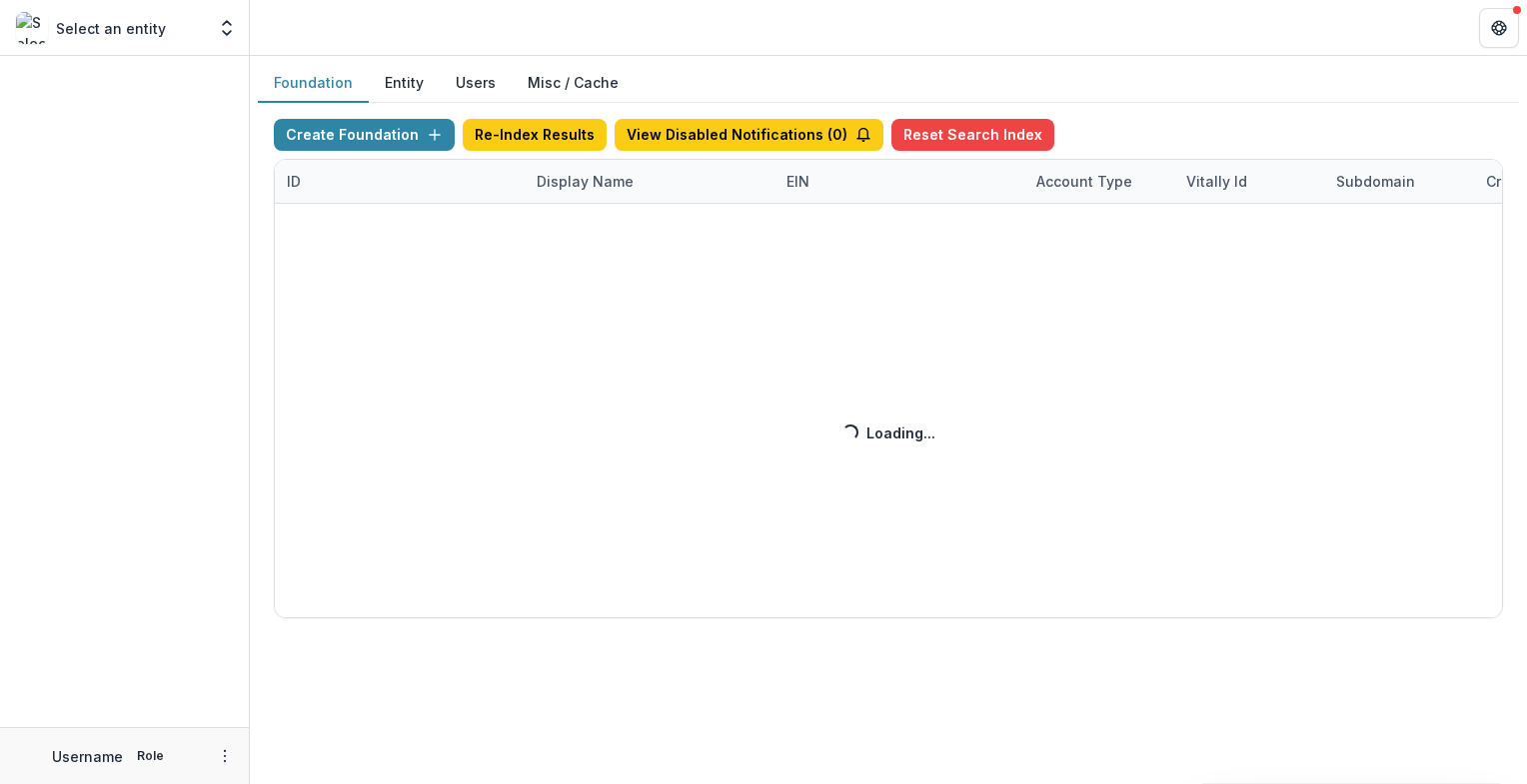 scroll, scrollTop: 0, scrollLeft: 0, axis: both 